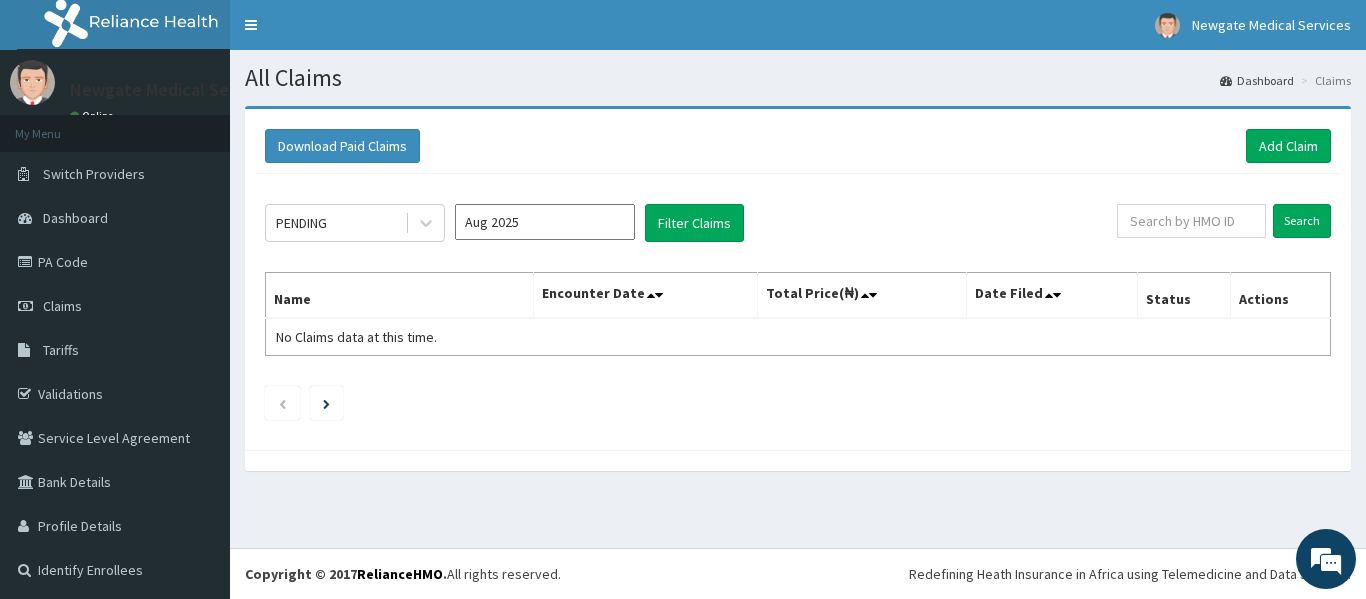 scroll, scrollTop: 0, scrollLeft: 0, axis: both 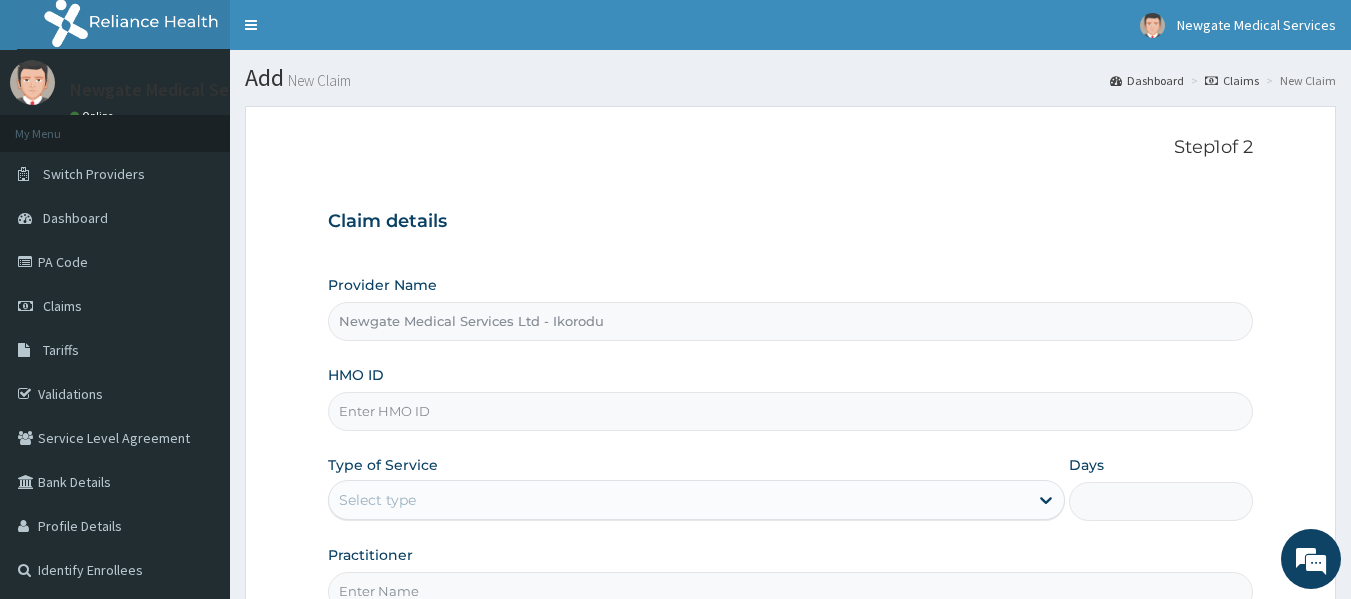 paste on "FHW/10003/A" 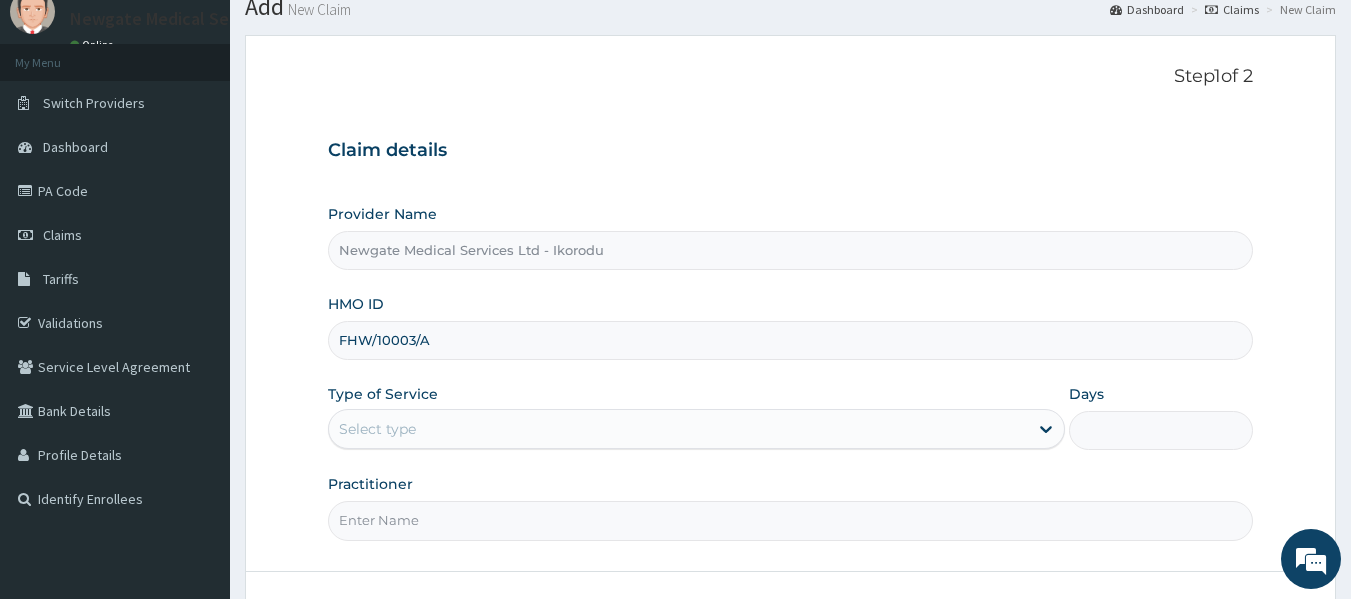 scroll, scrollTop: 100, scrollLeft: 0, axis: vertical 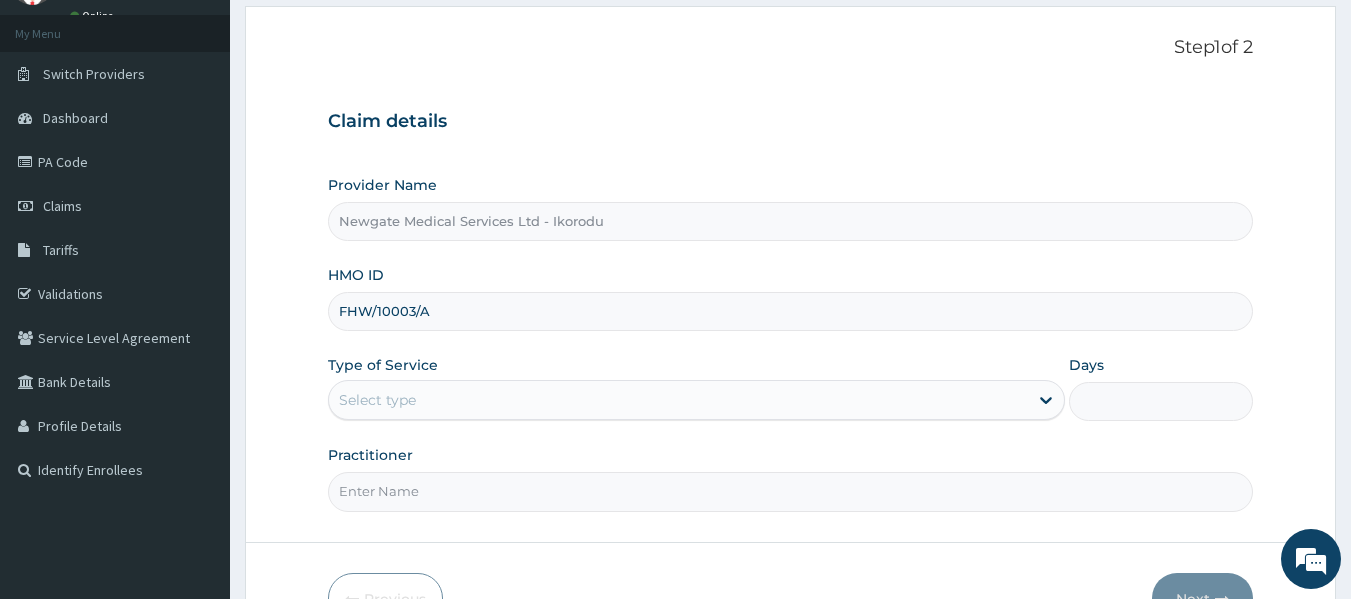 type on "FHW/10003/A" 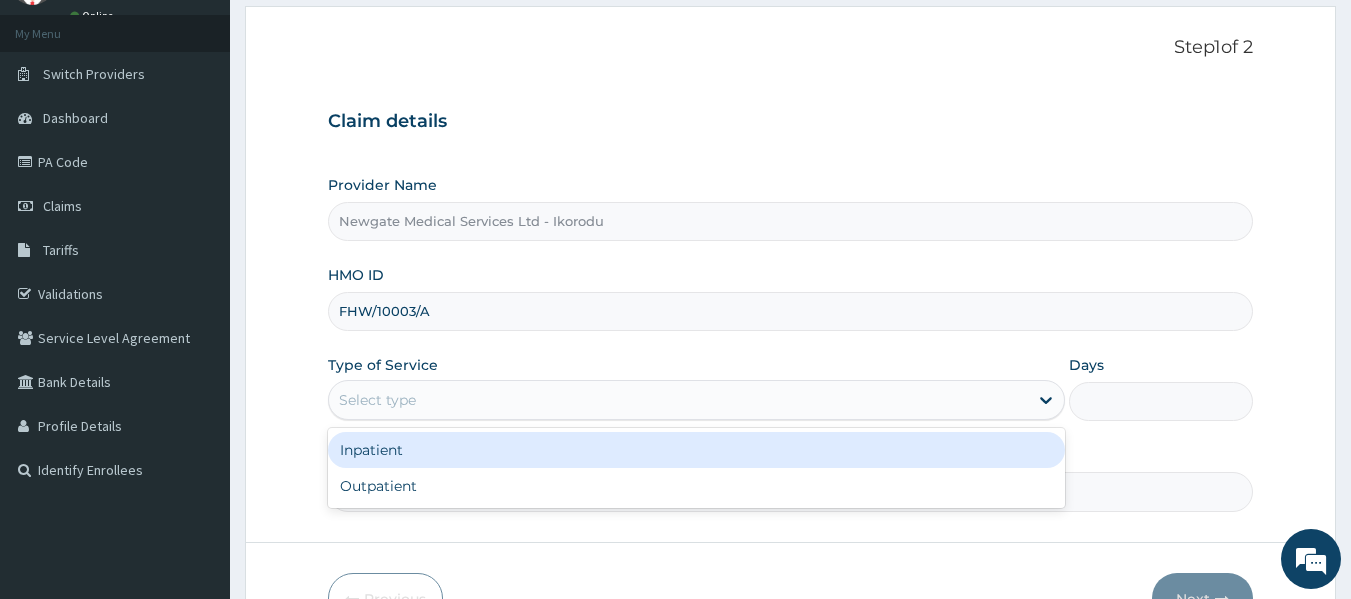 click on "Select type" at bounding box center [678, 400] 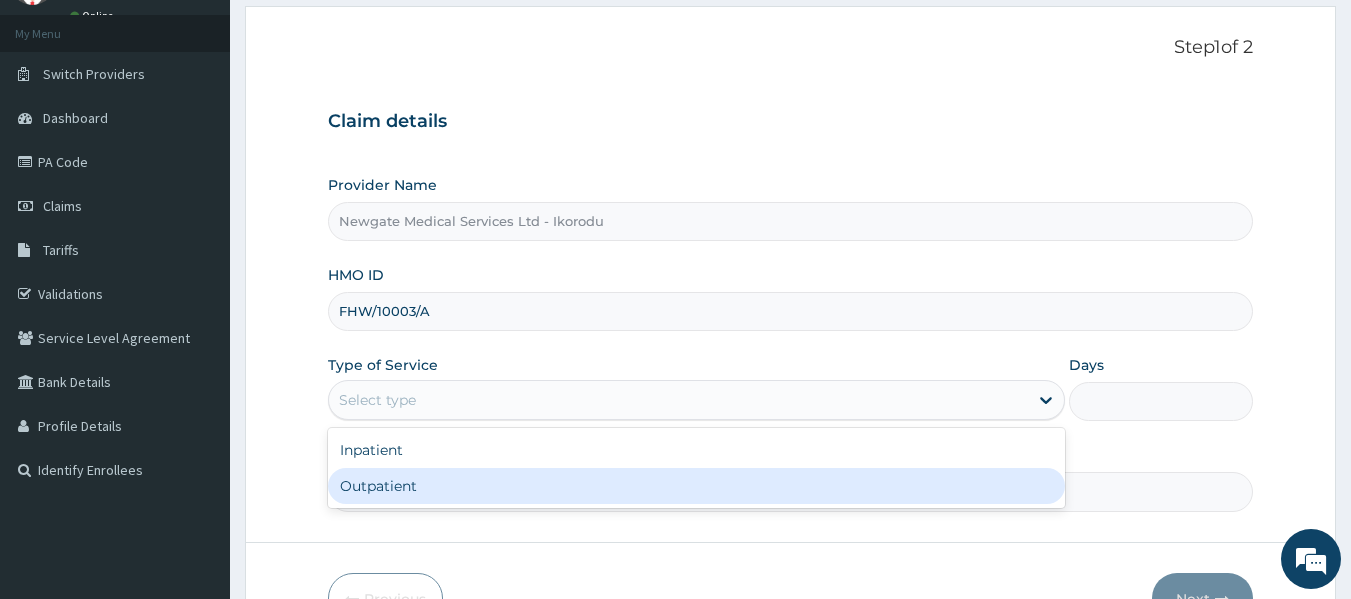 click on "Outpatient" at bounding box center [696, 486] 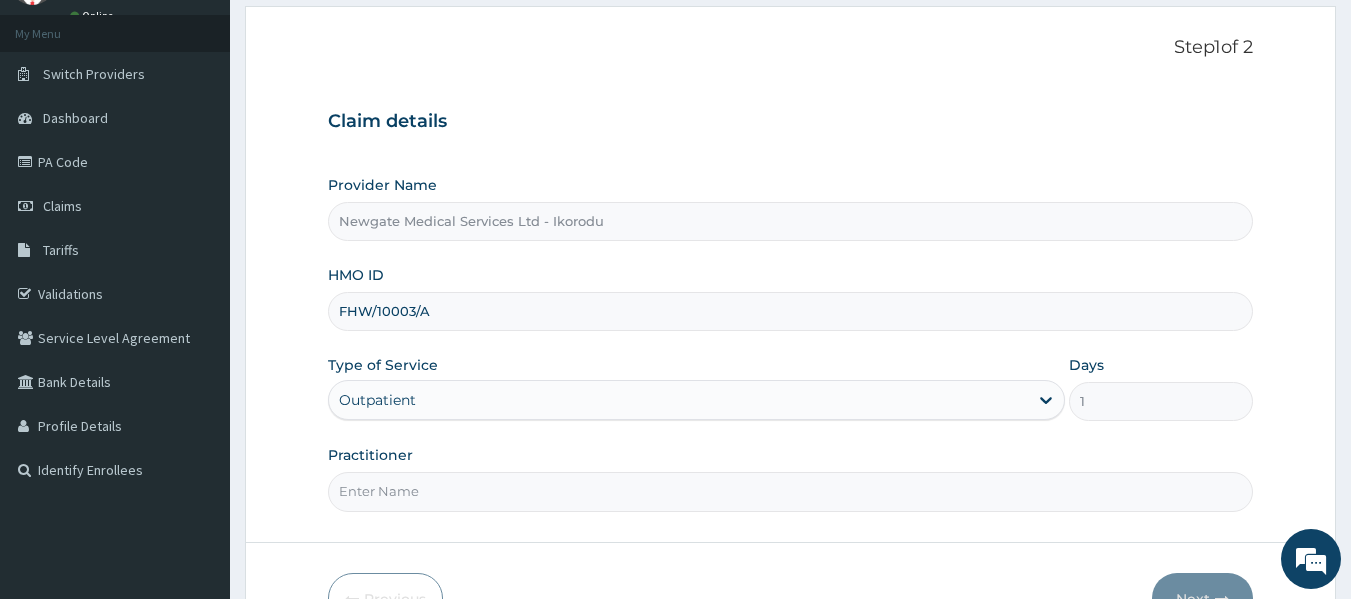 click on "Practitioner" at bounding box center [791, 491] 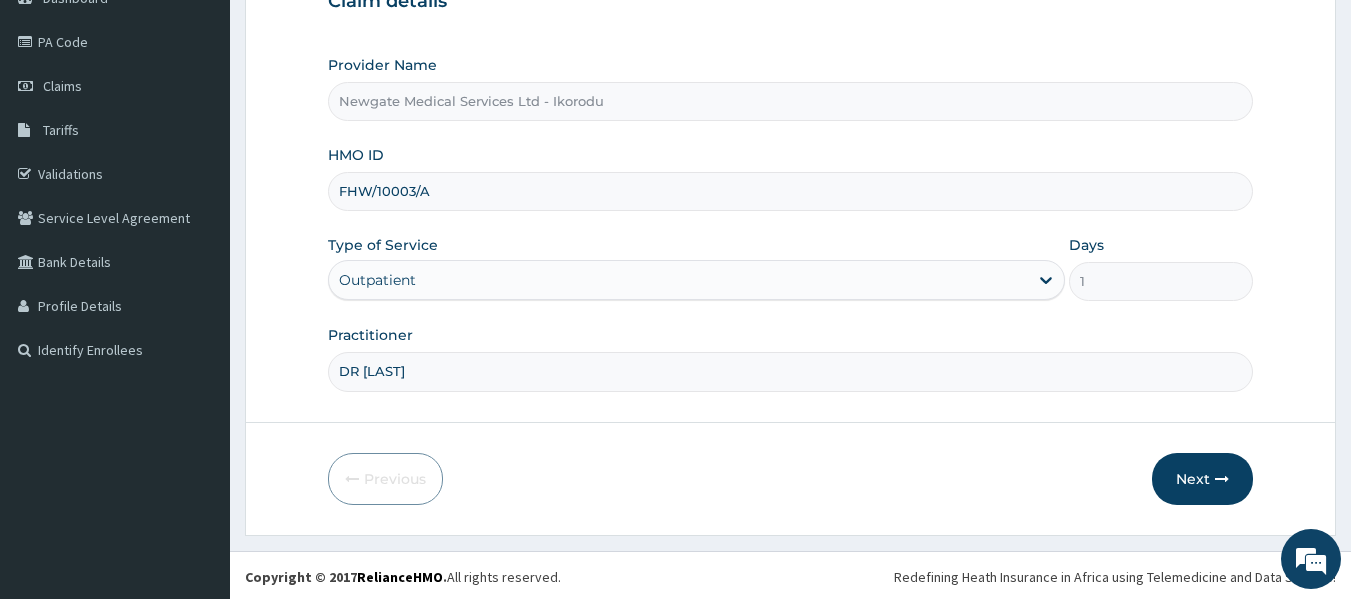 scroll, scrollTop: 223, scrollLeft: 0, axis: vertical 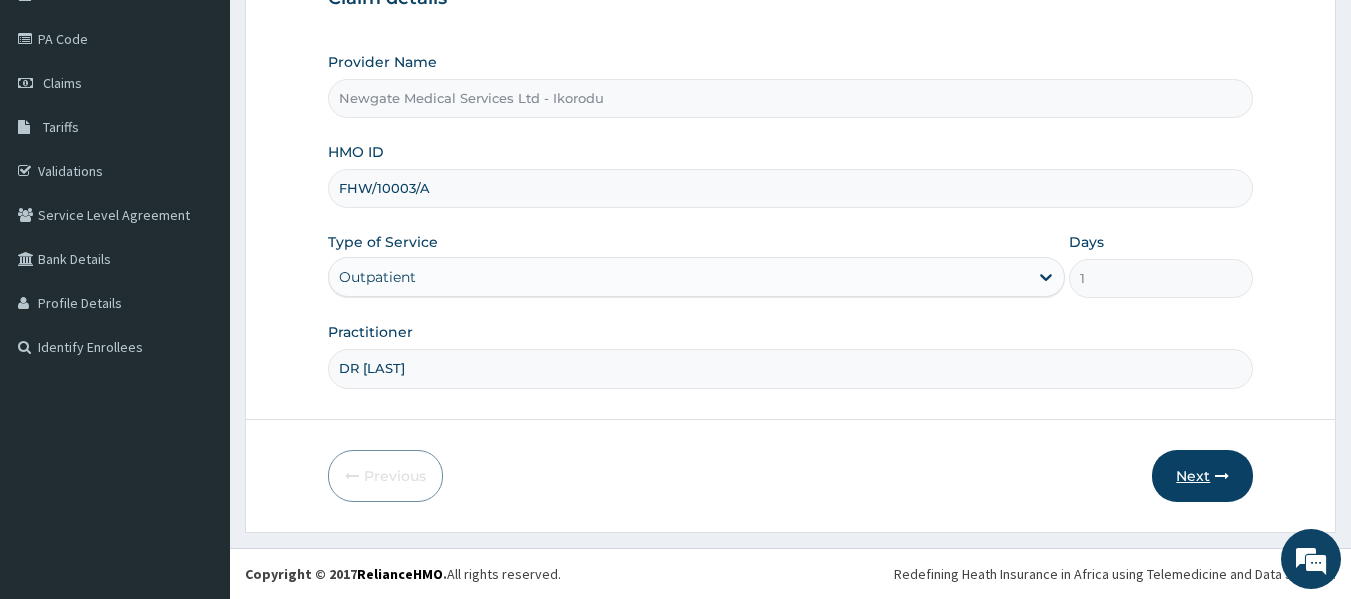 type on "DR BANABAS" 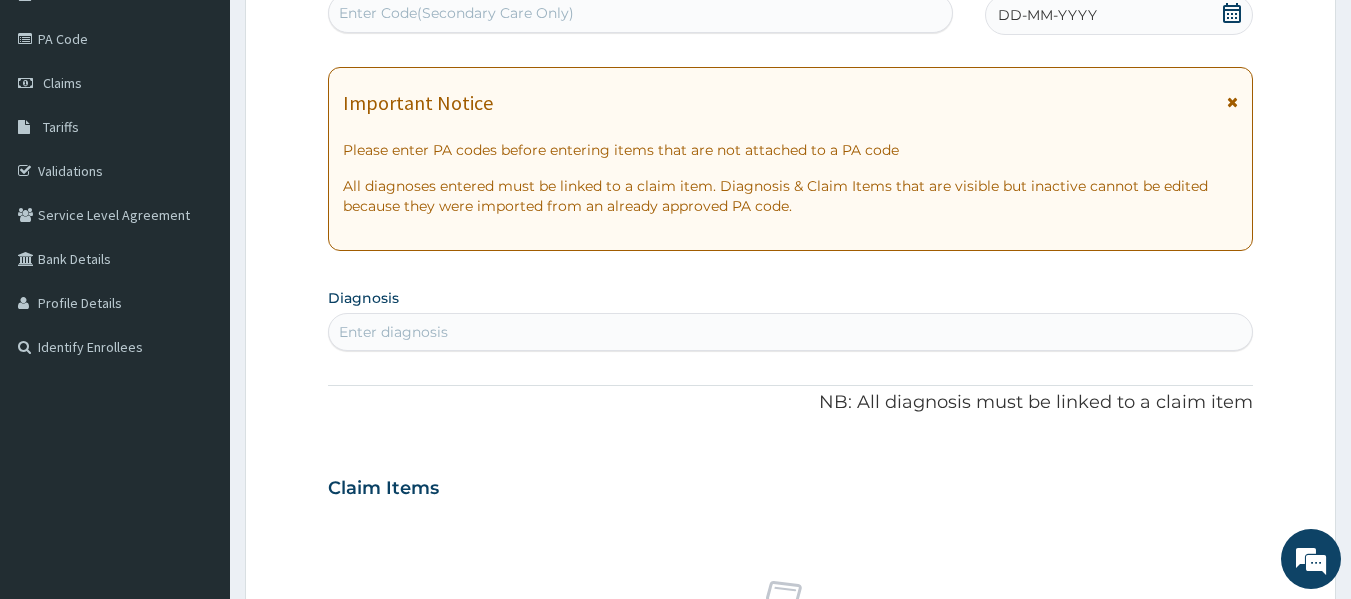 click on "DD-MM-YYYY" at bounding box center [1119, 15] 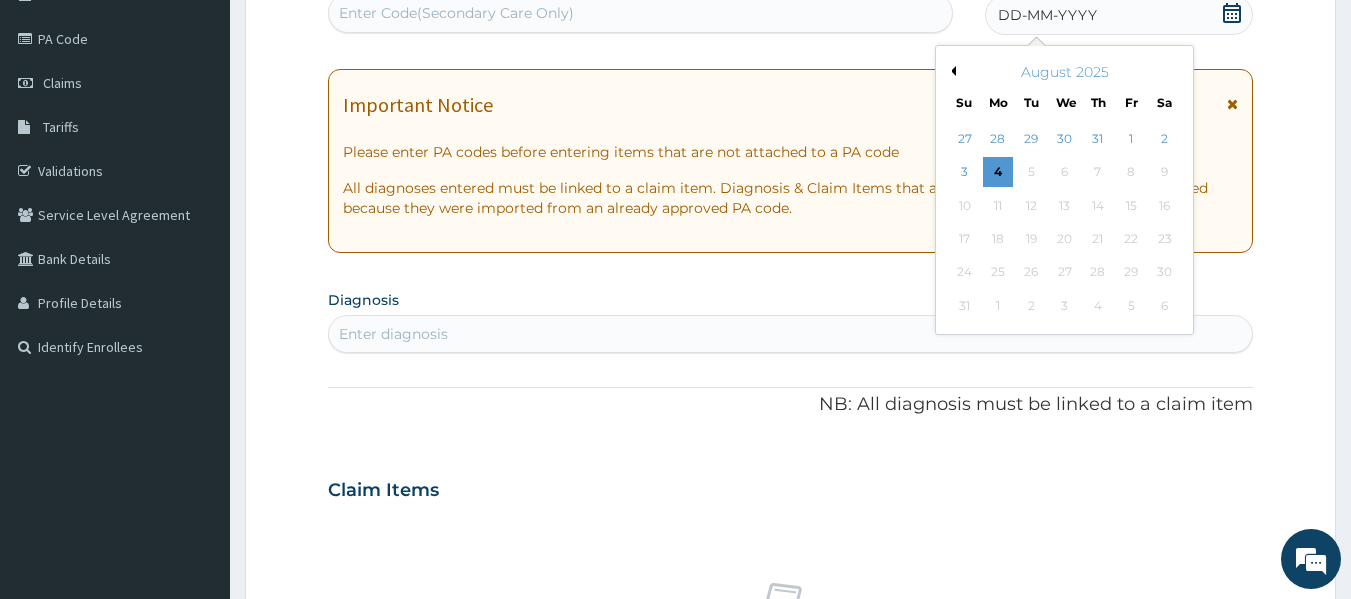 click on "August 2025" at bounding box center (1064, 72) 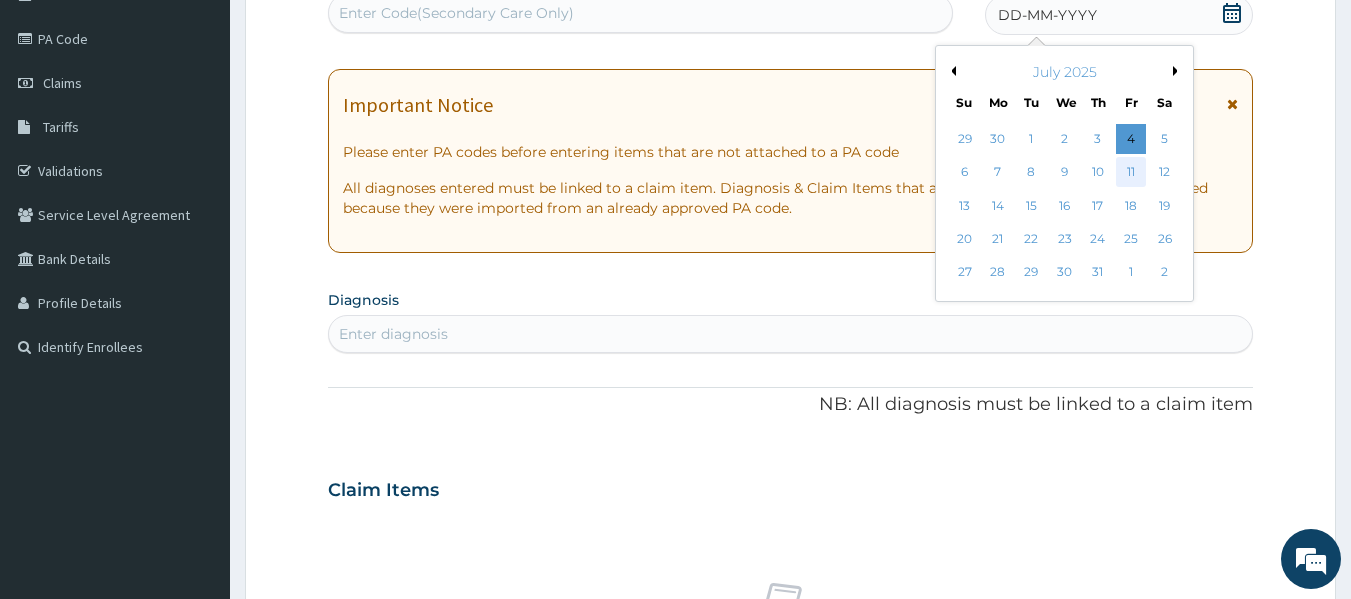 click on "11" at bounding box center [1131, 173] 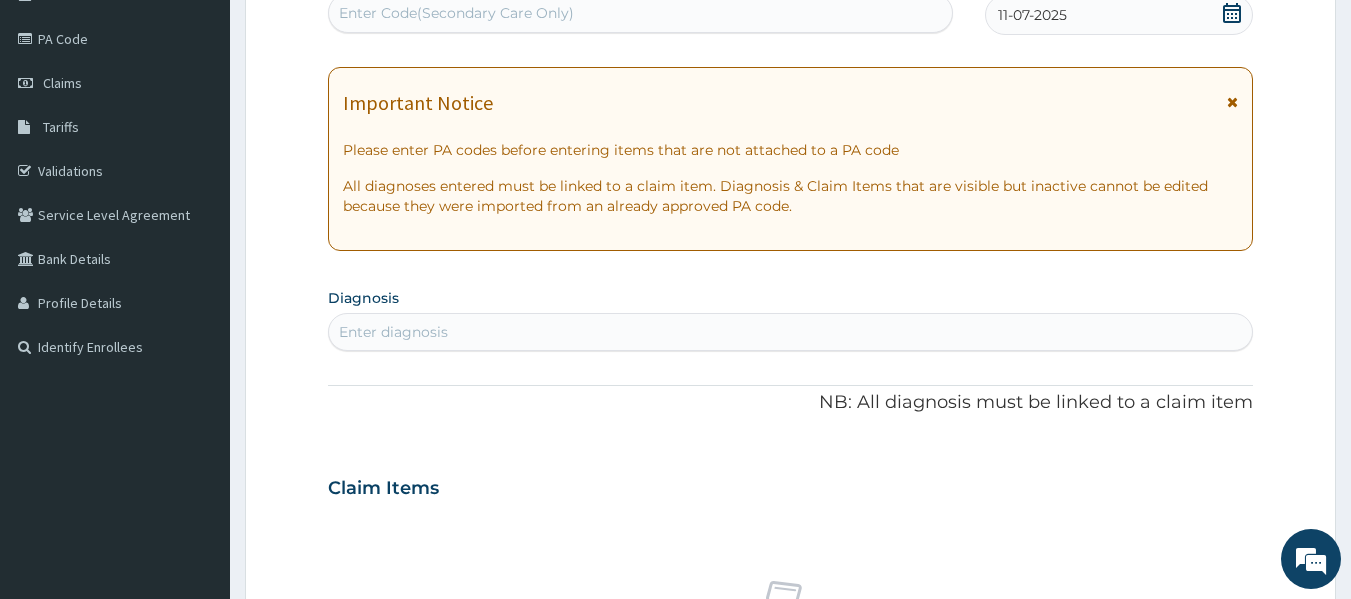 click on "Enter diagnosis" at bounding box center [791, 332] 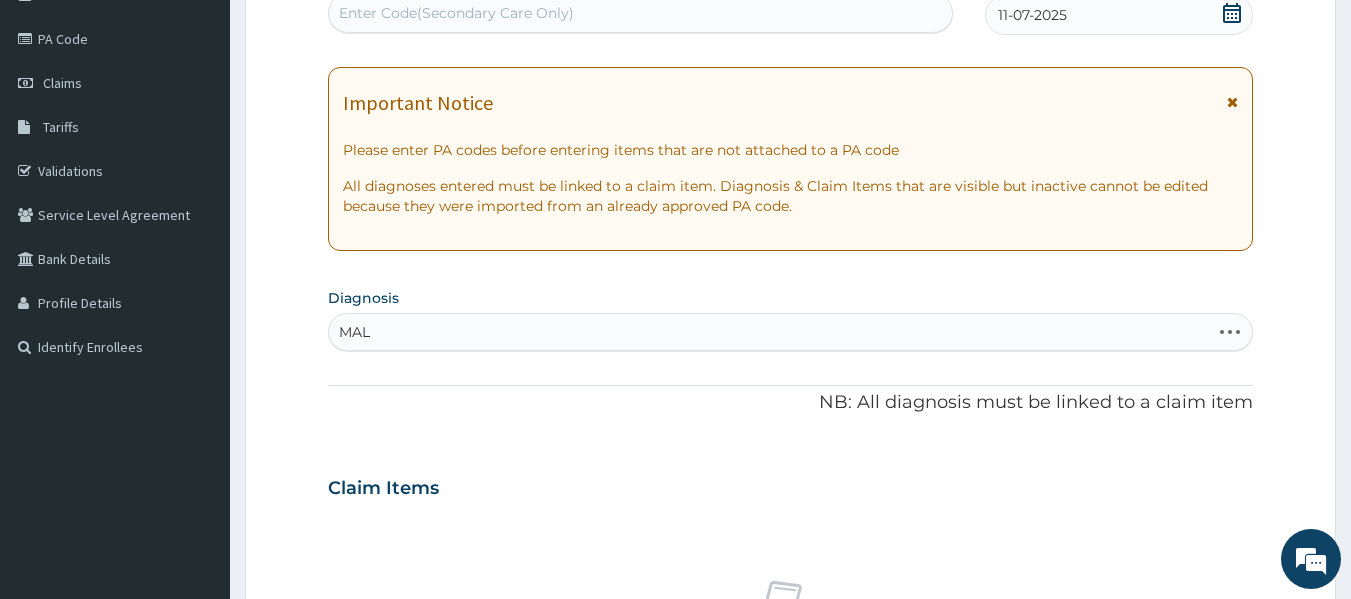 type on "MALA" 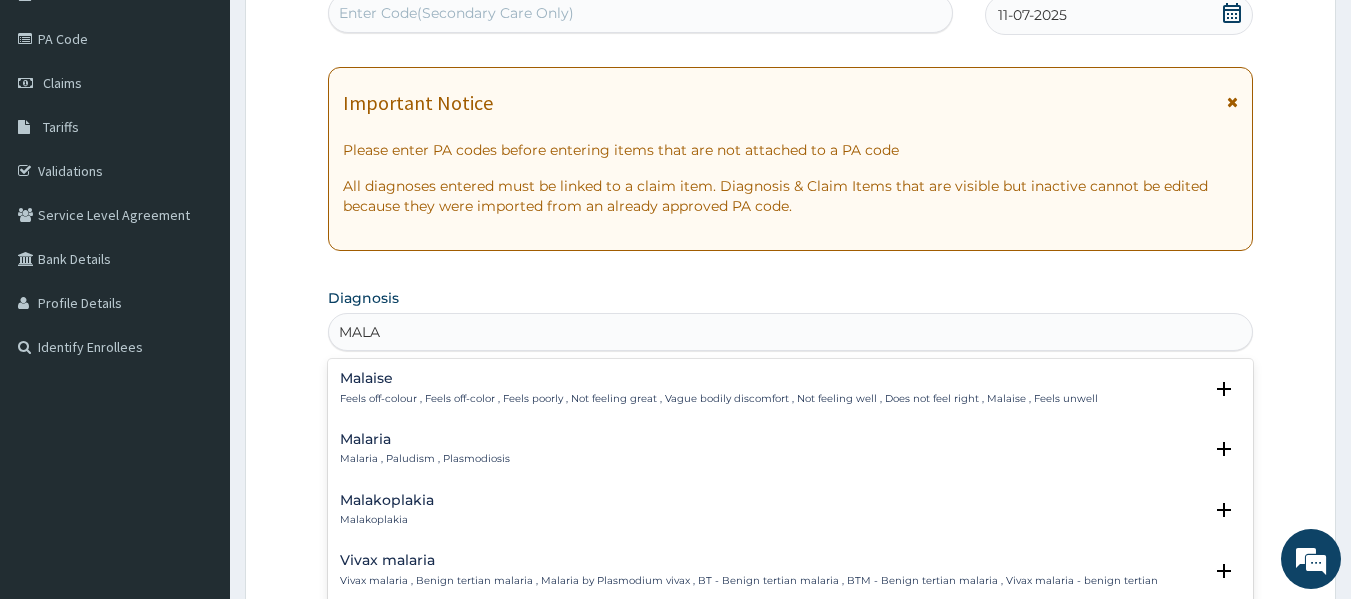 click on "Malaria" at bounding box center (425, 439) 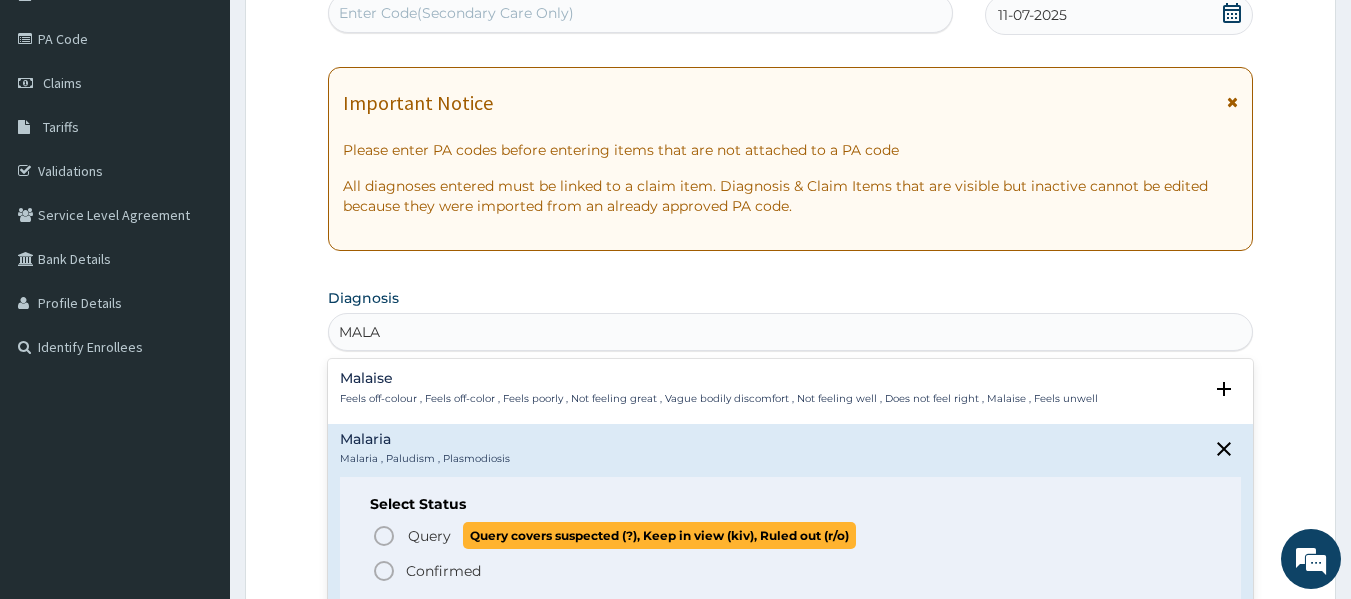 click 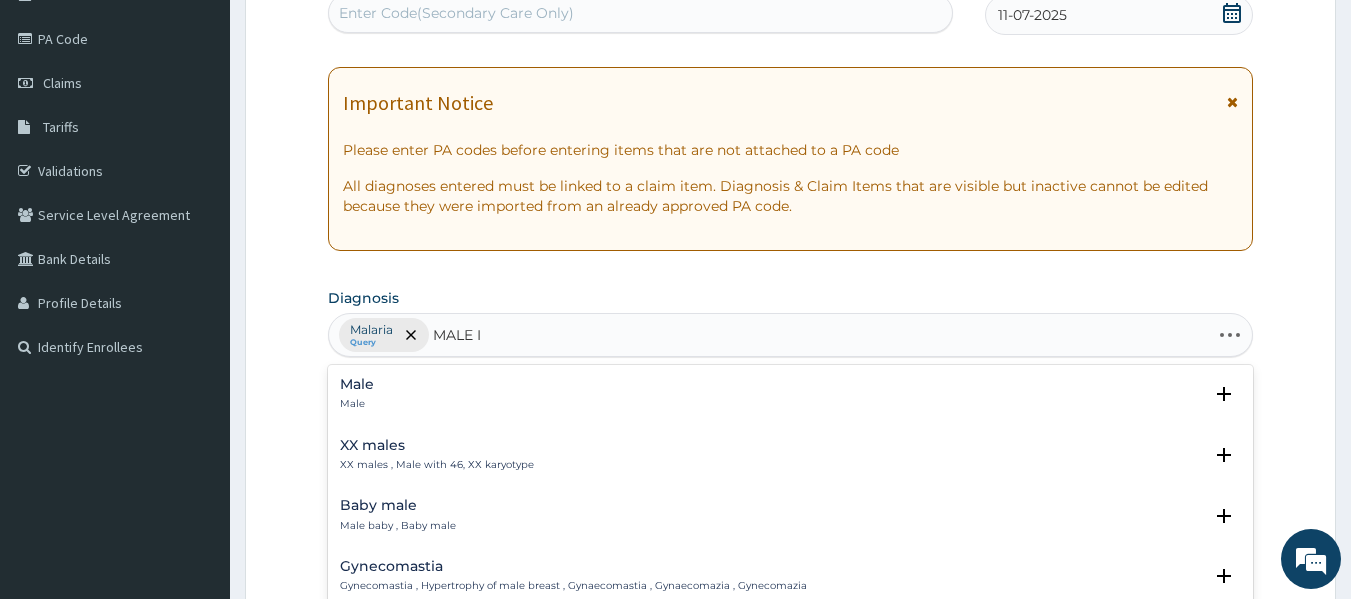 type on "MALE IN" 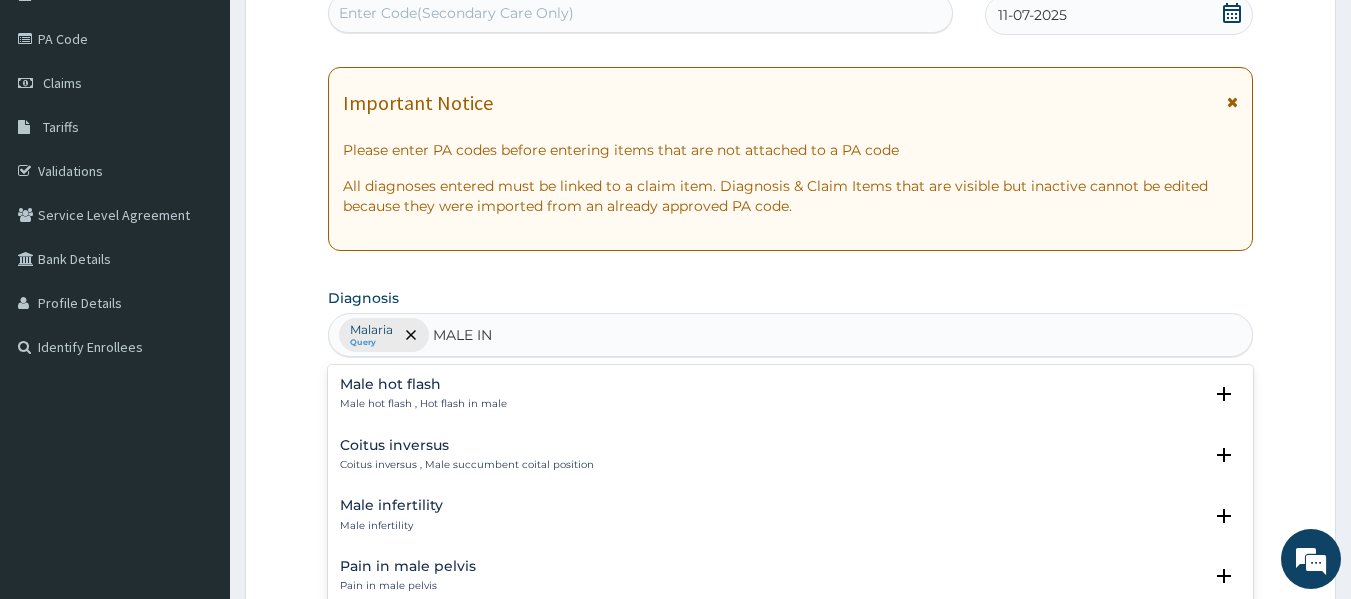 click on "Male infertility" at bounding box center (391, 505) 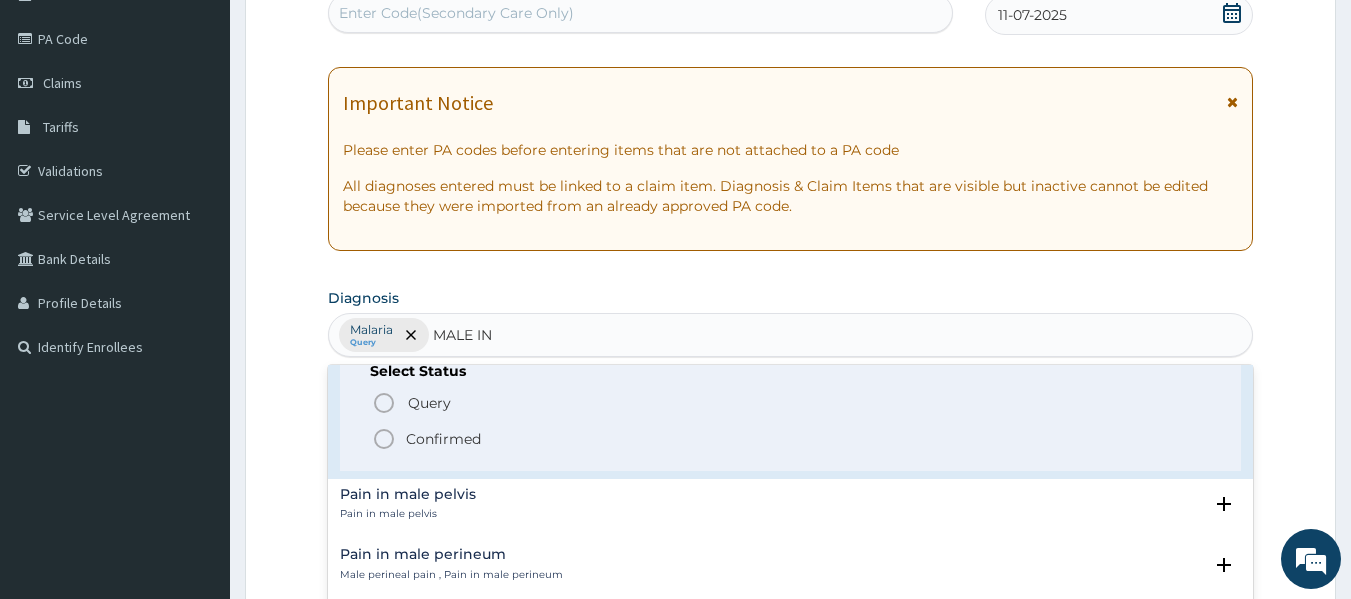 scroll, scrollTop: 200, scrollLeft: 0, axis: vertical 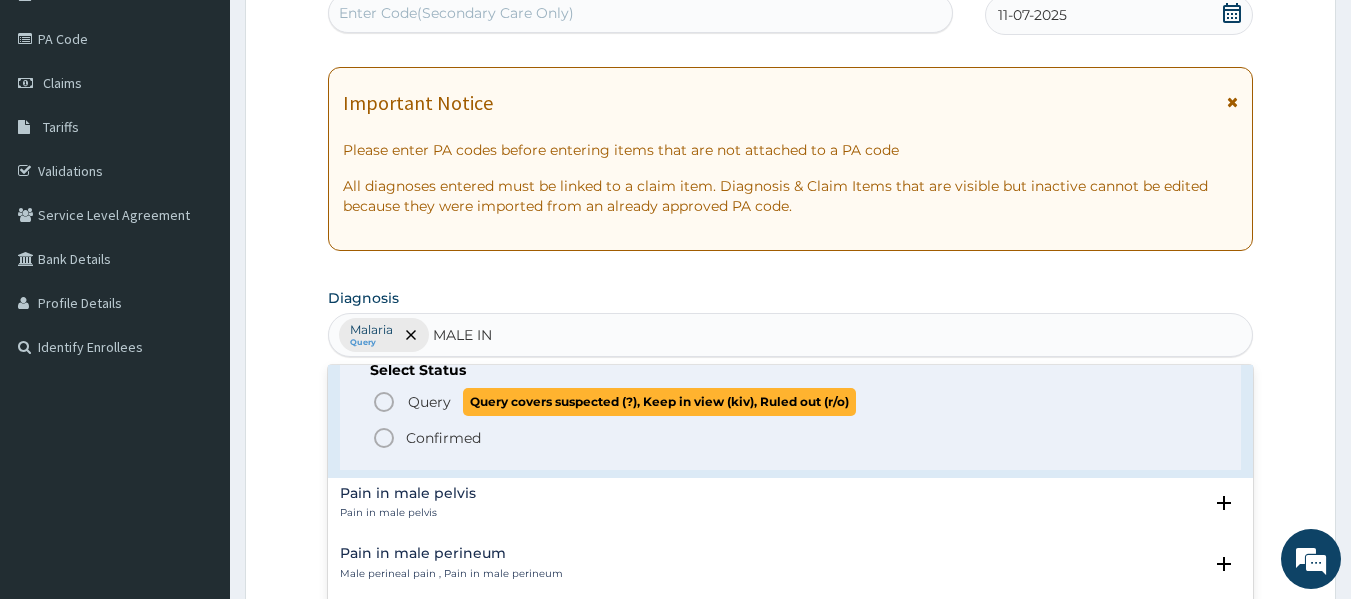 click 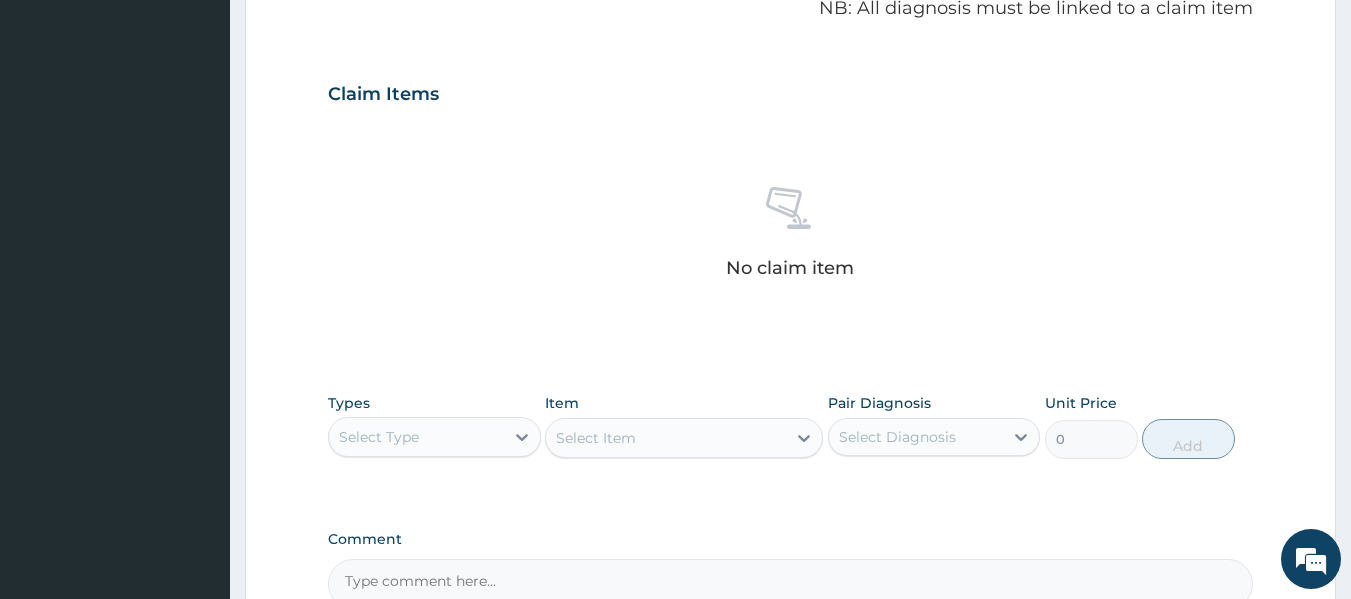 scroll, scrollTop: 823, scrollLeft: 0, axis: vertical 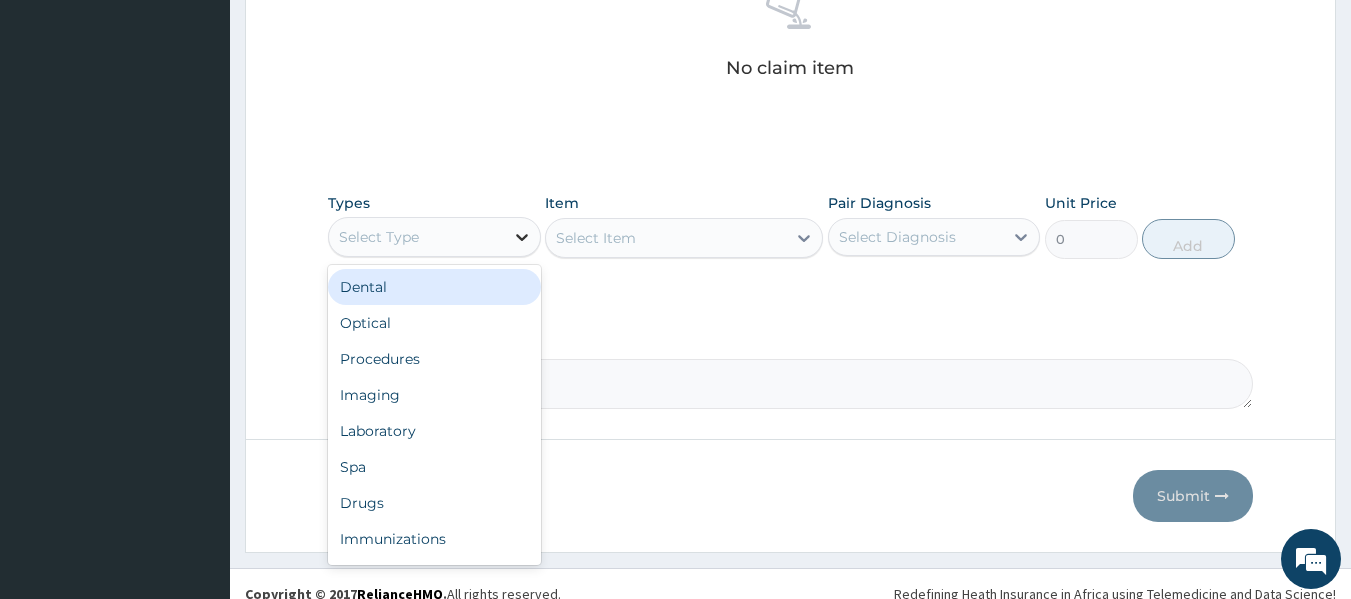 click 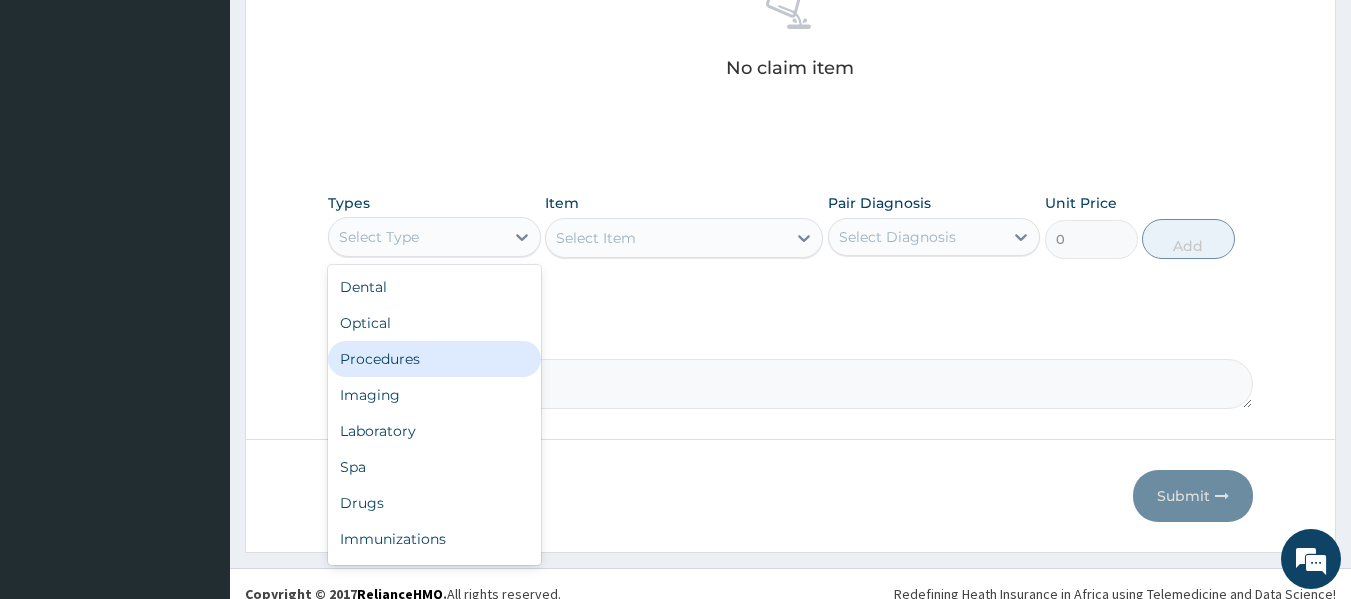 click on "Procedures" at bounding box center (434, 359) 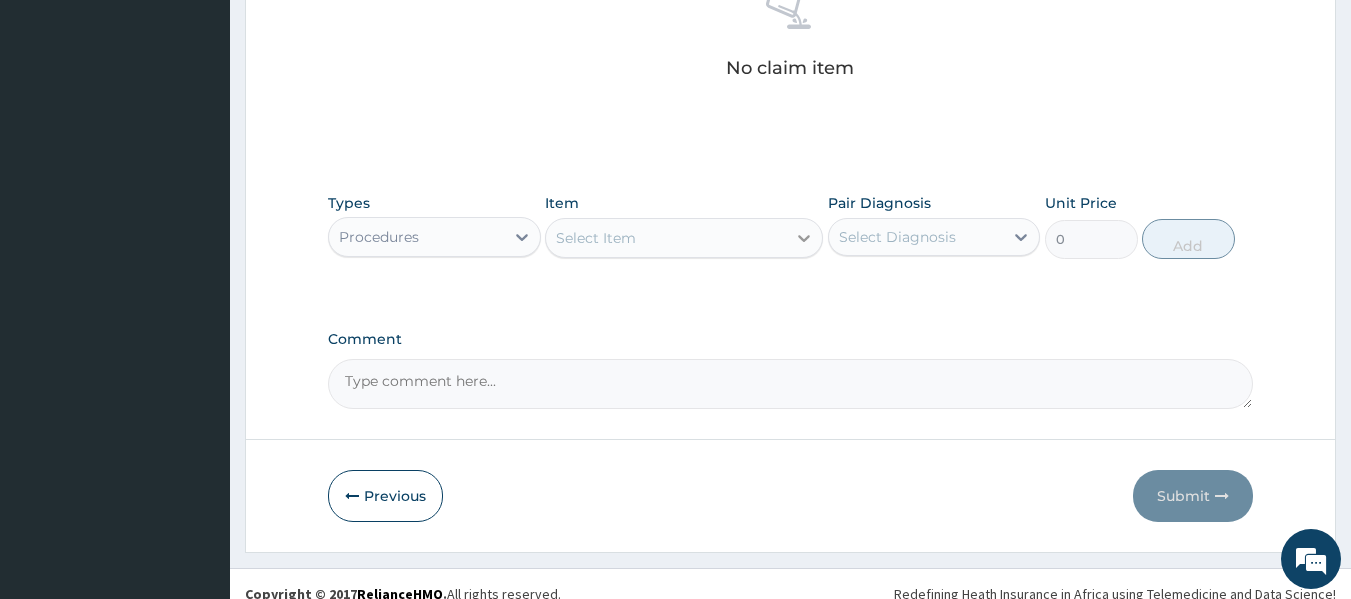 click 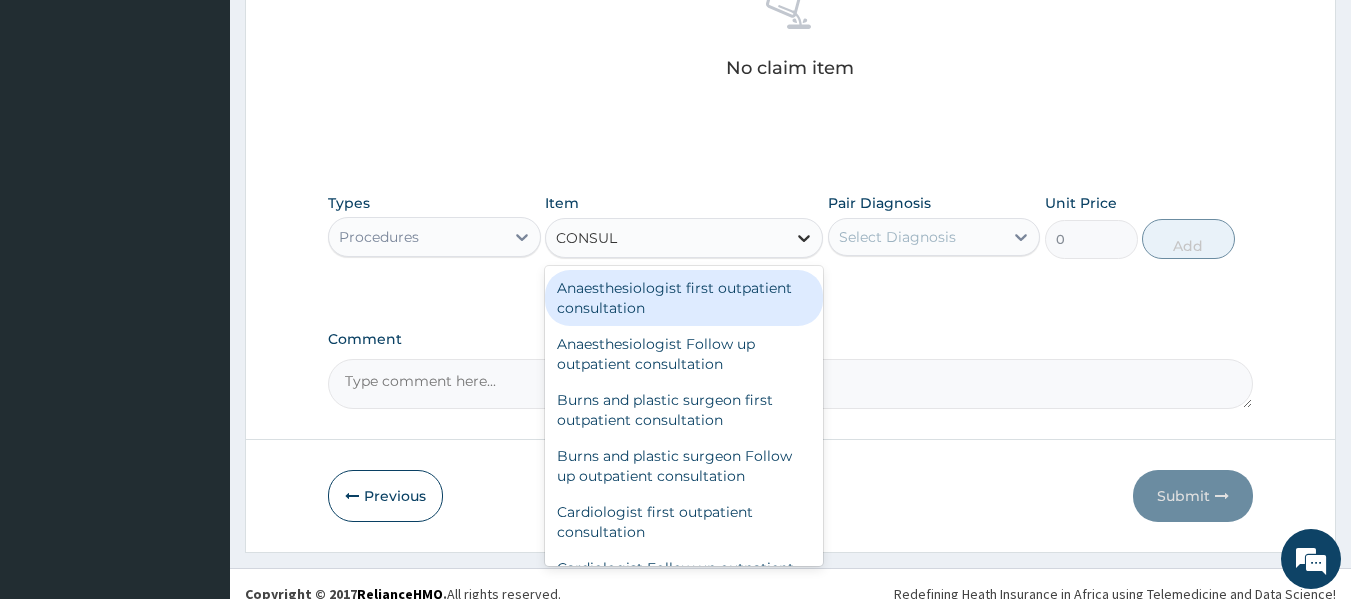 type on "CONSULT" 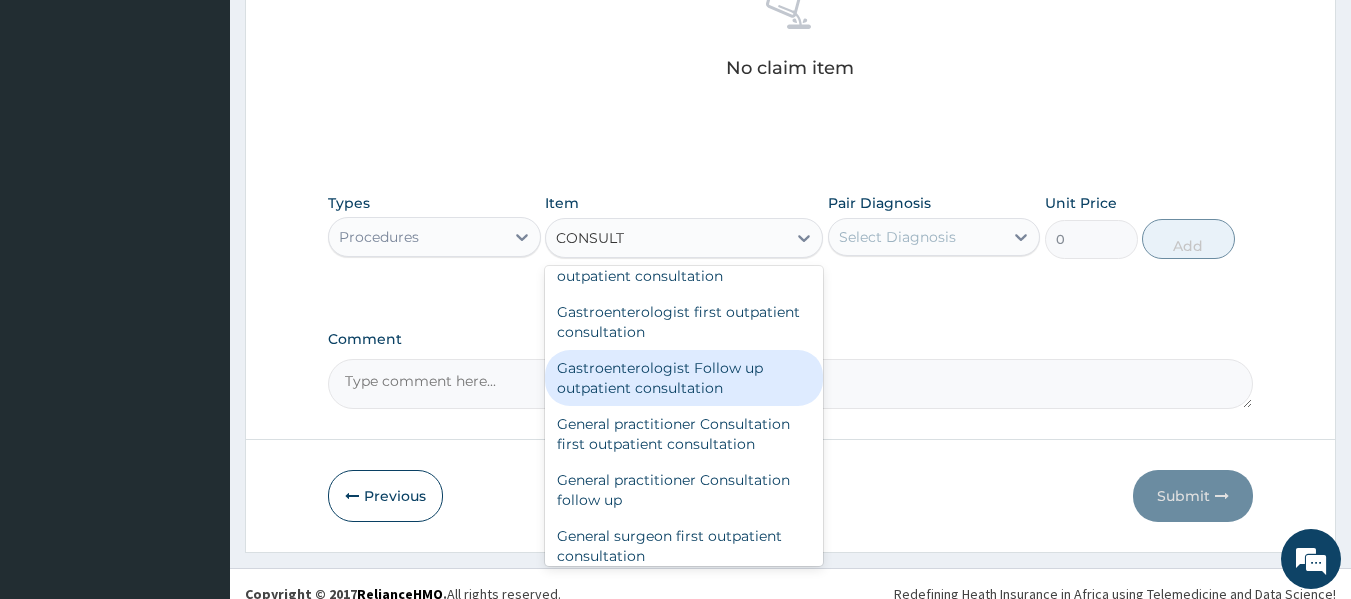 scroll, scrollTop: 1100, scrollLeft: 0, axis: vertical 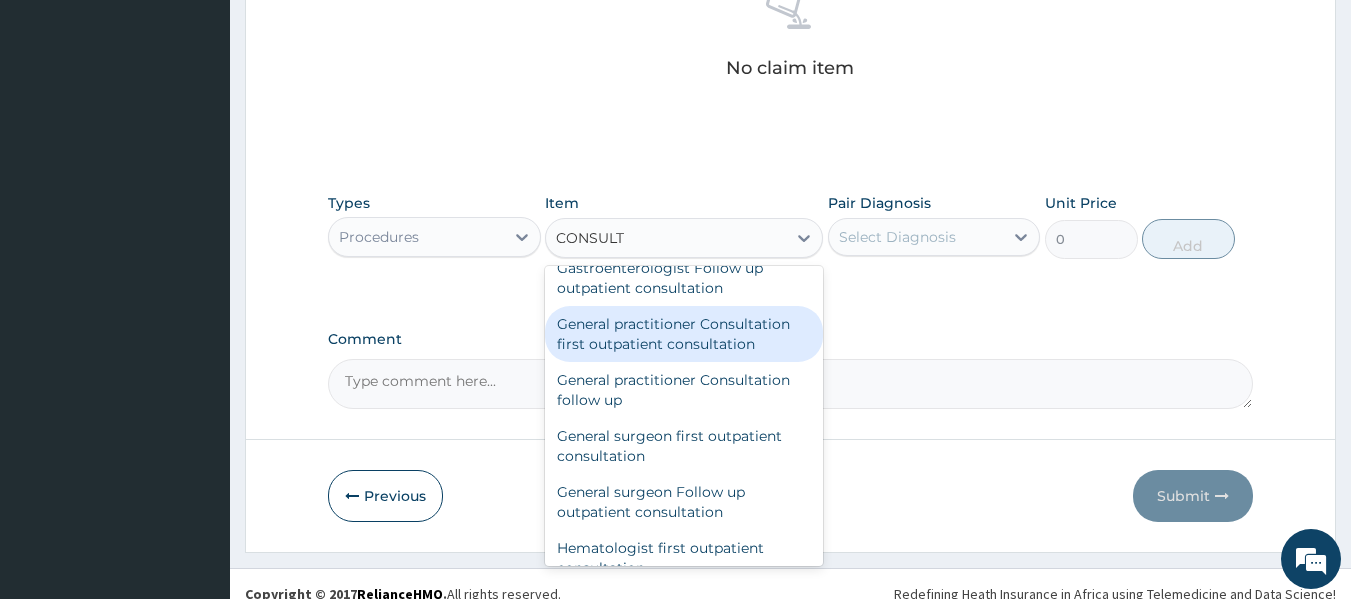 click on "General practitioner Consultation first outpatient consultation" at bounding box center [684, 334] 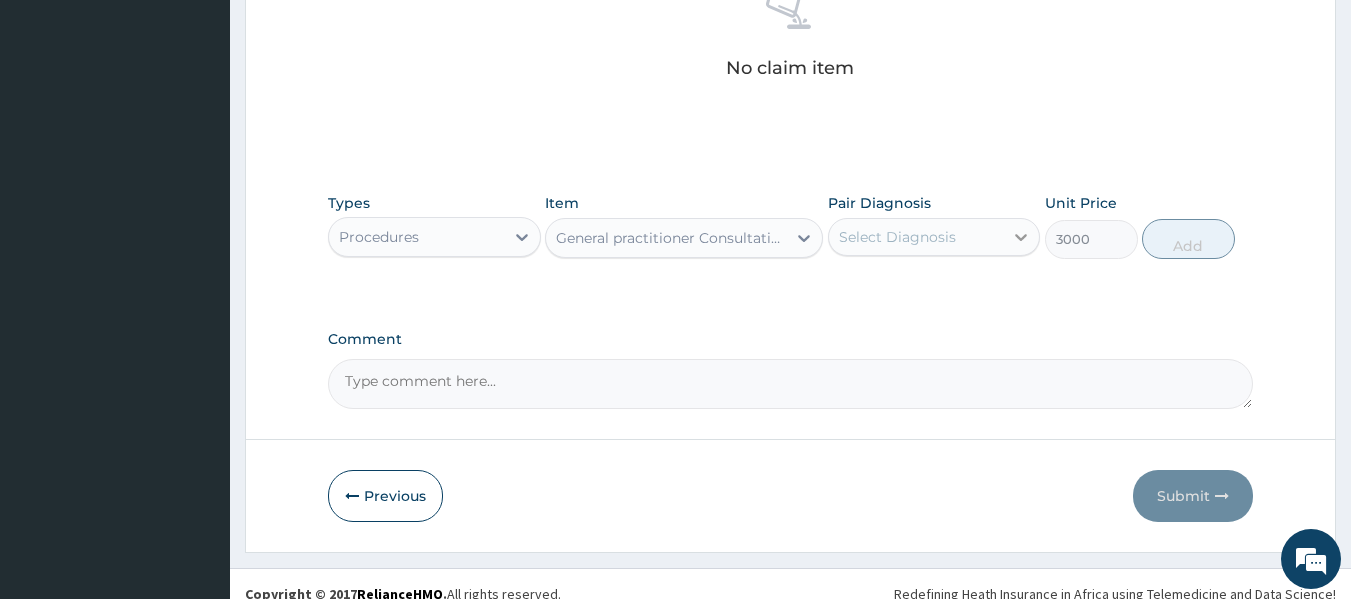 click 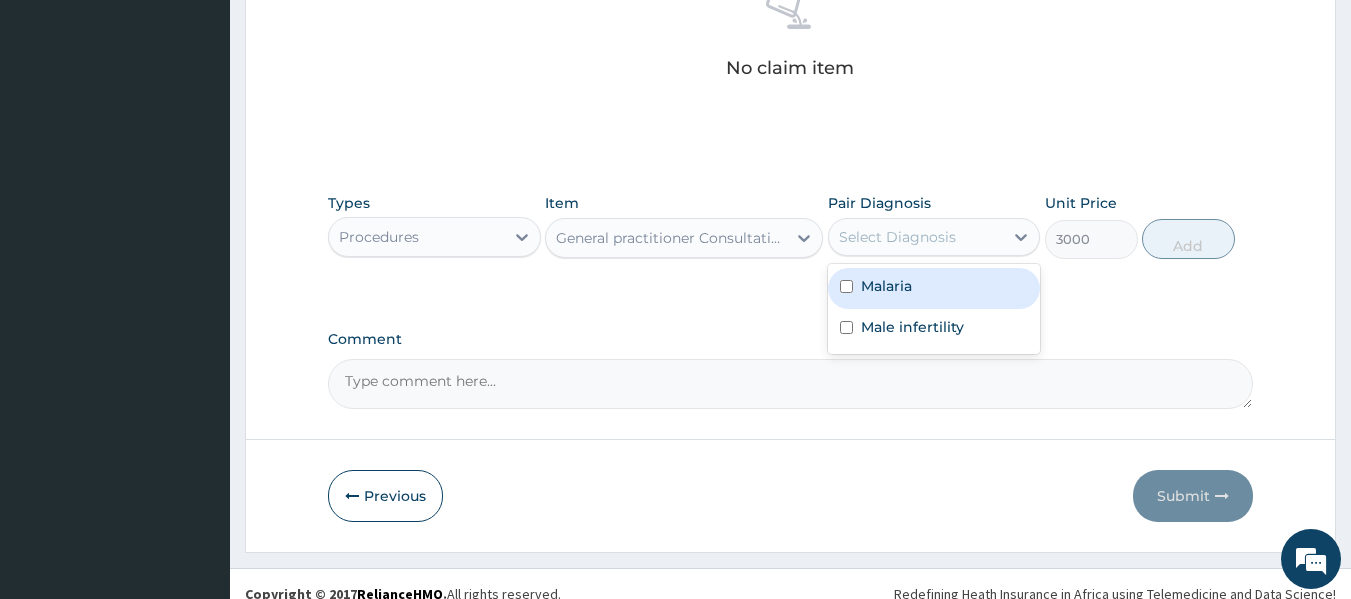 click at bounding box center (846, 286) 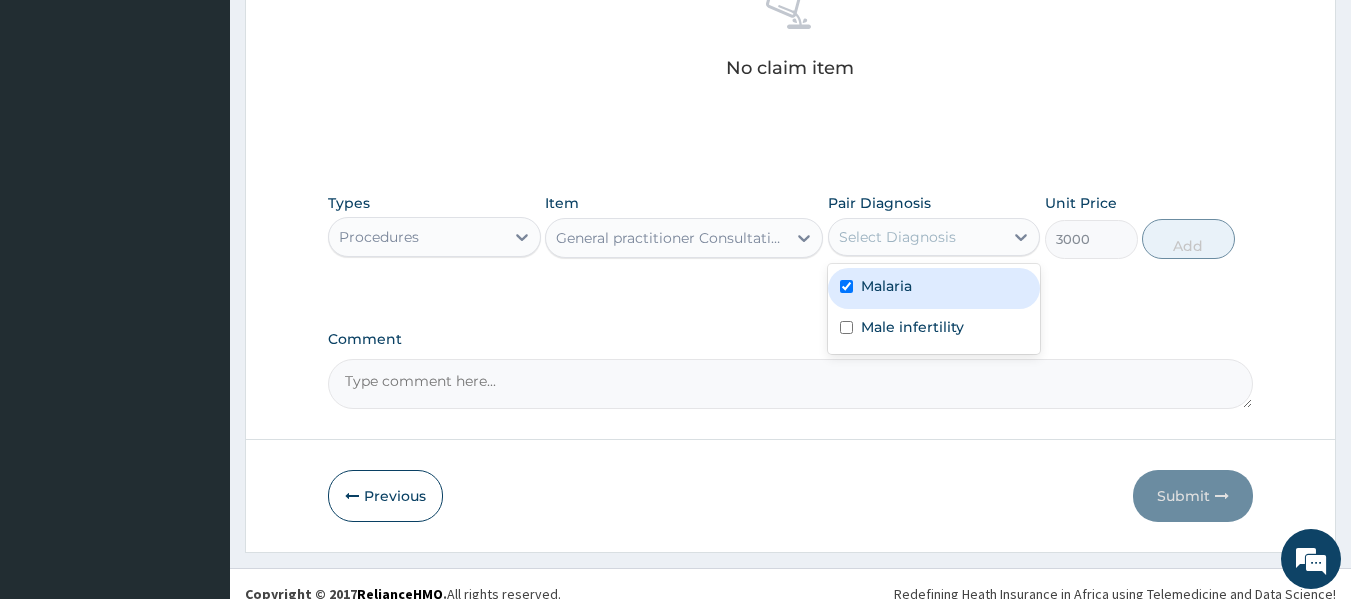 checkbox on "true" 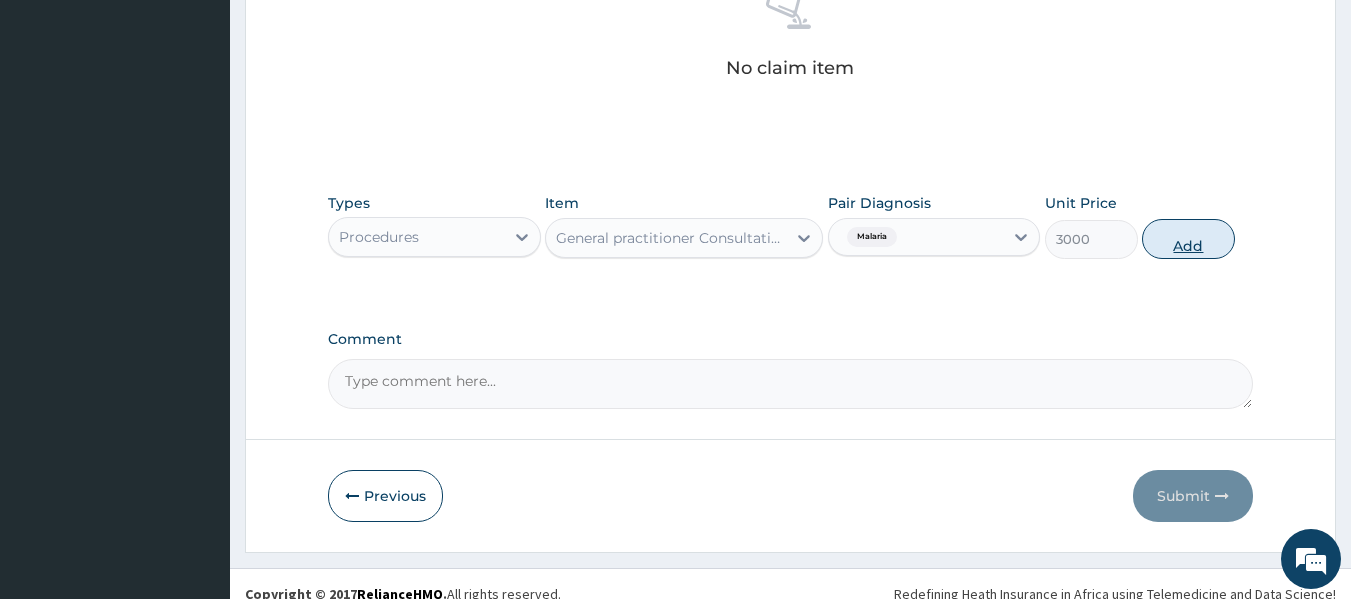 click on "Add" at bounding box center [1188, 239] 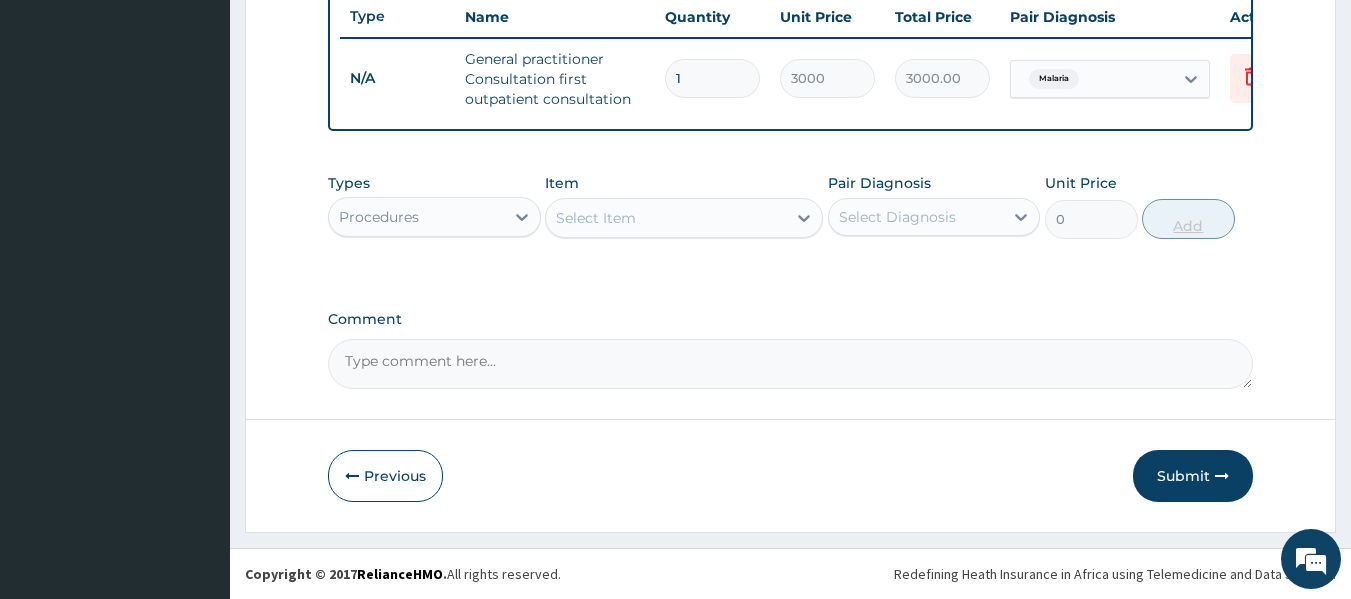 scroll, scrollTop: 774, scrollLeft: 0, axis: vertical 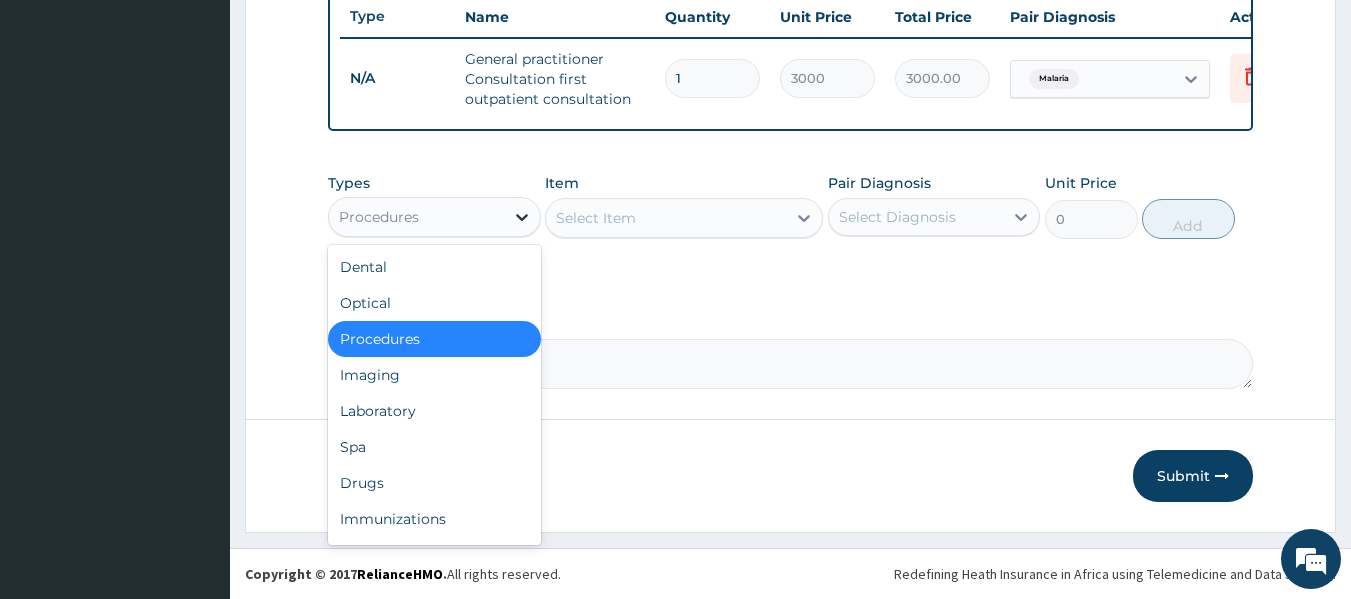 click 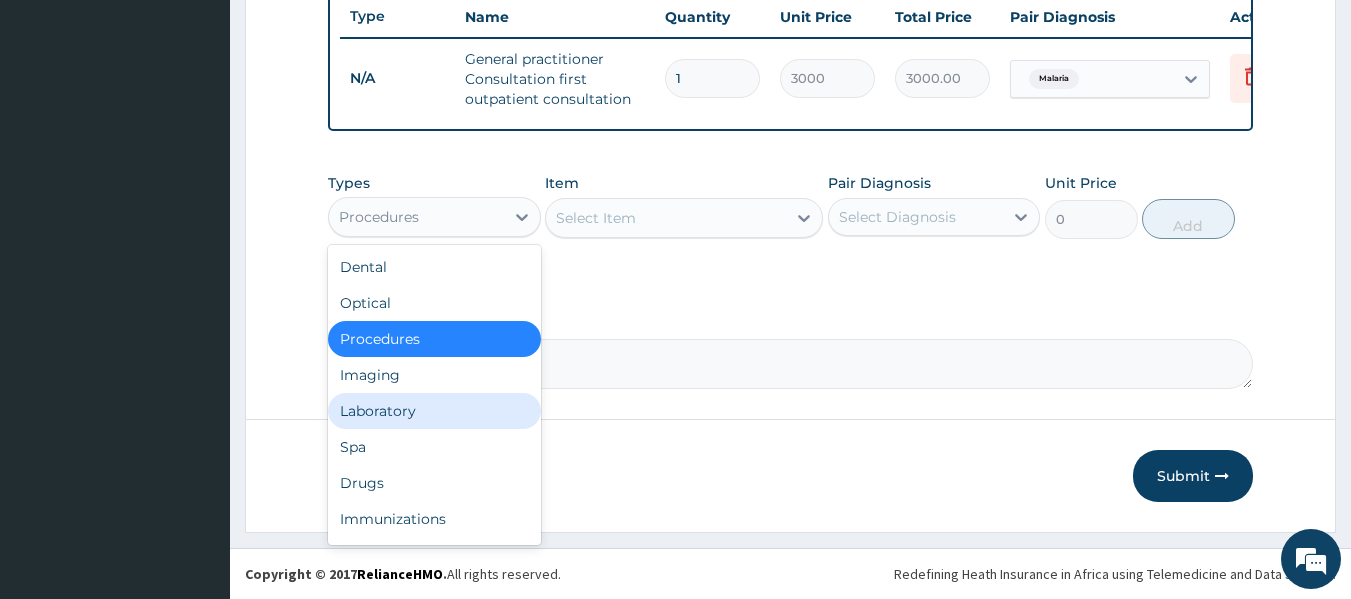 click on "Laboratory" at bounding box center (434, 411) 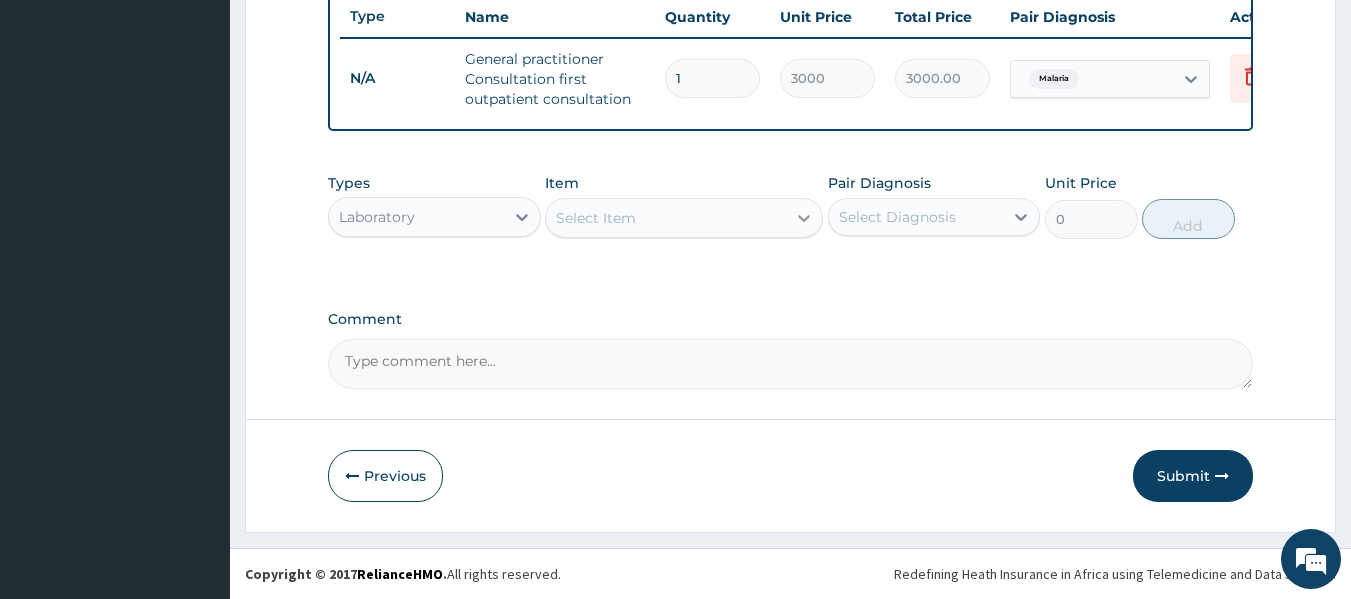 click 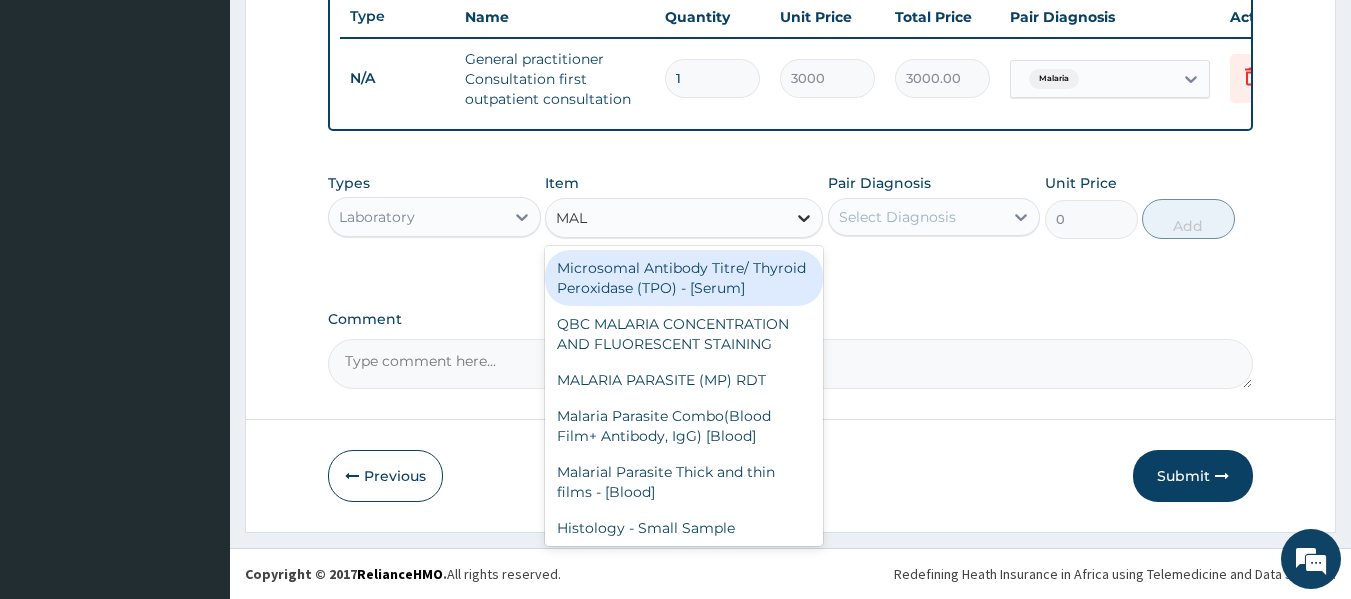 type on "MALA" 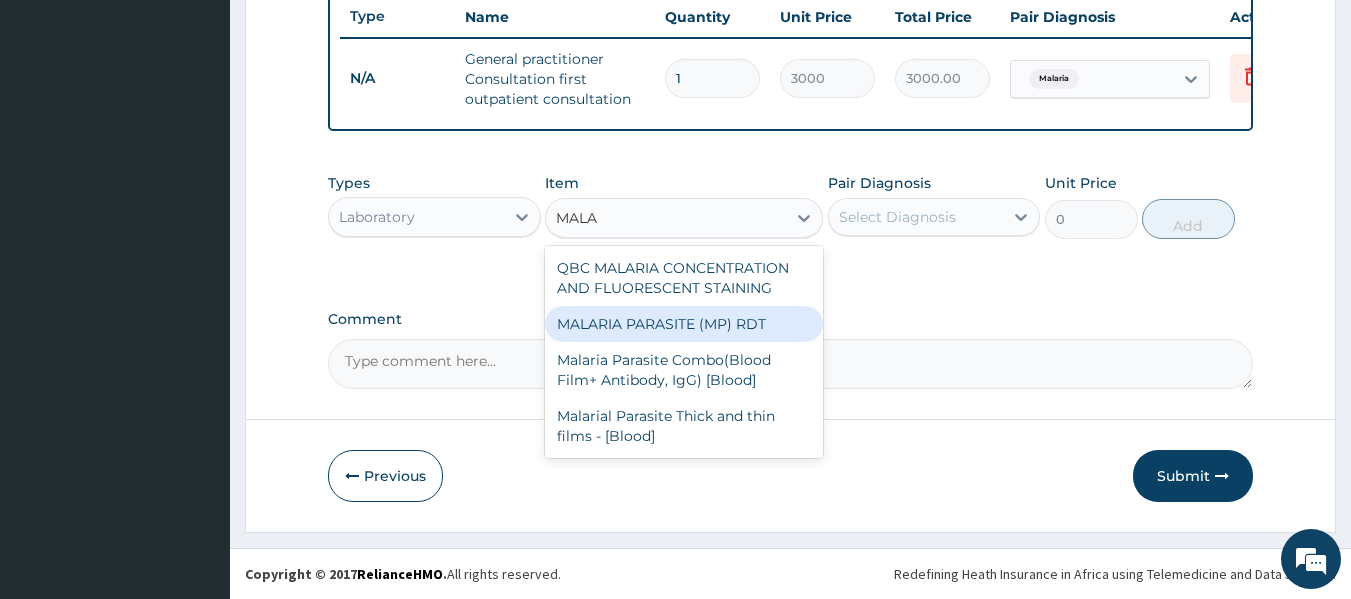 click on "MALARIA PARASITE (MP) RDT" at bounding box center [684, 324] 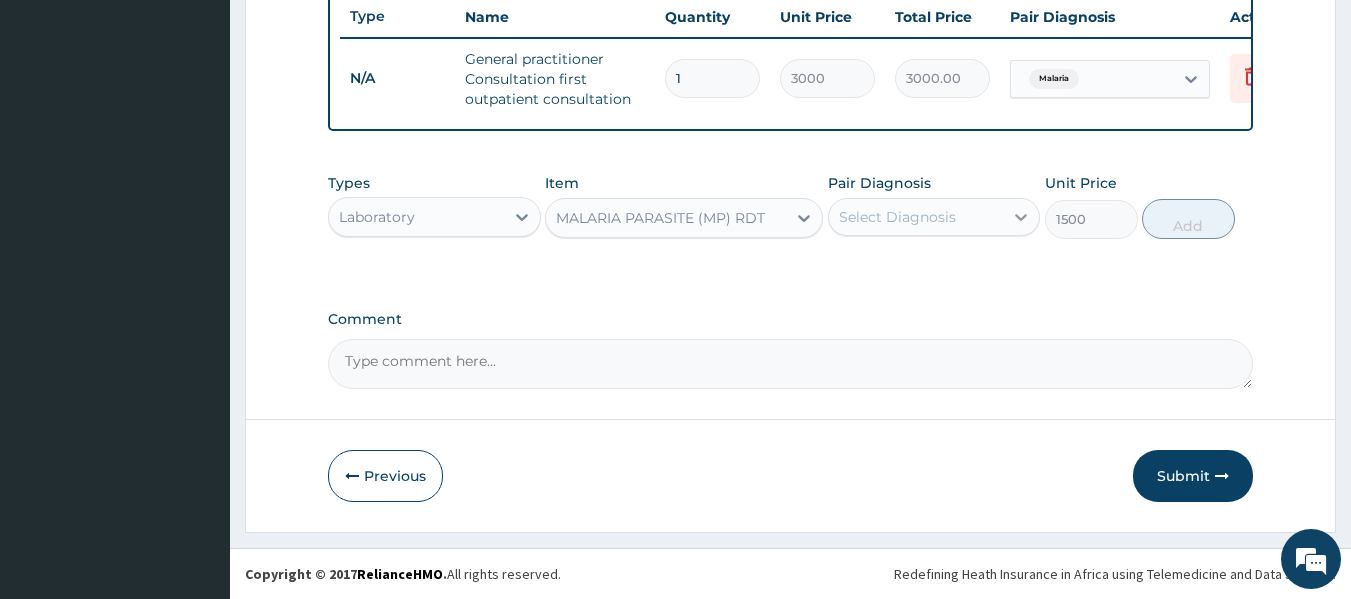 click 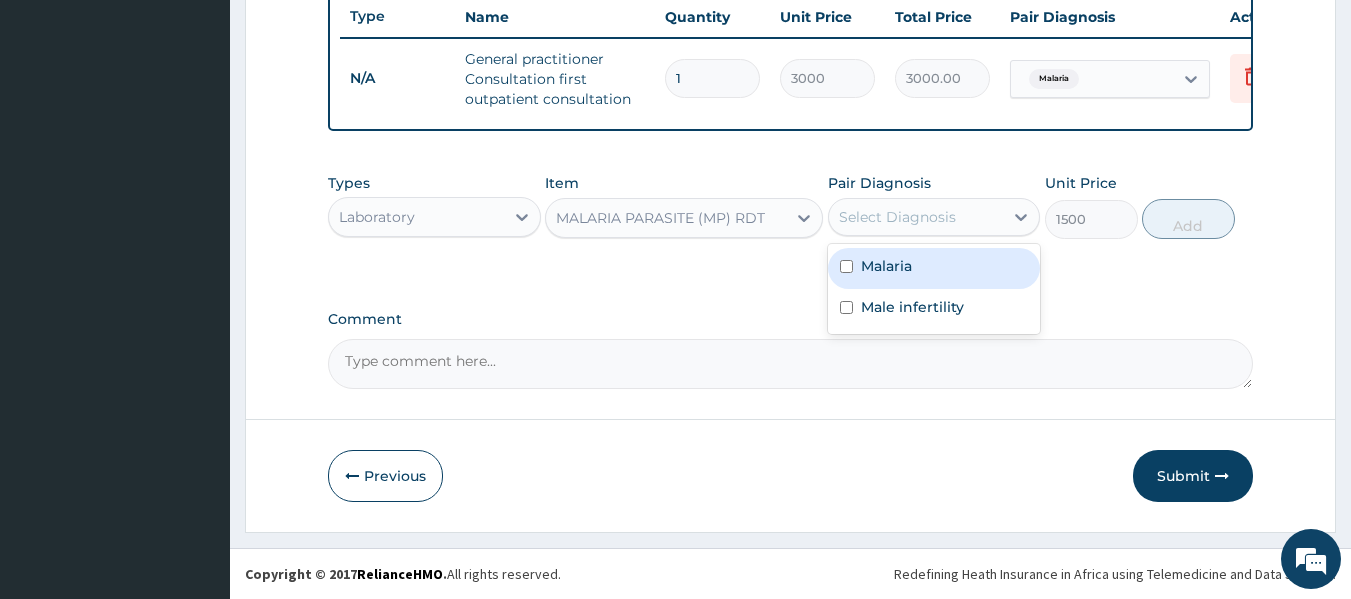 click at bounding box center (846, 266) 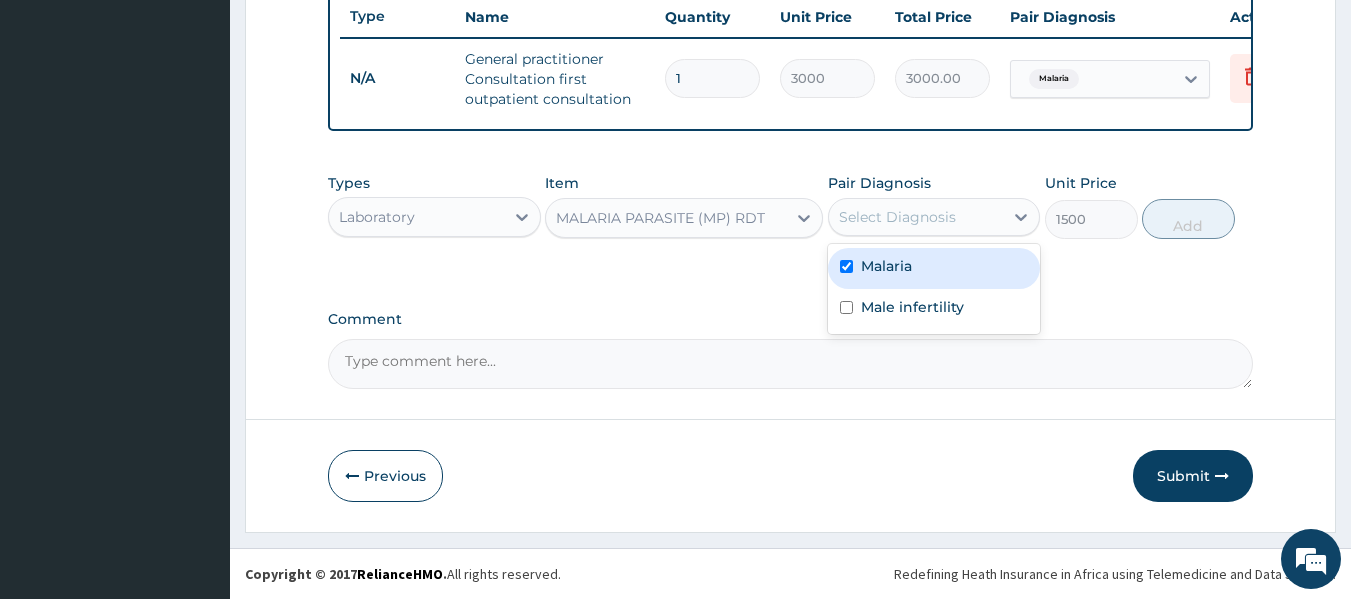 checkbox on "true" 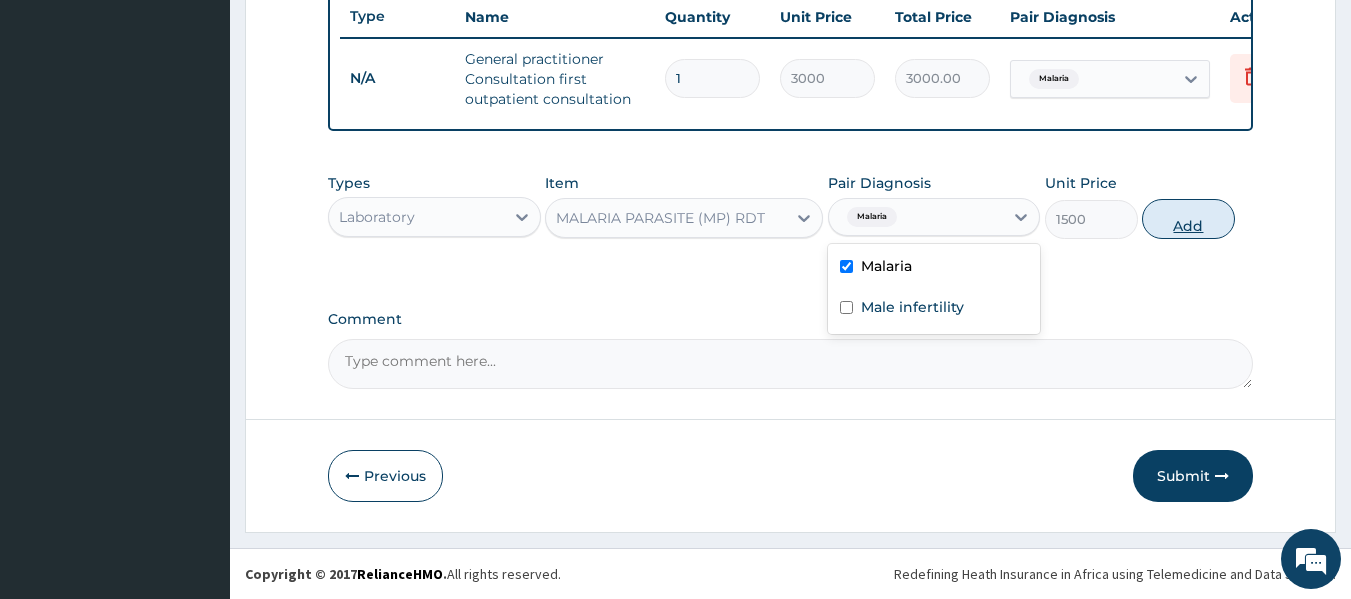click on "Add" at bounding box center [1188, 219] 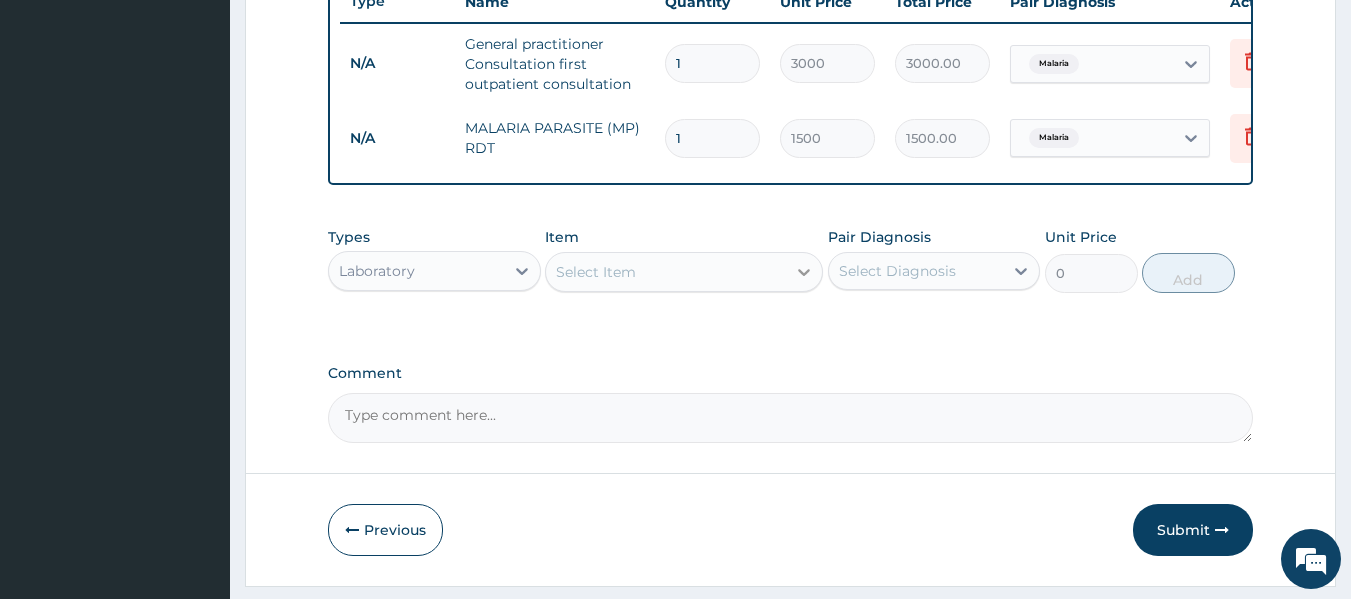 click 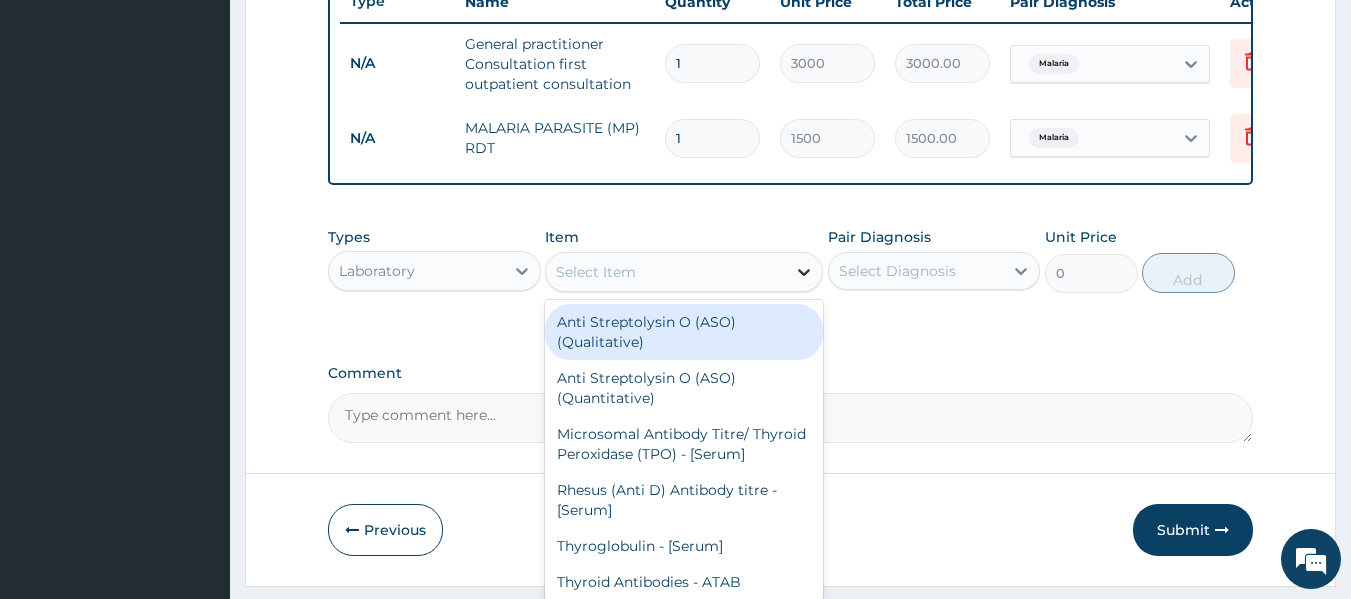 type on "C" 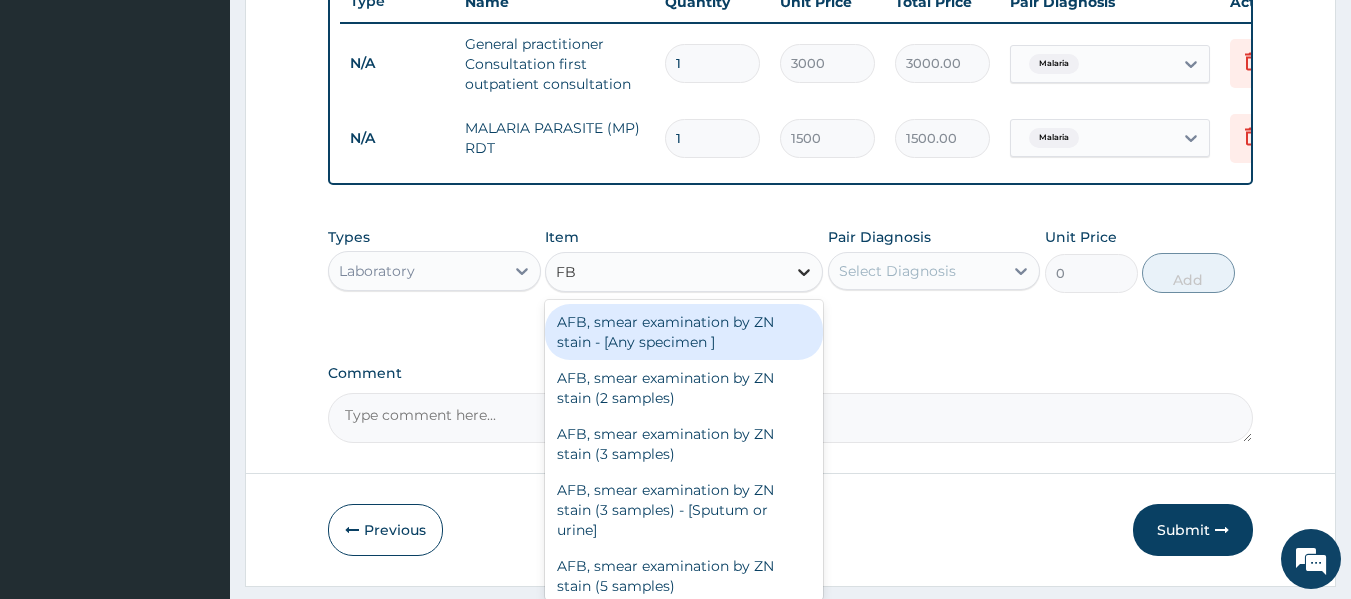 type on "FBC" 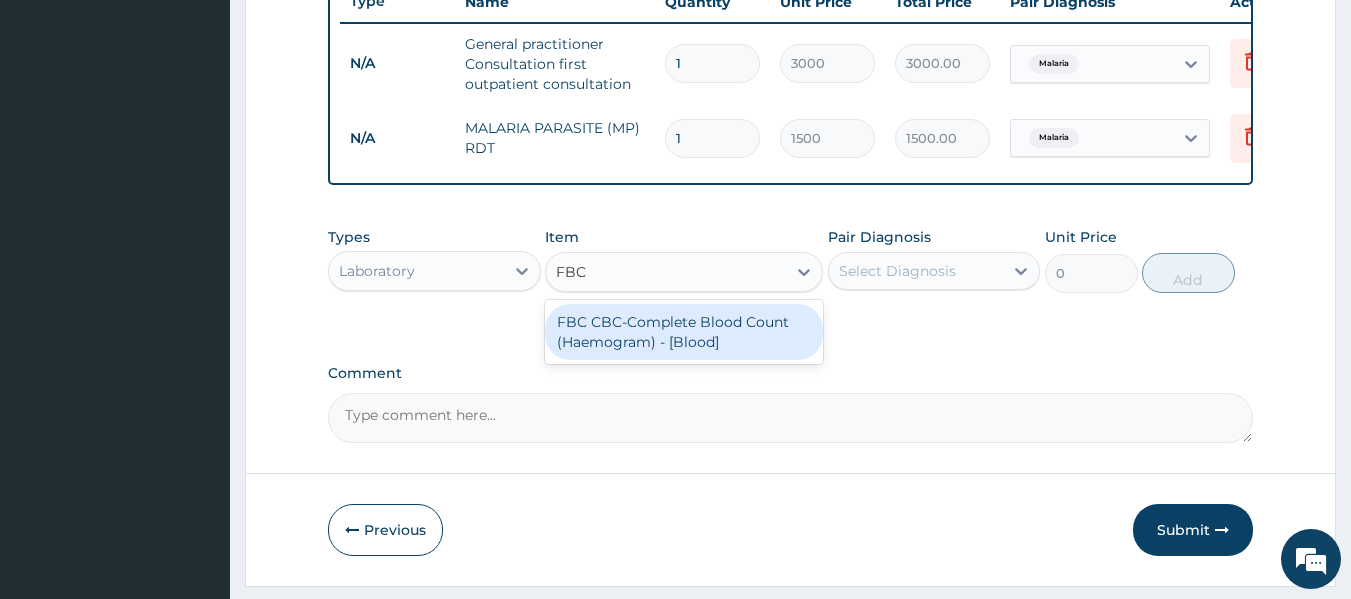 click on "FBC CBC-Complete Blood Count (Haemogram) - [Blood]" at bounding box center (684, 332) 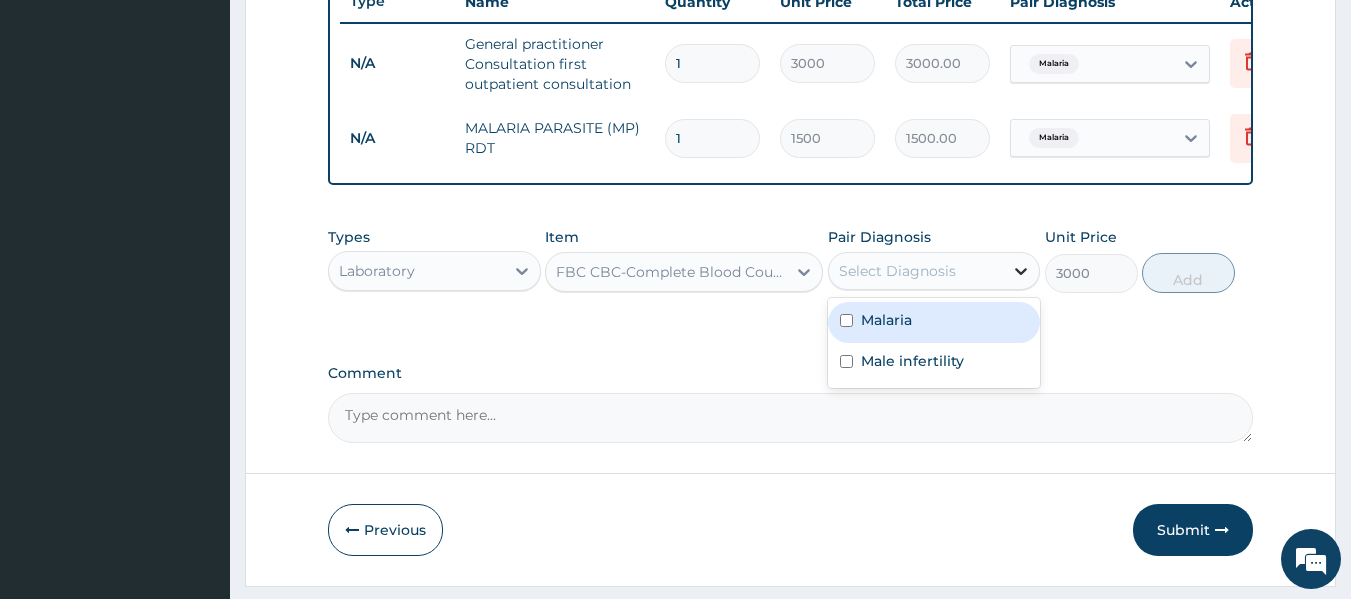 click 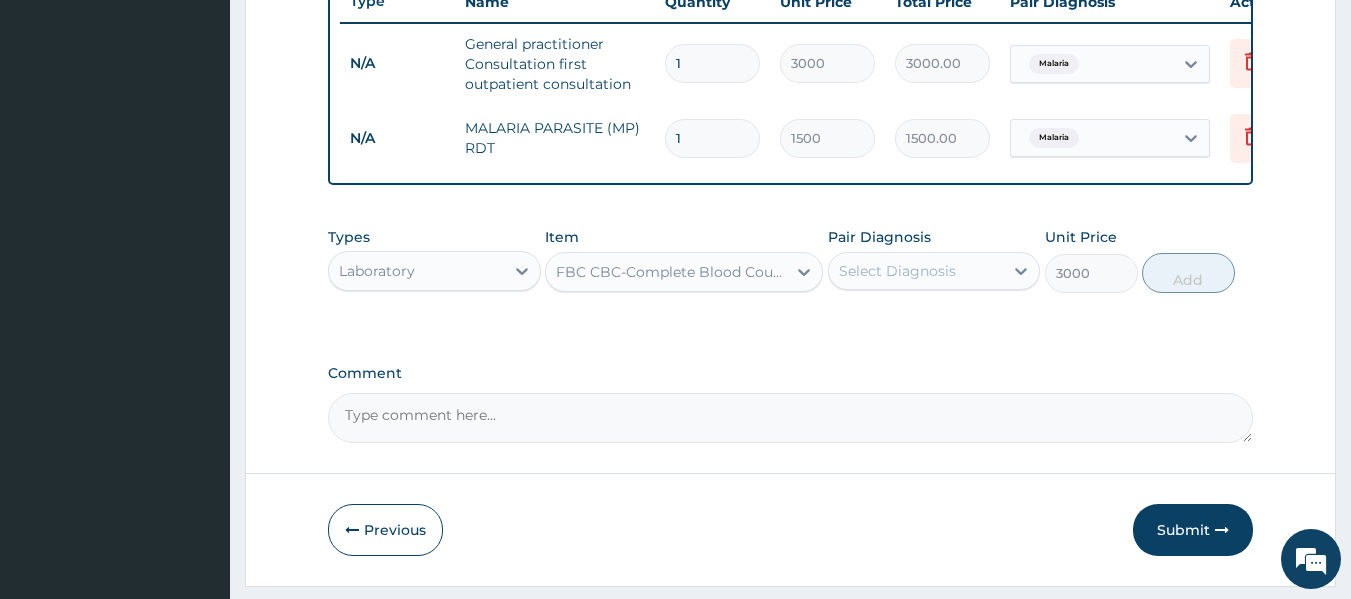 click on "PA Code / Prescription Code Enter Code(Secondary Care Only) Encounter Date 11-07-2025 Important Notice Please enter PA codes before entering items that are not attached to a PA code   All diagnoses entered must be linked to a claim item. Diagnosis & Claim Items that are visible but inactive cannot be edited because they were imported from an already approved PA code. Diagnosis Malaria Query Male infertility Query NB: All diagnosis must be linked to a claim item Claim Items Type Name Quantity Unit Price Total Price Pair Diagnosis Actions N/A General practitioner Consultation first outpatient consultation 1 3000 3000.00 Malaria Delete N/A MALARIA PARASITE (MP) RDT 1 1500 1500.00 Malaria Delete Types Laboratory Item FBC CBC-Complete Blood Count (Haemogram) - [Blood] Pair Diagnosis Select Diagnosis Unit Price 3000 Add Comment" at bounding box center [791, -70] 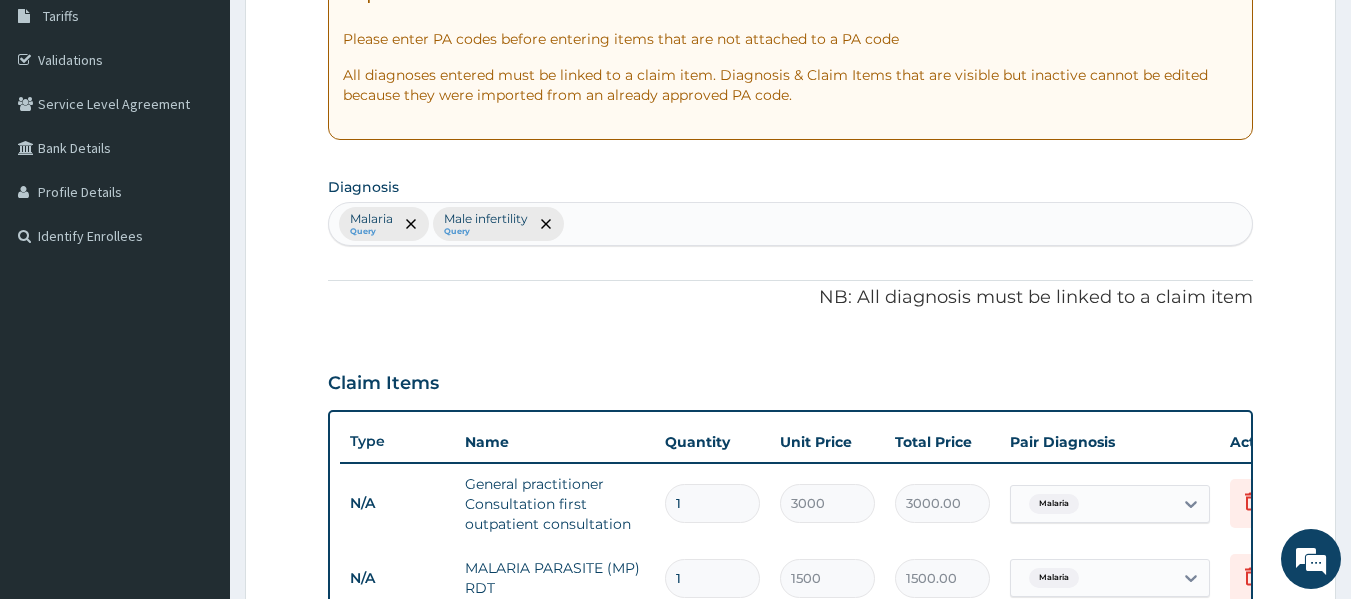 scroll, scrollTop: 274, scrollLeft: 0, axis: vertical 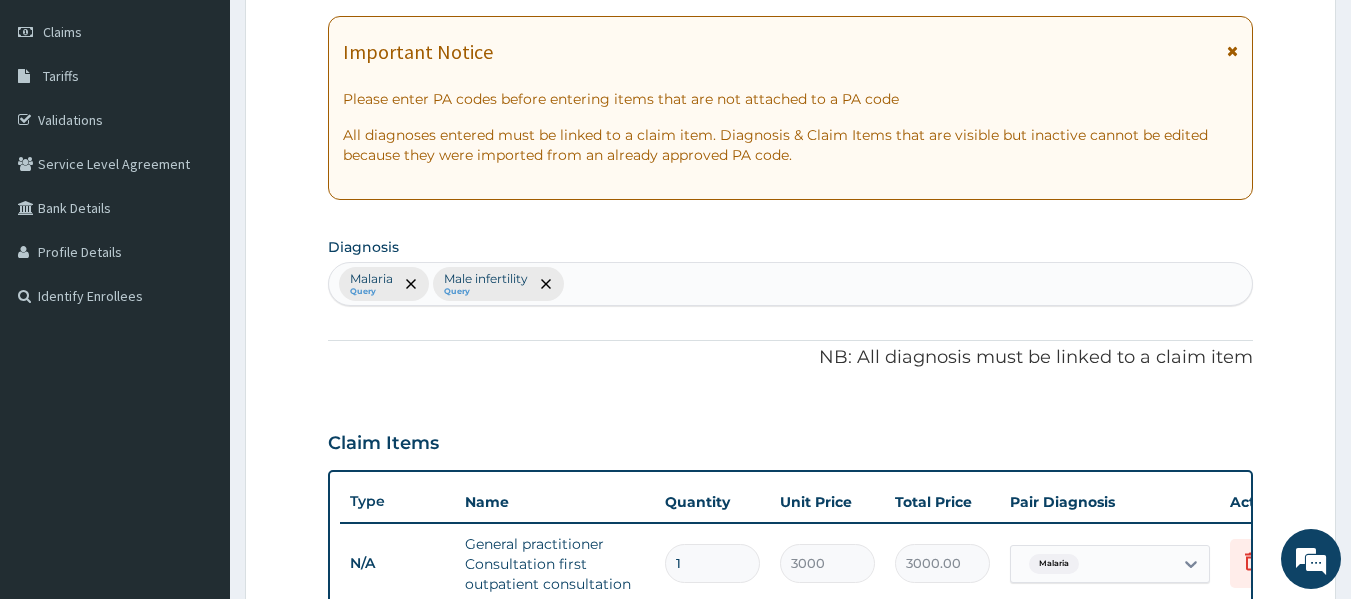 click on "Malaria Query Male infertility Query" at bounding box center (791, 284) 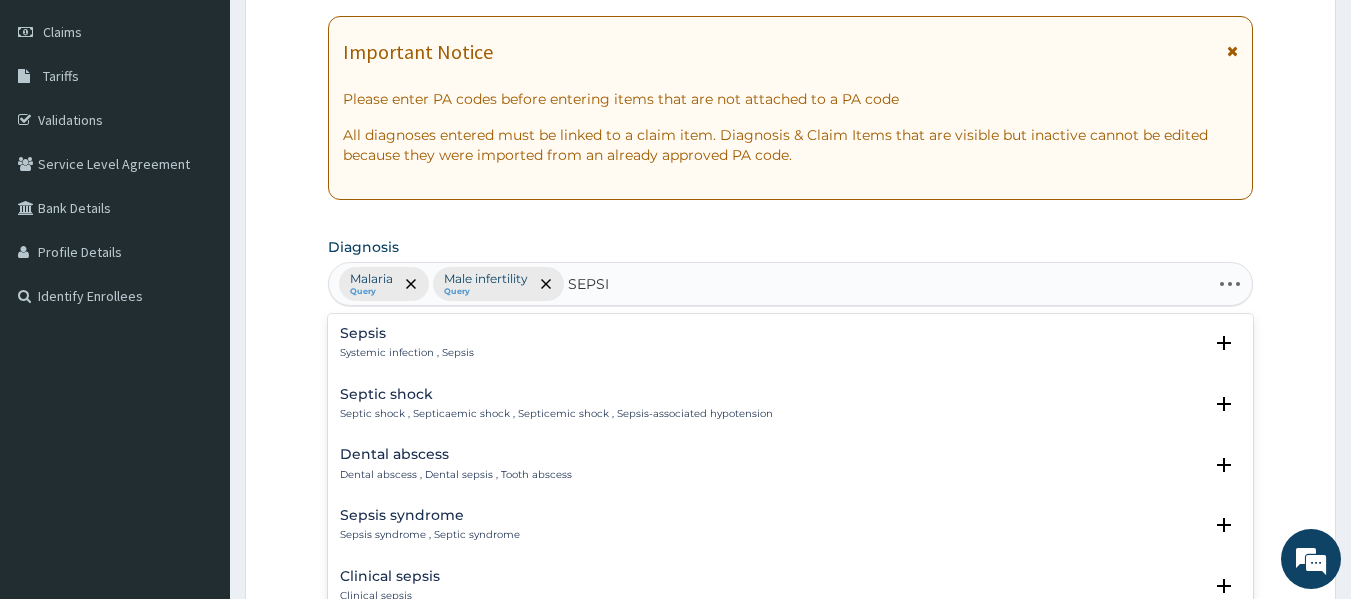 type on "SEPSIS" 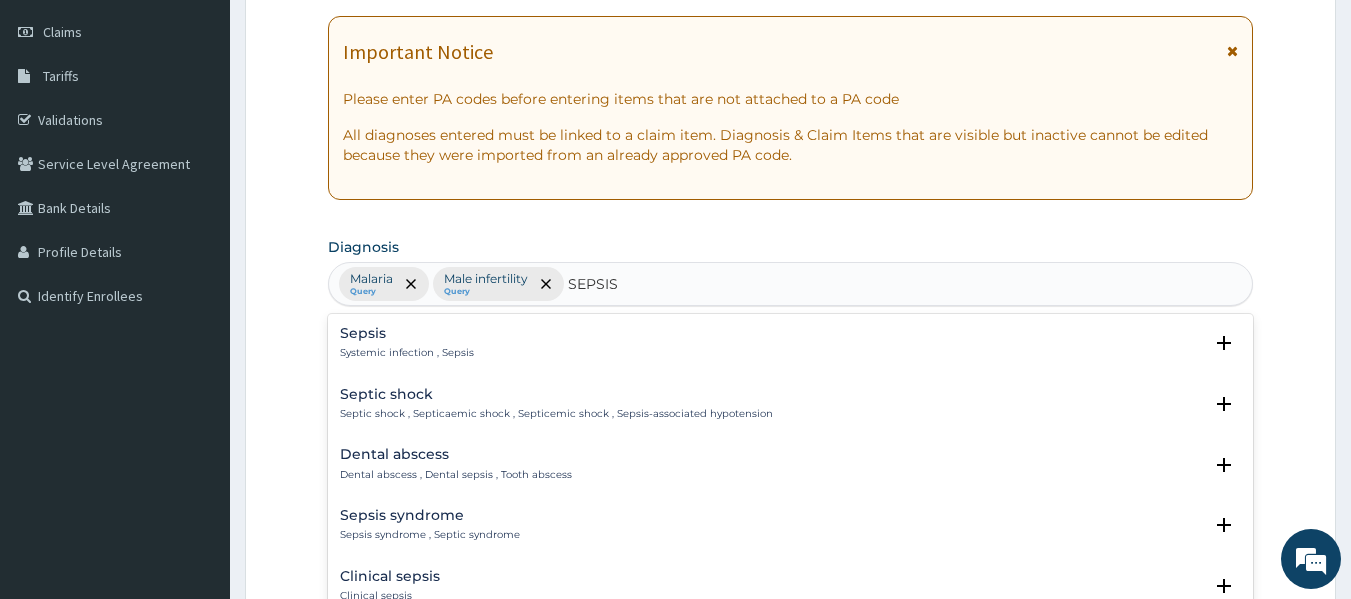 click on "Systemic infection , Sepsis" at bounding box center (407, 353) 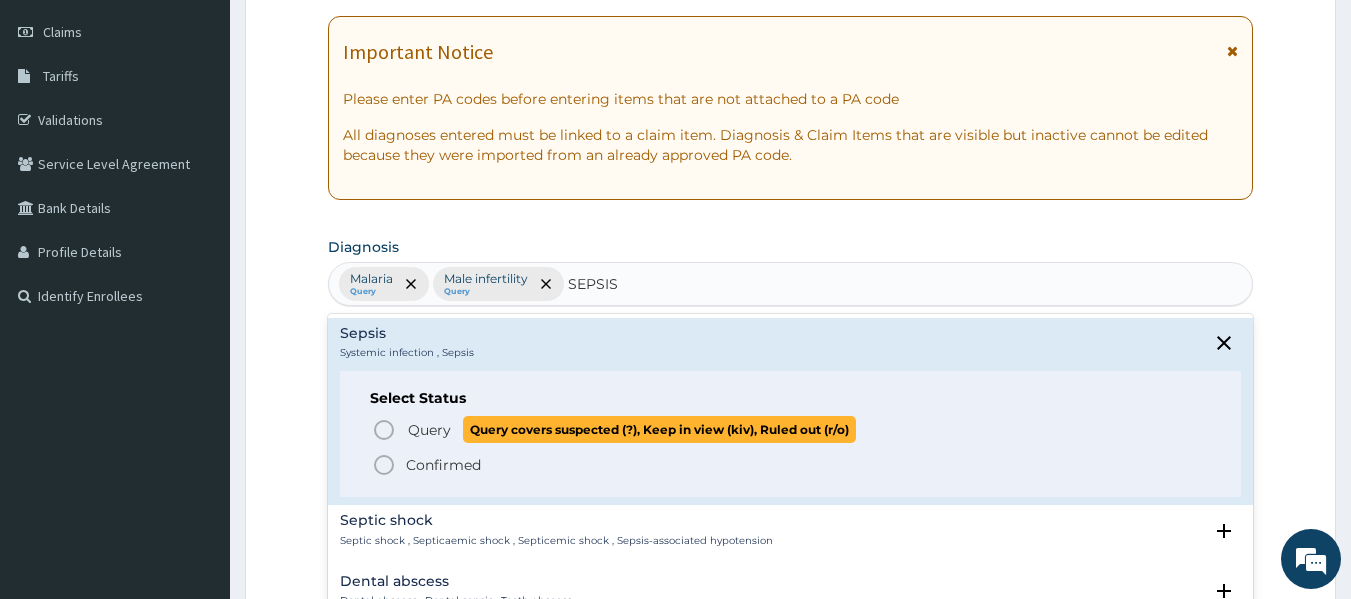 click 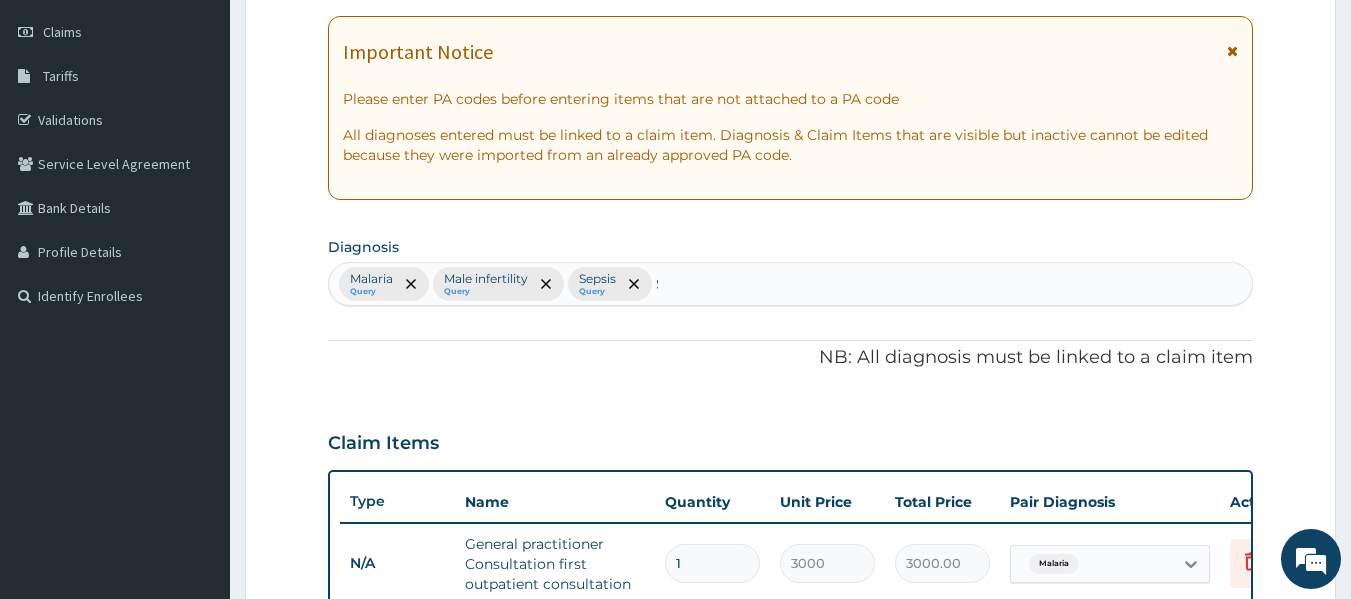 type 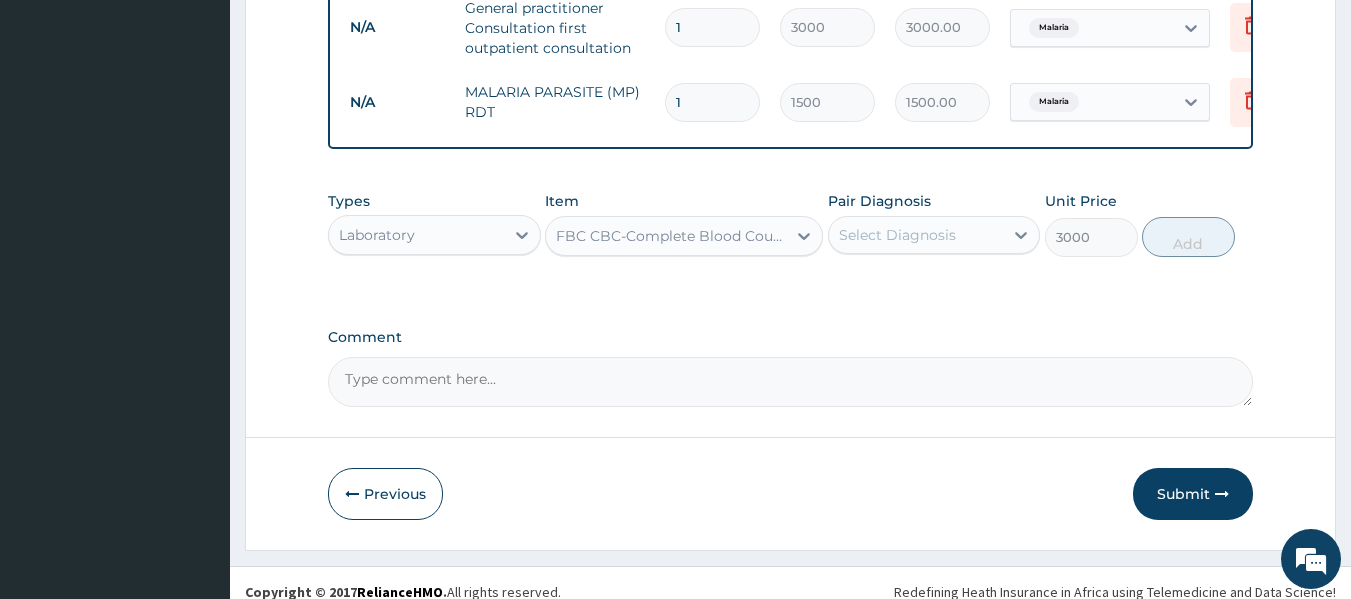 scroll, scrollTop: 843, scrollLeft: 0, axis: vertical 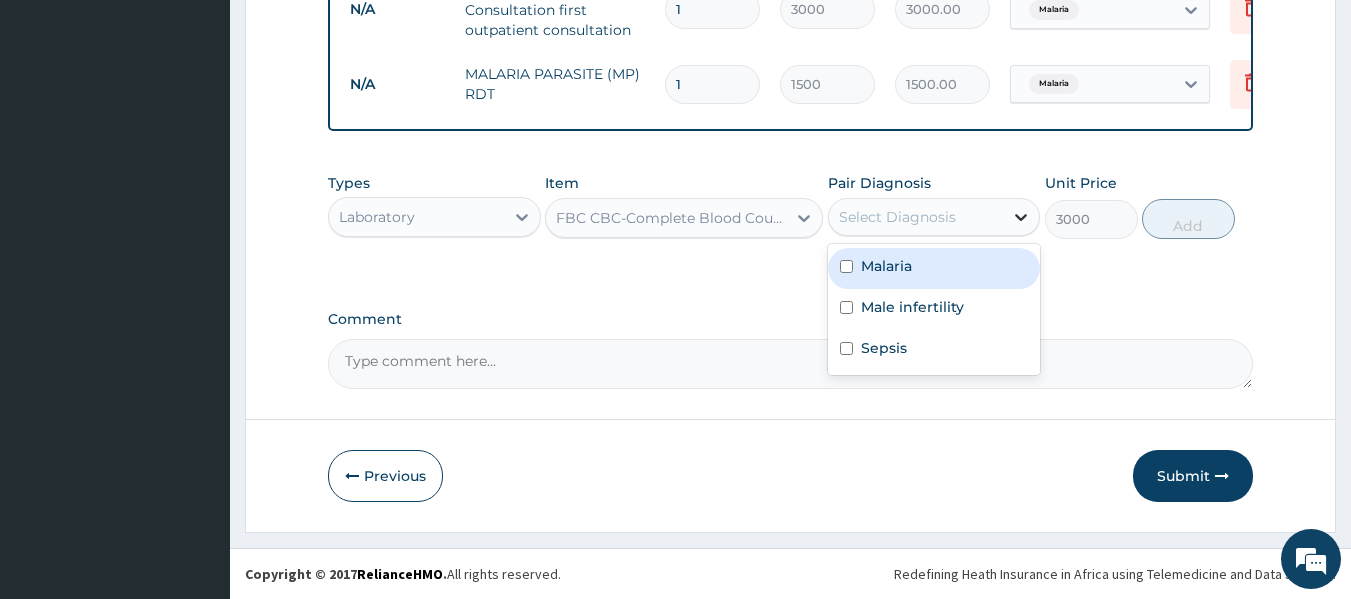 click 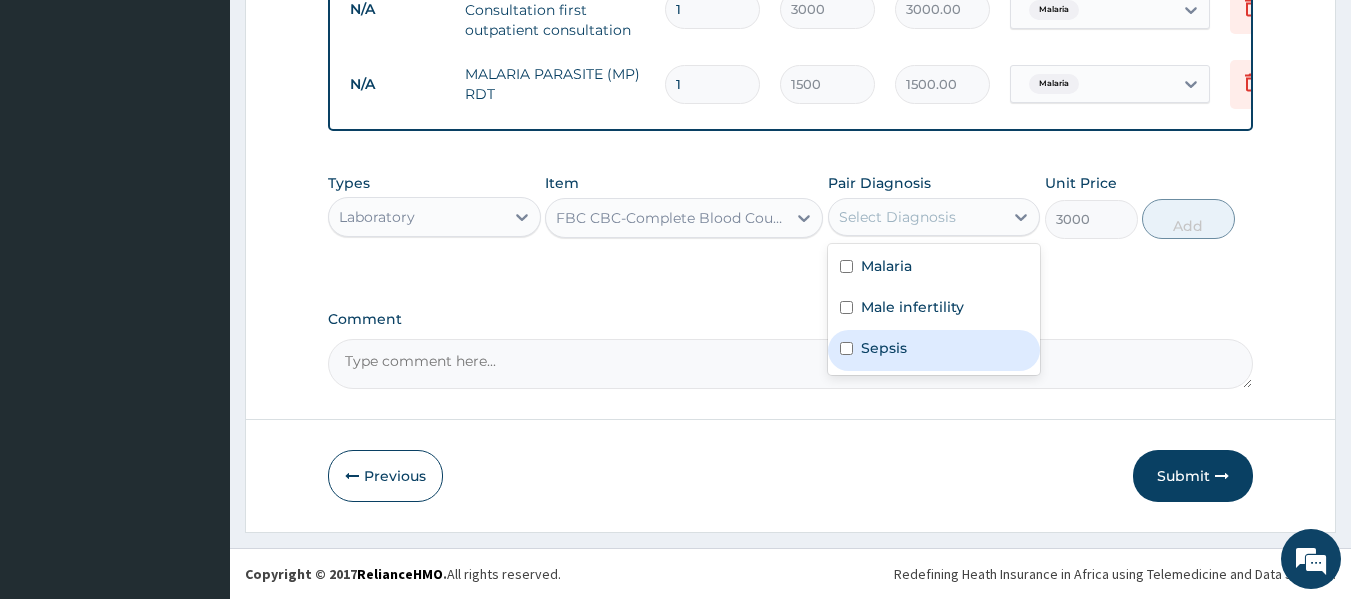 click at bounding box center (846, 348) 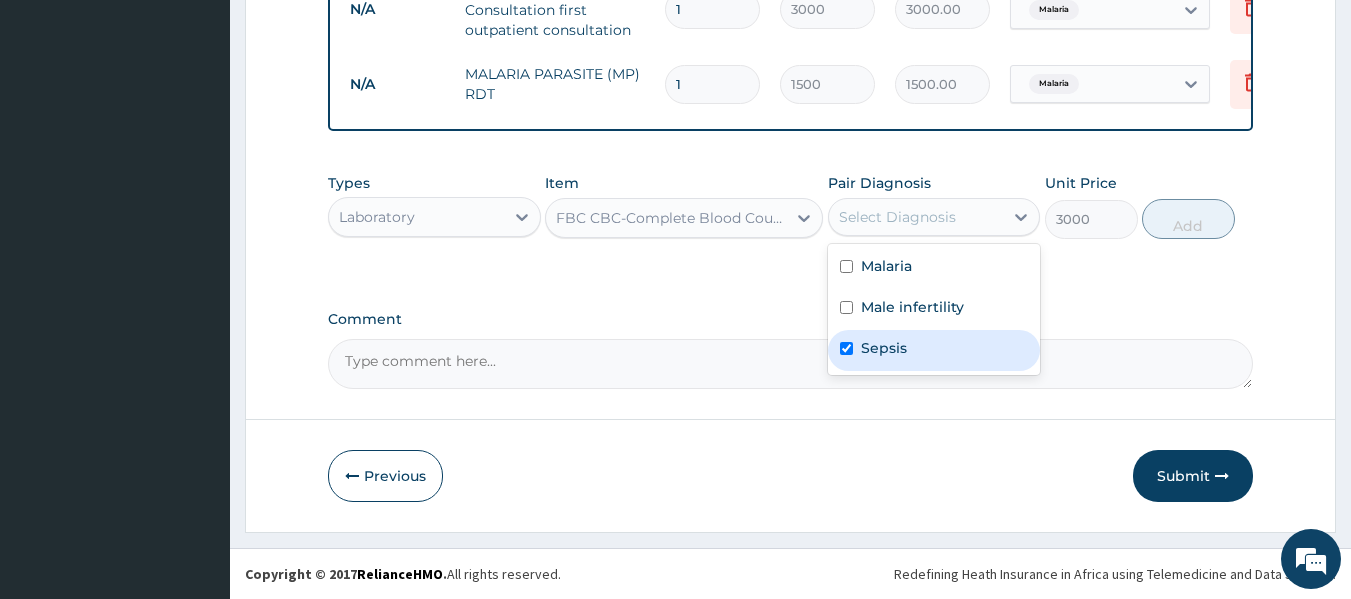 checkbox on "true" 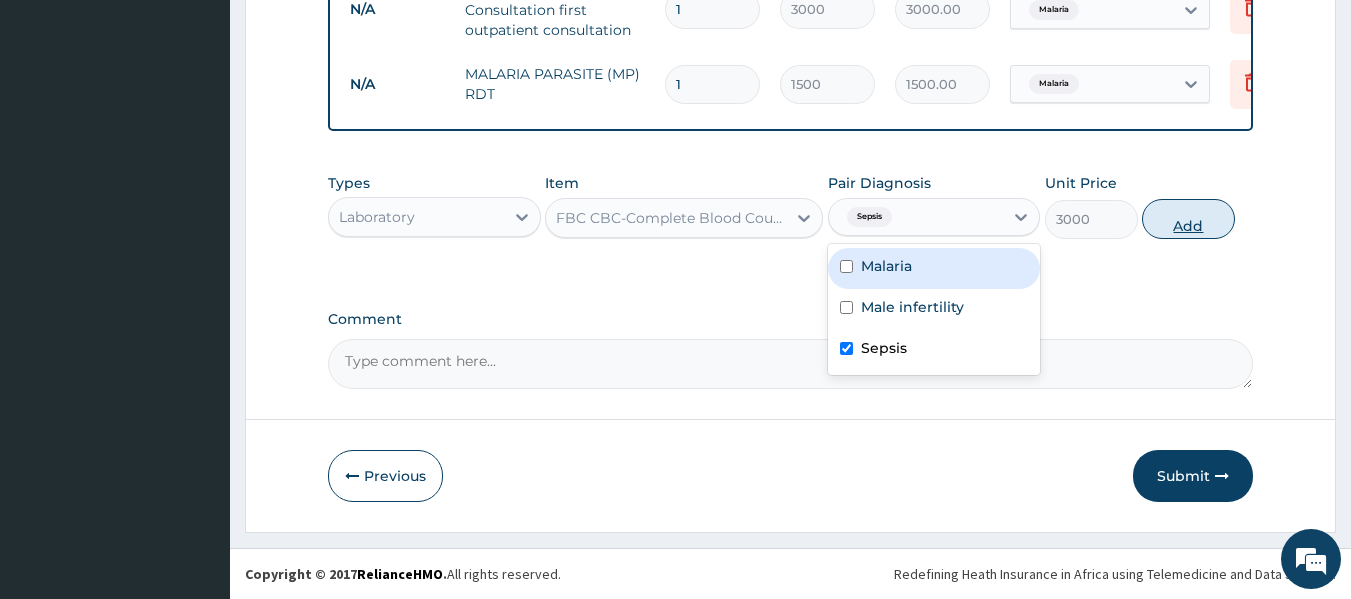 click on "Add" at bounding box center [1188, 219] 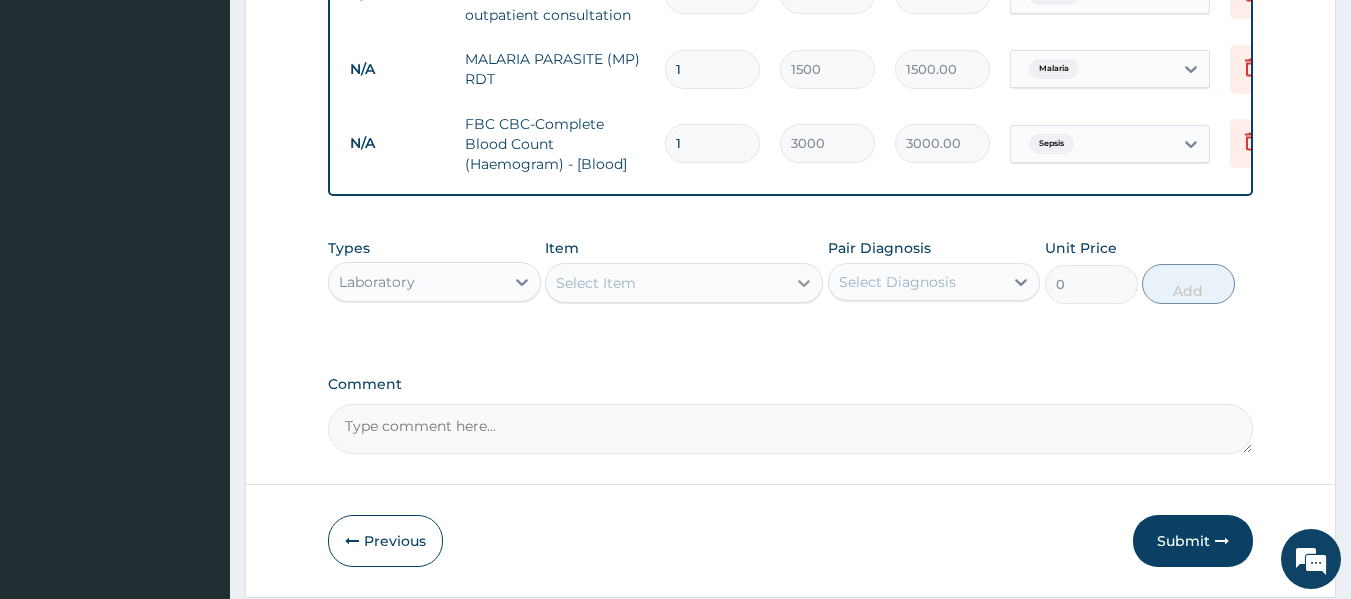click 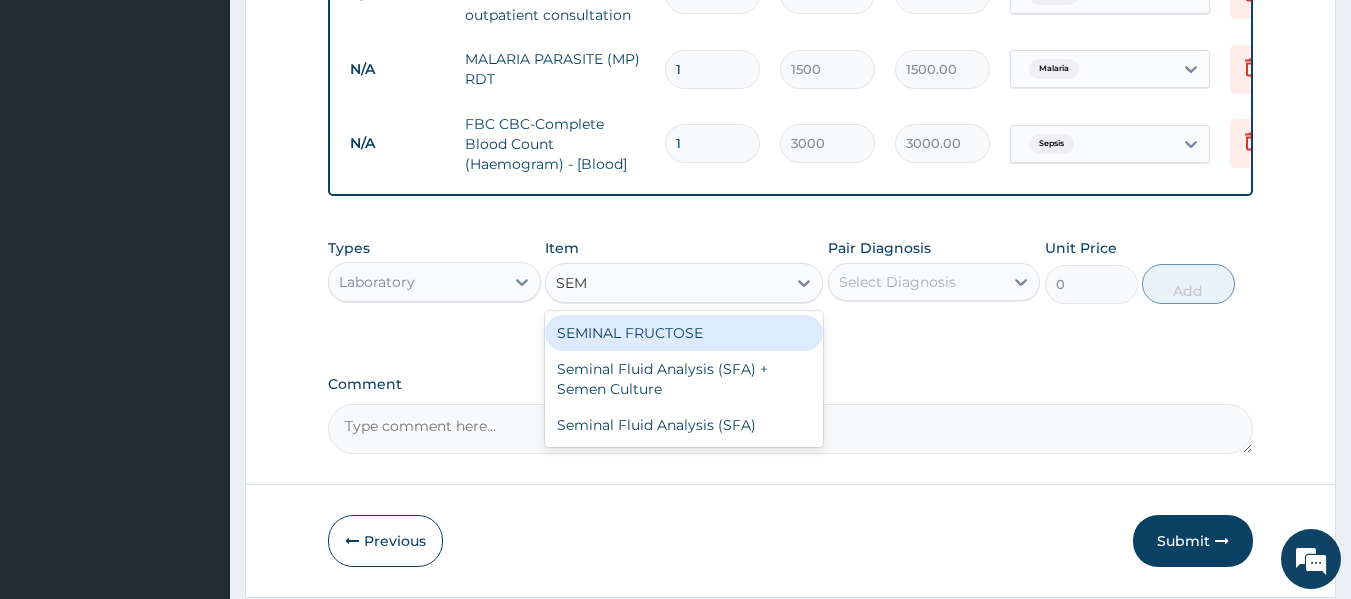 type on "SEM" 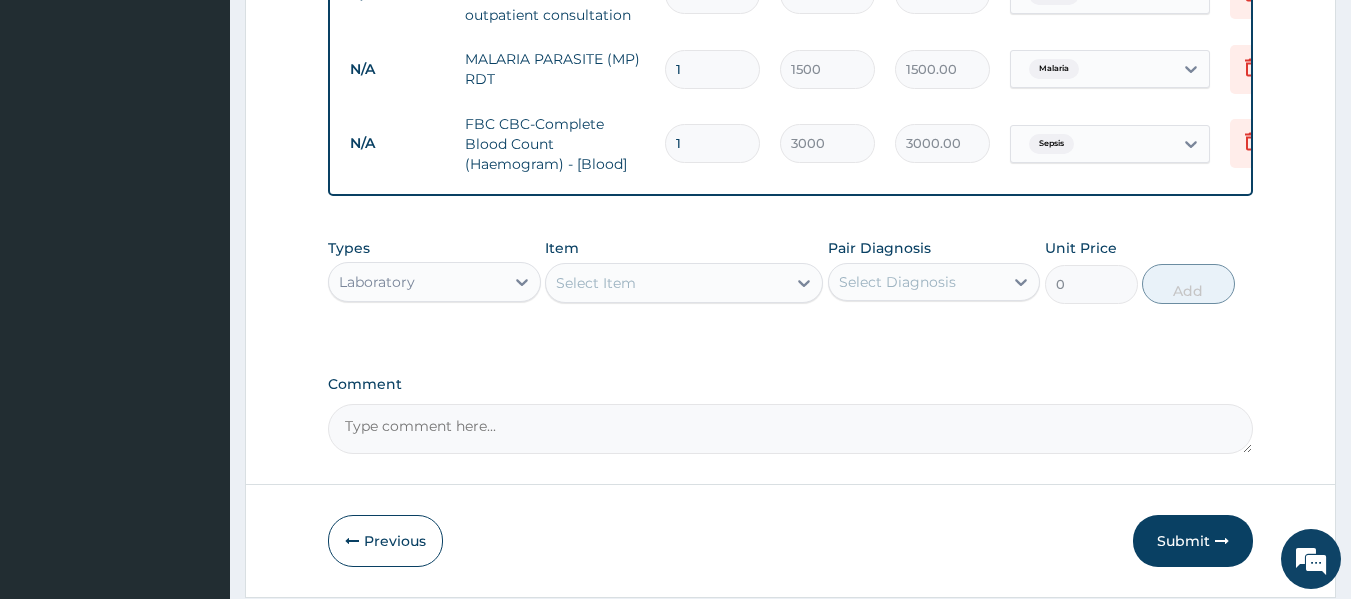 click on "PA Code / Prescription Code Enter Code(Secondary Care Only) Encounter Date 11-07-2025 Important Notice Please enter PA codes before entering items that are not attached to a PA code   All diagnoses entered must be linked to a claim item. Diagnosis & Claim Items that are visible but inactive cannot be edited because they were imported from an already approved PA code. Diagnosis Malaria Query Male infertility Query Sepsis Query NB: All diagnosis must be linked to a claim item Claim Items Type Name Quantity Unit Price Total Price Pair Diagnosis Actions N/A General practitioner Consultation first outpatient consultation 1 3000 3000.00 Malaria Delete N/A MALARIA PARASITE (MP) RDT 1 1500 1500.00 Malaria Delete N/A FBC CBC-Complete Blood Count (Haemogram) - [Blood] 1 3000 3000.00 Sepsis Delete Types Laboratory Item Select Item Pair Diagnosis Select Diagnosis Unit Price 0 Add Comment" at bounding box center [791, -99] 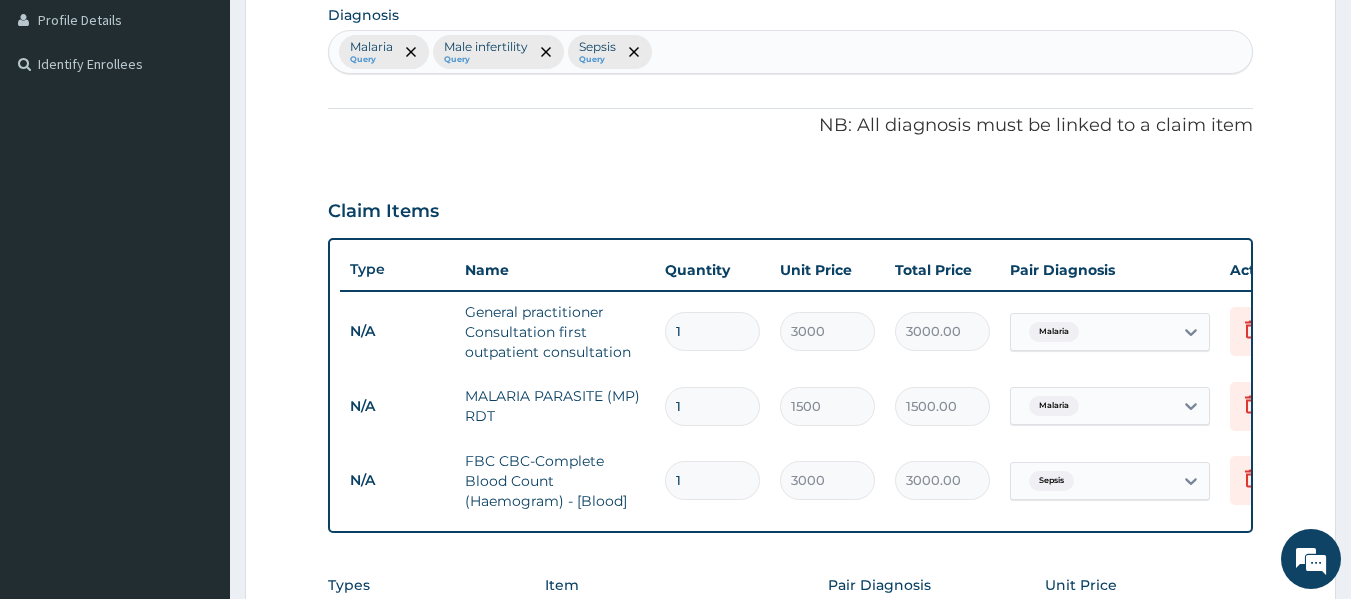 scroll, scrollTop: 443, scrollLeft: 0, axis: vertical 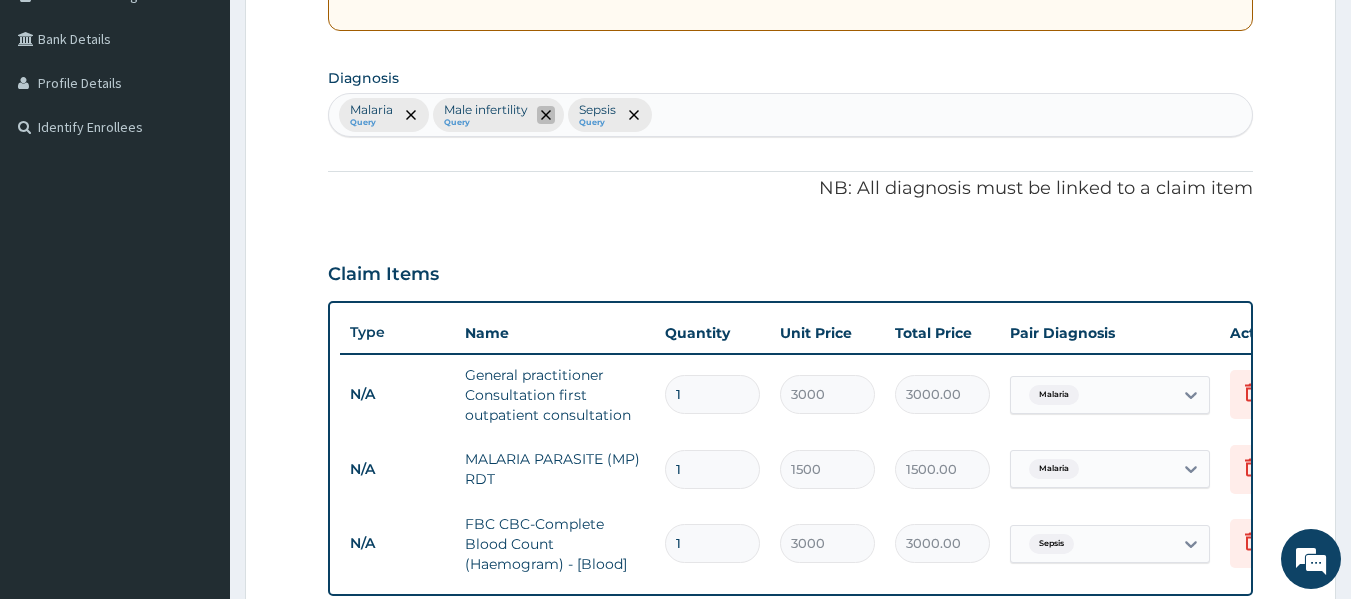 click 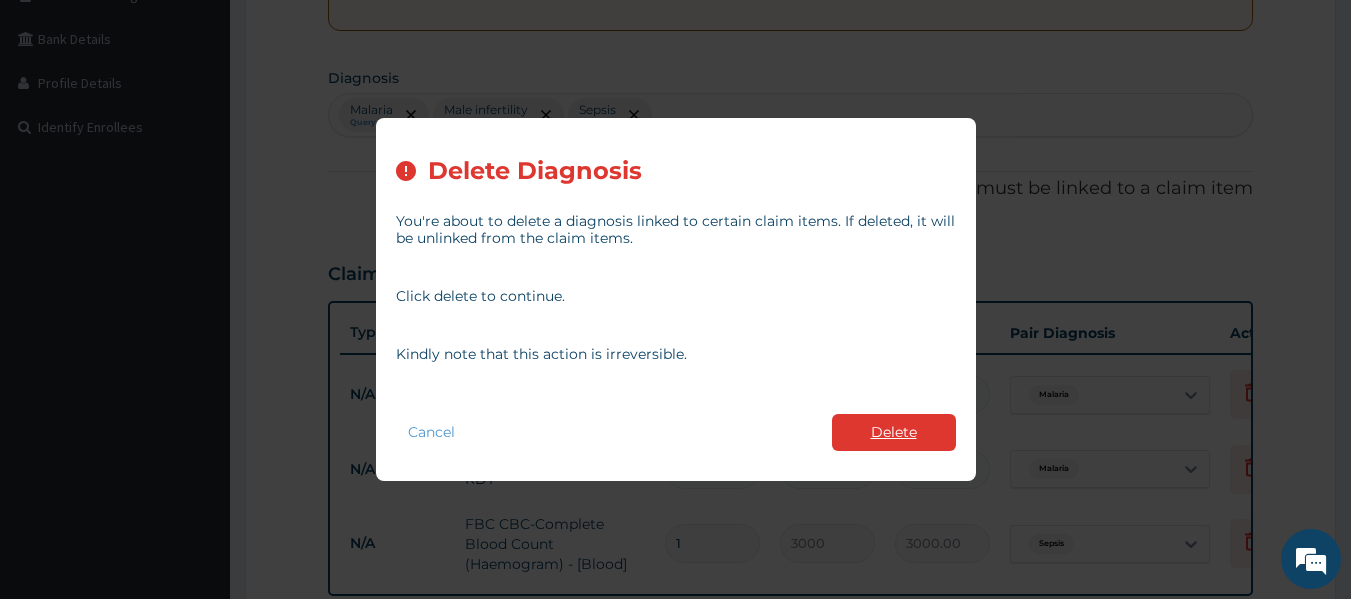 click on "Delete" at bounding box center (894, 432) 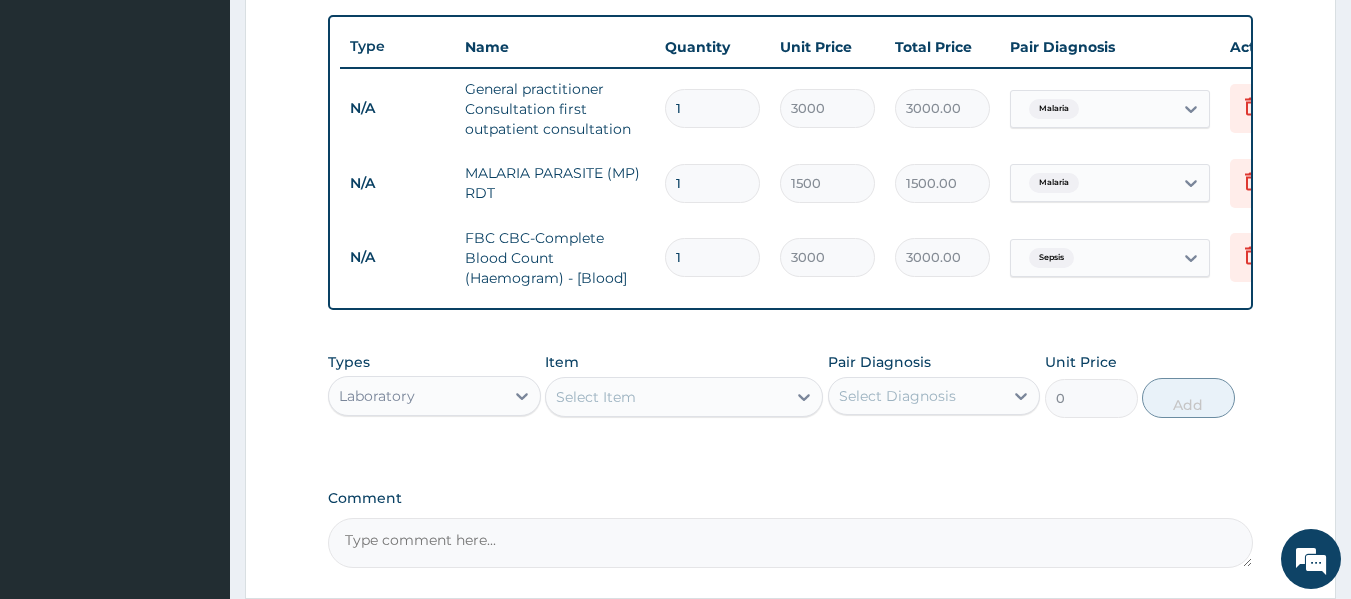 scroll, scrollTop: 743, scrollLeft: 0, axis: vertical 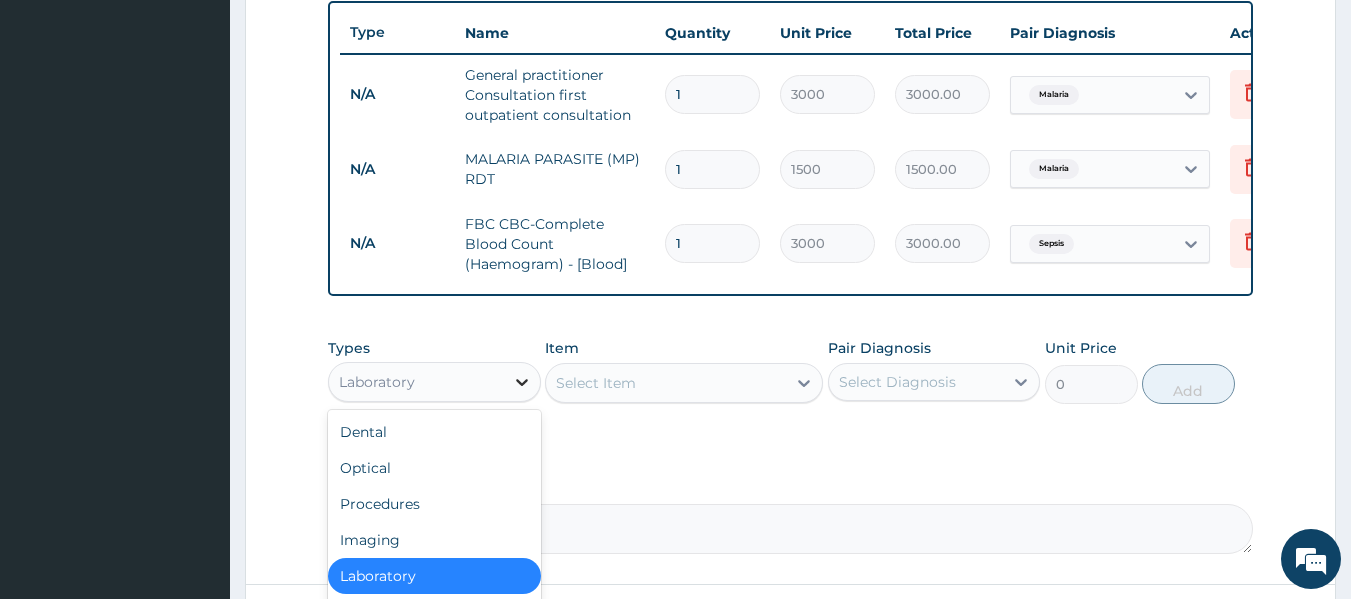 click 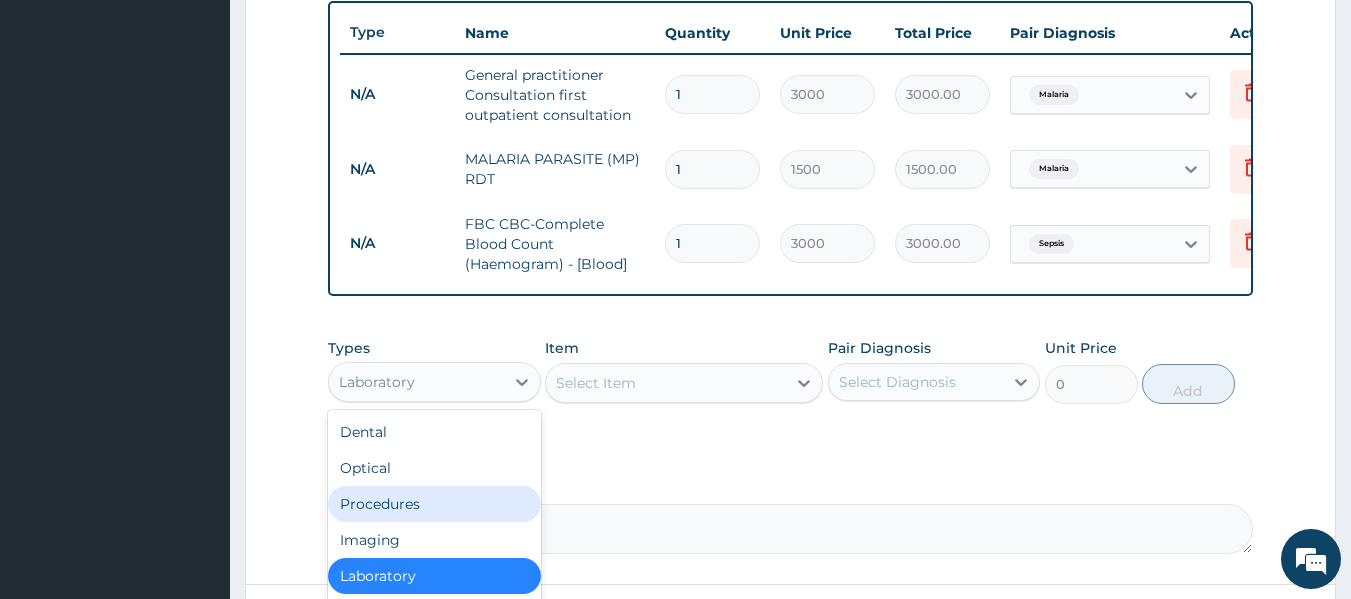 scroll, scrollTop: 68, scrollLeft: 0, axis: vertical 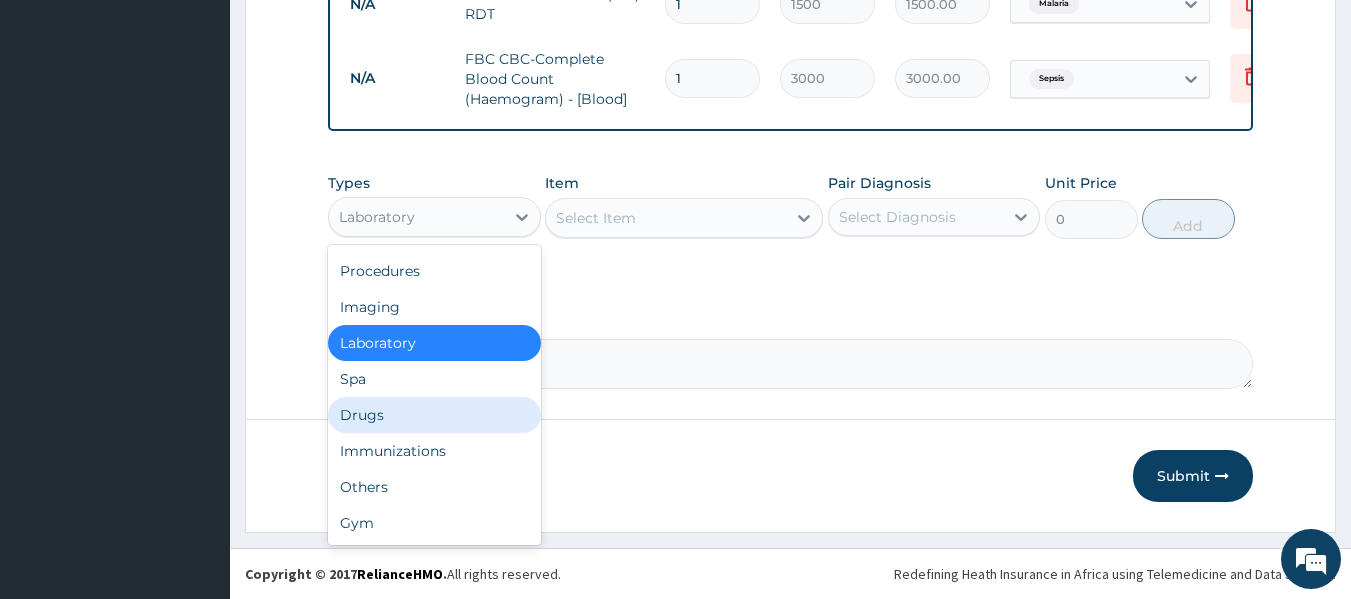 click on "Drugs" at bounding box center [434, 415] 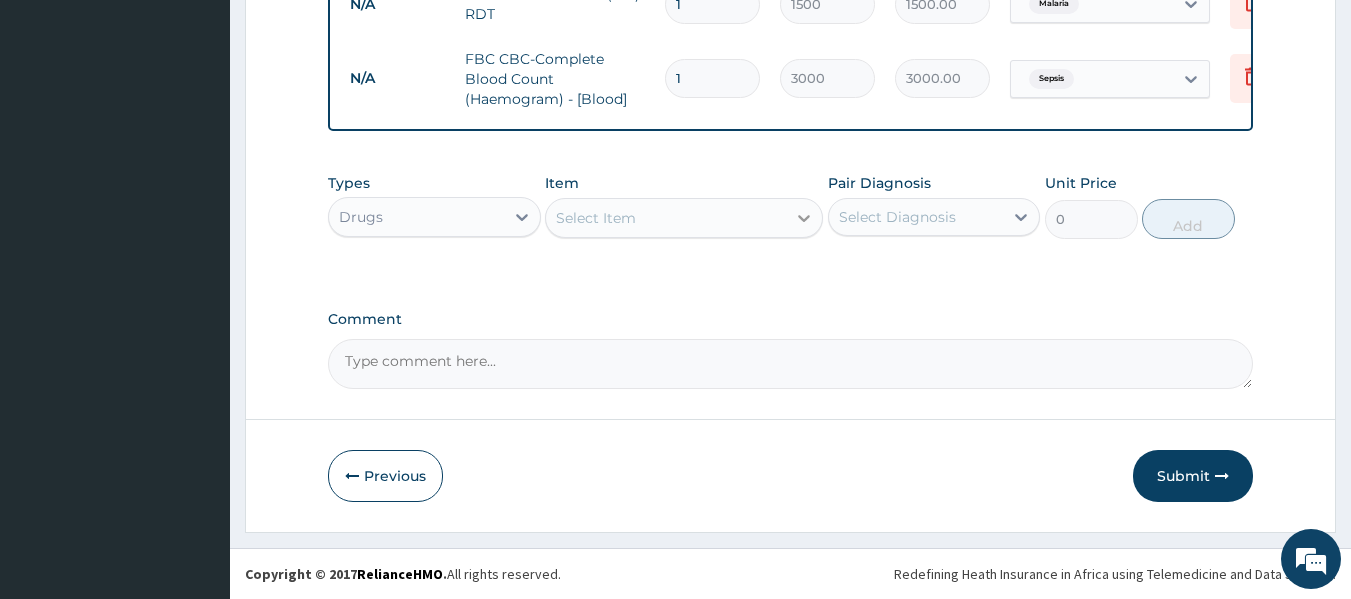 click 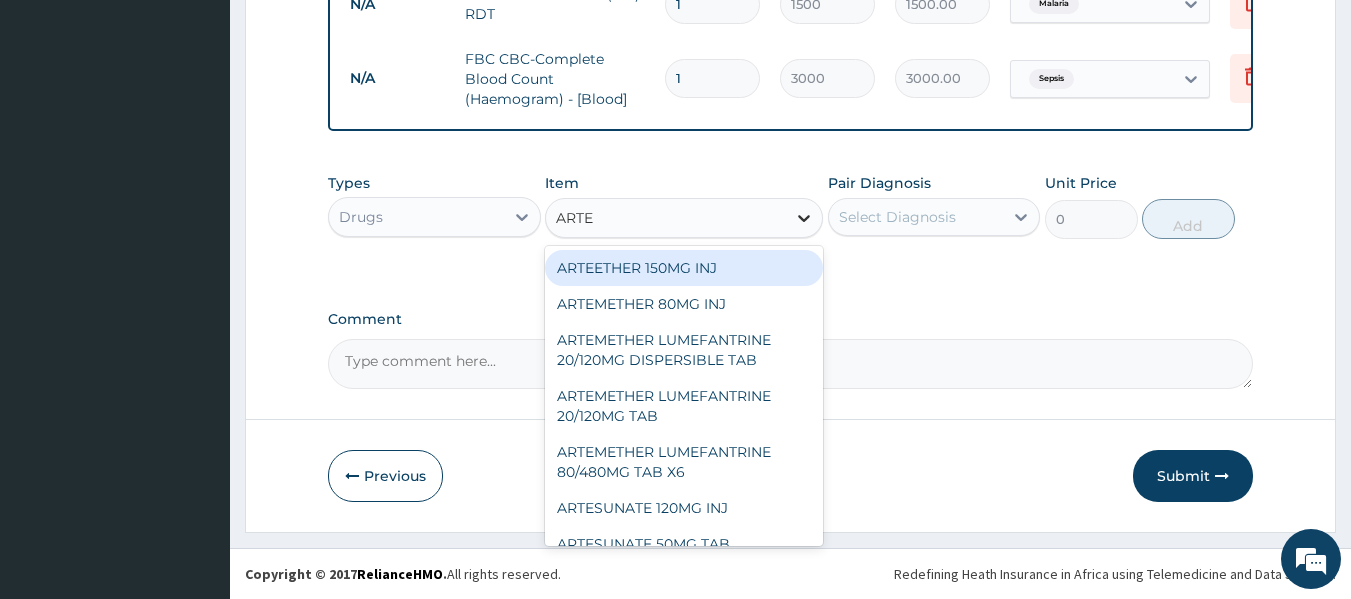 type on "ARTEM" 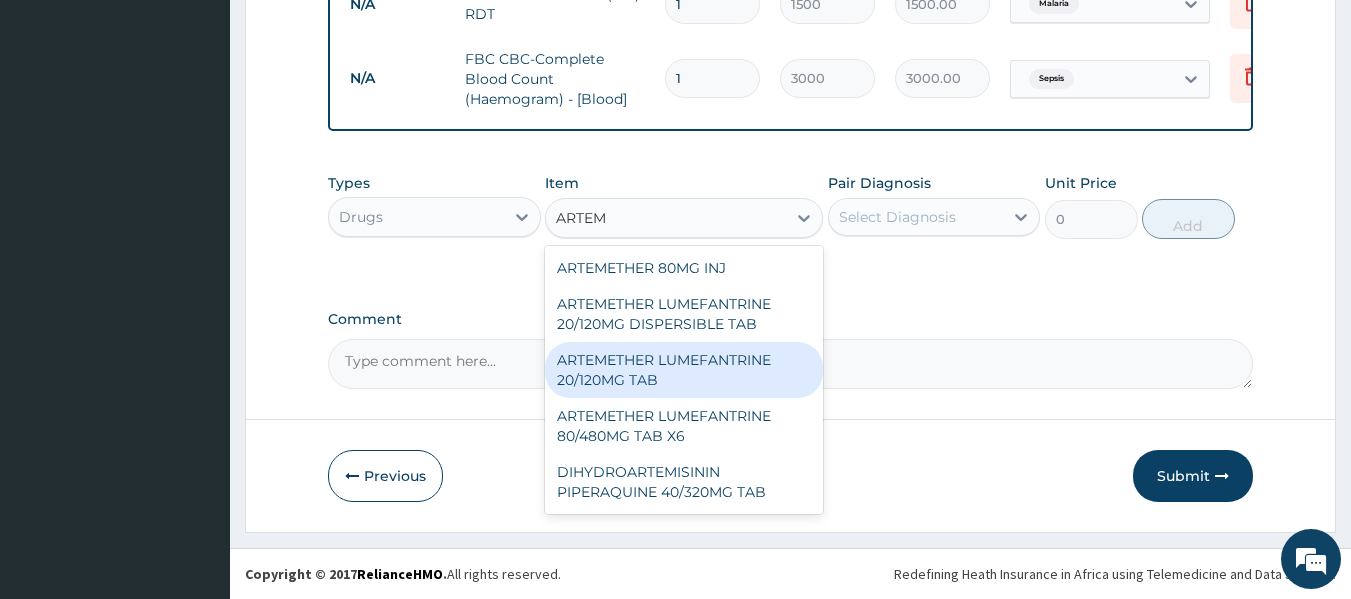 click on "ARTEMETHER LUMEFANTRINE 20/120MG TAB" at bounding box center (684, 370) 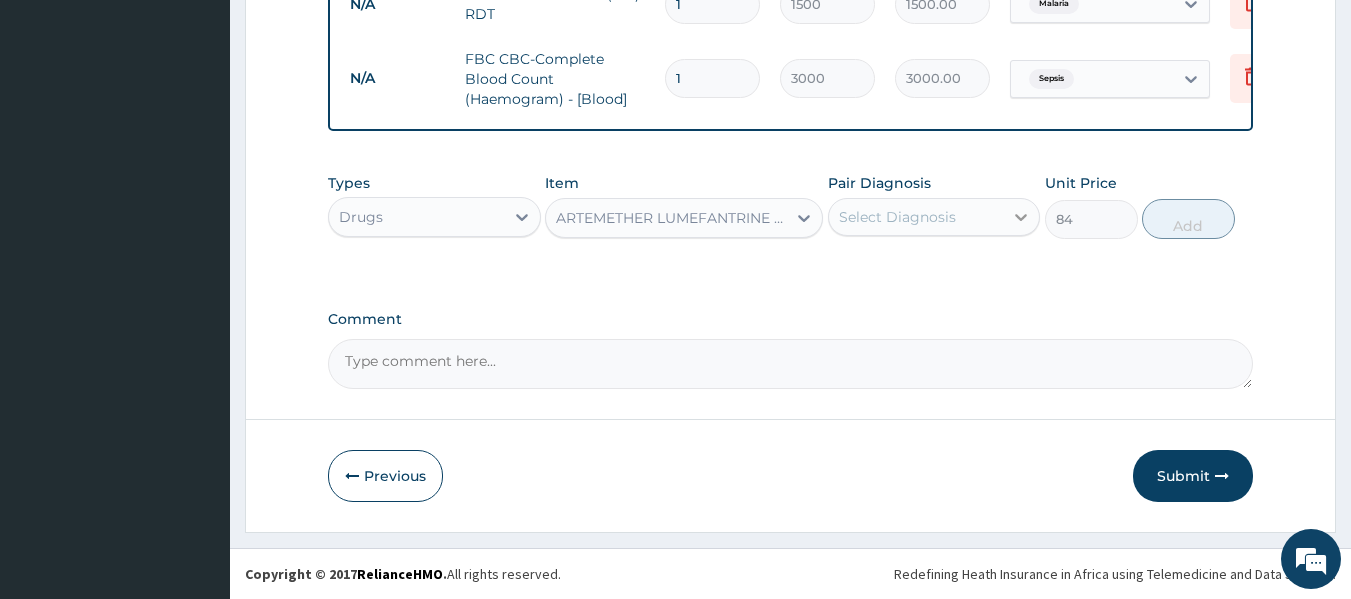 click 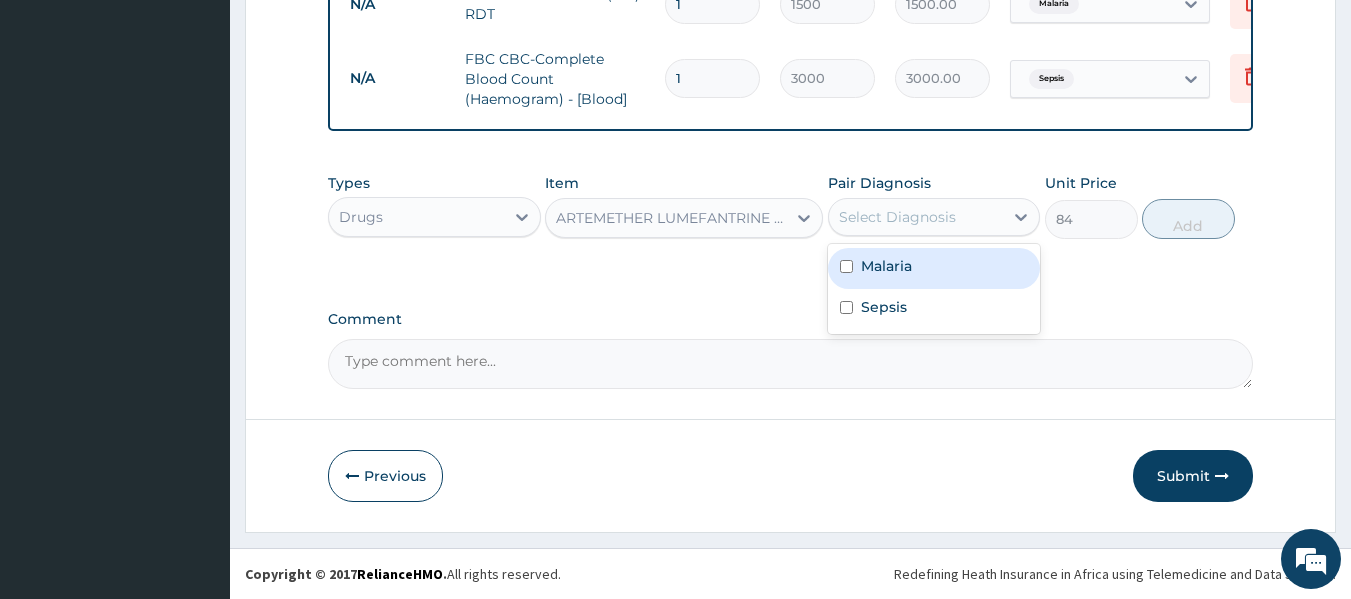 click at bounding box center [846, 266] 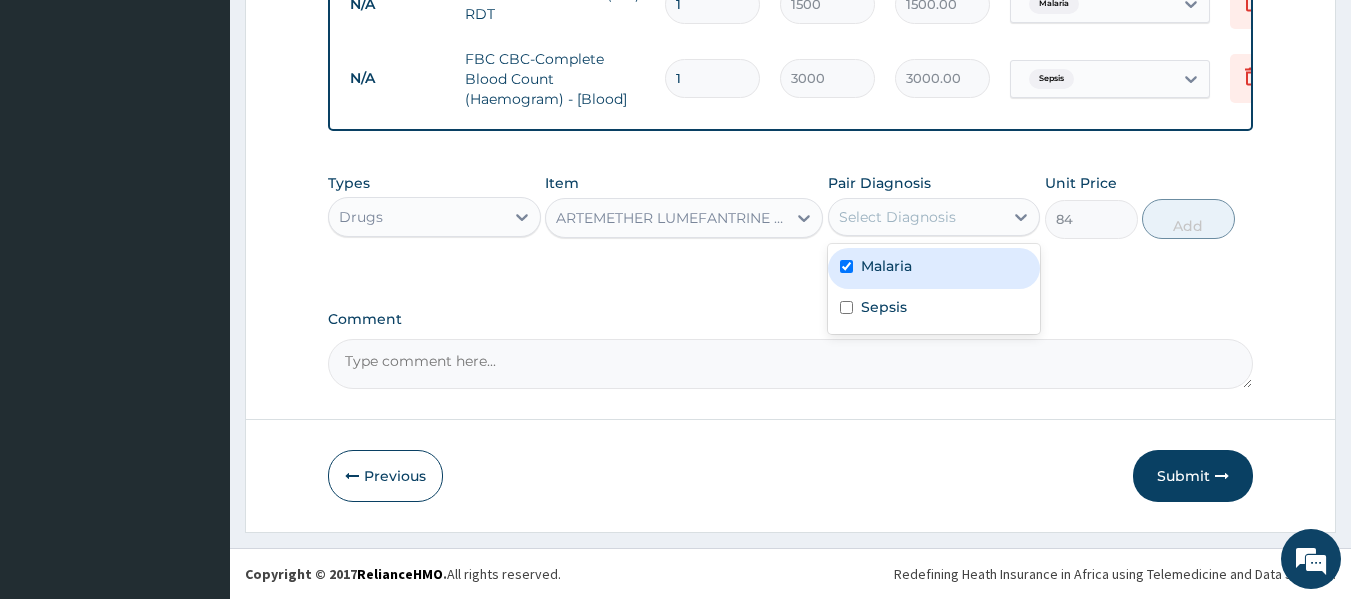checkbox on "true" 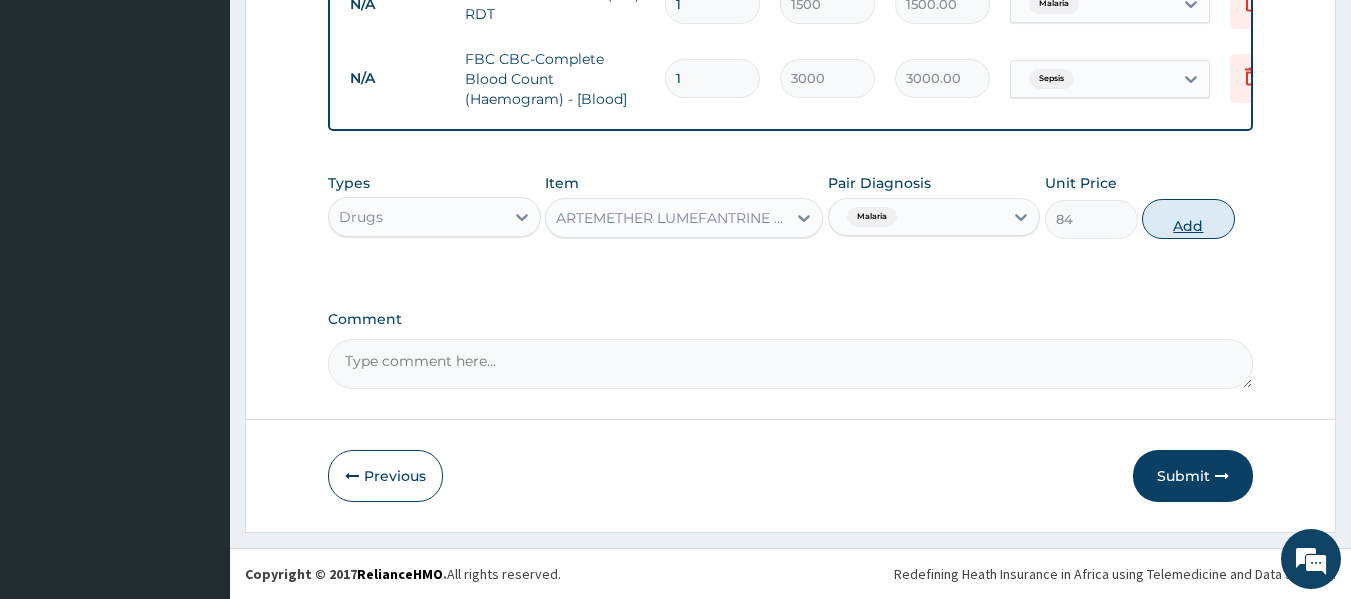 click on "Add" at bounding box center [1188, 219] 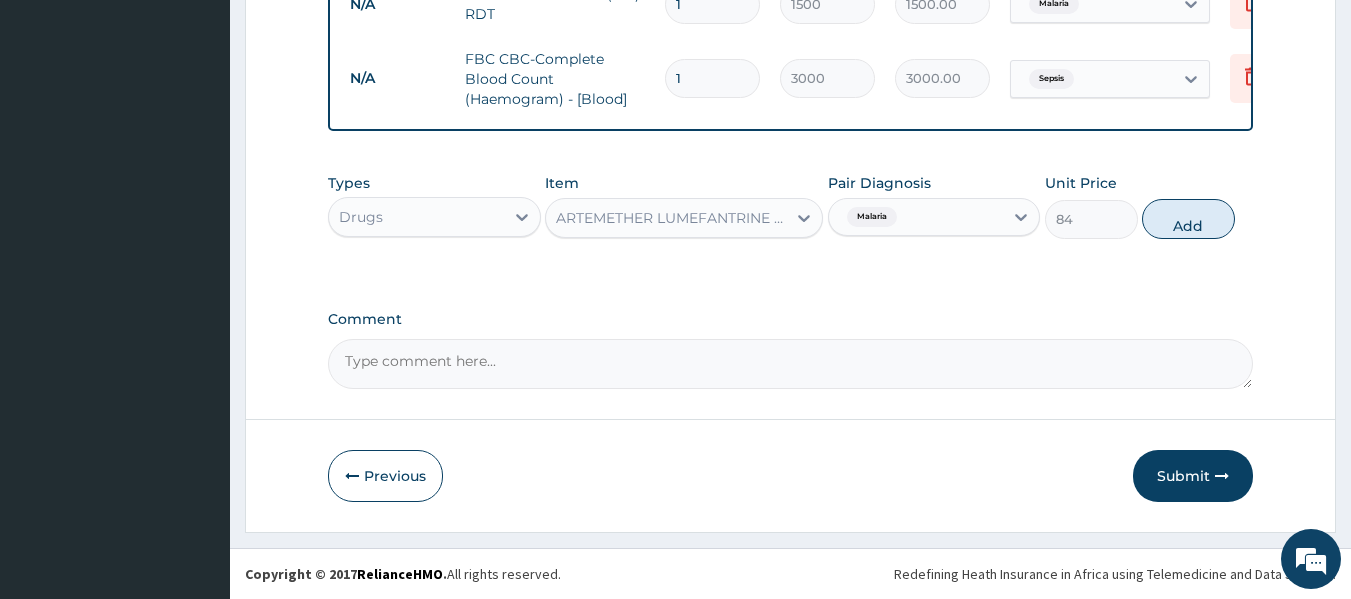 type on "0" 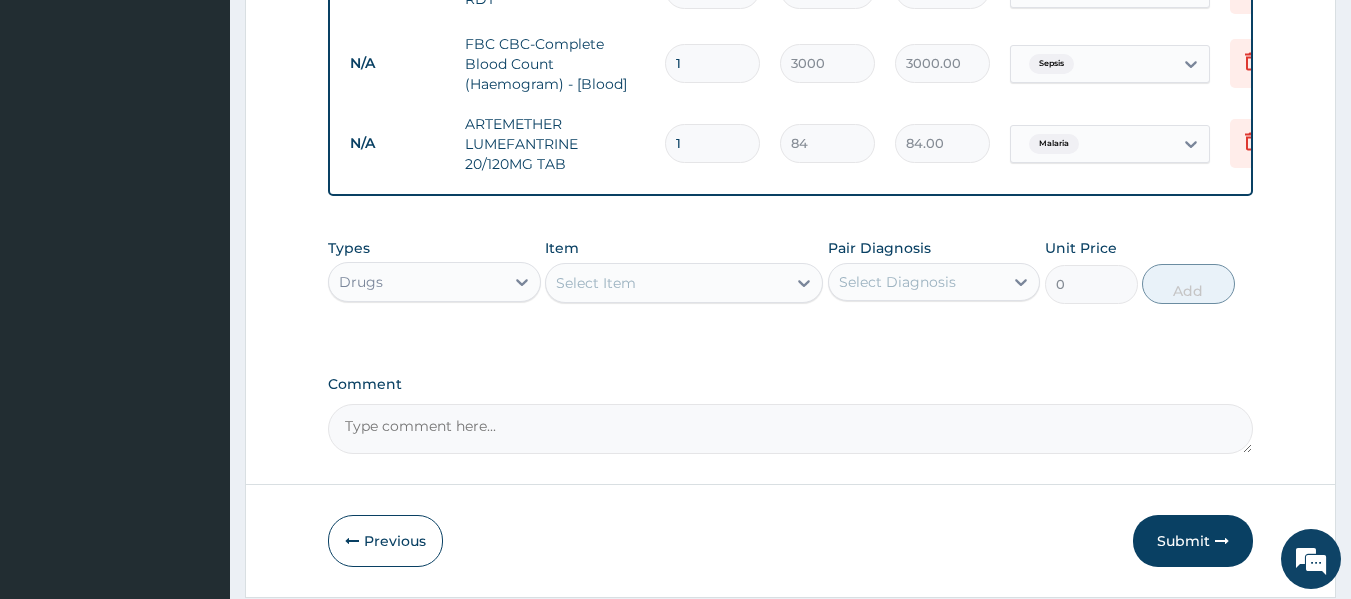 type 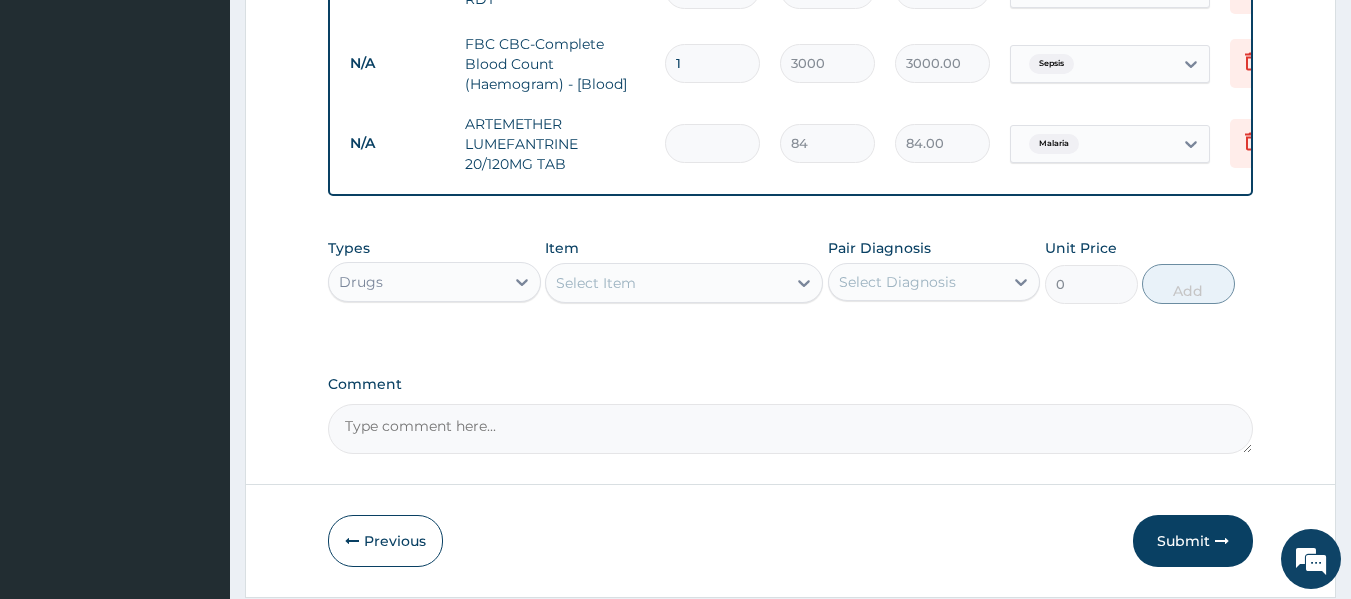 type on "0.00" 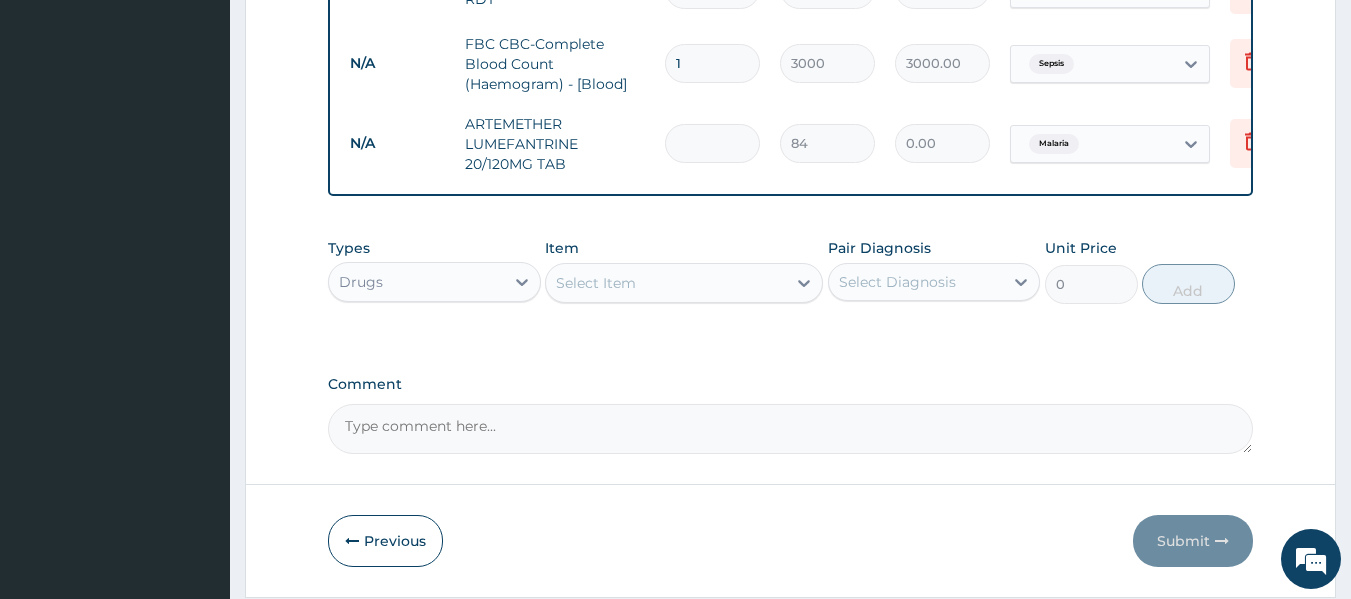 type on "2" 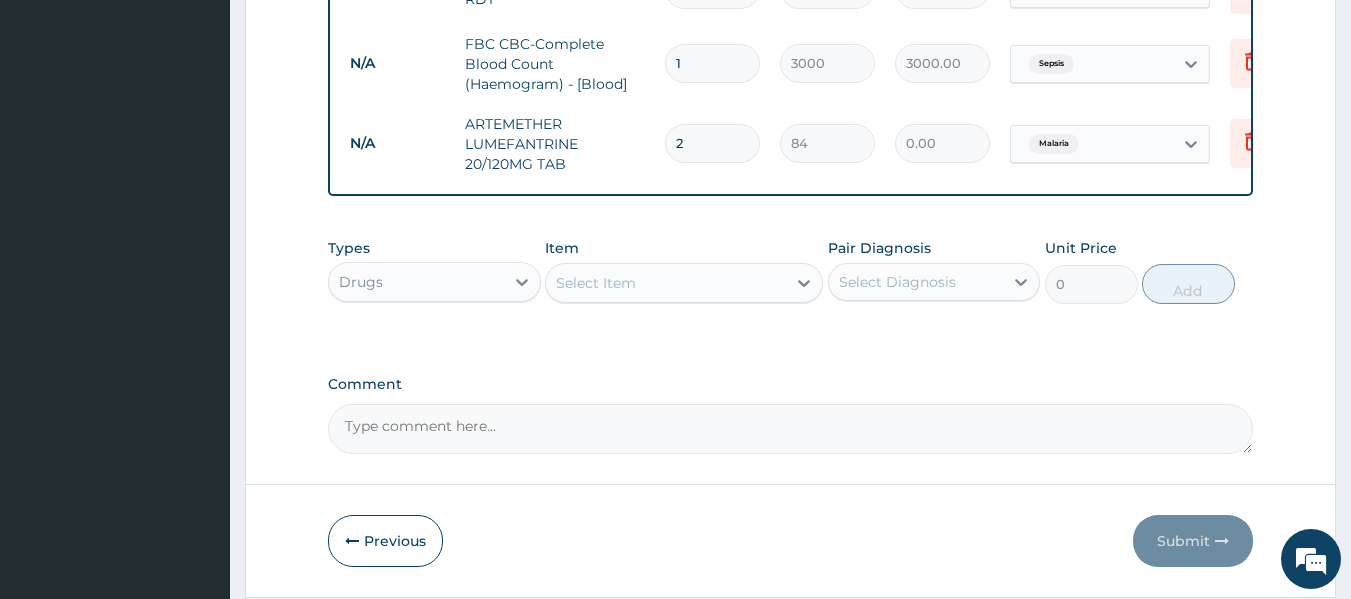 type on "168.00" 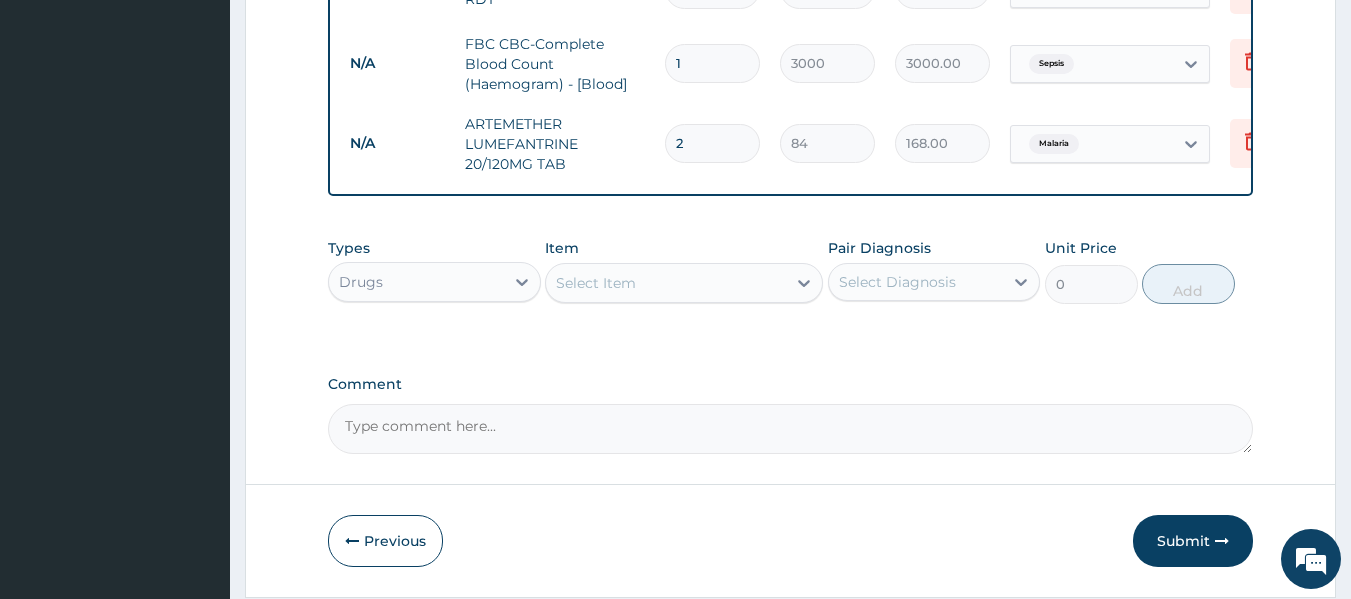 type on "24" 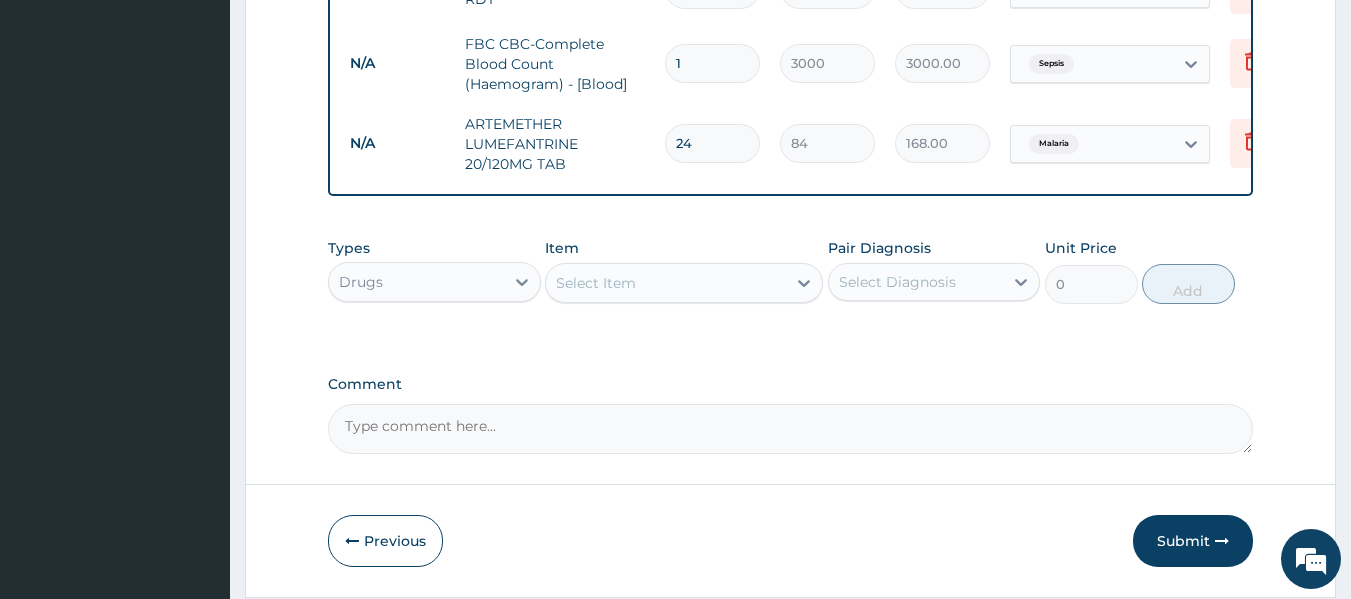 type on "2016.00" 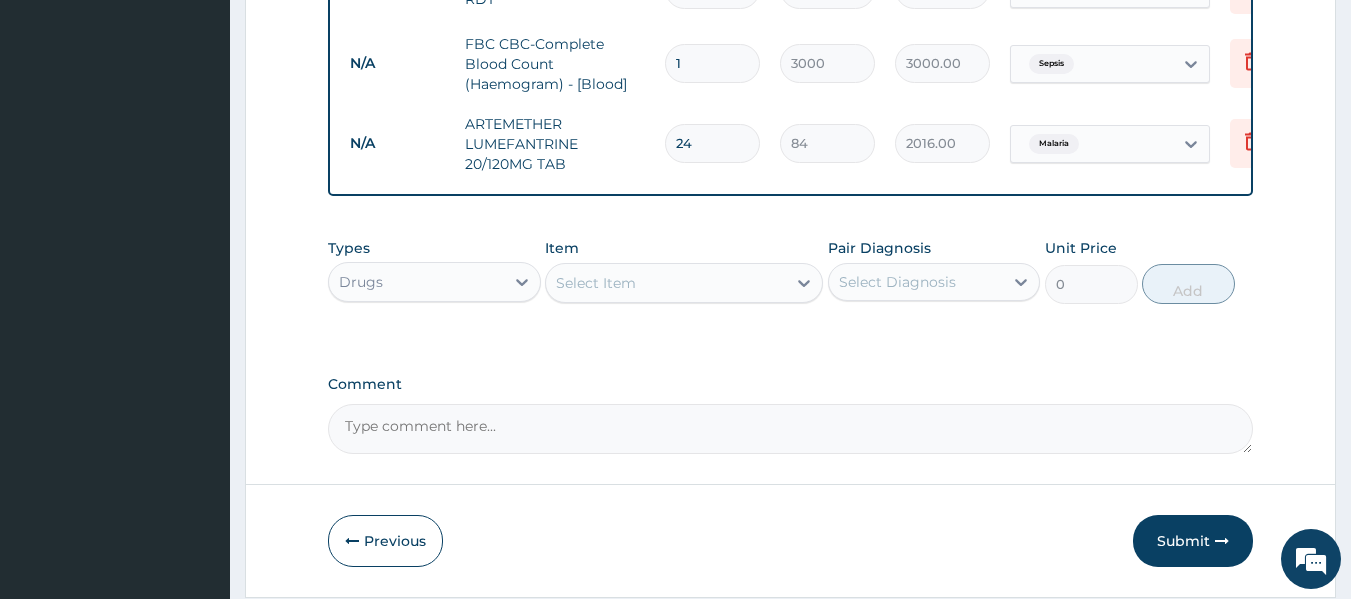 type on "24" 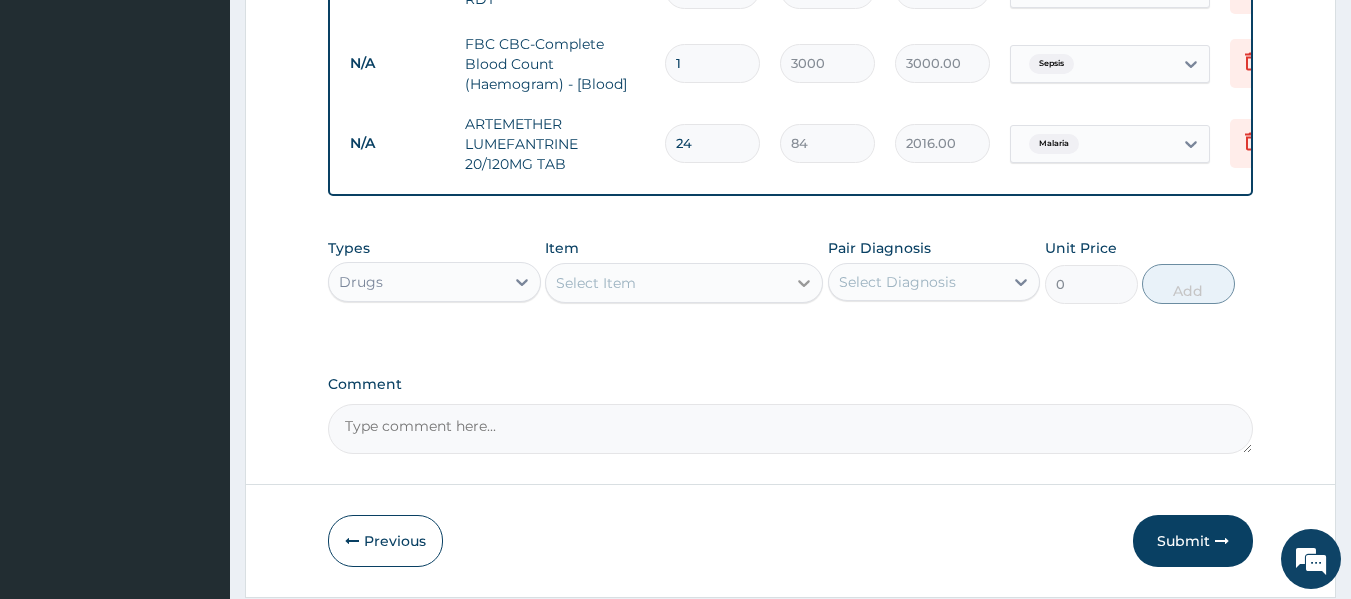 click 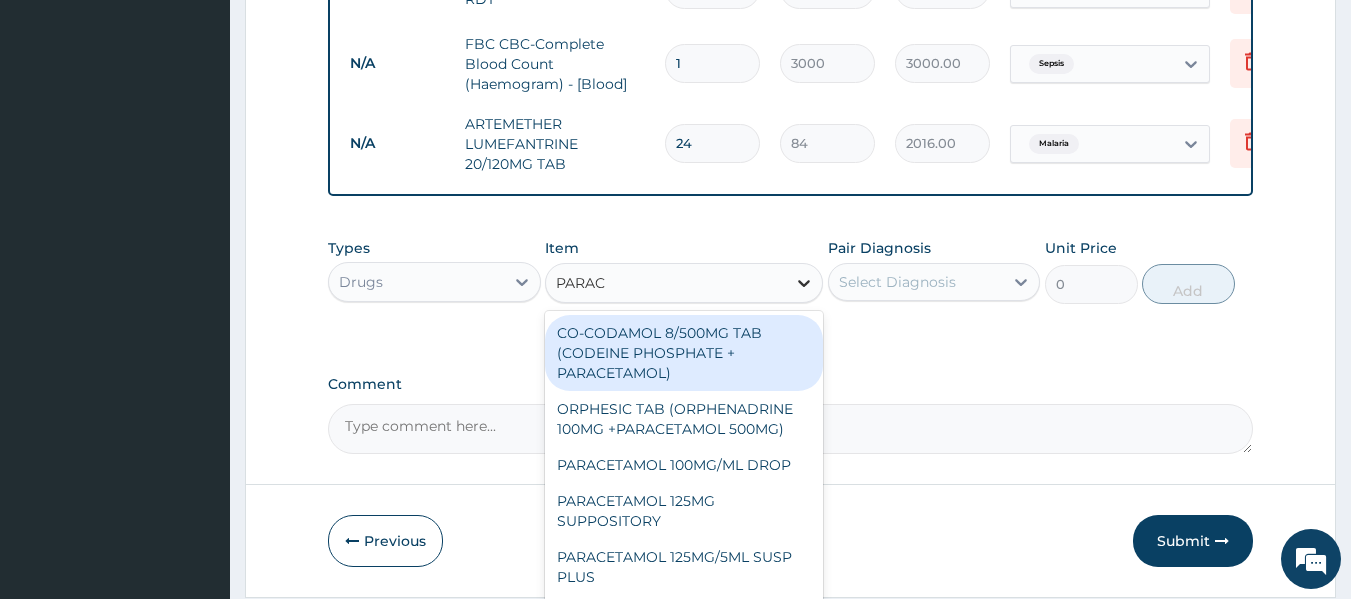 type on "PARACE" 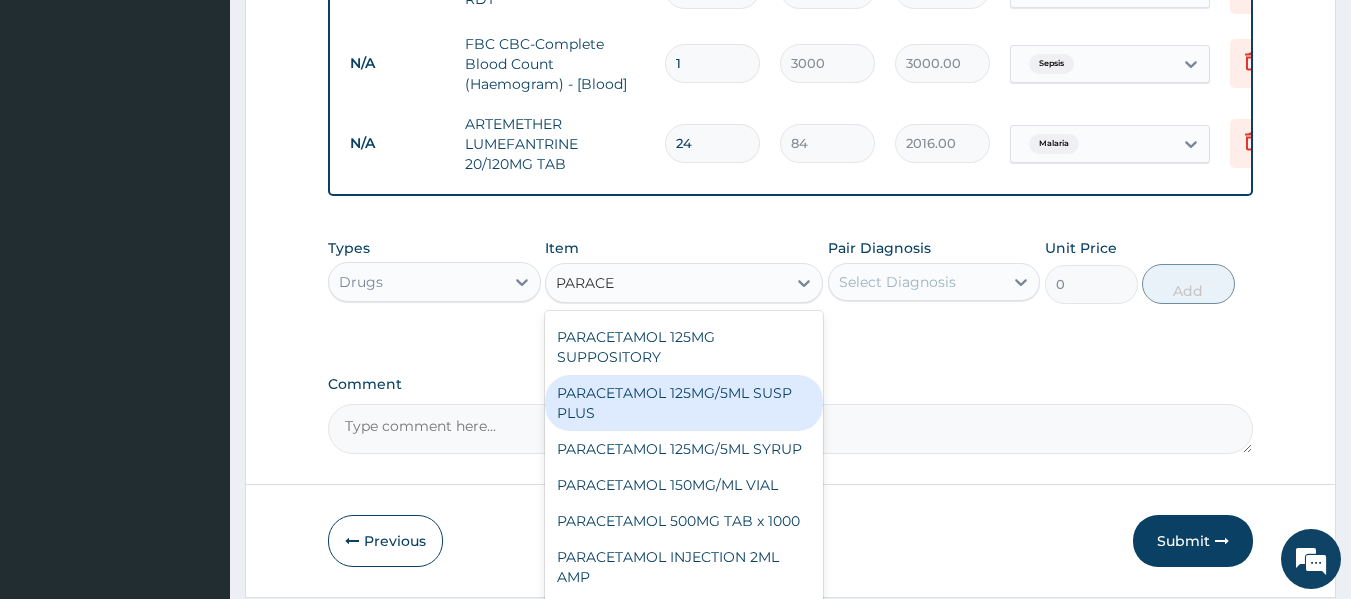 scroll, scrollTop: 200, scrollLeft: 0, axis: vertical 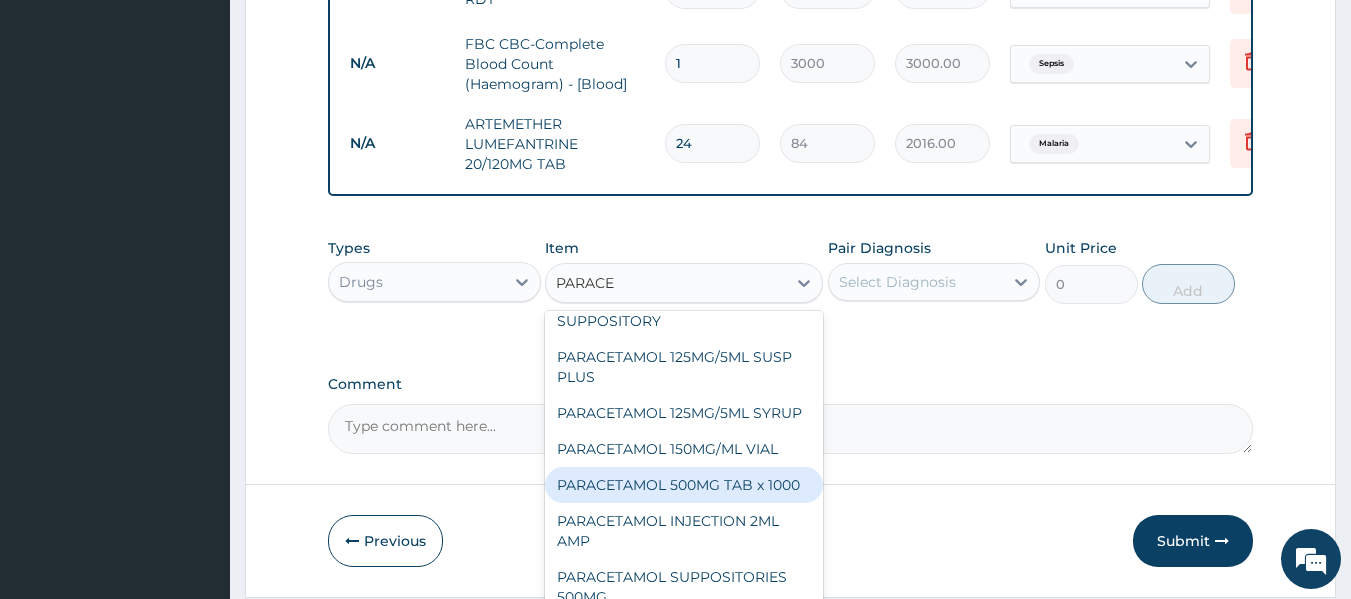 click on "PARACETAMOL 500MG TAB x 1000" at bounding box center [684, 485] 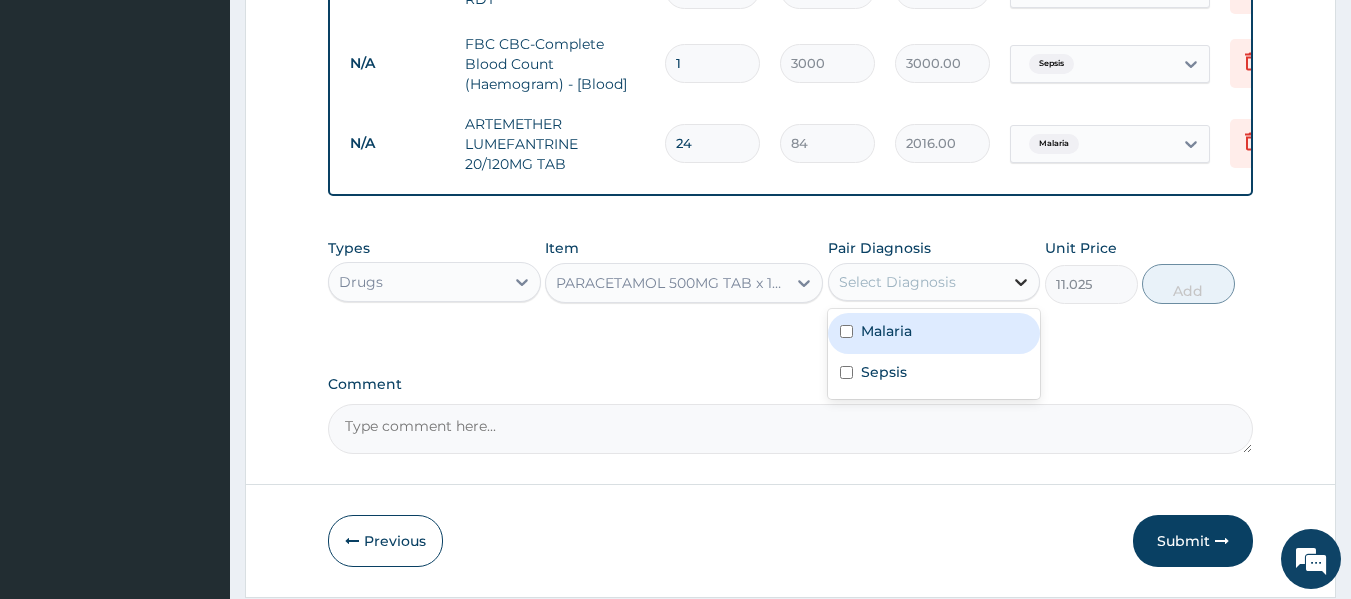 click 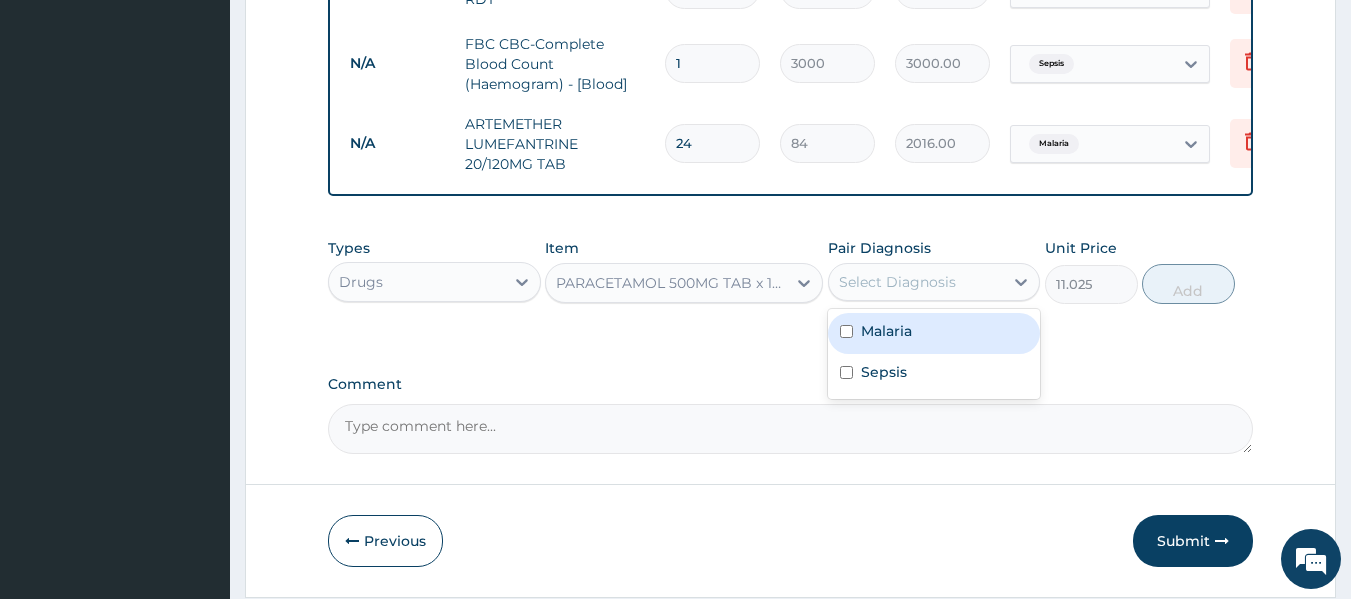 click at bounding box center (846, 331) 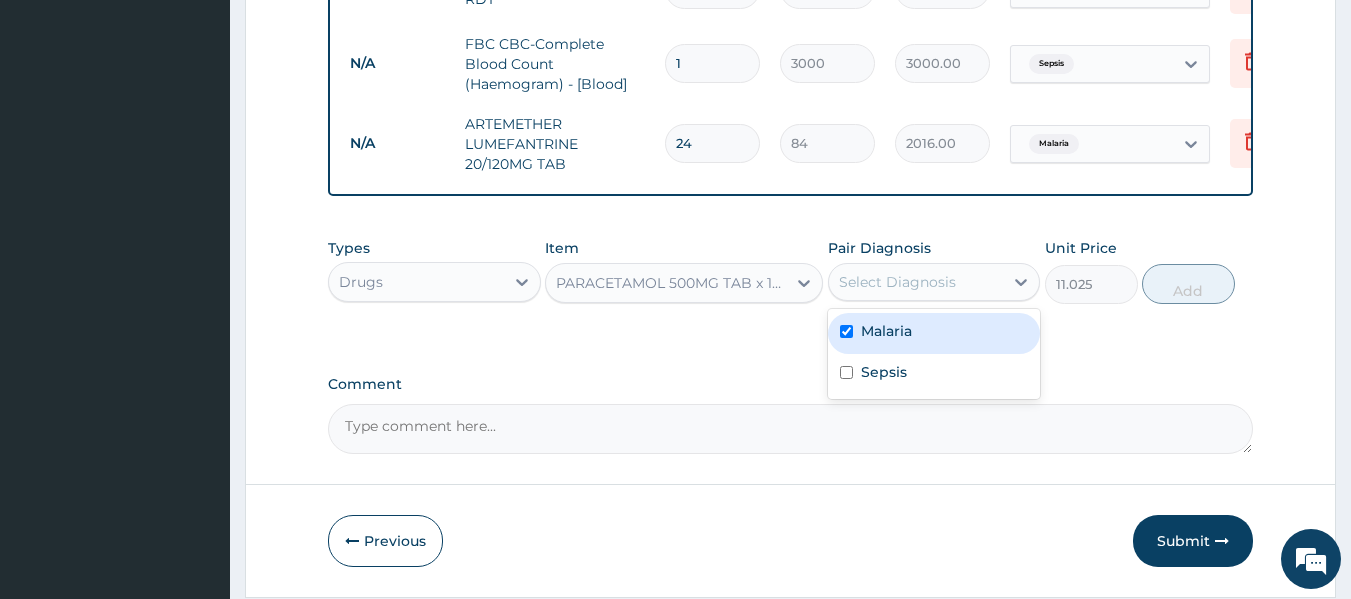 checkbox on "true" 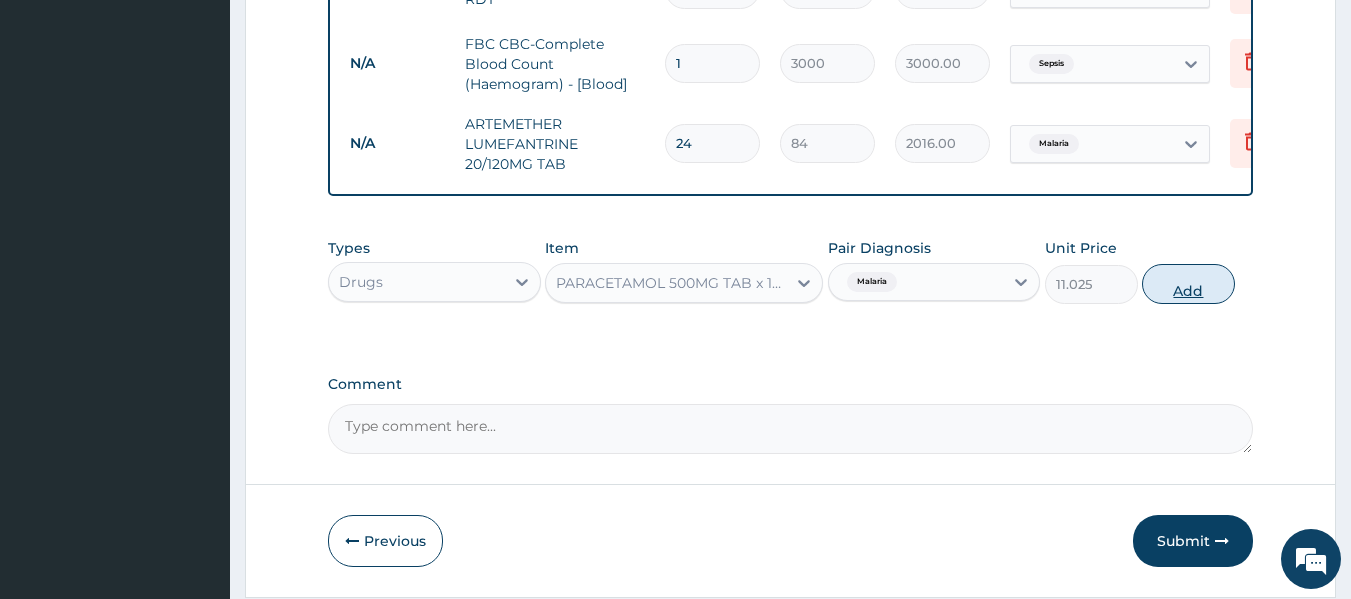 click on "Add" at bounding box center [1188, 284] 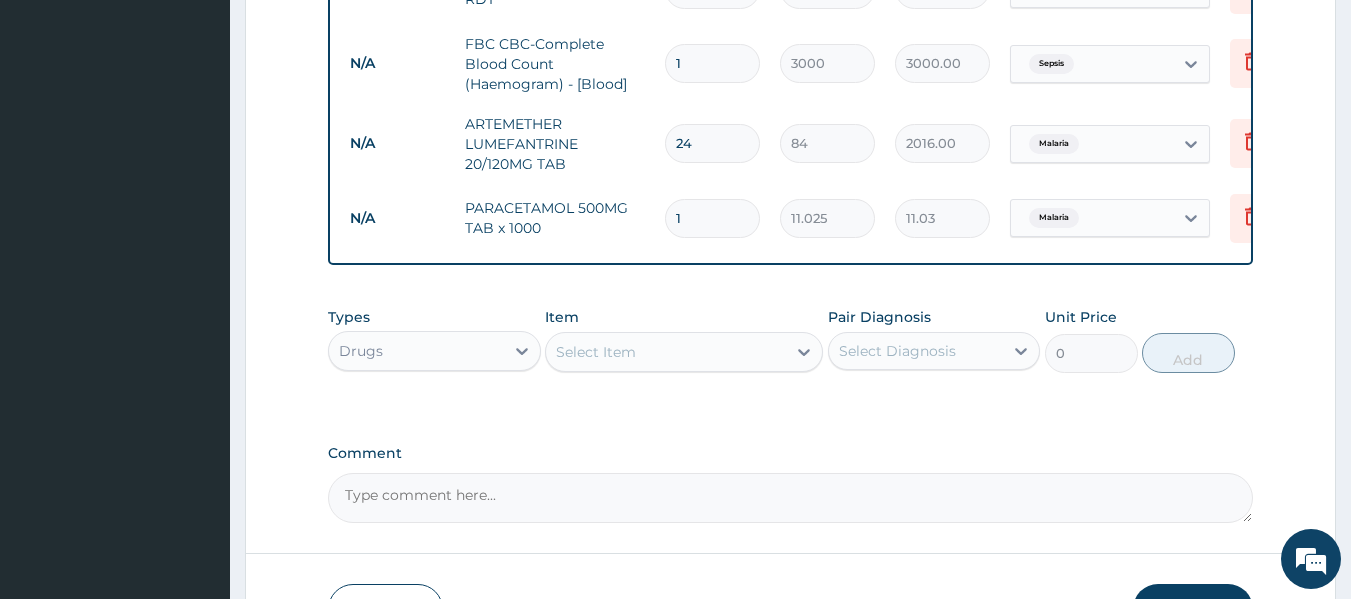 type on "18" 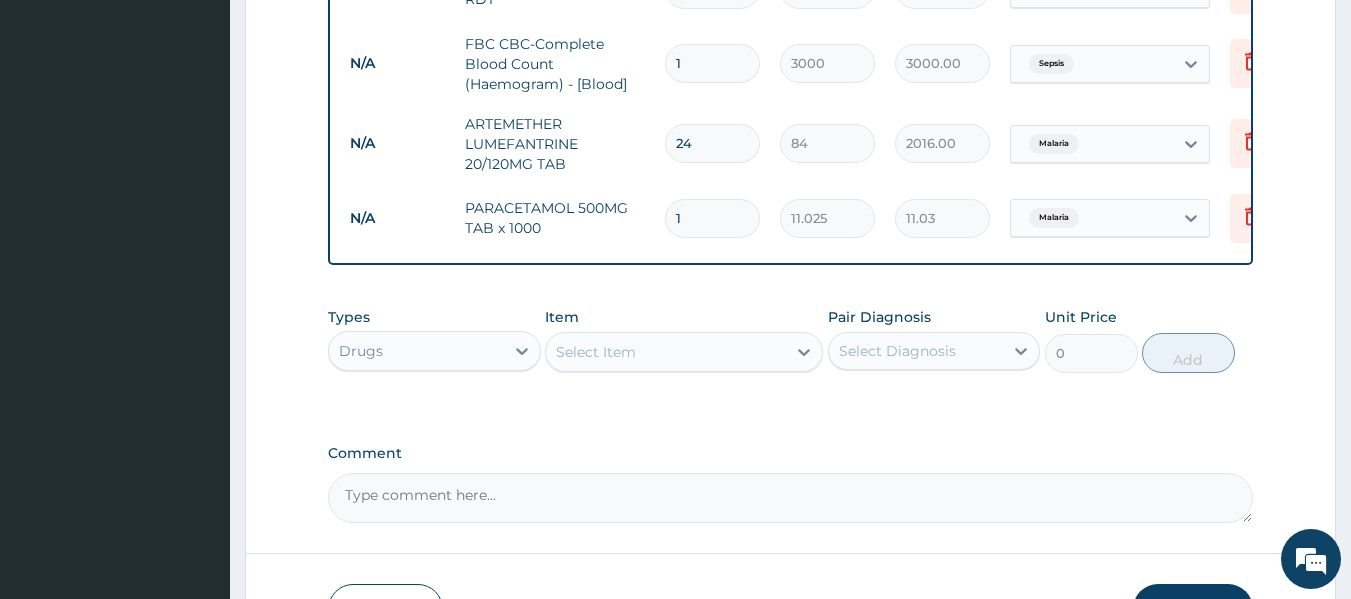type on "198.45" 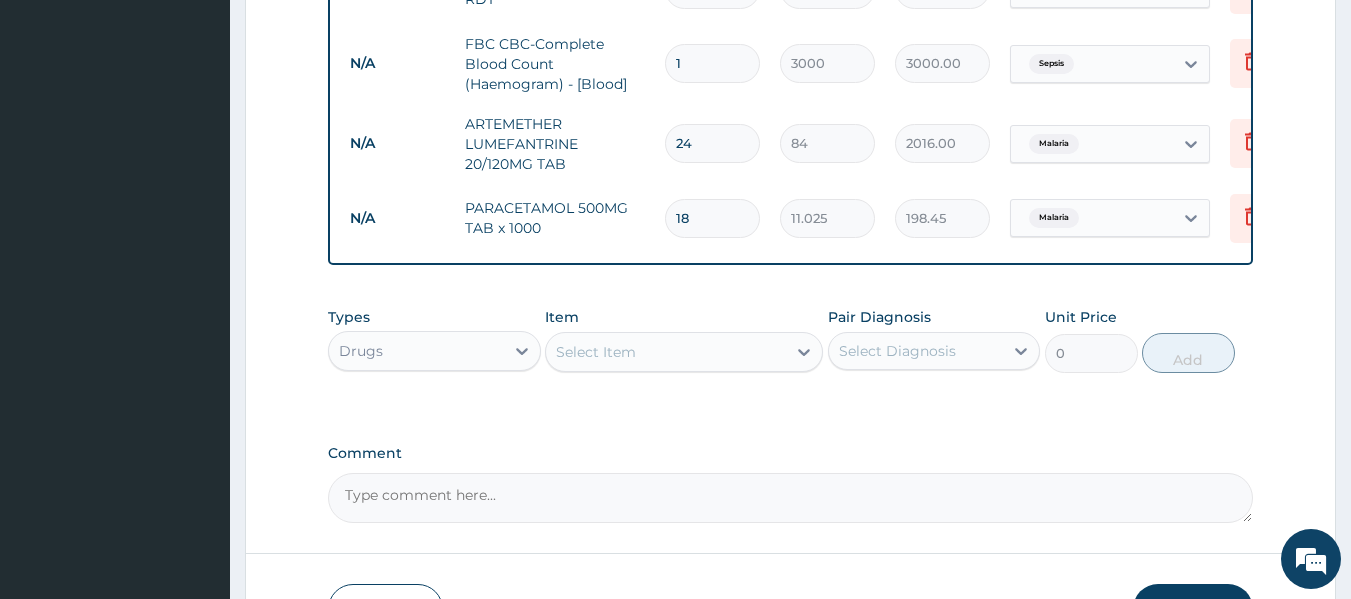 type on "18" 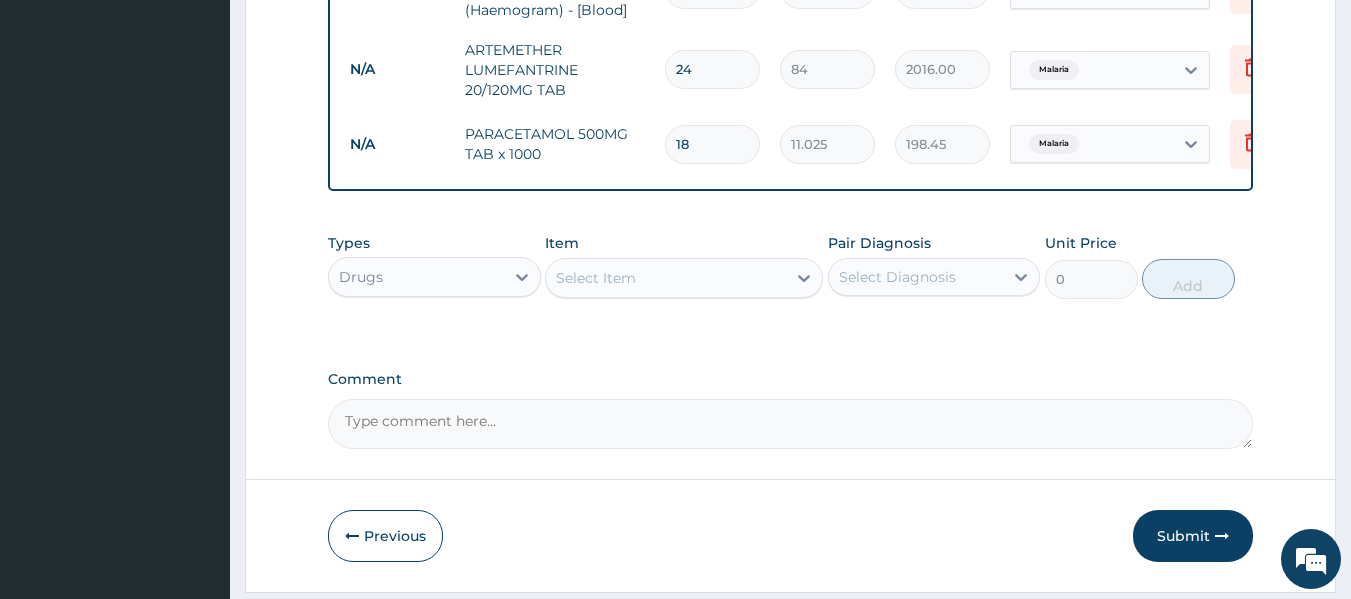 scroll, scrollTop: 1072, scrollLeft: 0, axis: vertical 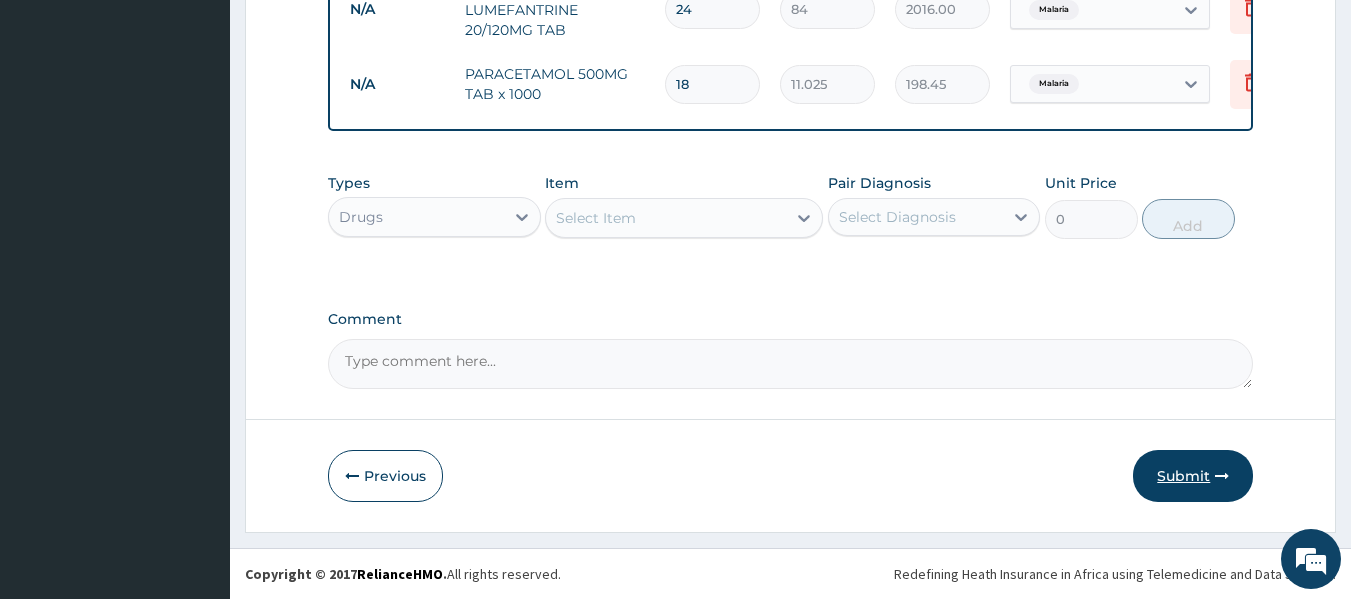 click on "Submit" at bounding box center [1193, 476] 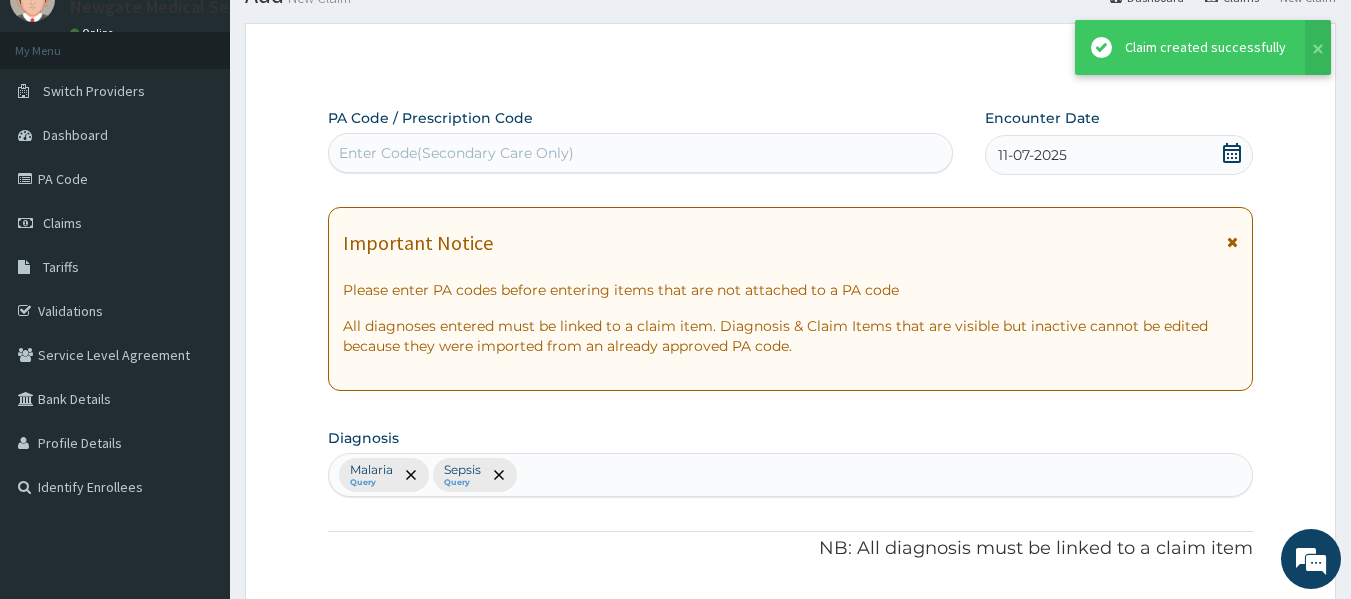 scroll, scrollTop: 1072, scrollLeft: 0, axis: vertical 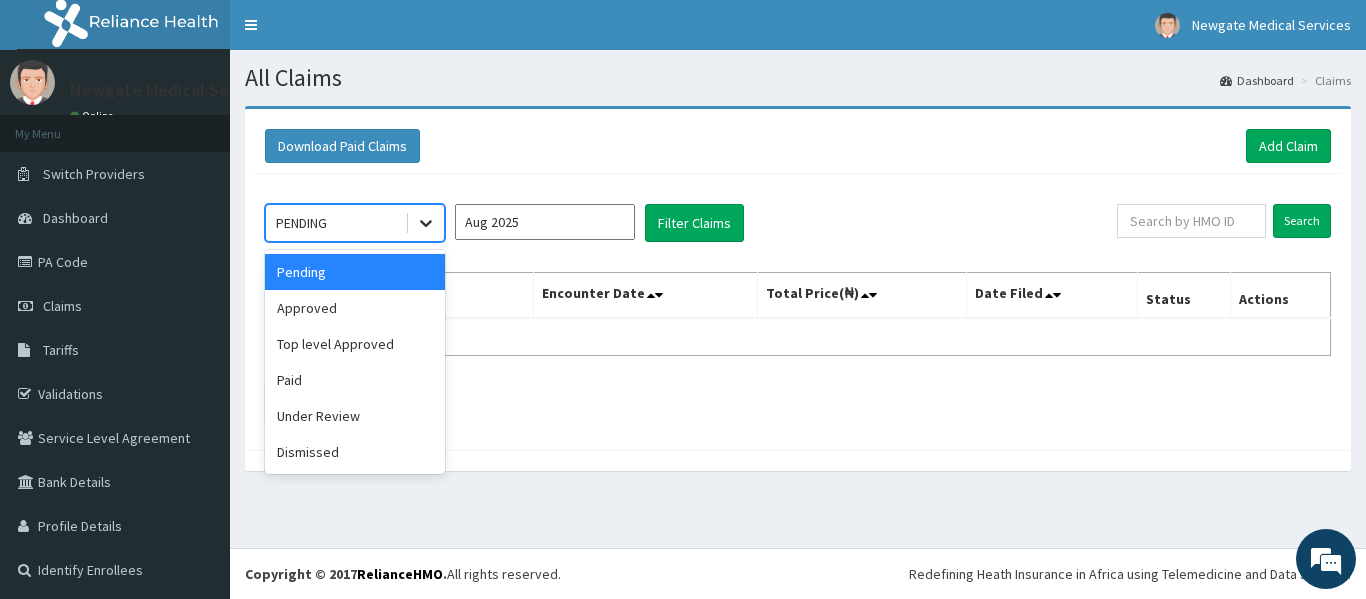 click 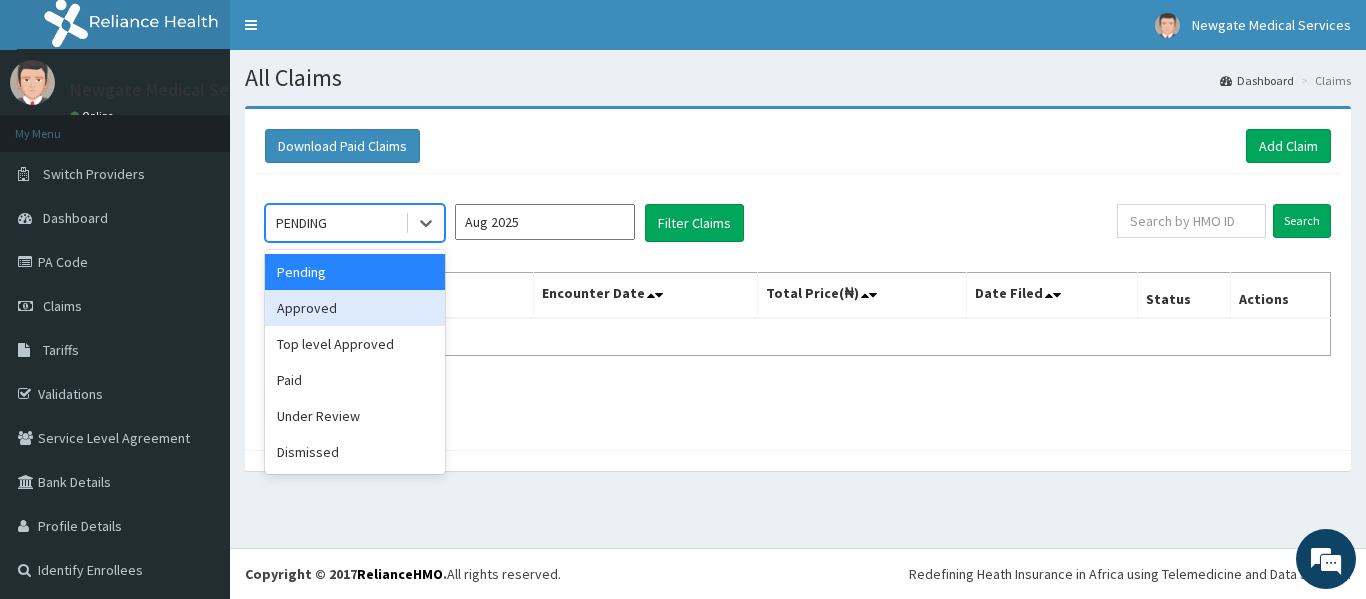 click on "Approved" at bounding box center [355, 308] 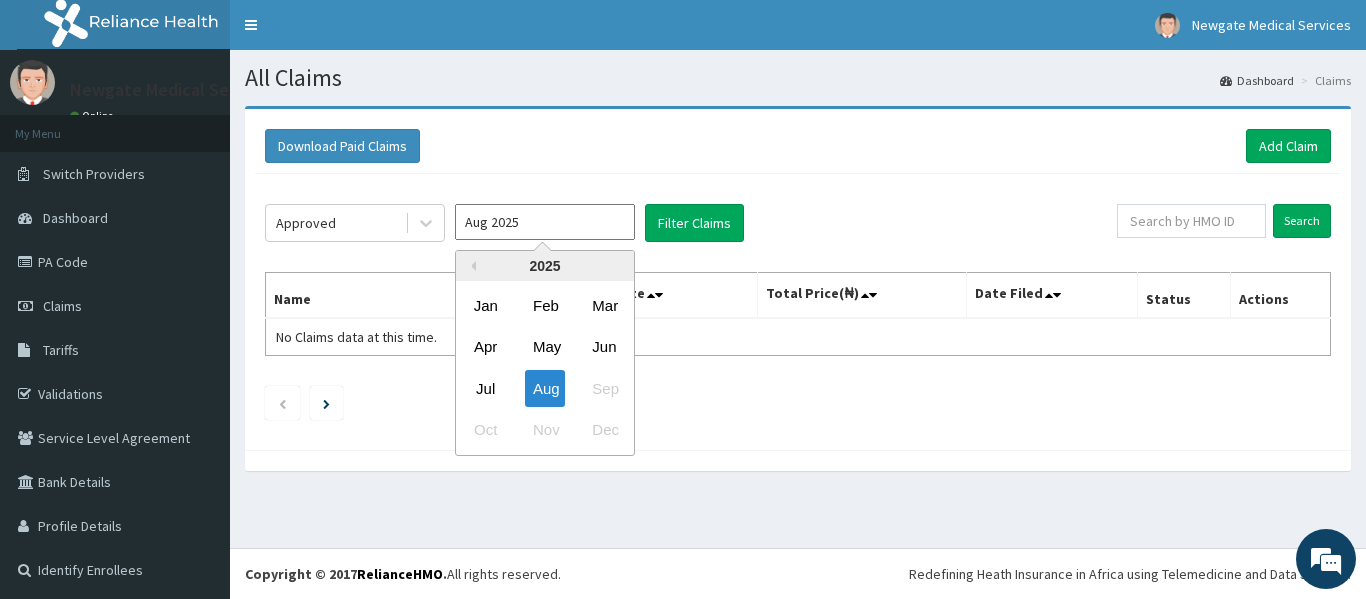 click on "Aug 2025" at bounding box center [545, 222] 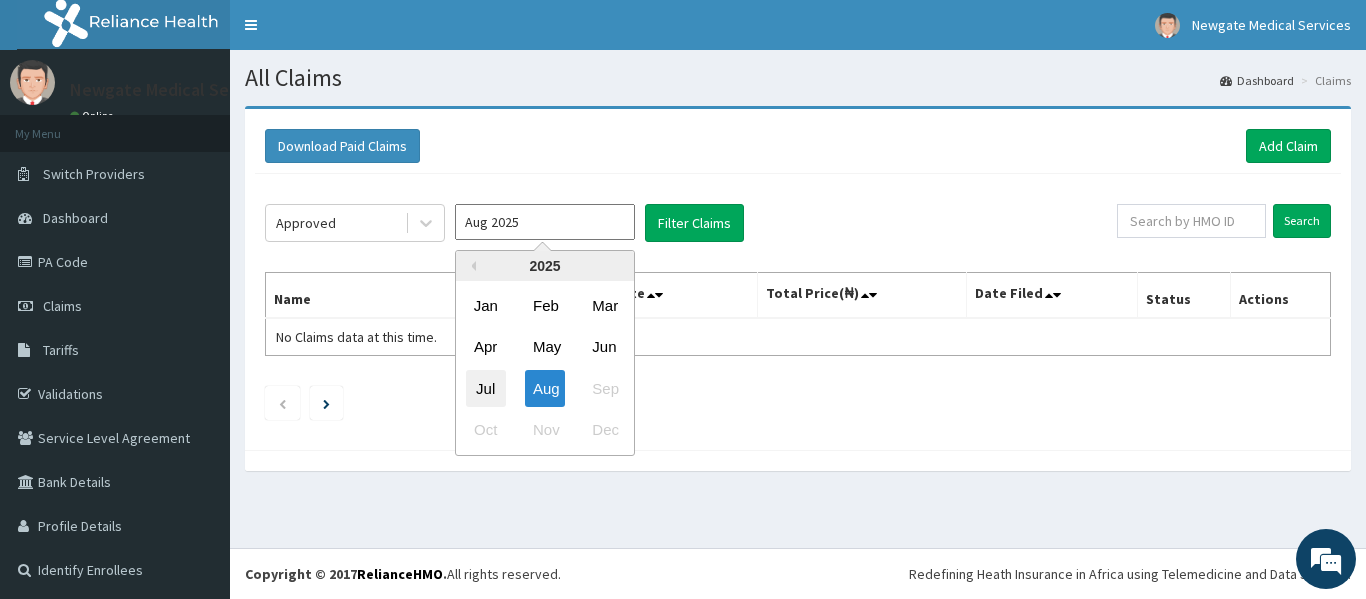click on "Jul" at bounding box center (486, 388) 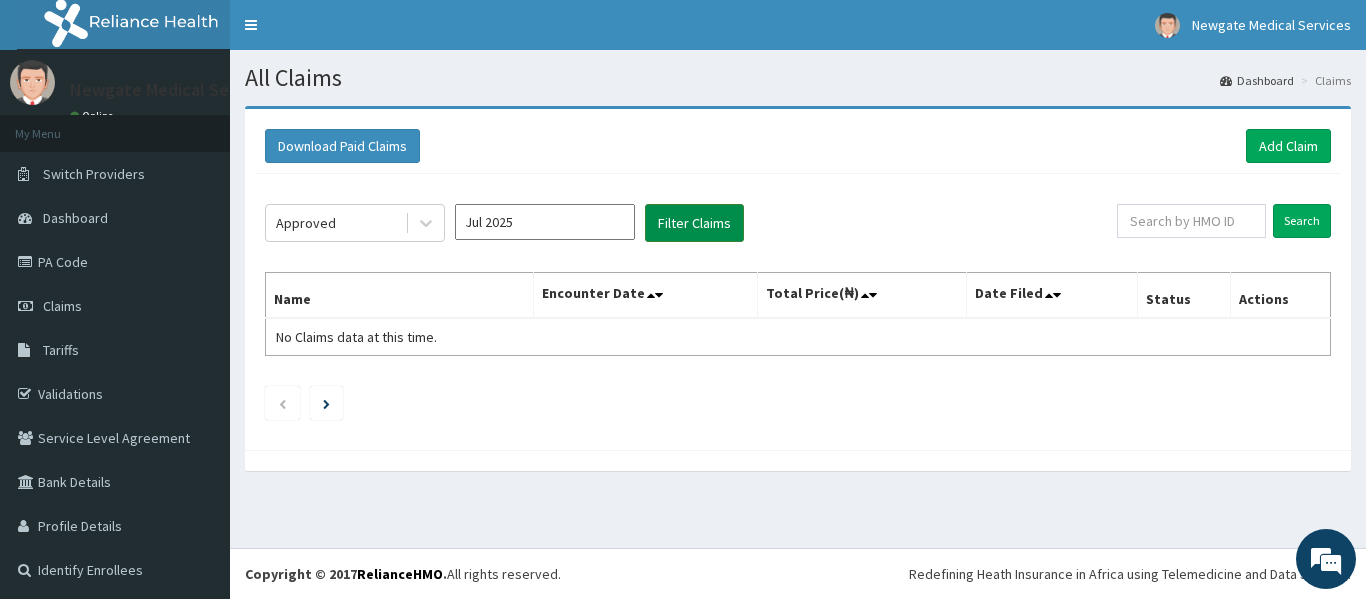 click on "Filter Claims" at bounding box center (694, 223) 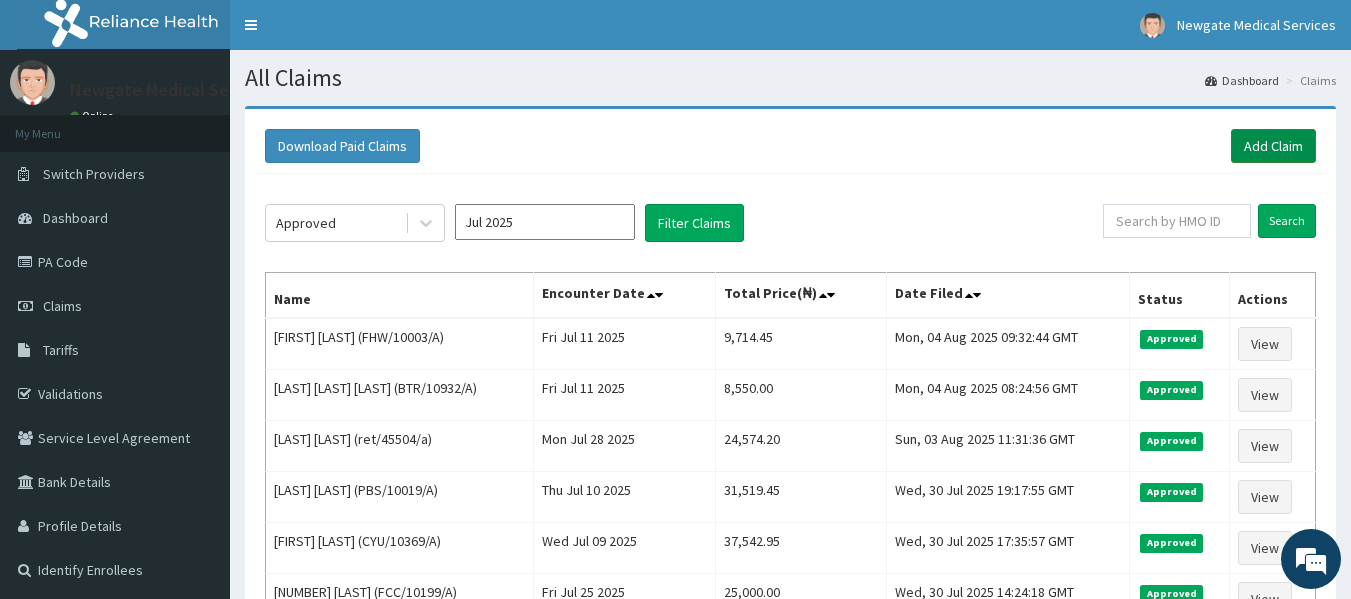 click on "Add Claim" at bounding box center [1273, 146] 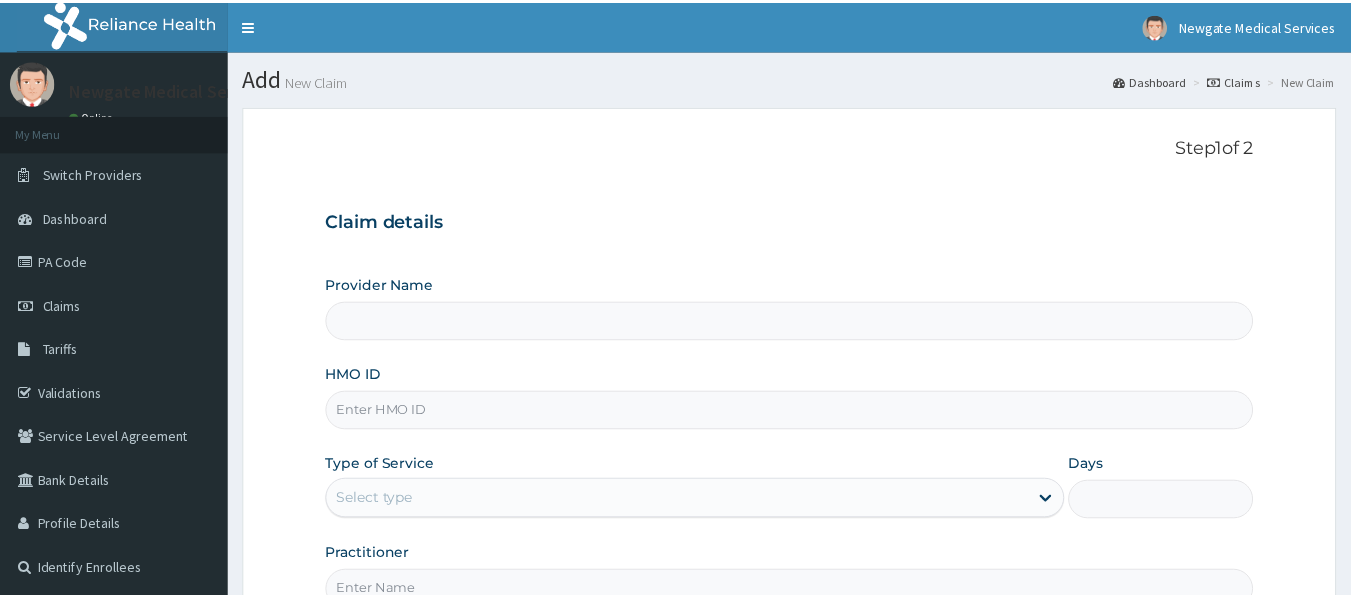 scroll, scrollTop: 0, scrollLeft: 0, axis: both 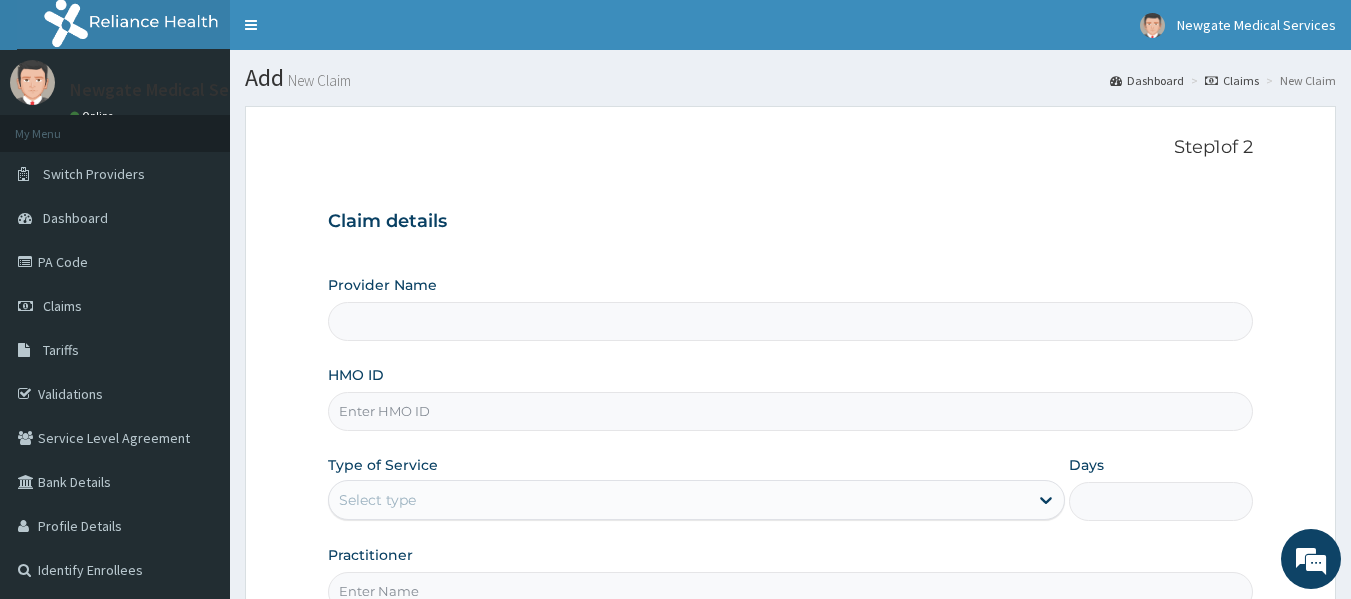type on "Newgate Medical Services Ltd - Ikorodu" 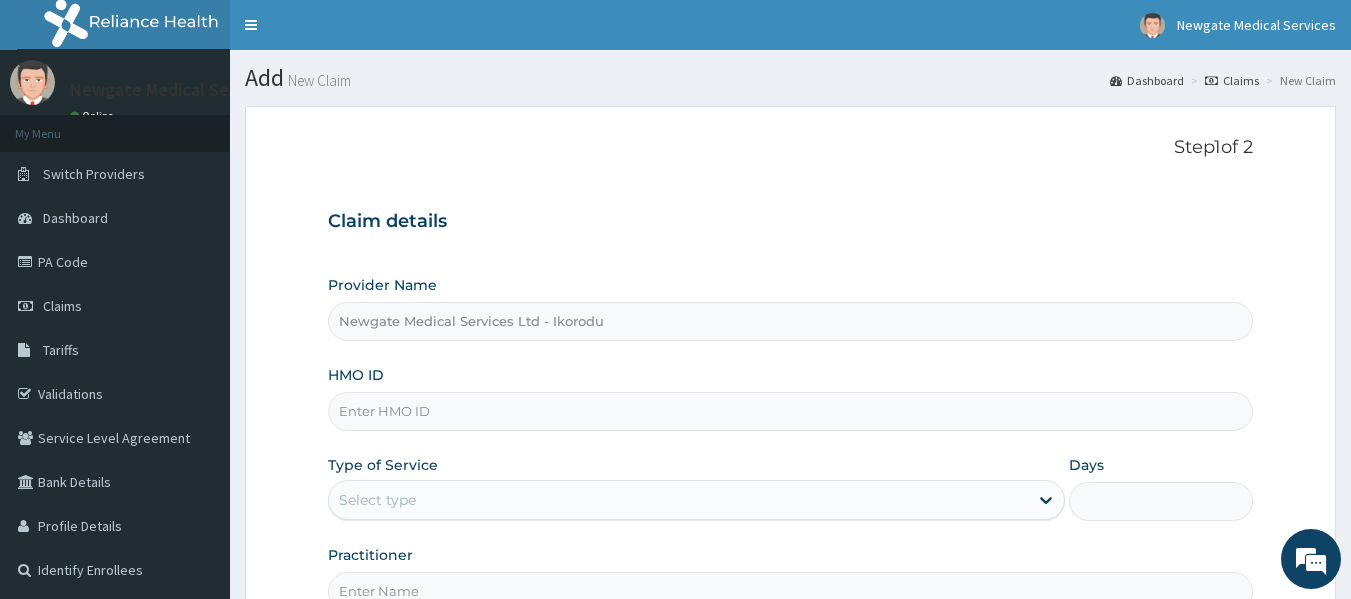 scroll, scrollTop: 0, scrollLeft: 0, axis: both 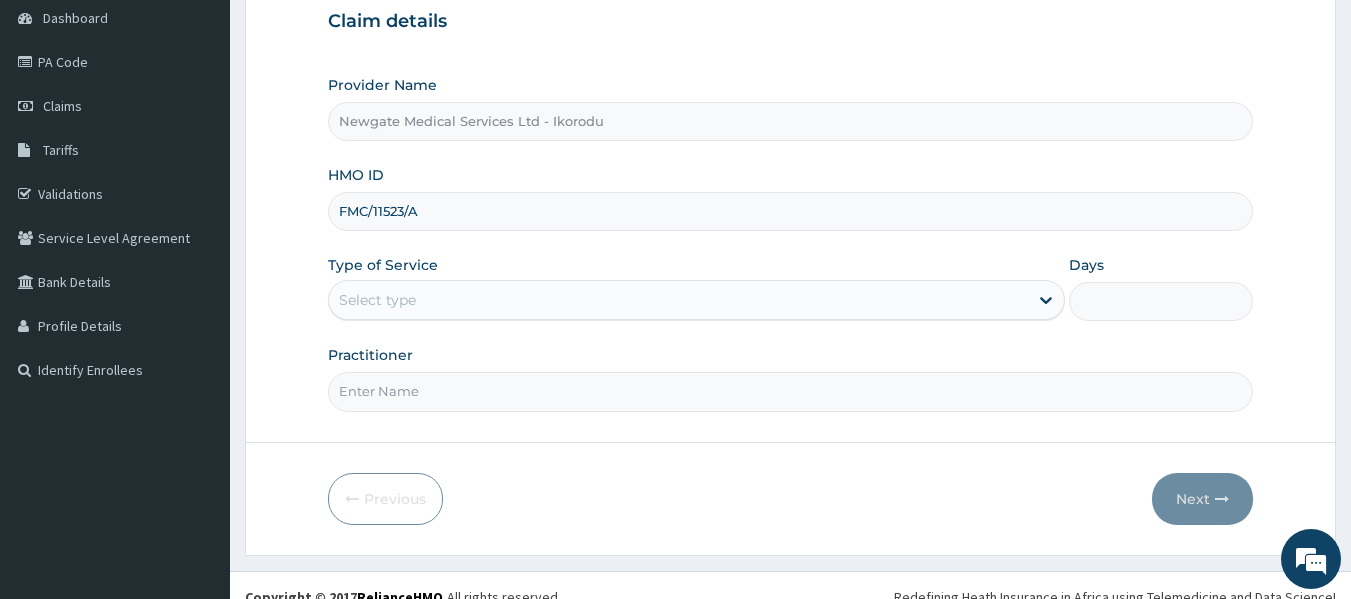 type on "FMC/11523/A" 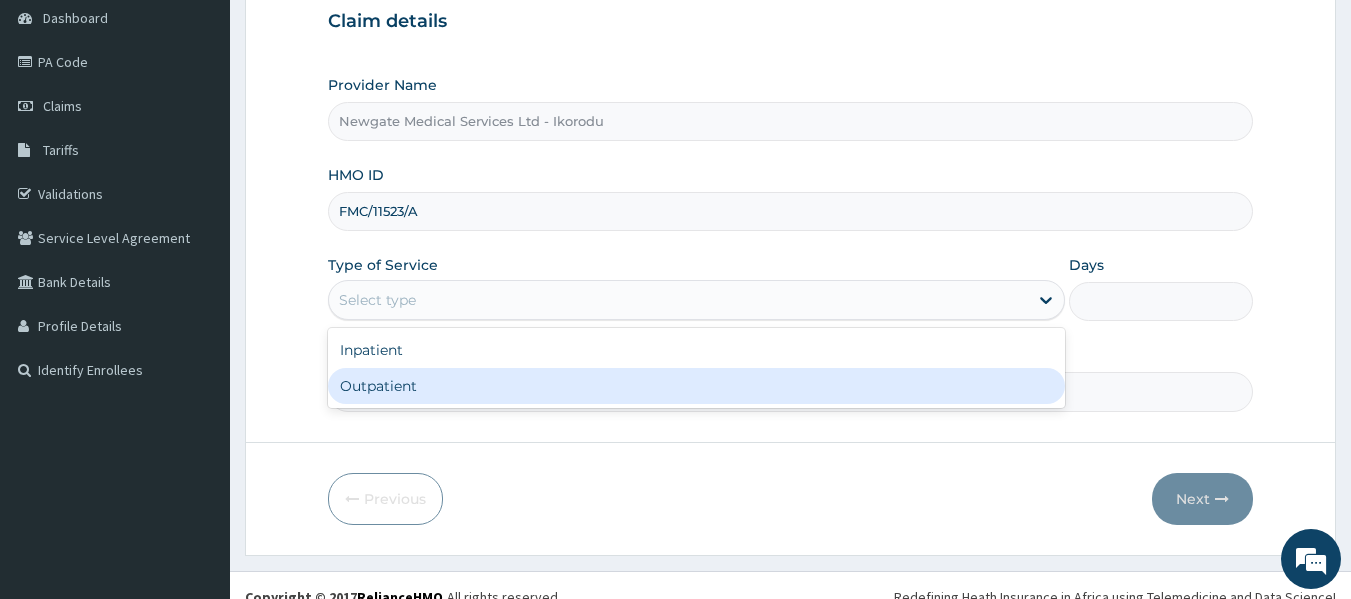 click on "Outpatient" at bounding box center (696, 386) 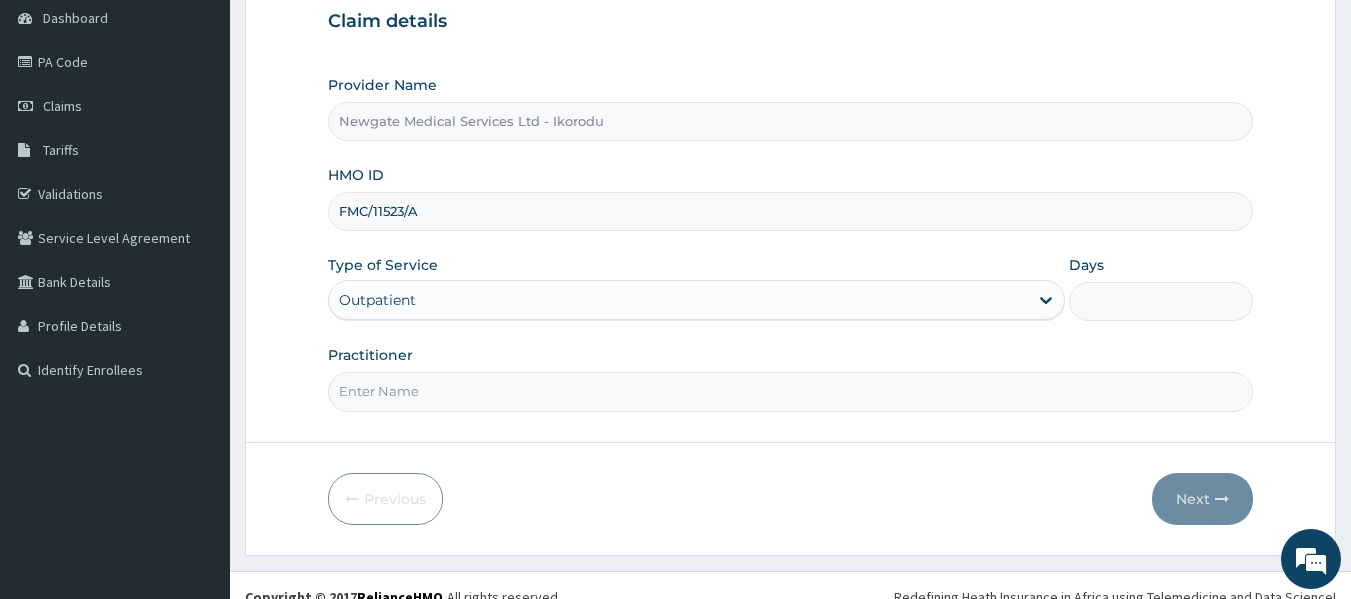type on "1" 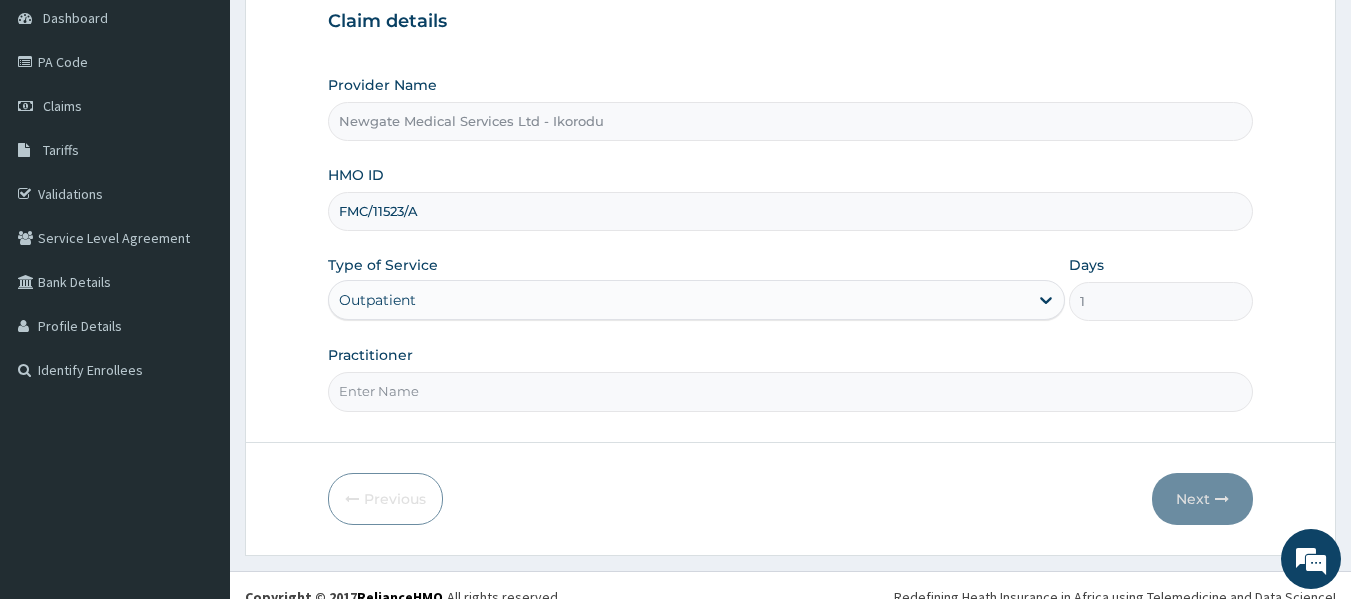 type on "DR ADEFUYE" 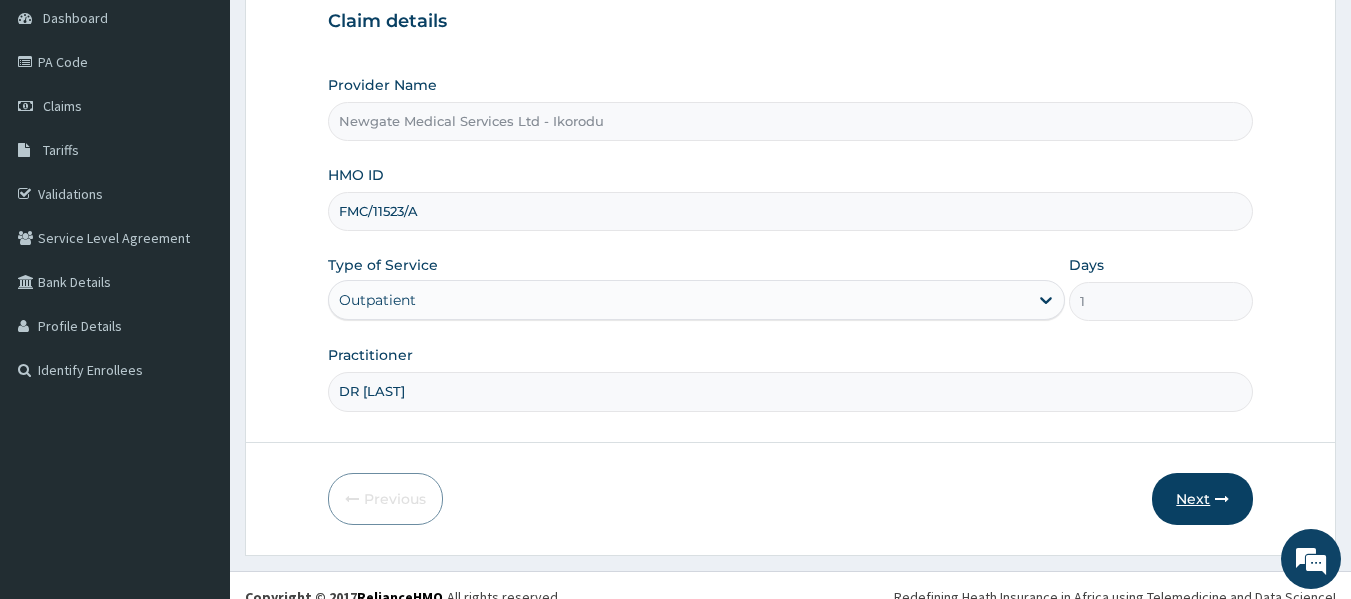 click on "Next" at bounding box center [1202, 499] 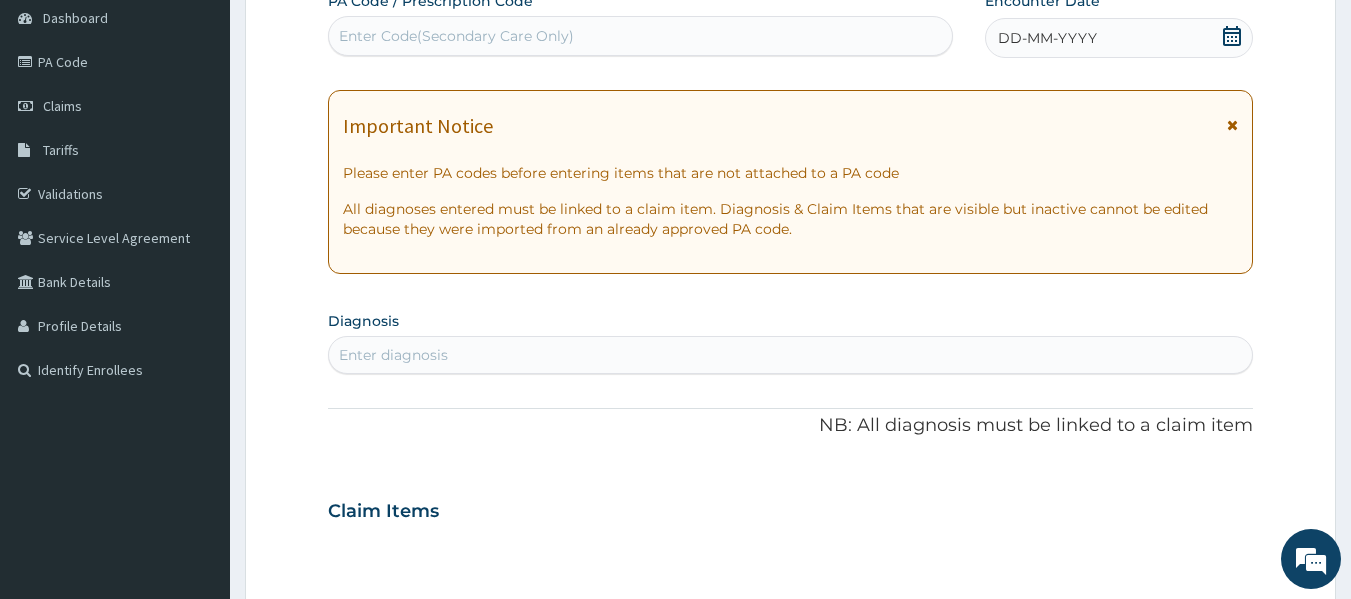 click 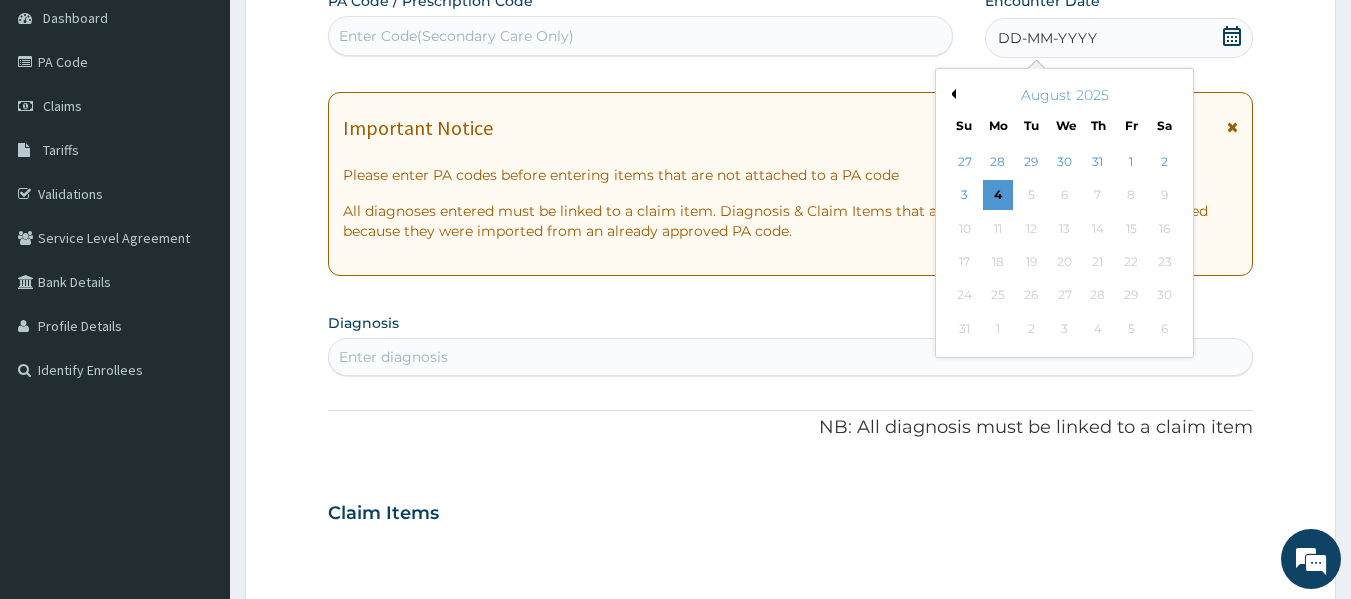 click on "Previous Month" at bounding box center [951, 94] 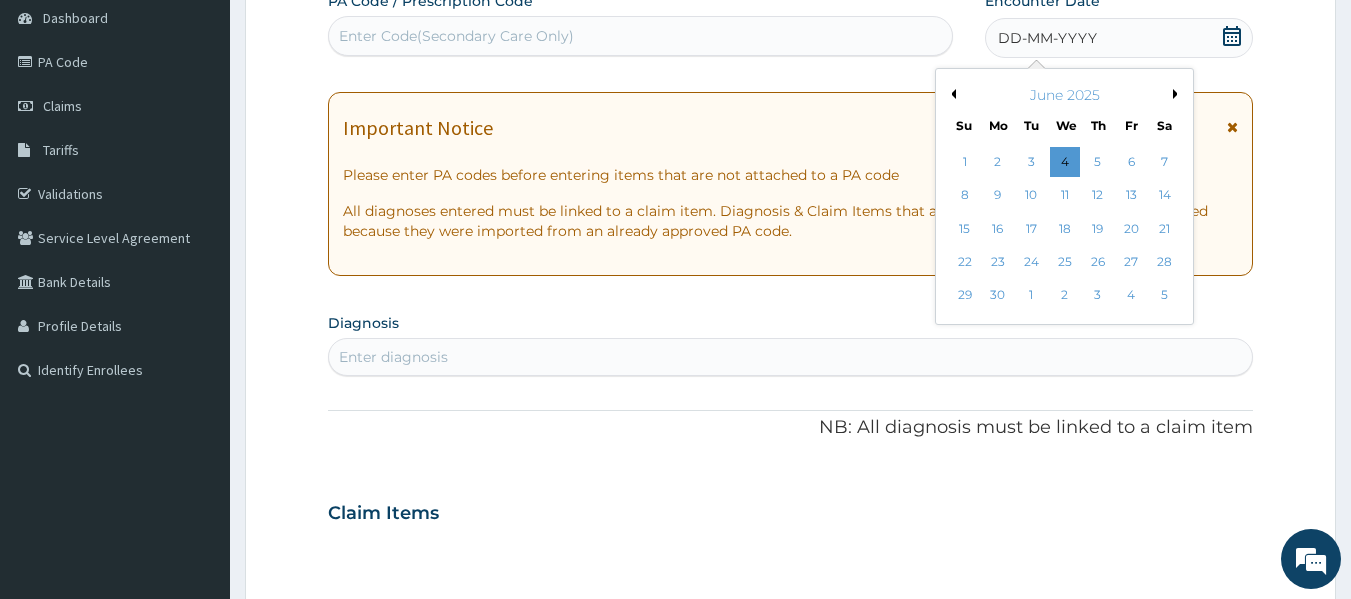 click on "11" at bounding box center [1065, 196] 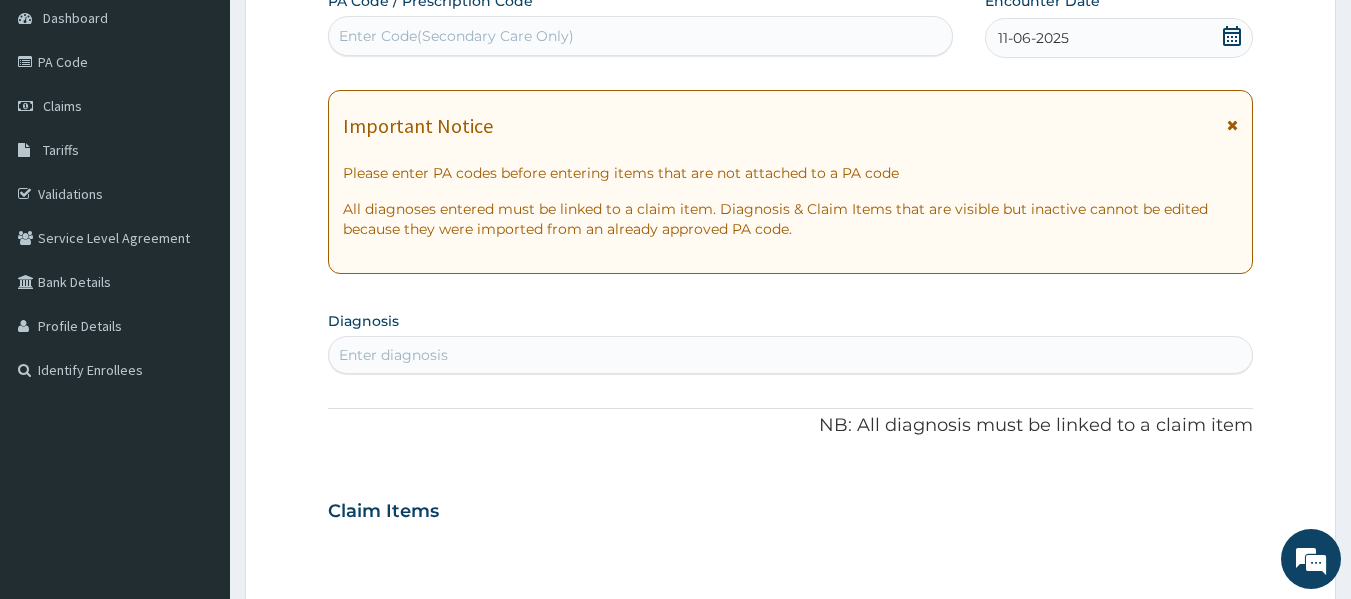 click on "Enter diagnosis" at bounding box center (791, 355) 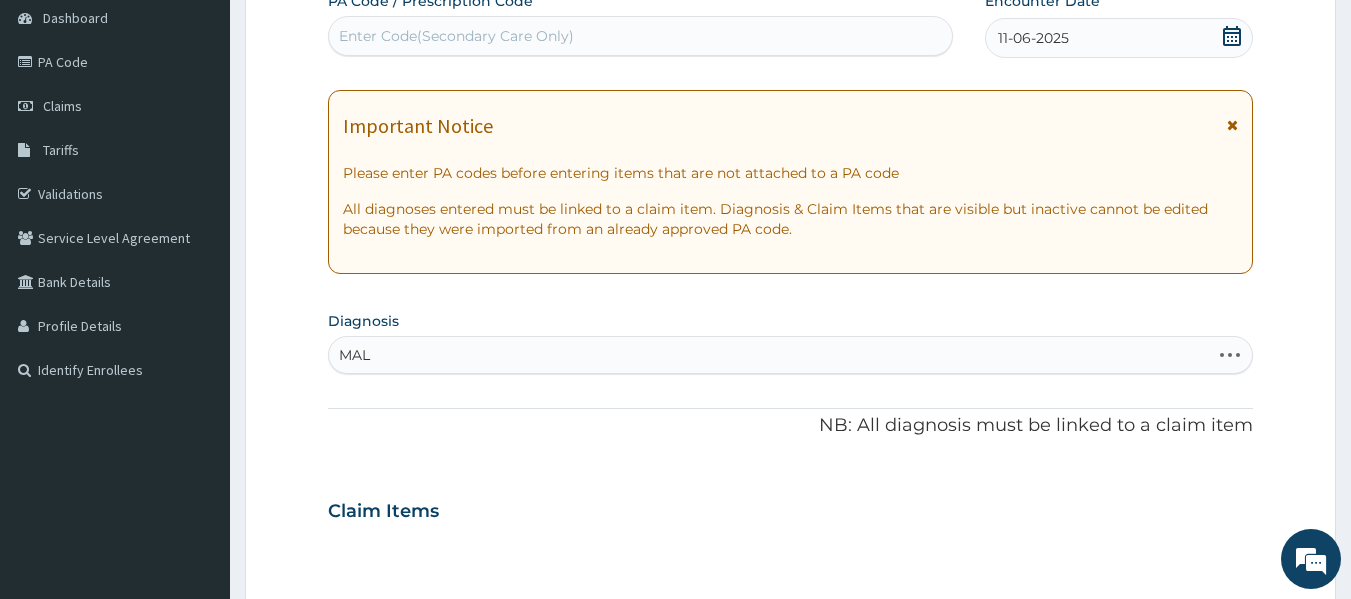 type on "MALA" 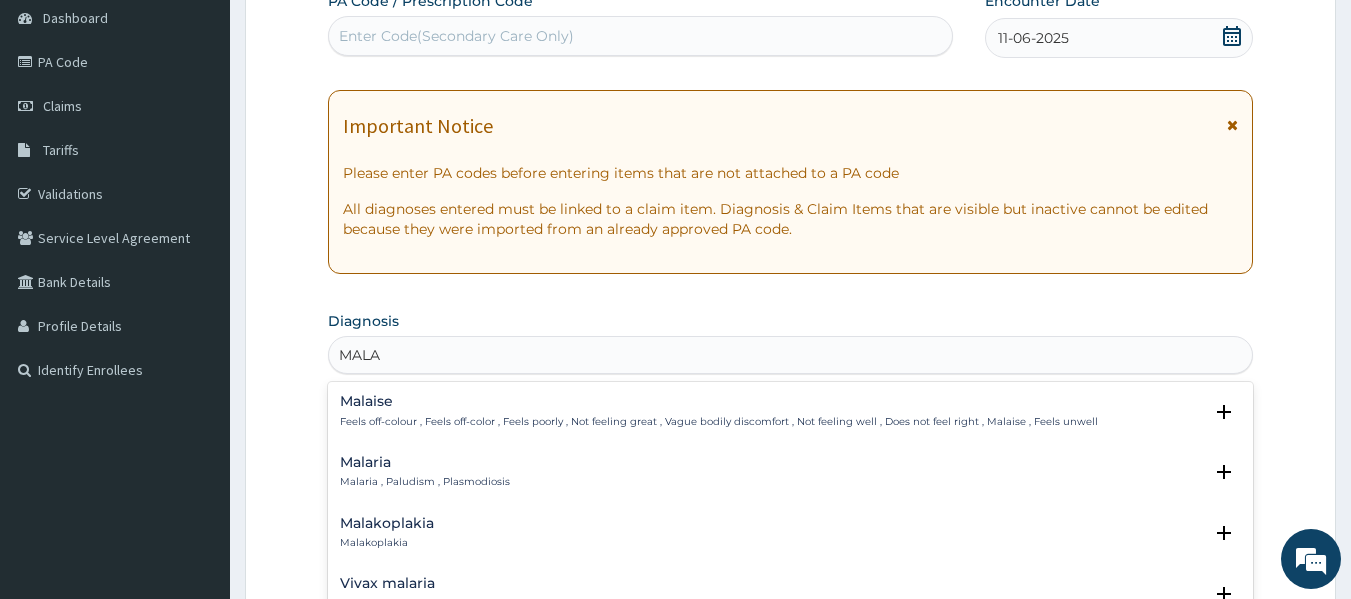 click on "Malaria" at bounding box center [425, 462] 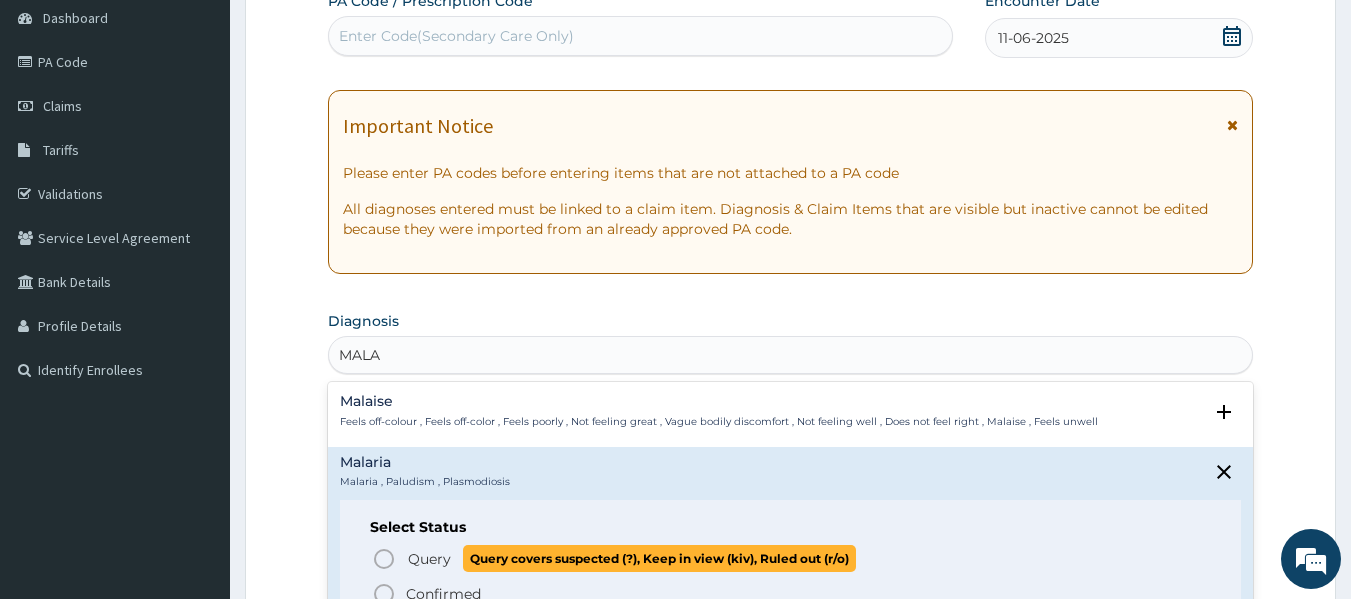 click 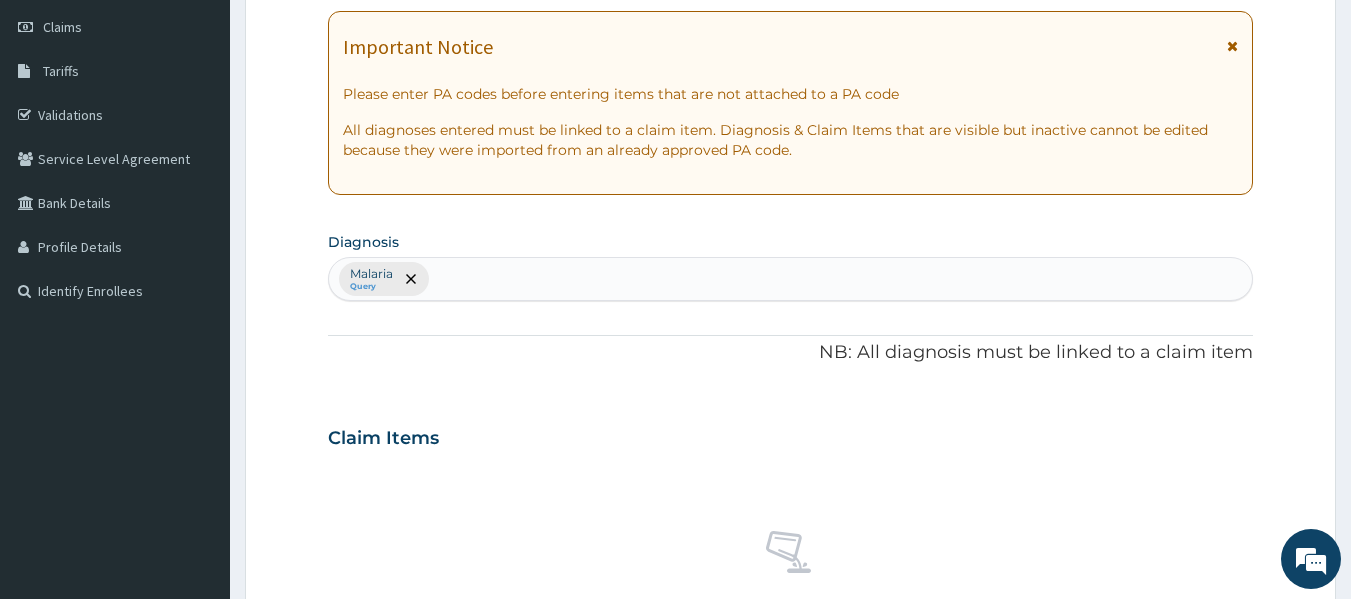 scroll, scrollTop: 300, scrollLeft: 0, axis: vertical 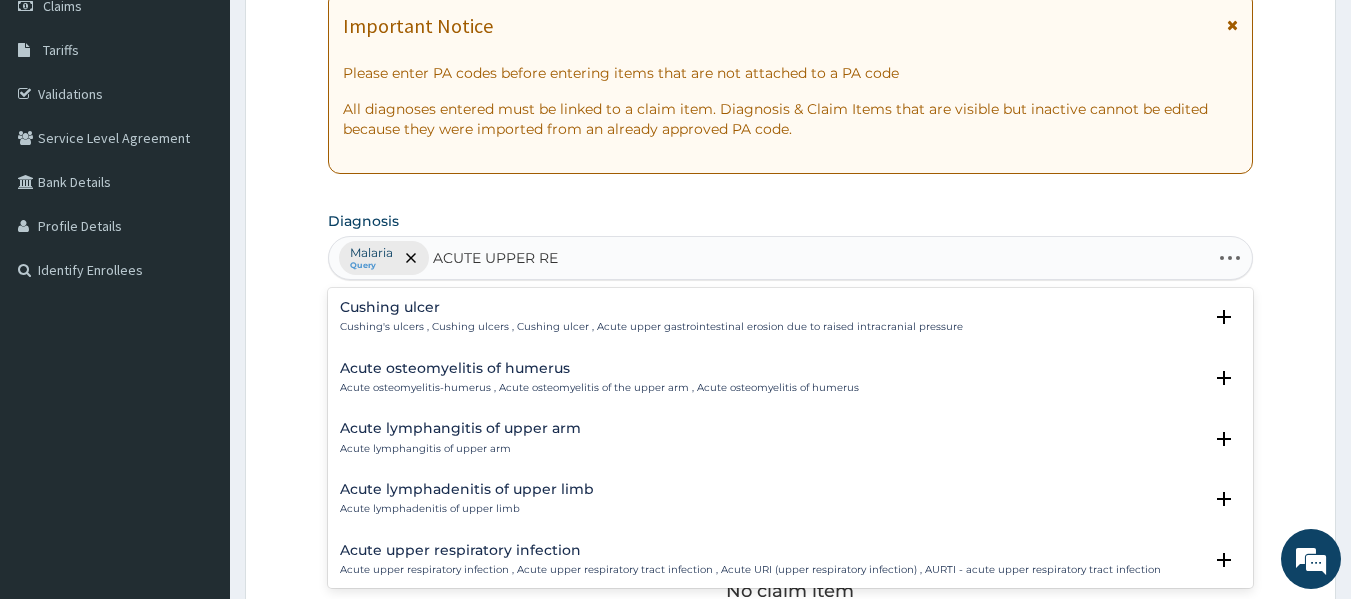 type on "ACUTE UPPER RES" 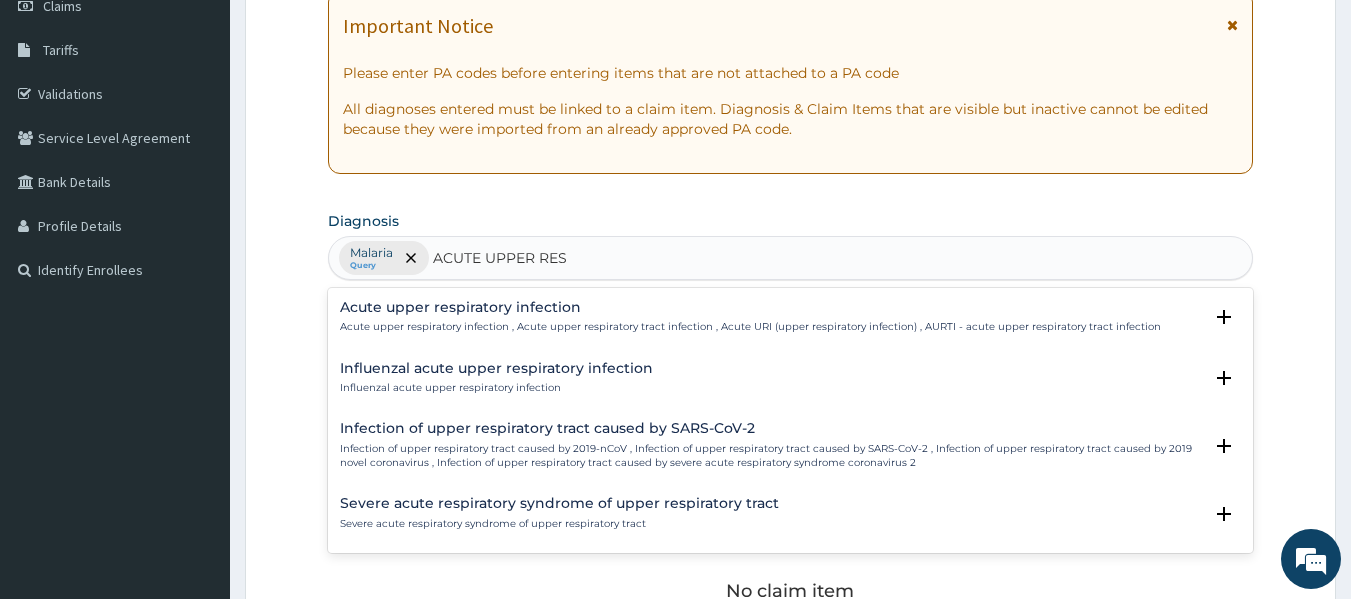 click on "Acute upper respiratory infection , Acute upper respiratory tract infection , Acute URI (upper respiratory infection) , AURTI - acute upper respiratory tract infection" at bounding box center [750, 327] 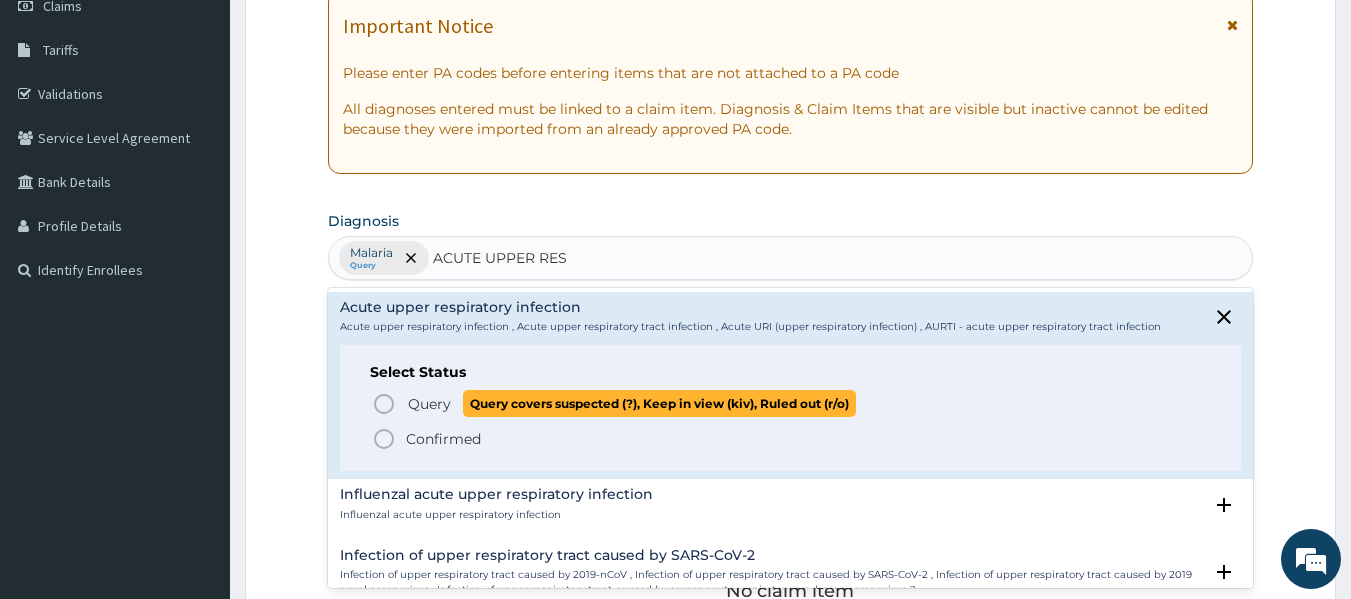click 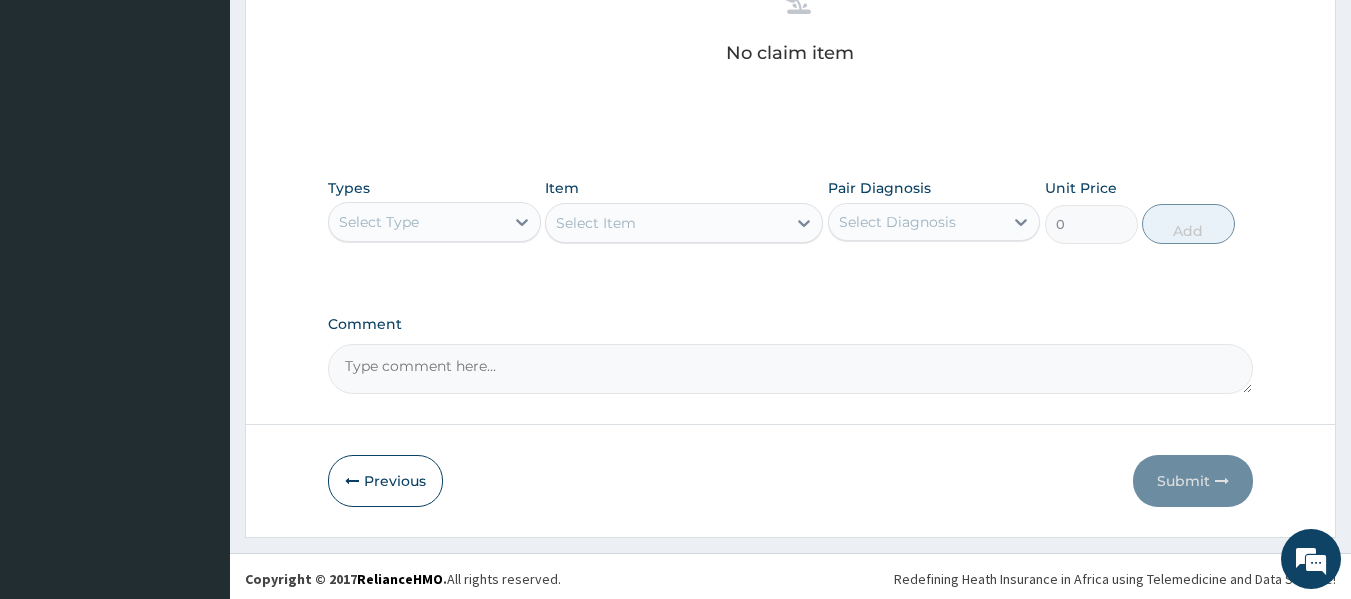 scroll, scrollTop: 843, scrollLeft: 0, axis: vertical 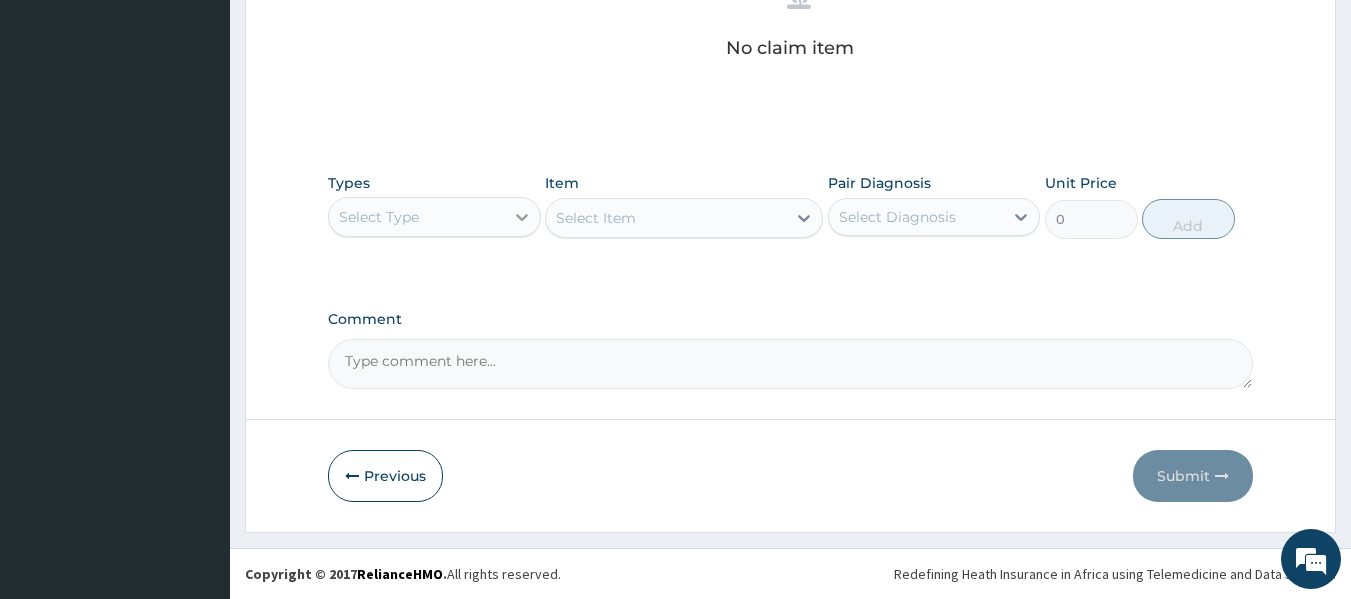 click 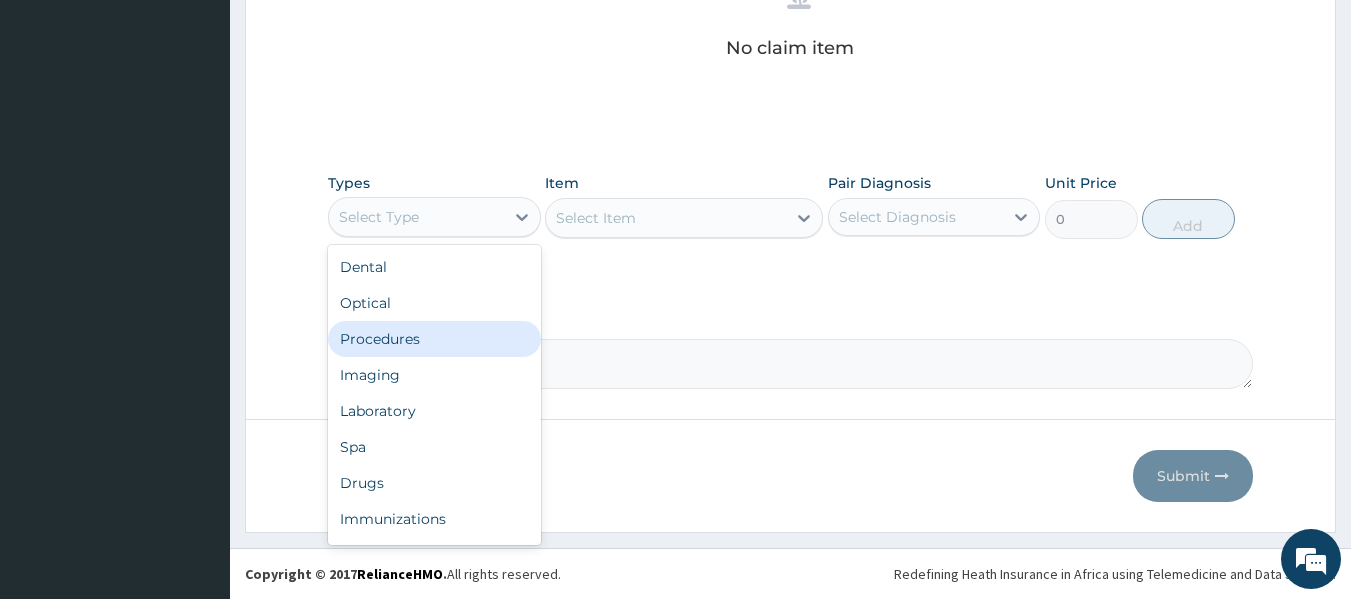 click on "Procedures" at bounding box center (434, 339) 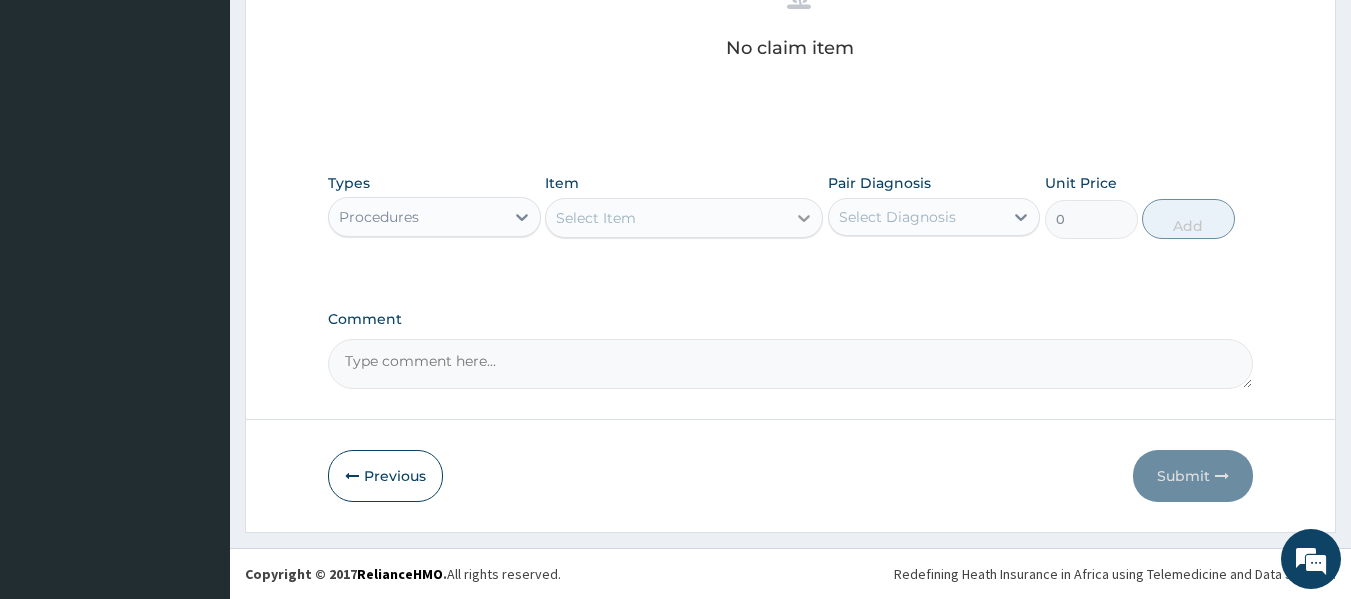 click 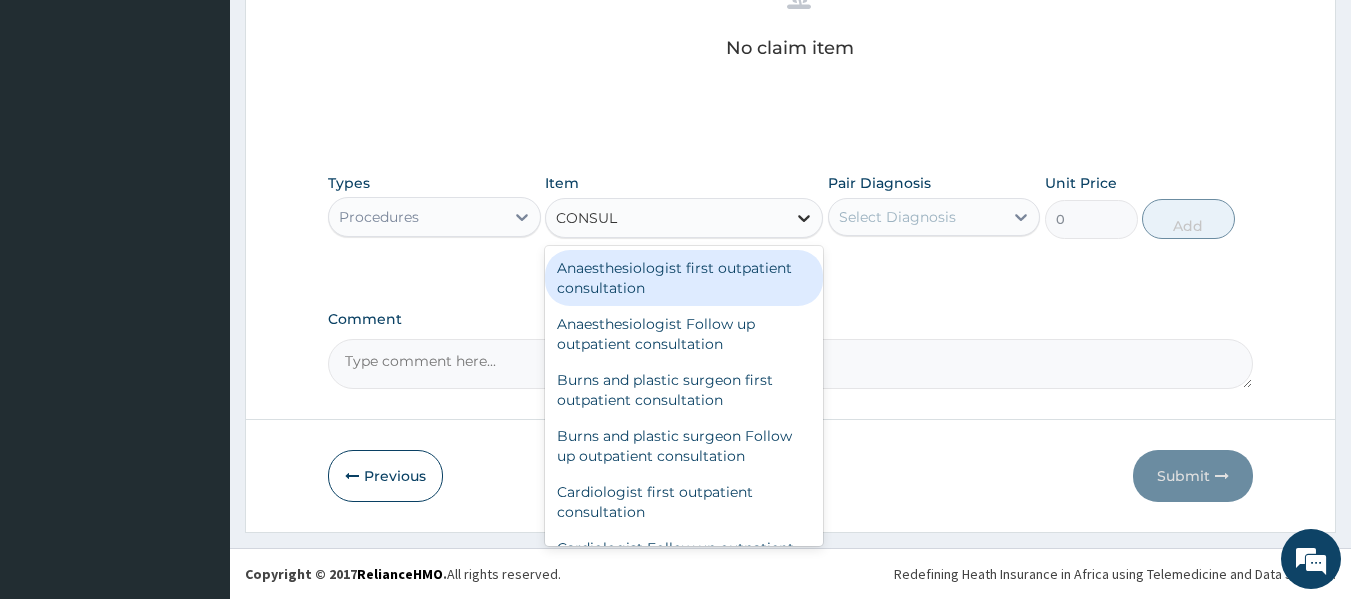 type on "CONSULT" 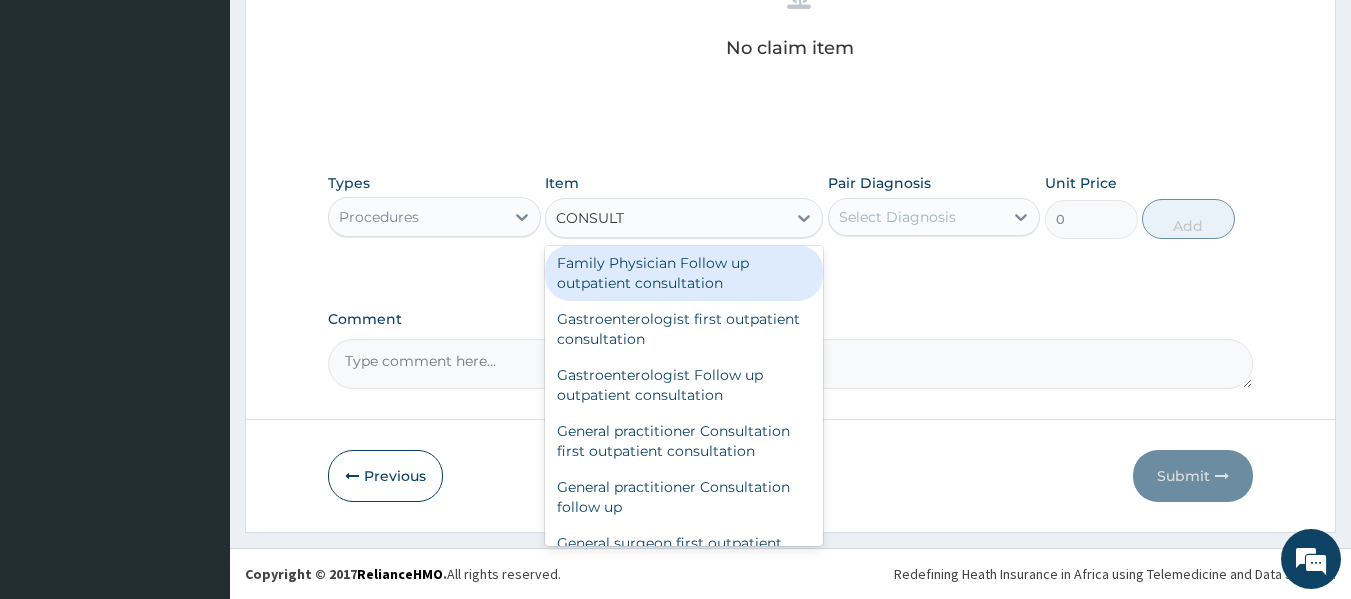 scroll, scrollTop: 1000, scrollLeft: 0, axis: vertical 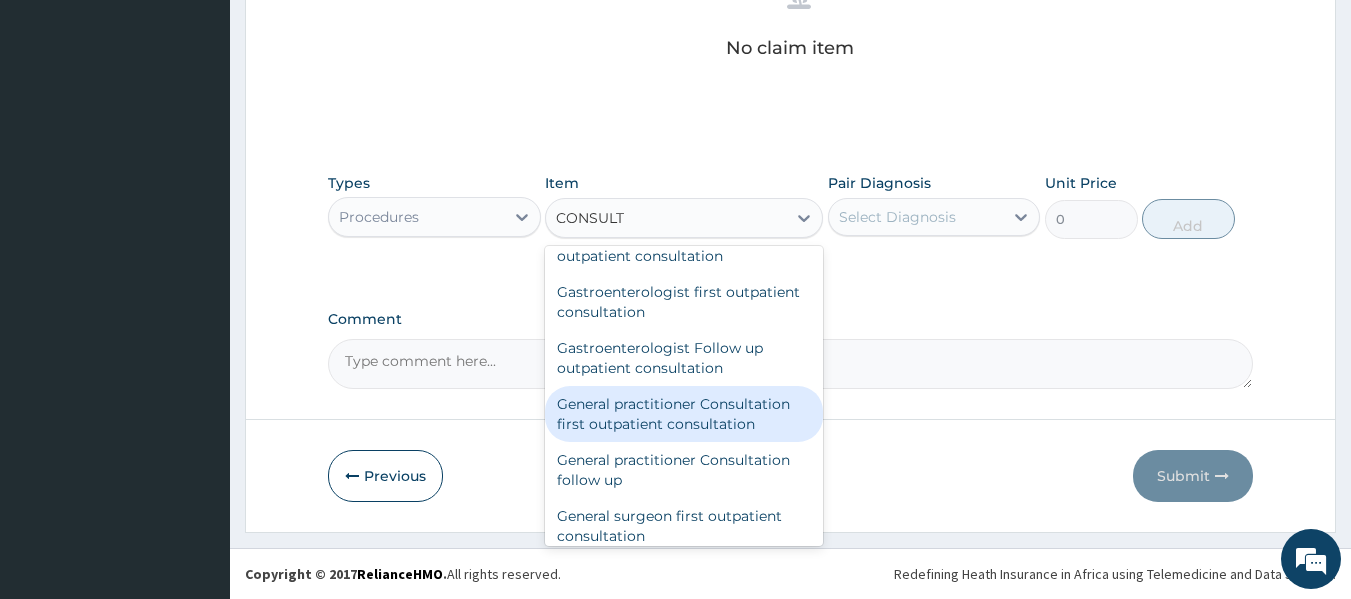 click on "General practitioner Consultation first outpatient consultation" at bounding box center (684, 414) 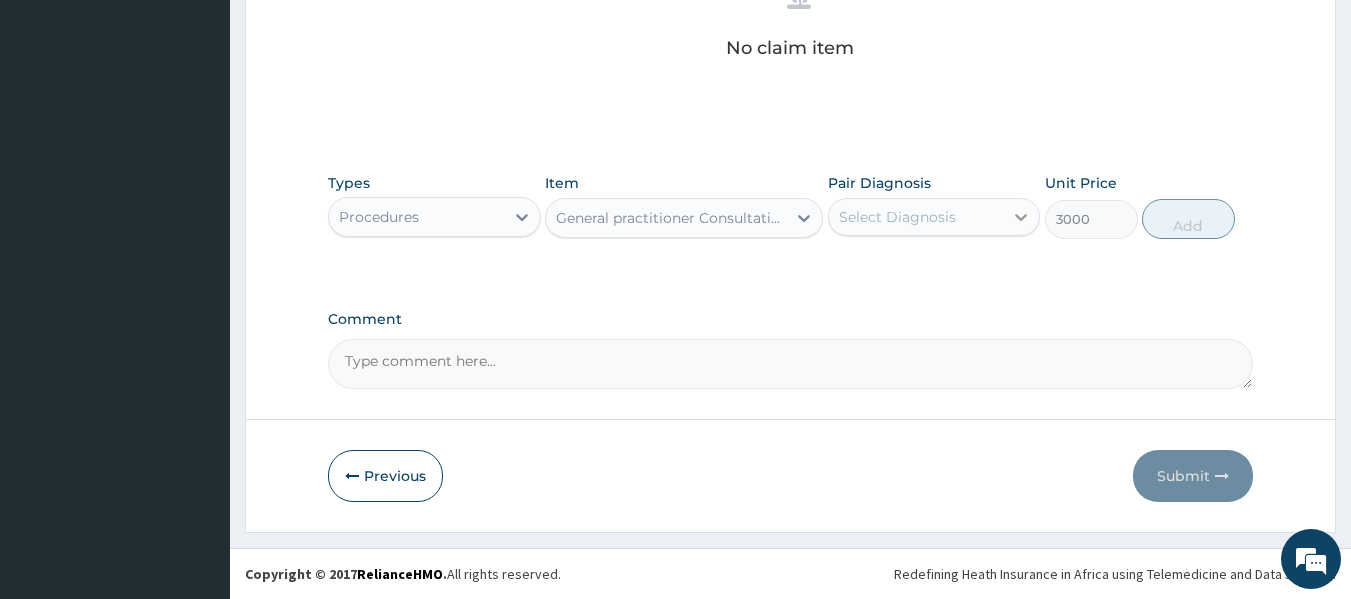click 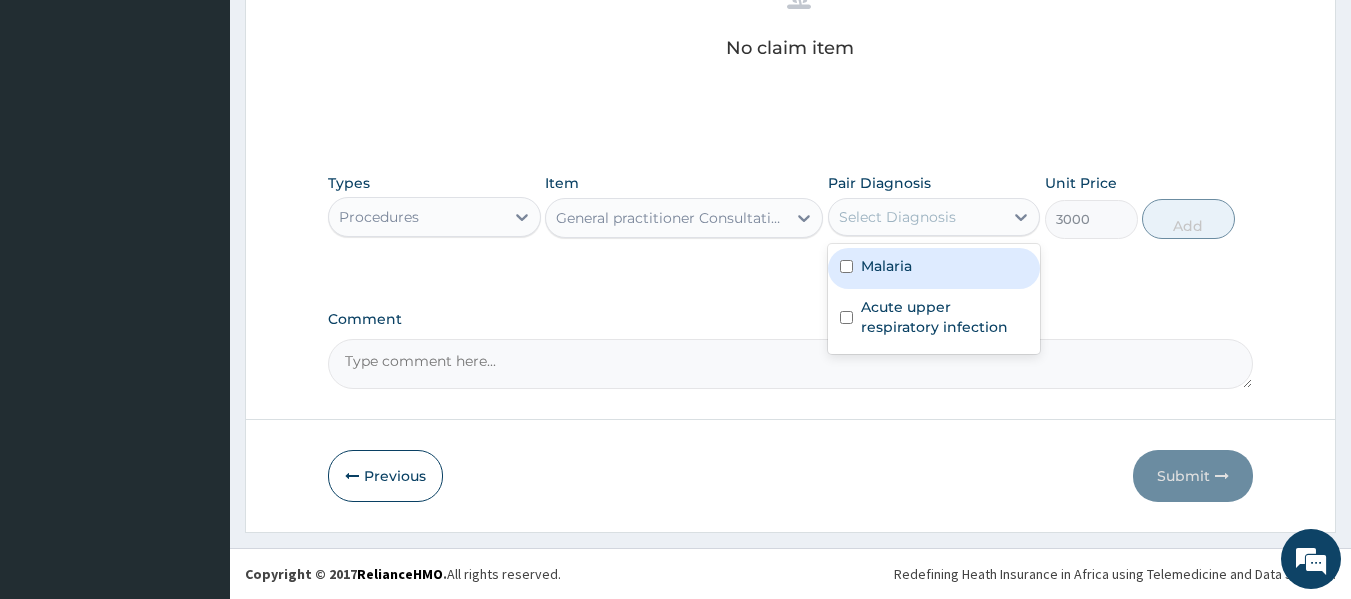 click on "Malaria" at bounding box center (934, 268) 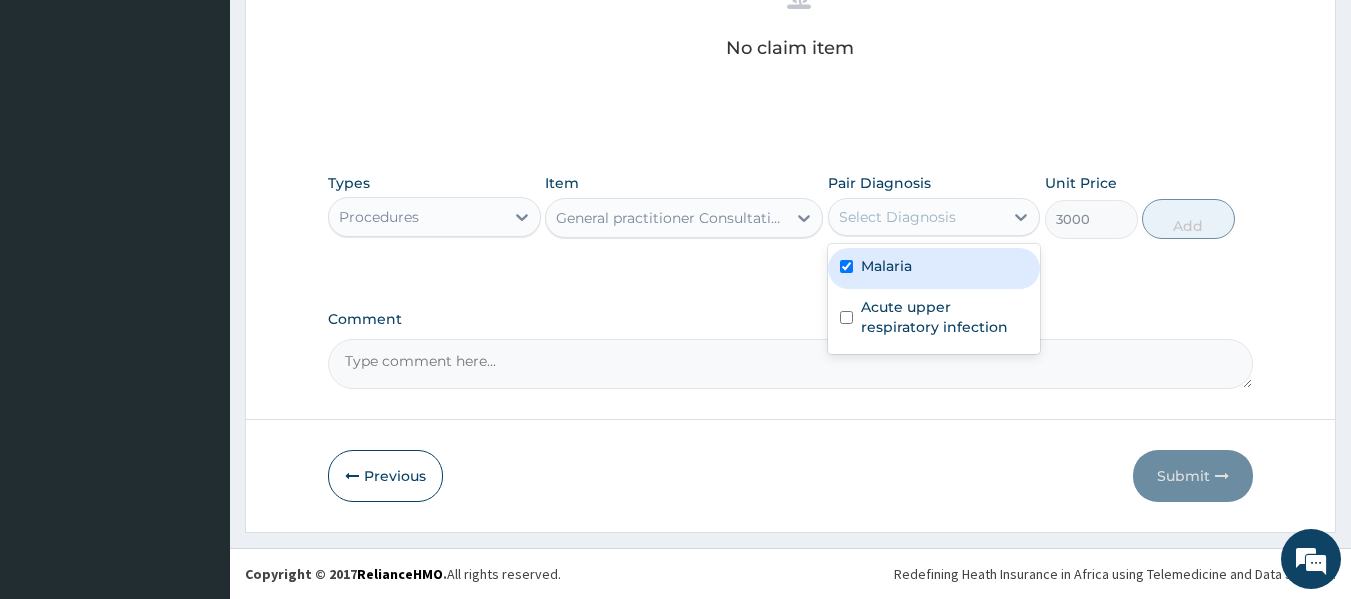 checkbox on "true" 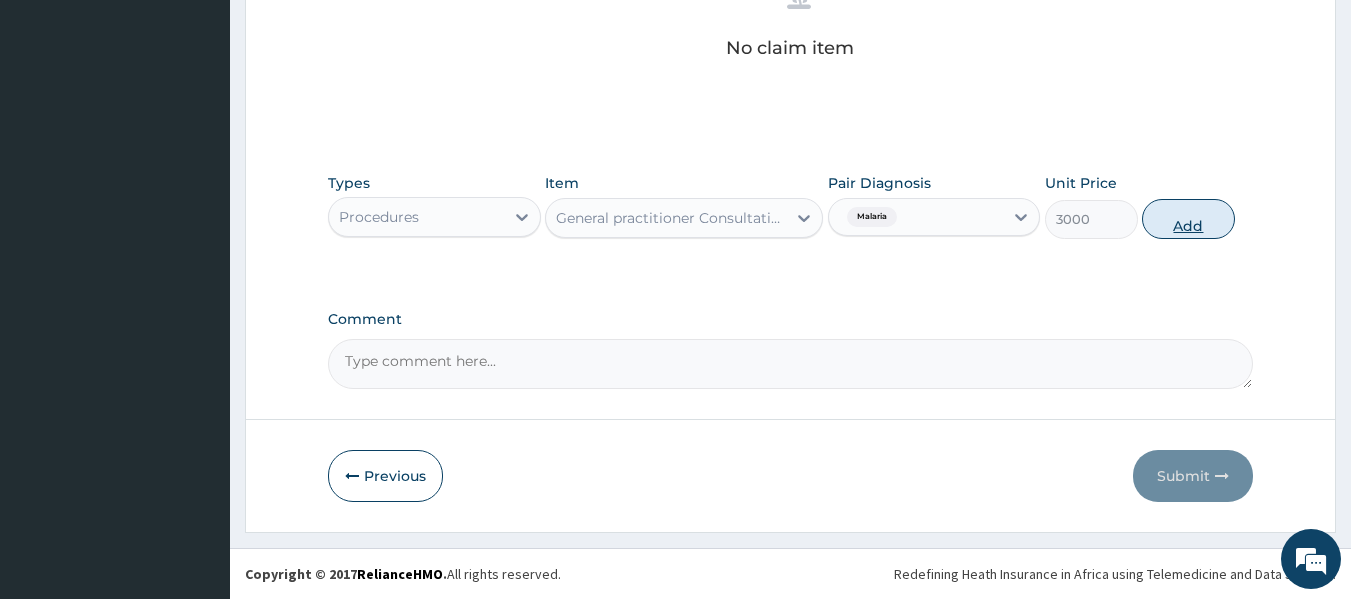 click on "Add" at bounding box center [1188, 219] 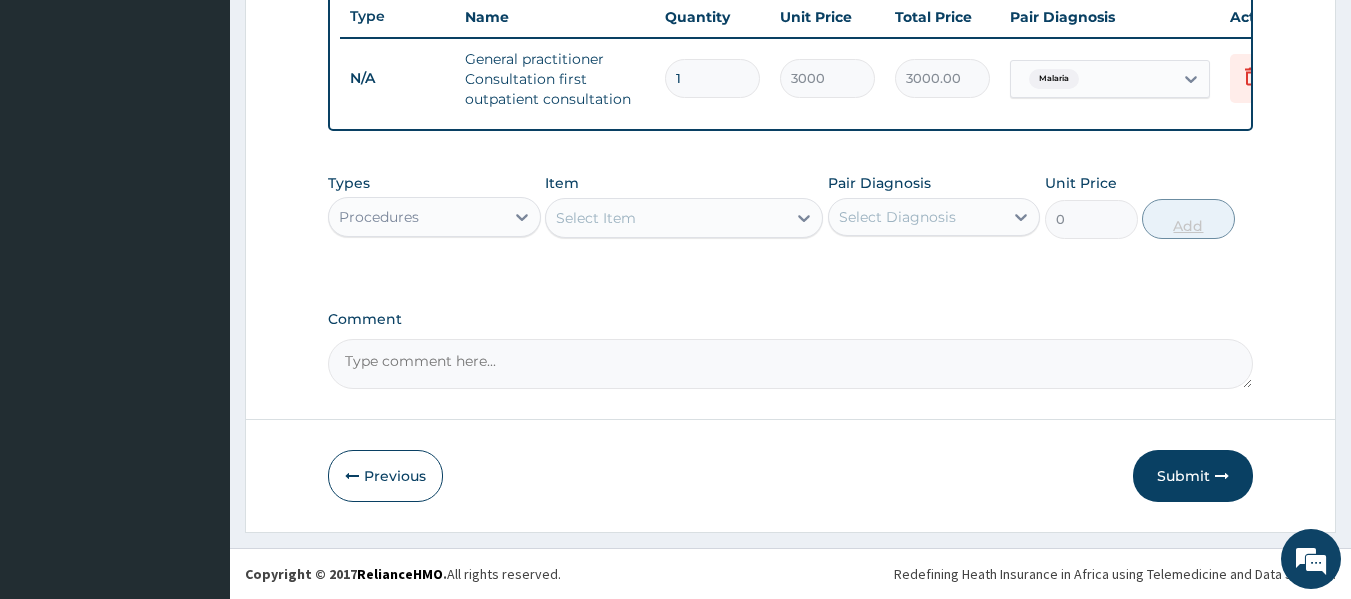 scroll, scrollTop: 774, scrollLeft: 0, axis: vertical 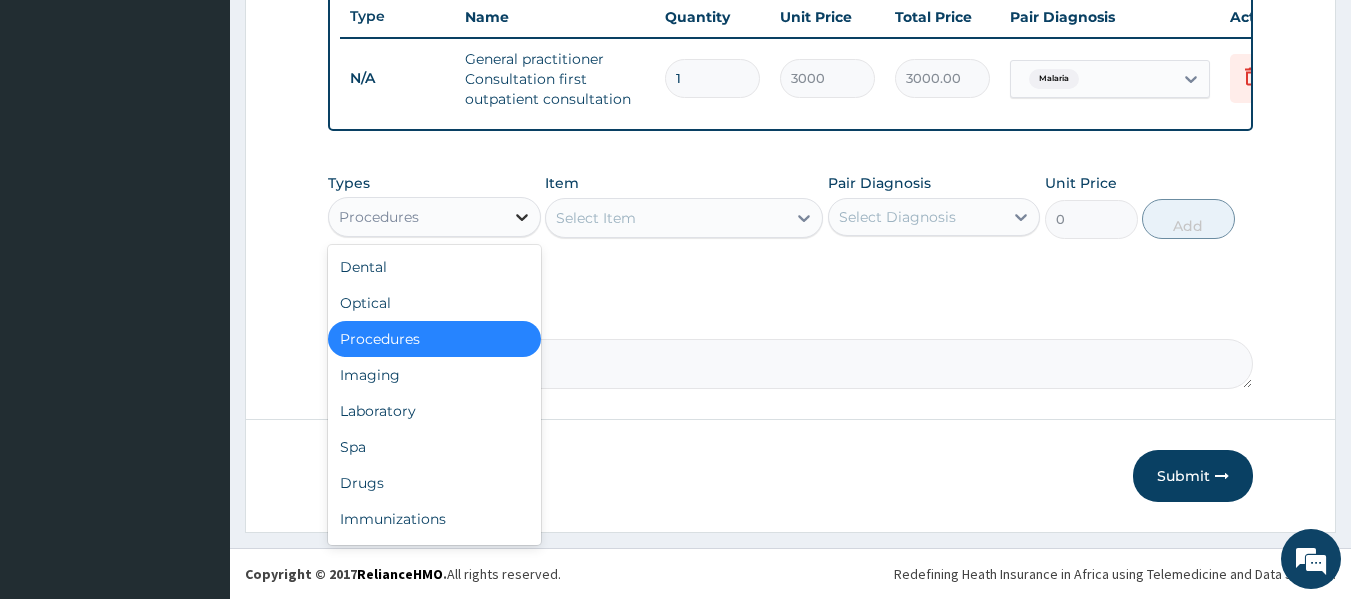 click 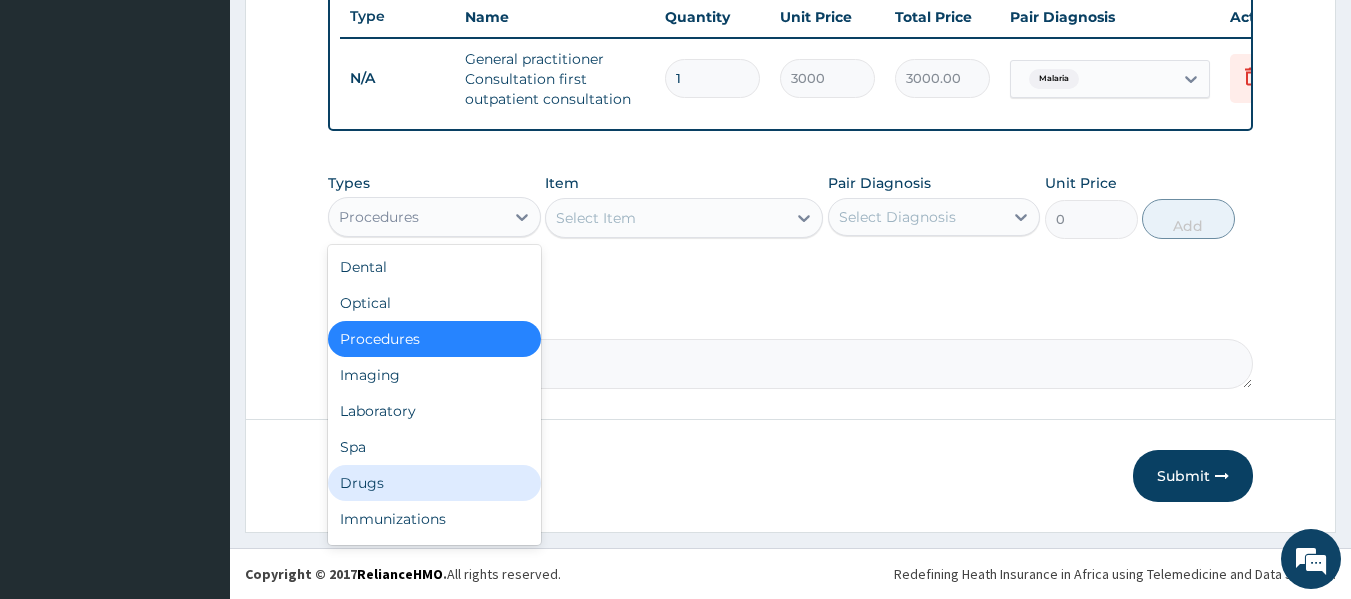 click on "Drugs" at bounding box center [434, 483] 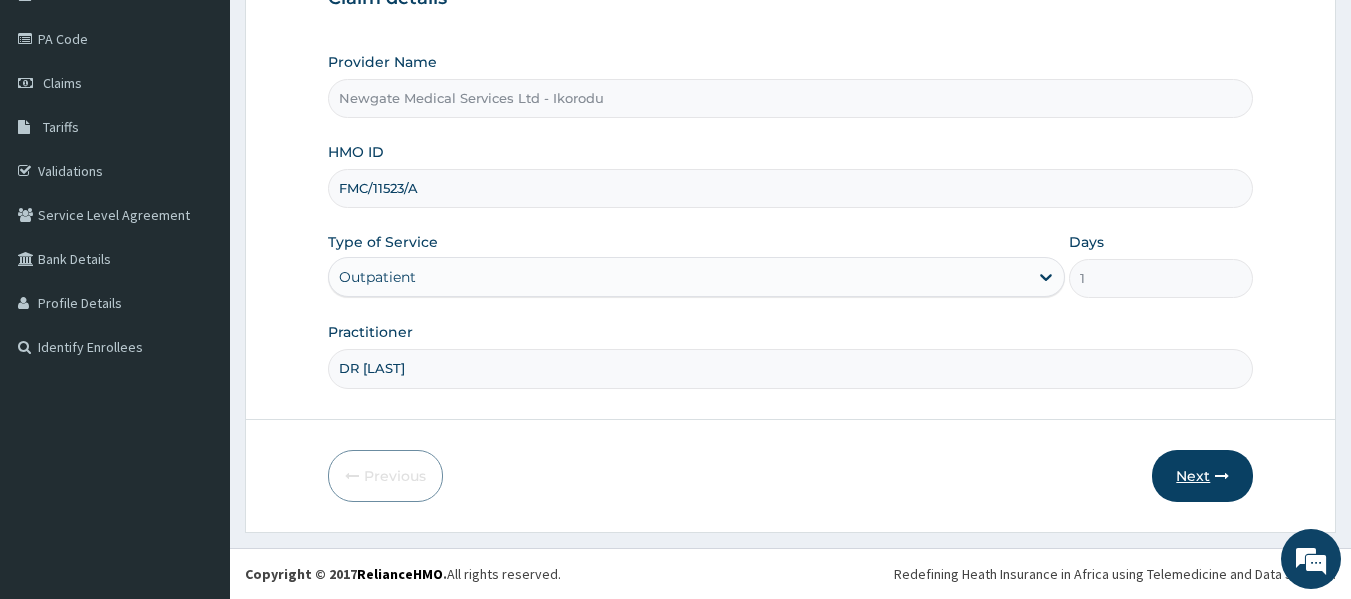 click on "Next" at bounding box center [1202, 476] 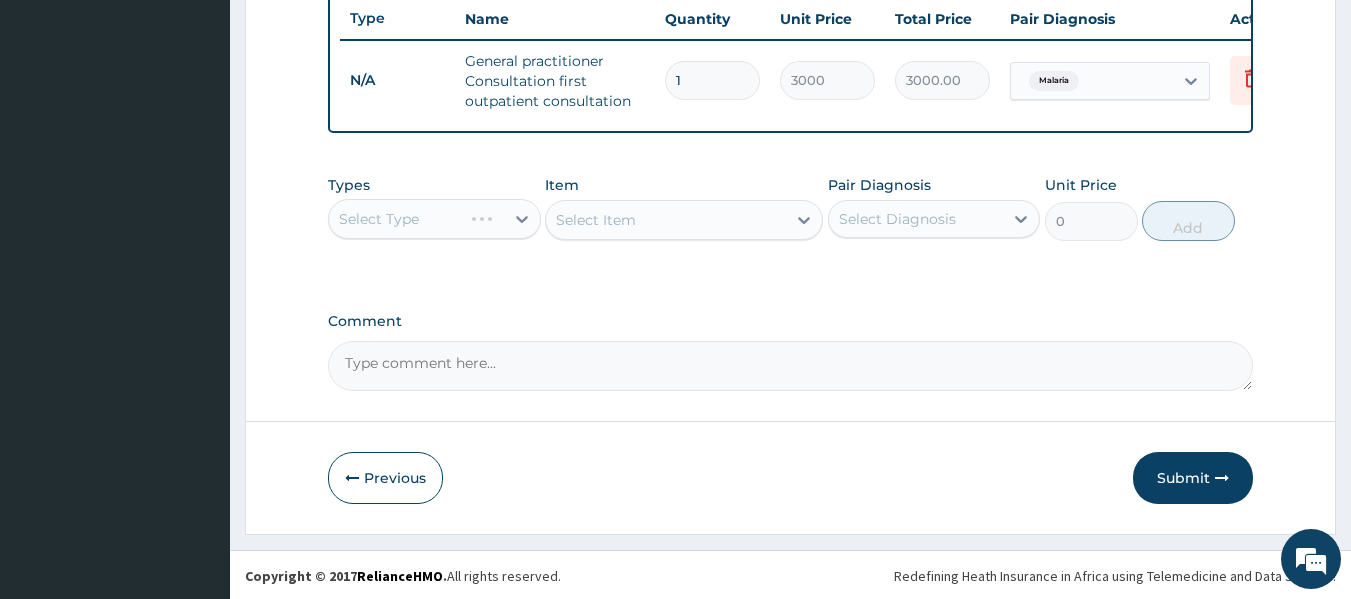 scroll, scrollTop: 774, scrollLeft: 0, axis: vertical 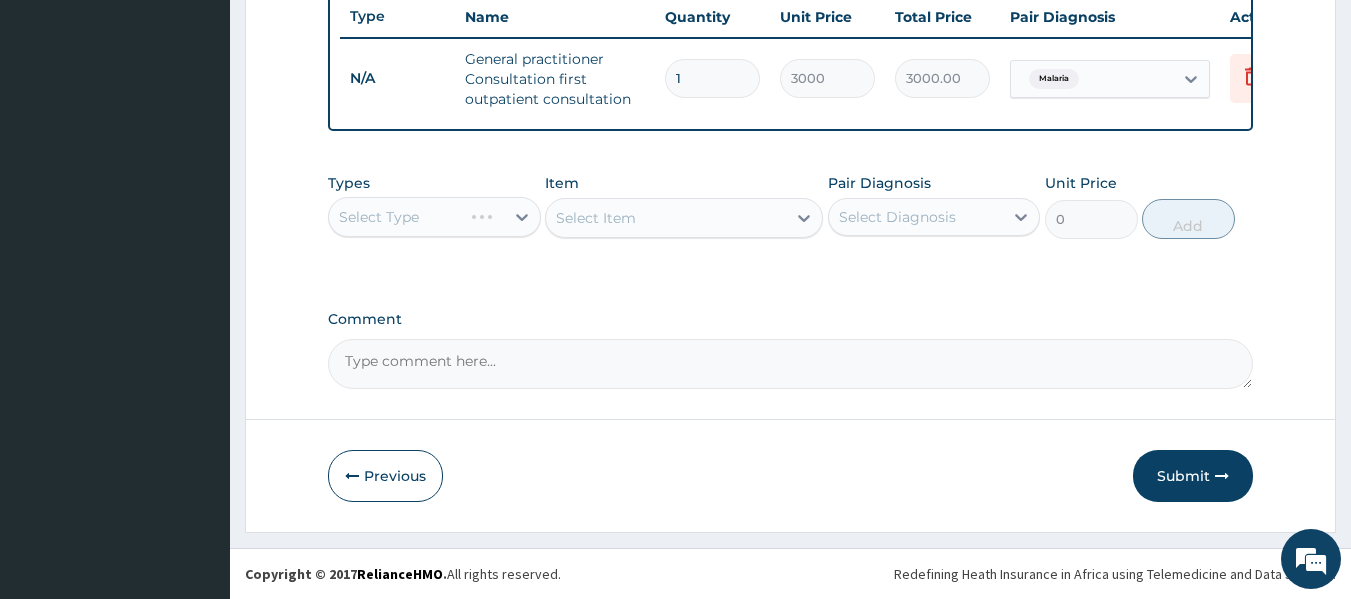 click on "Select Type" at bounding box center [434, 217] 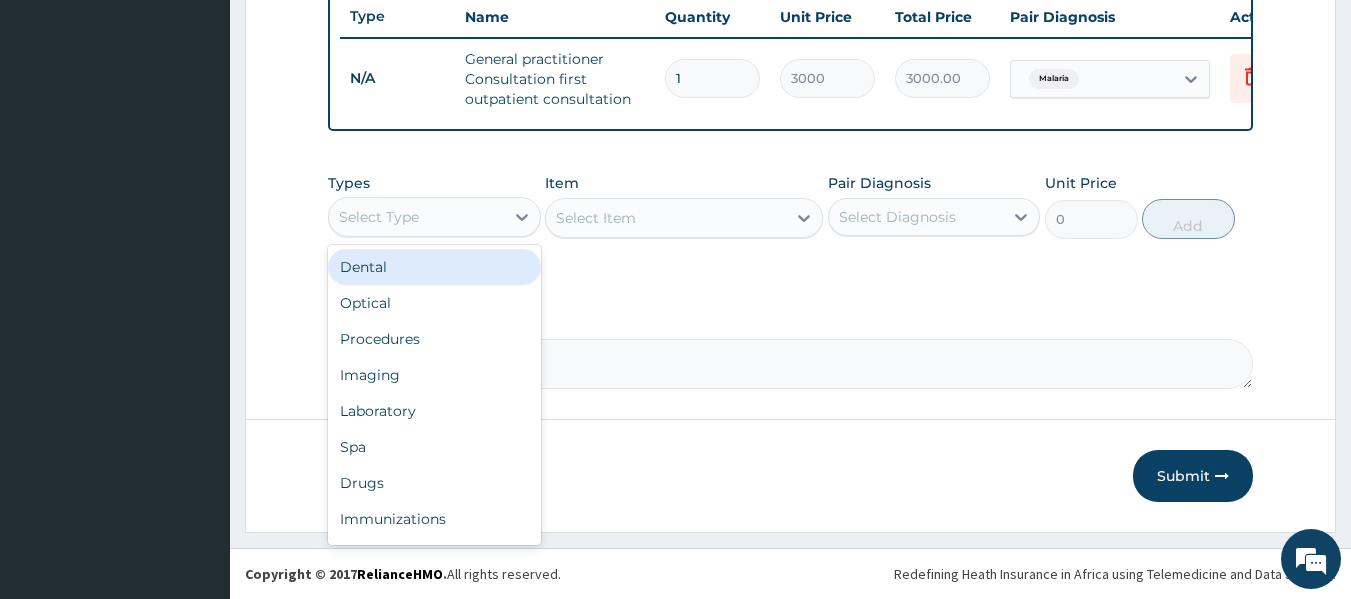 click 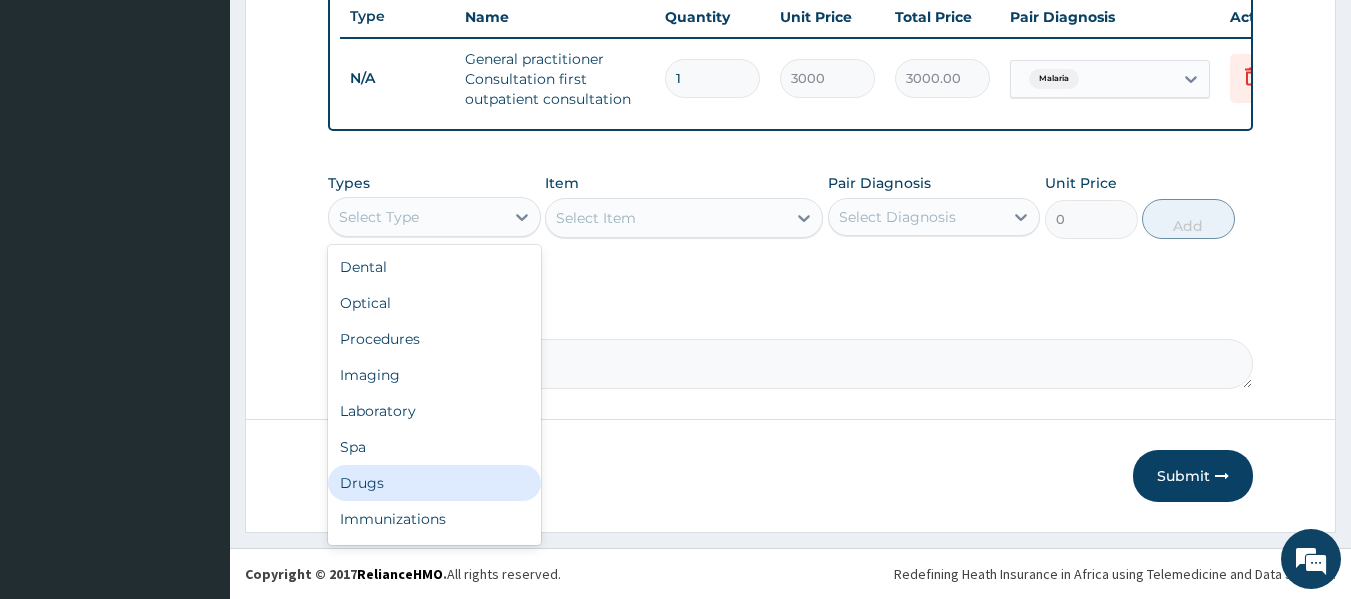 click on "Drugs" at bounding box center [434, 483] 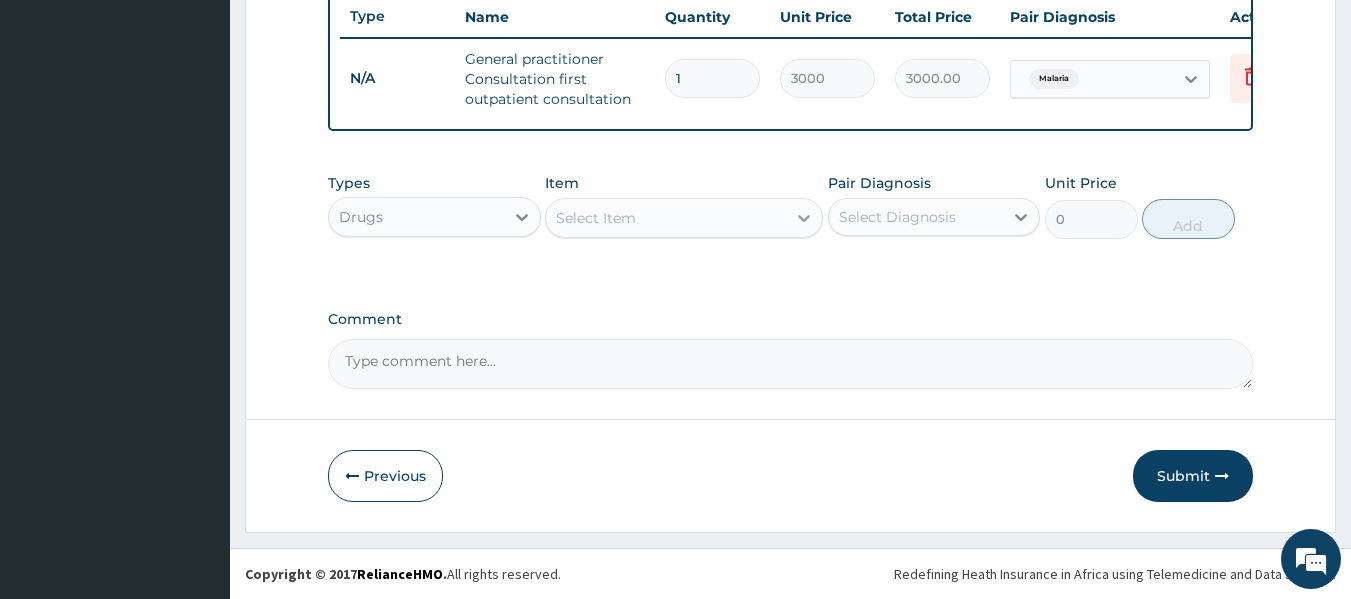 click 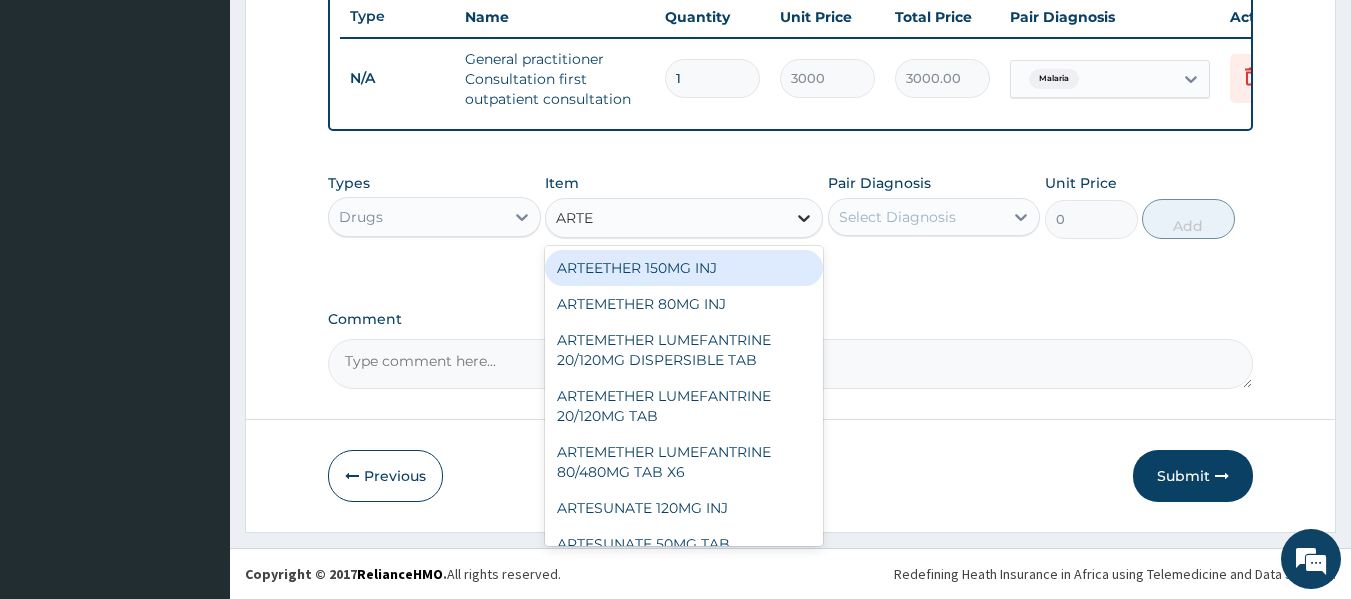 type on "ARTEM" 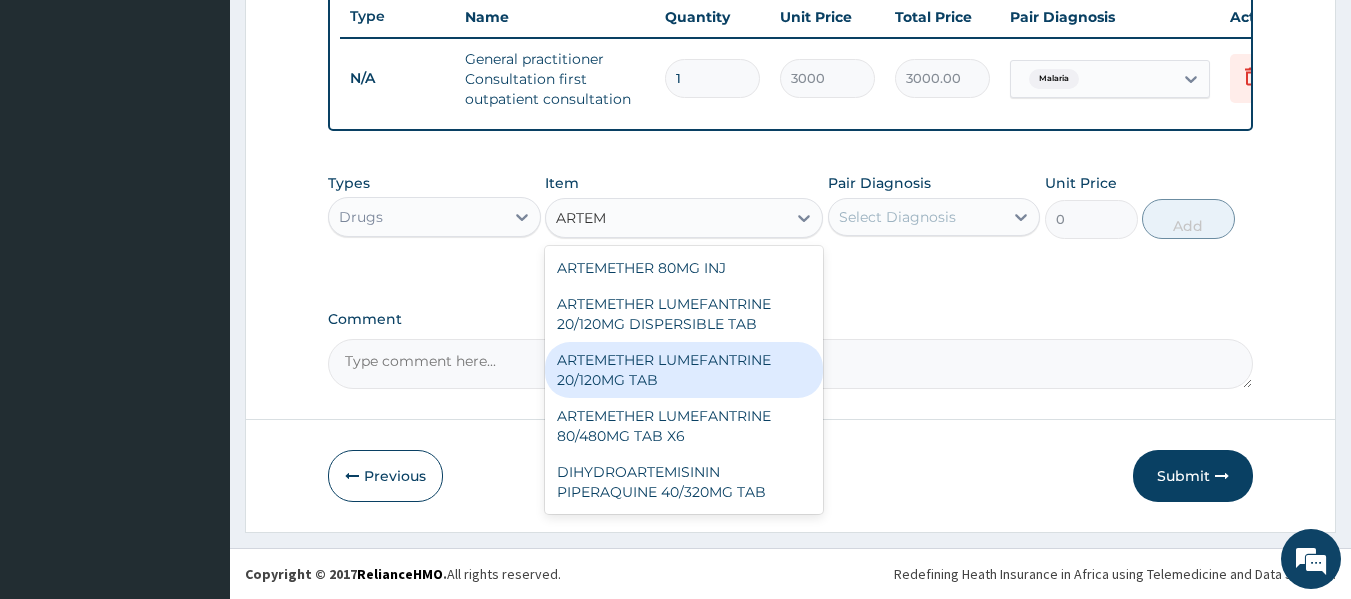 click on "ARTEMETHER LUMEFANTRINE 20/120MG TAB" at bounding box center [684, 370] 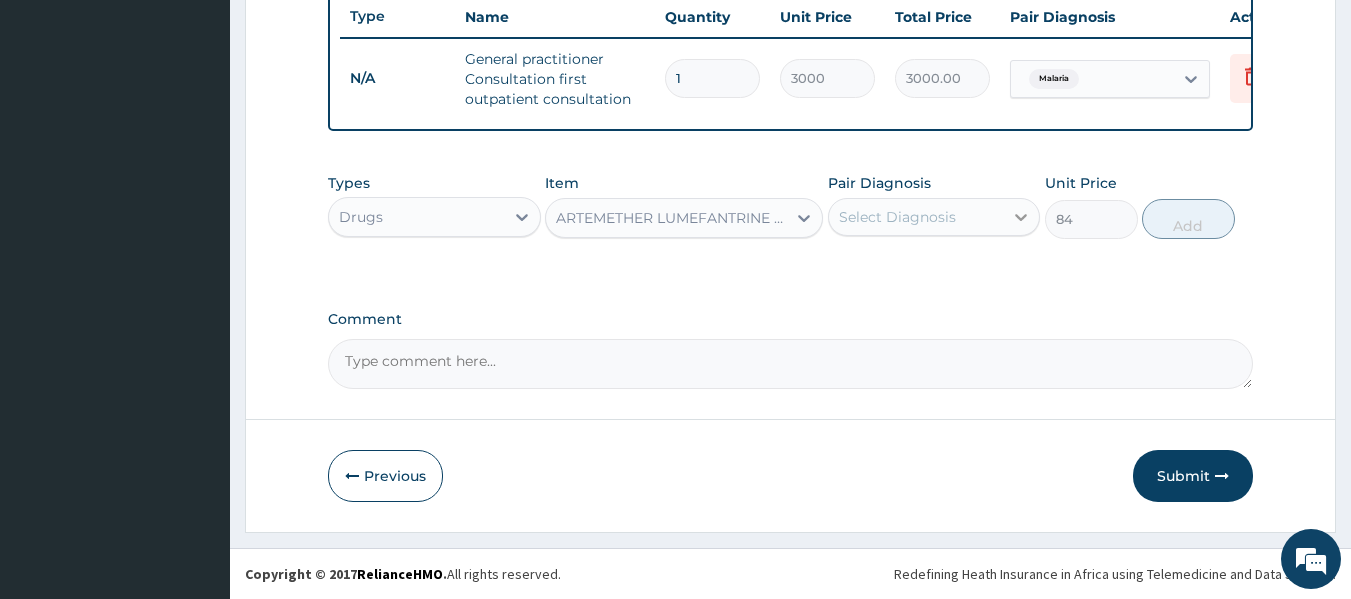 click 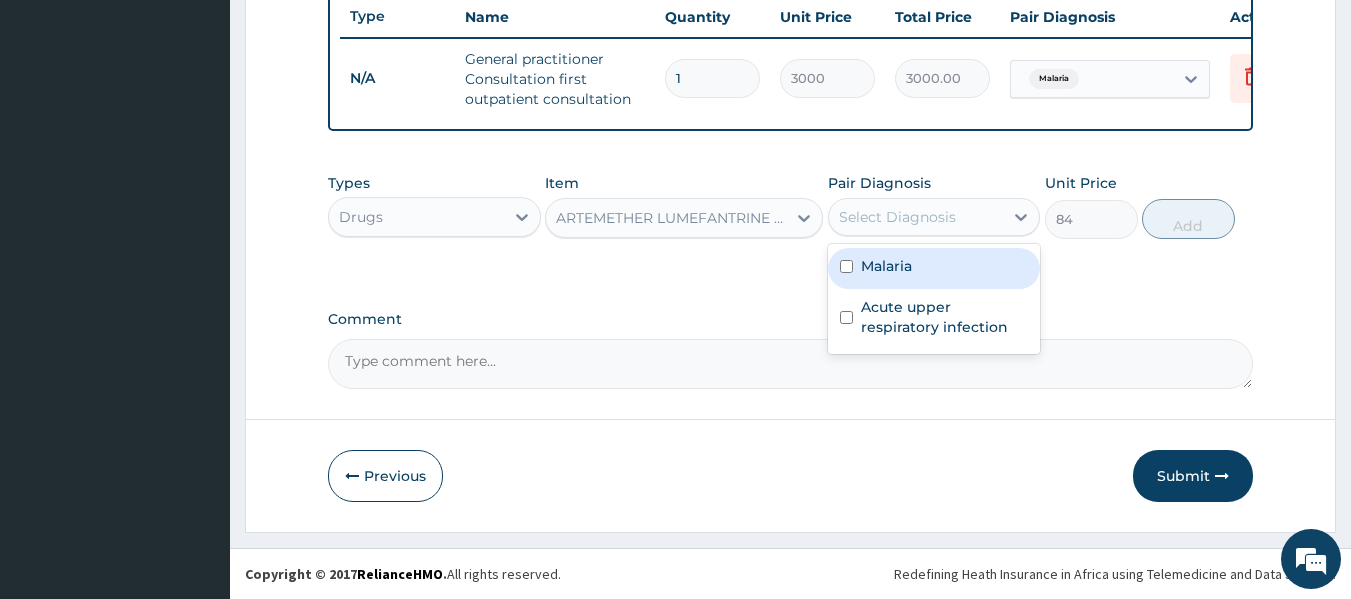 click at bounding box center (846, 266) 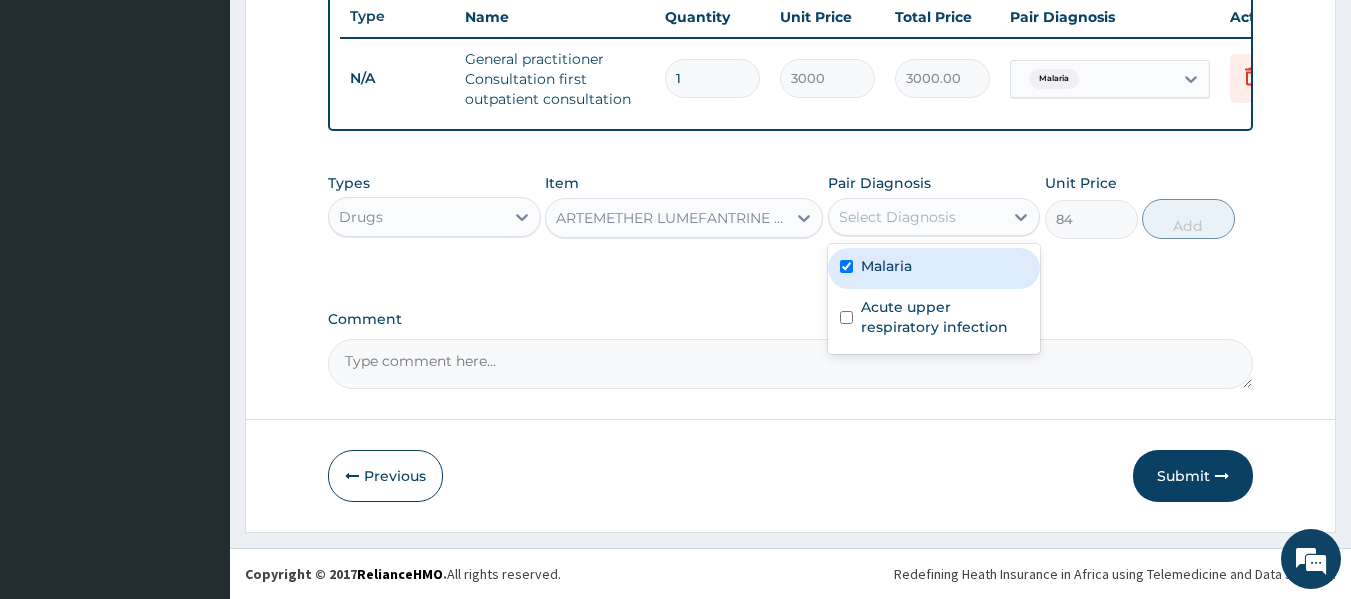 checkbox on "true" 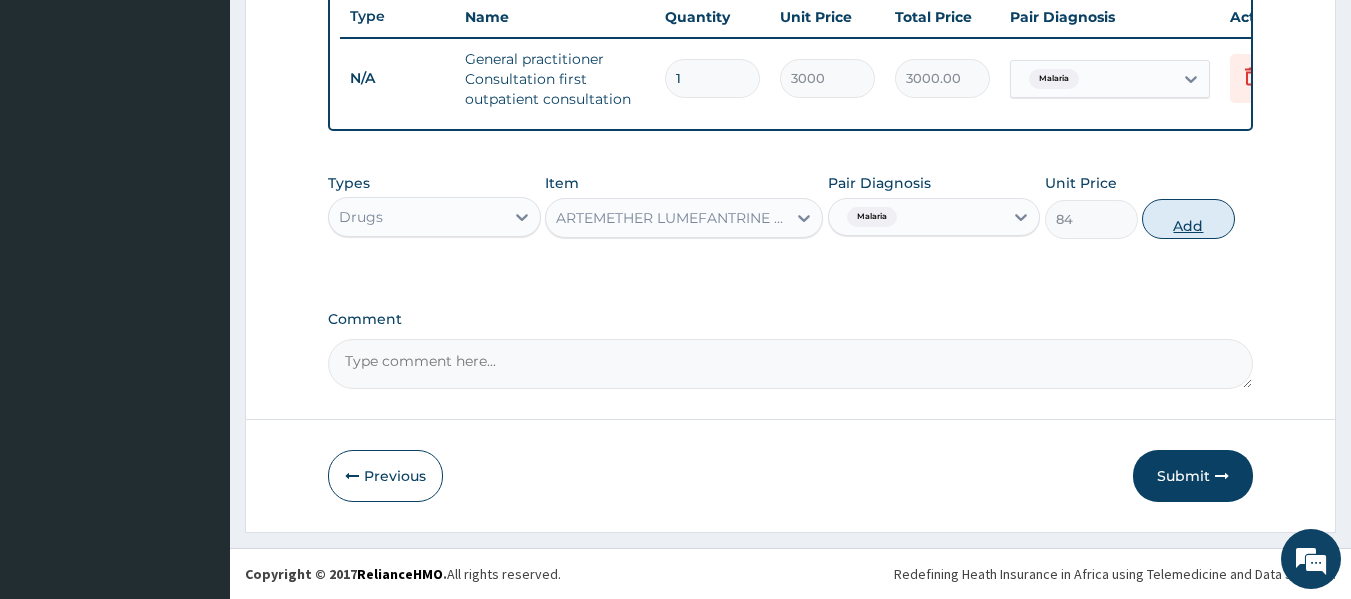 click on "Add" at bounding box center [1188, 219] 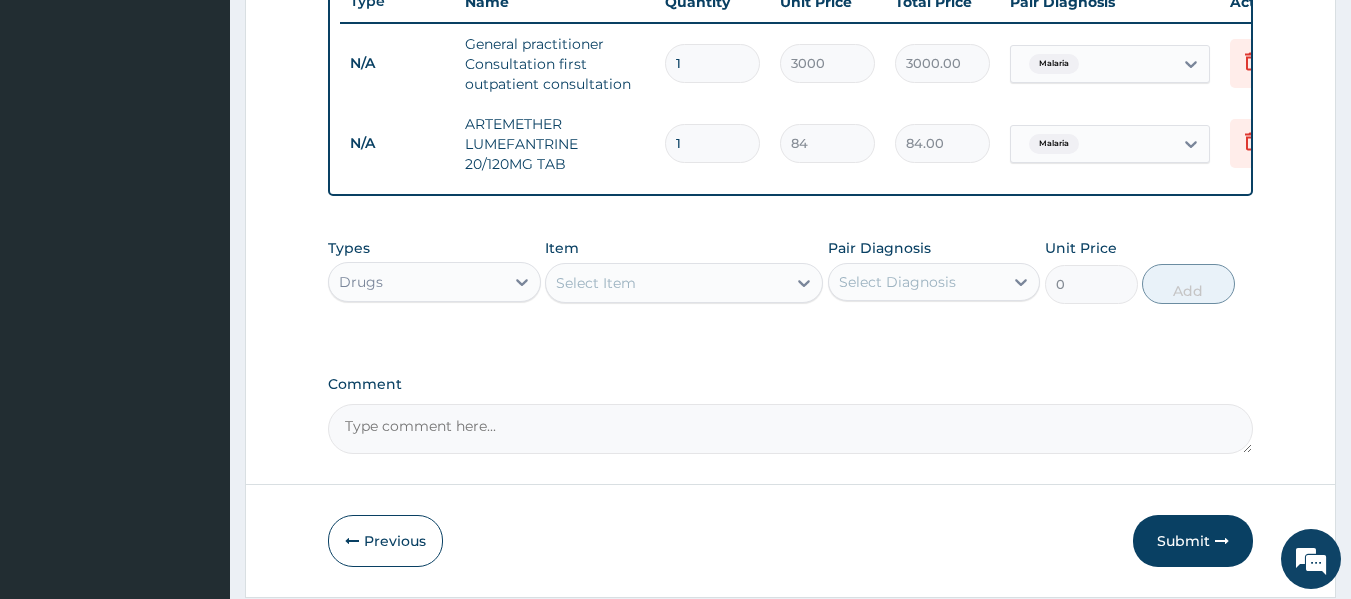type 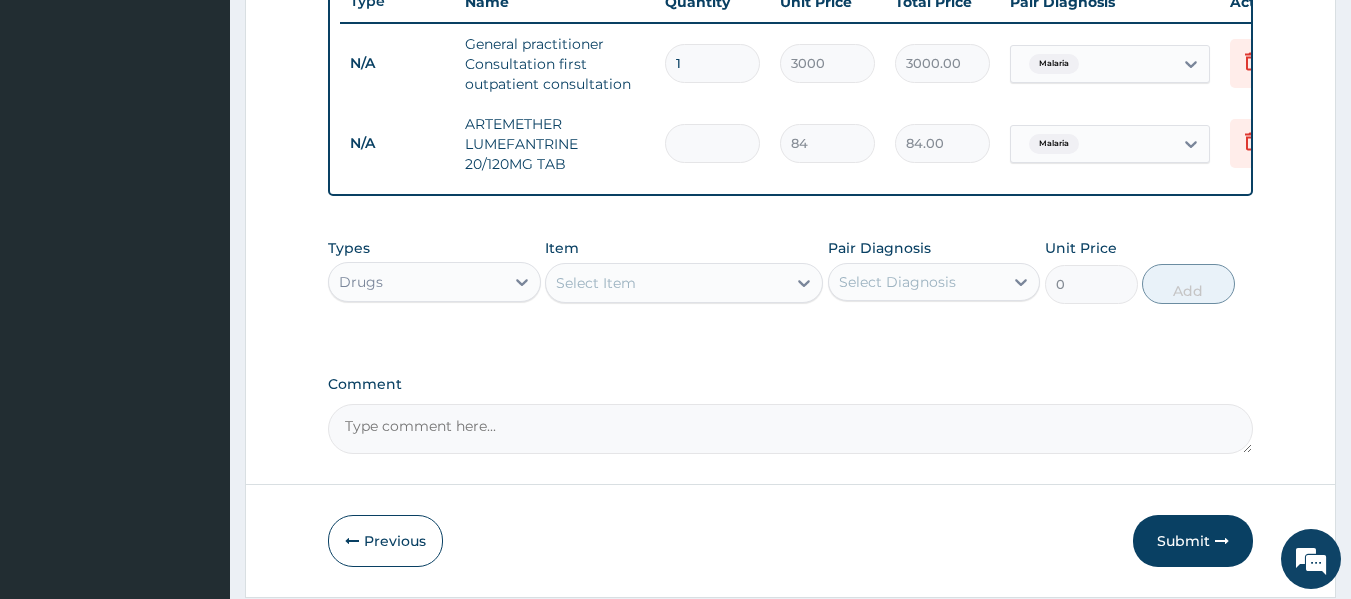 type on "0.00" 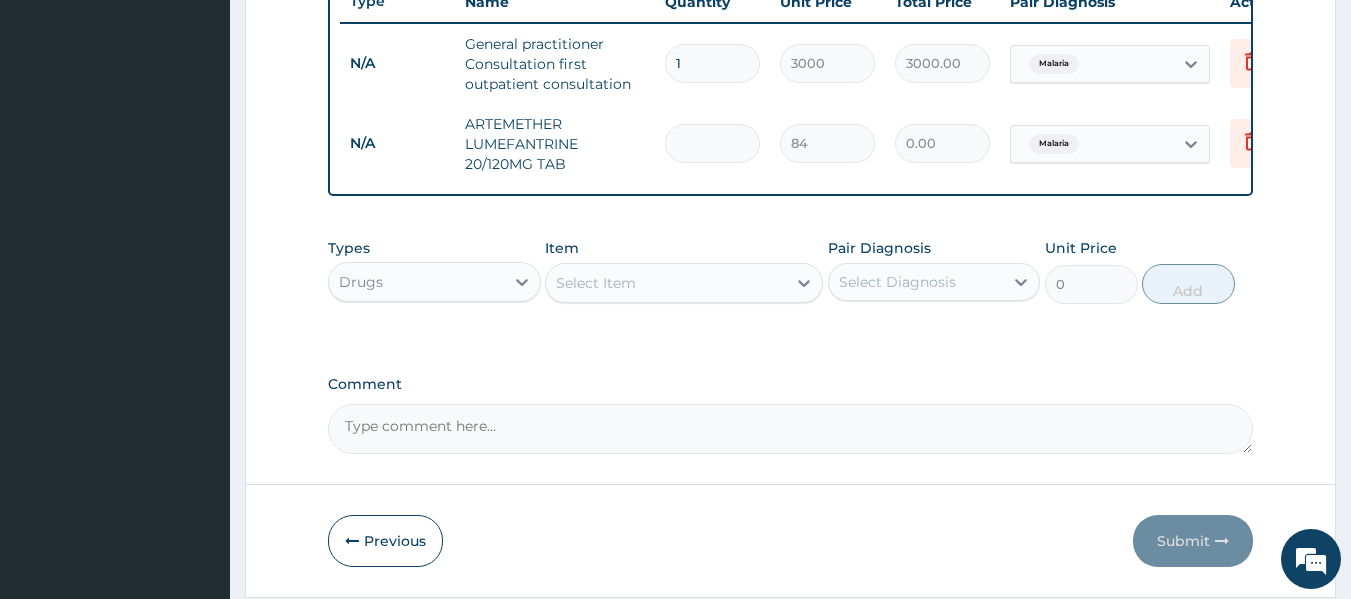 type on "2" 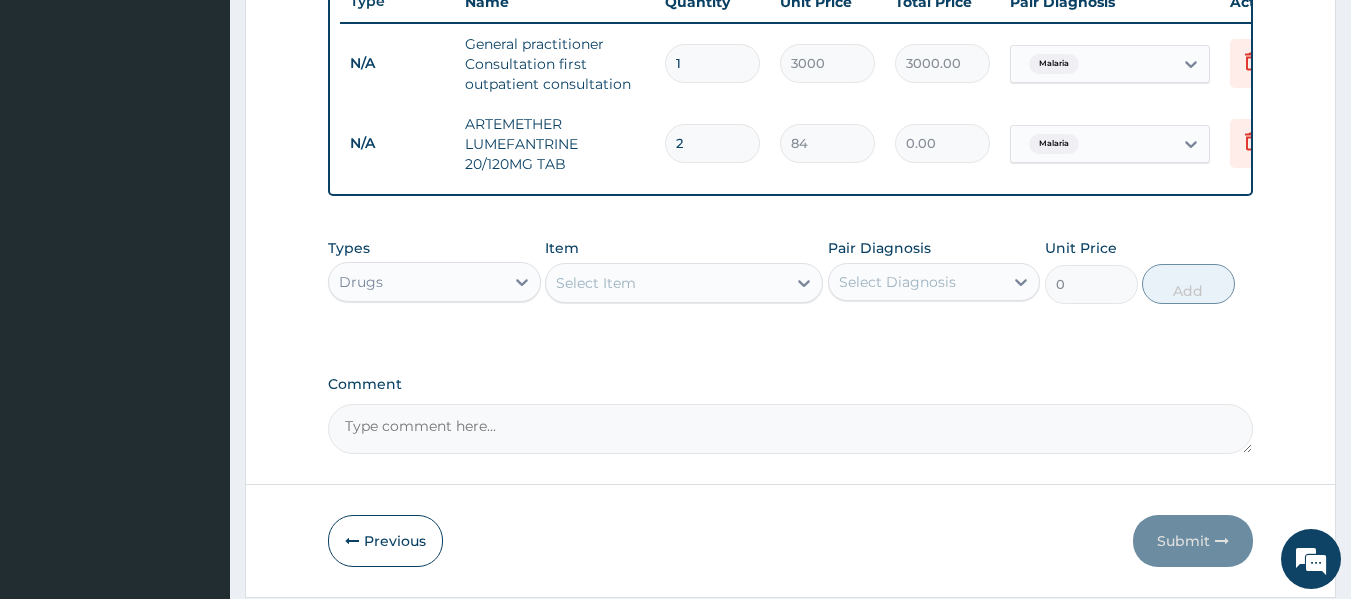type on "168.00" 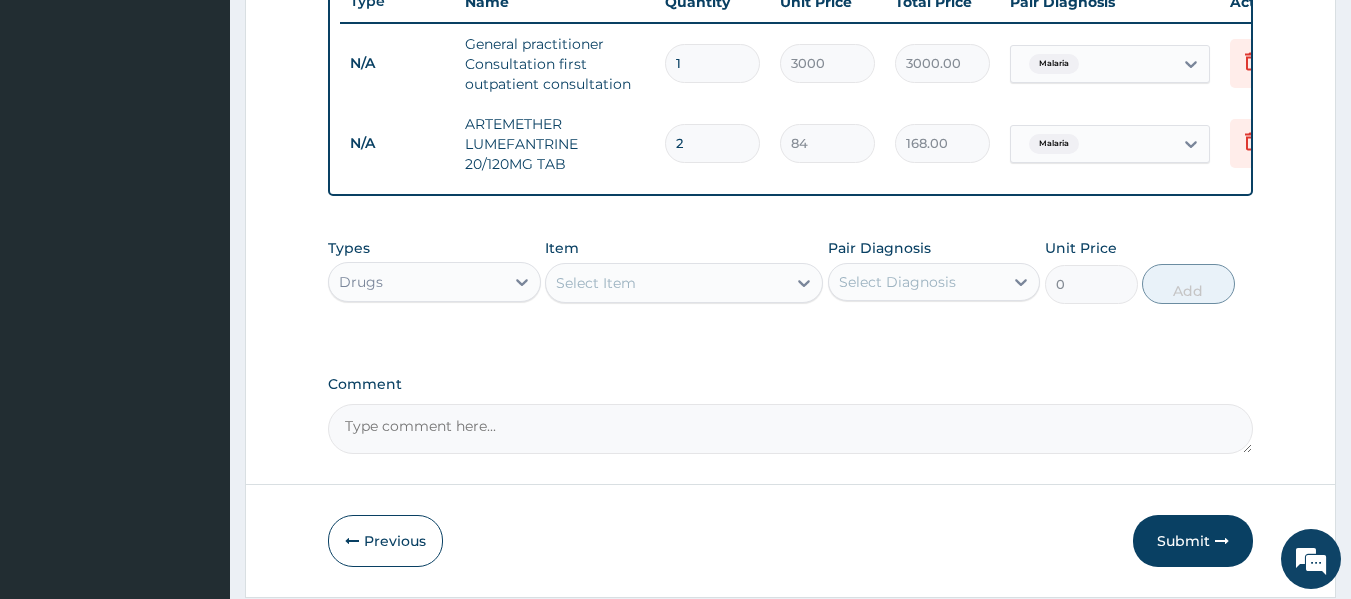type on "24" 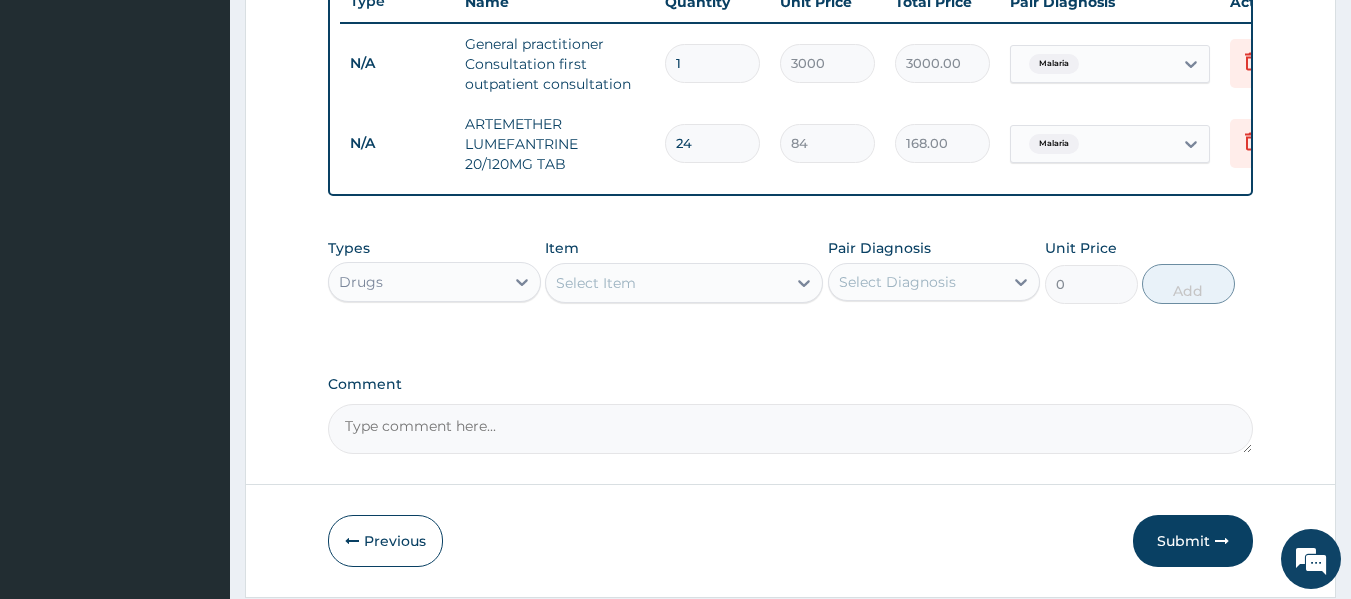 type on "2016.00" 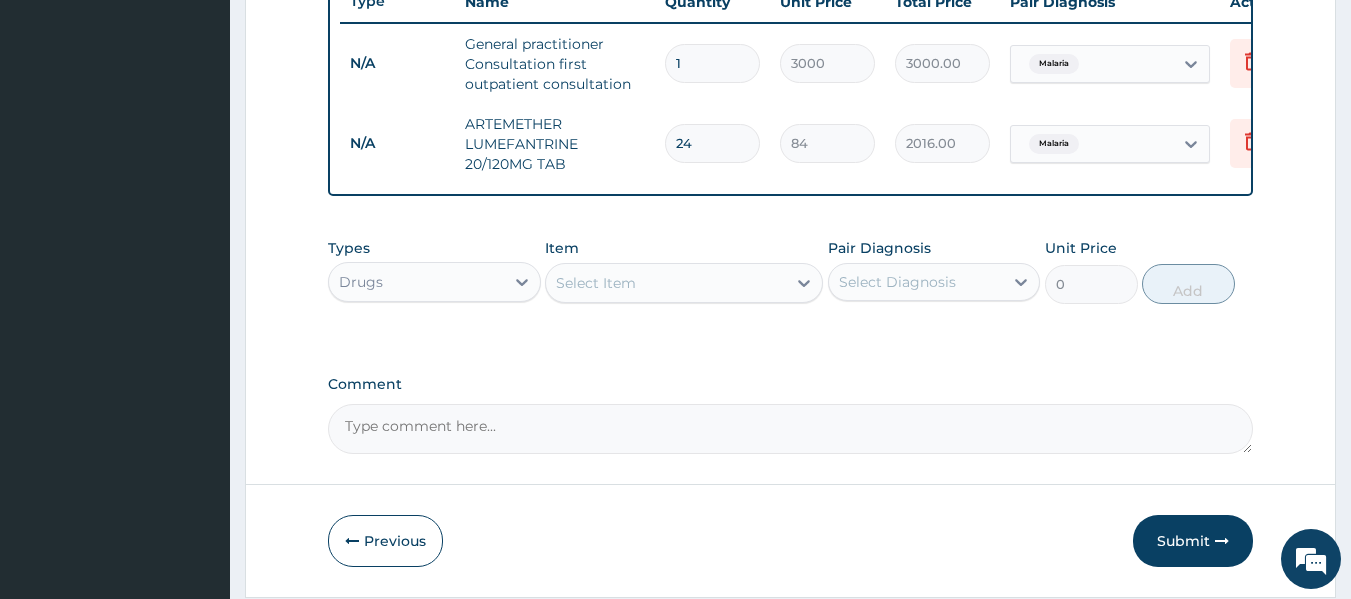 type on "24" 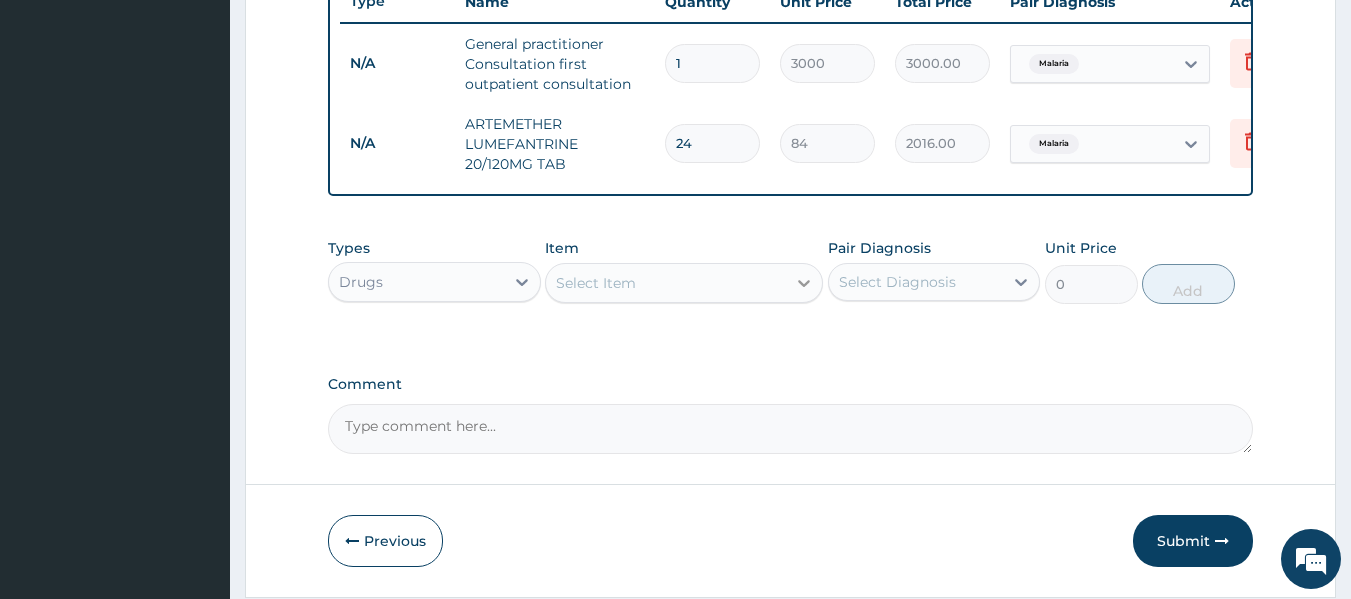 click 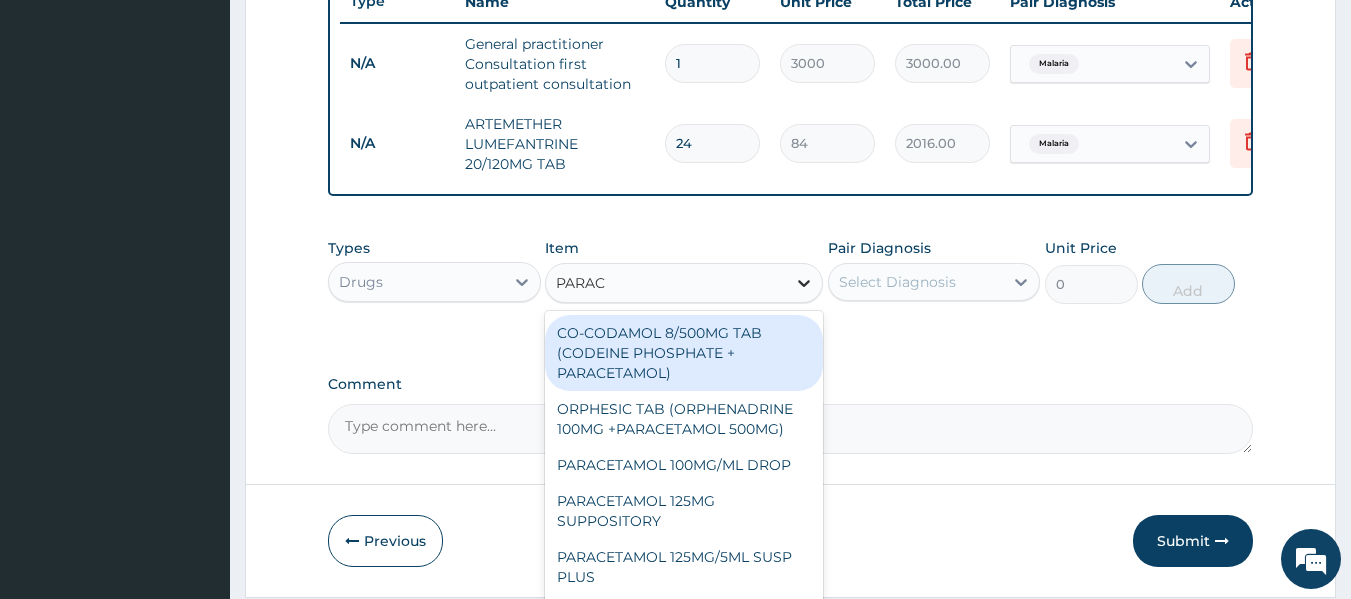 type on "PARACE" 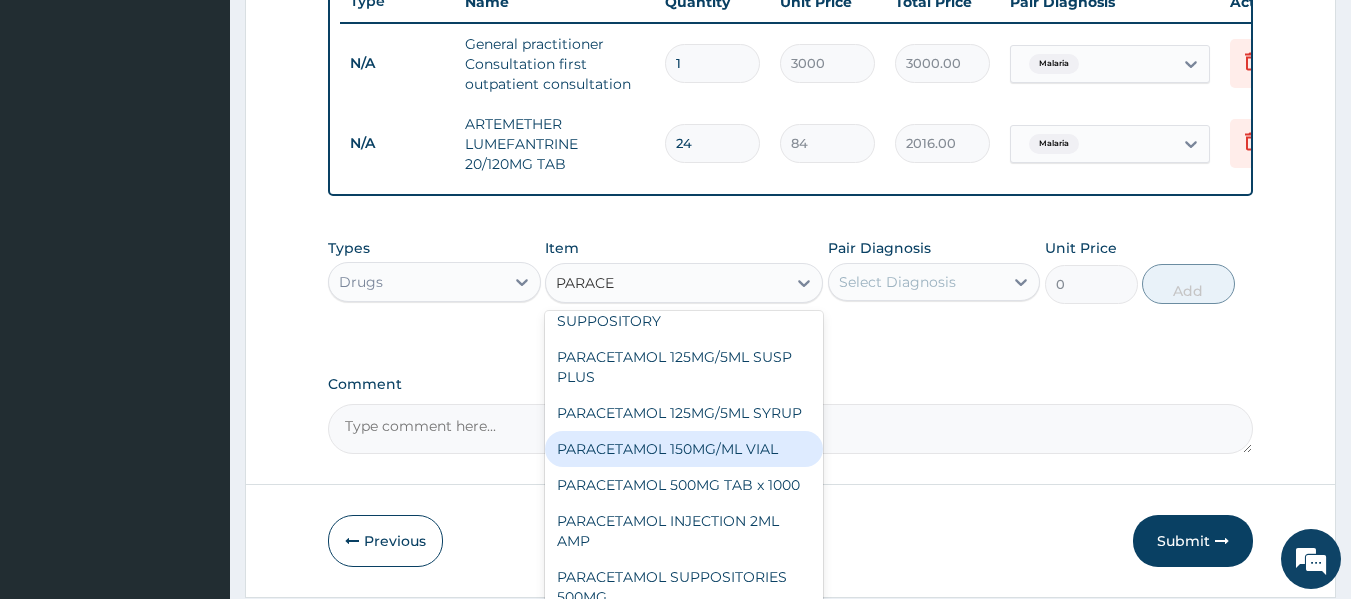 scroll, scrollTop: 248, scrollLeft: 0, axis: vertical 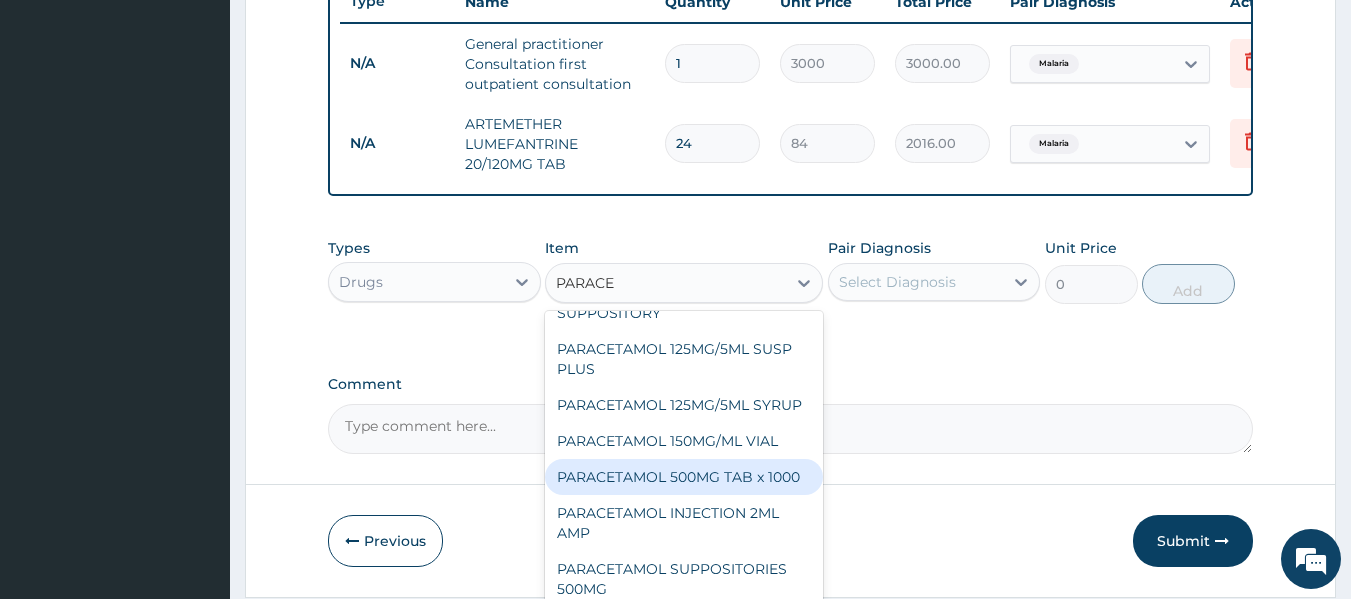 click on "PARACETAMOL 500MG TAB x 1000" at bounding box center (684, 477) 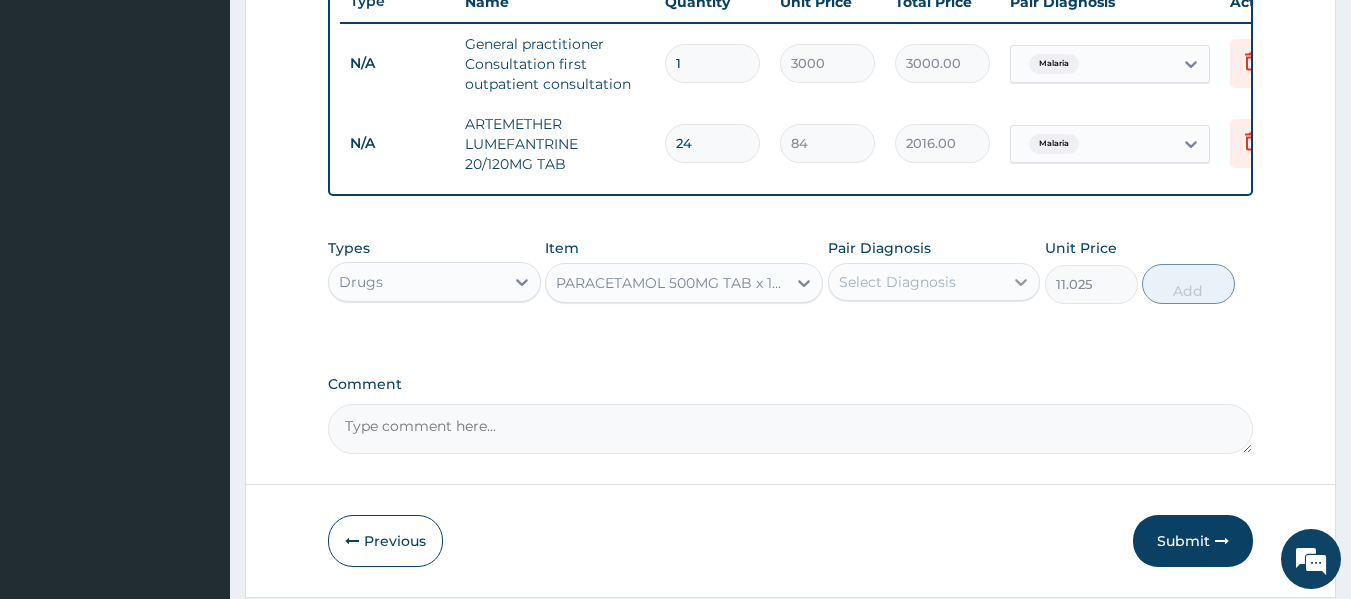 click 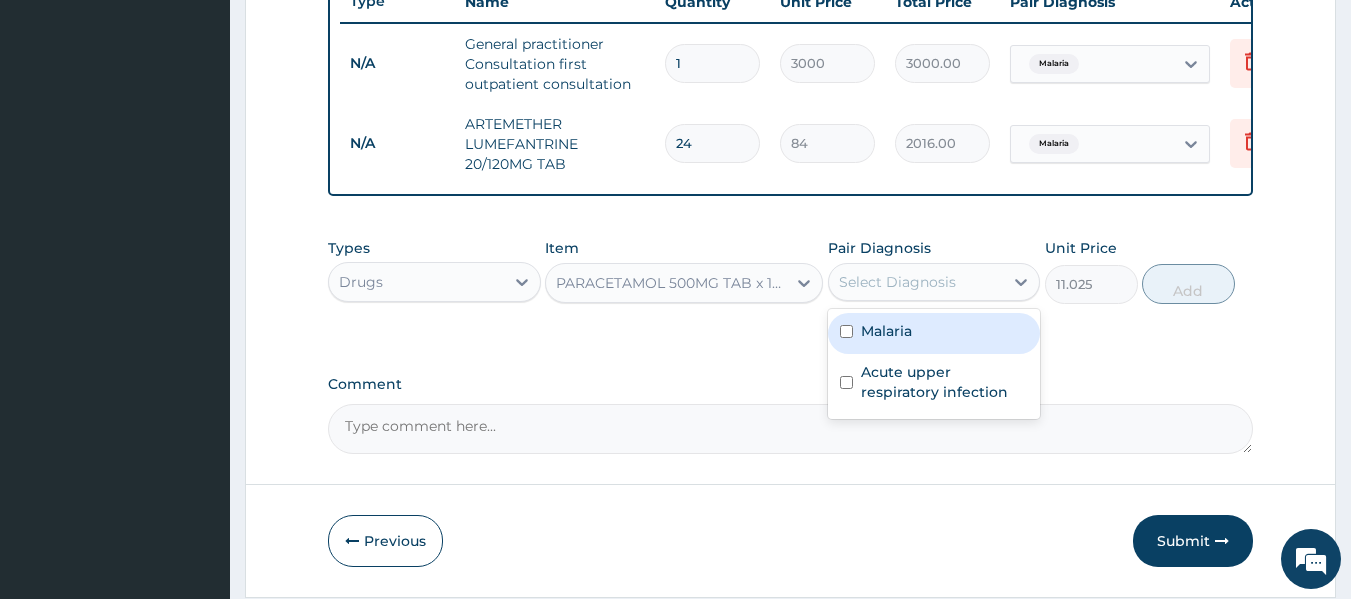 click at bounding box center (846, 331) 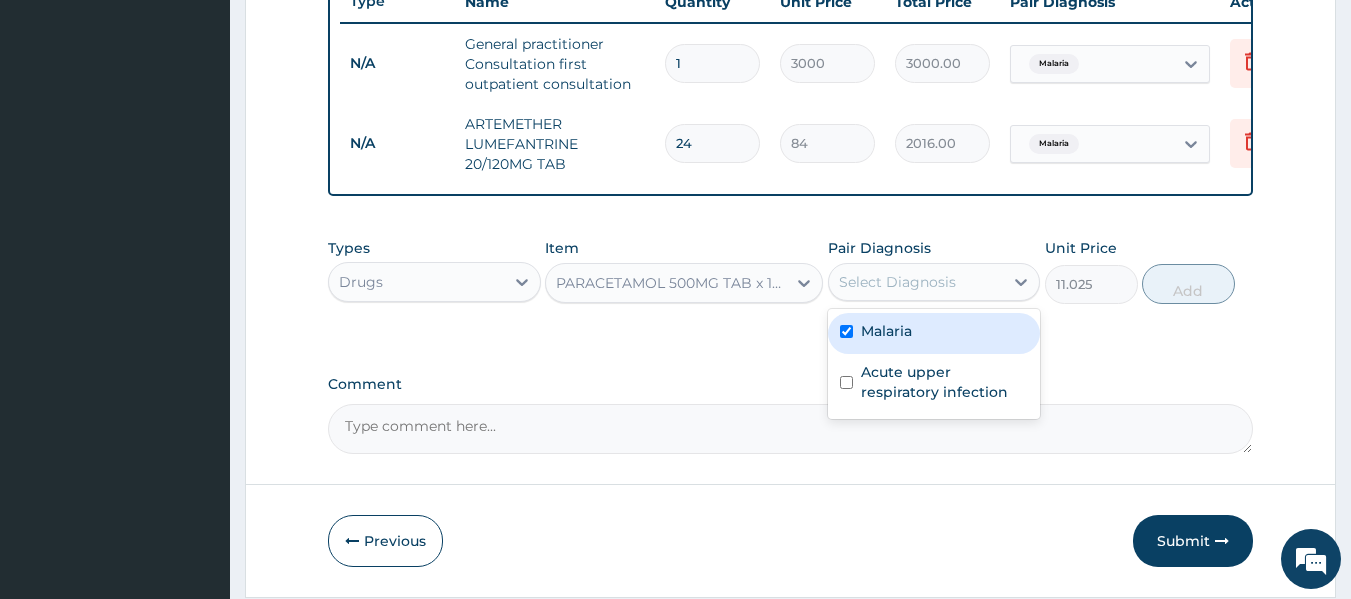 checkbox on "true" 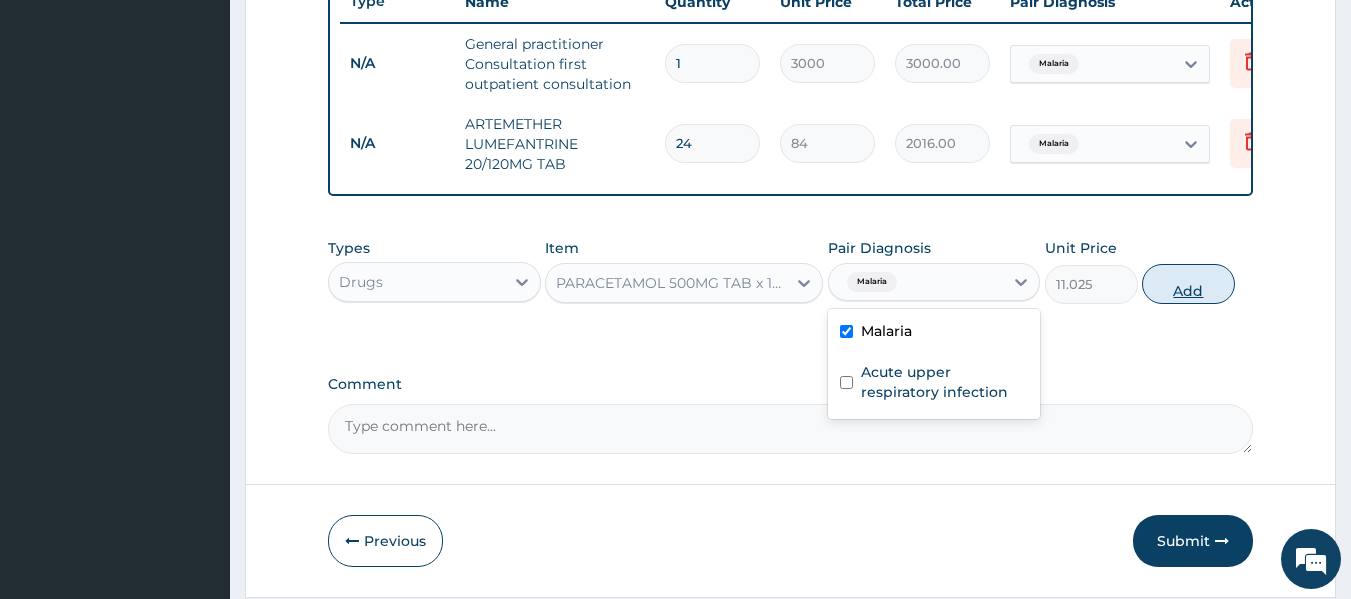 click on "Add" at bounding box center (1188, 284) 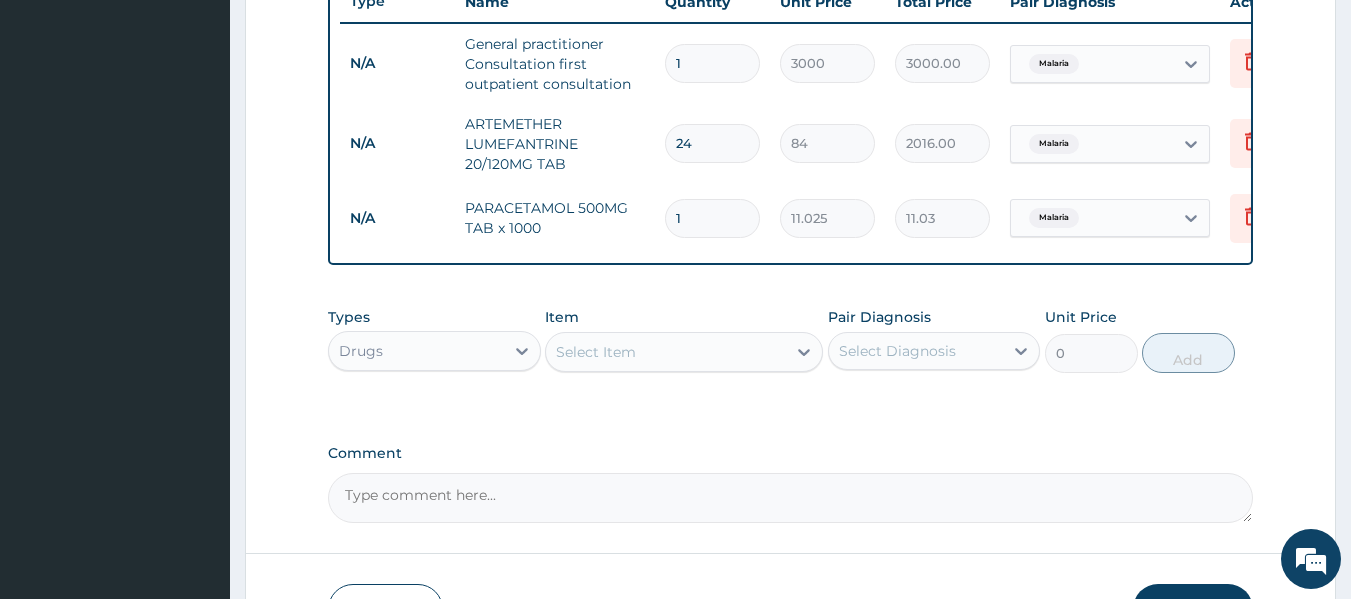 type on "18" 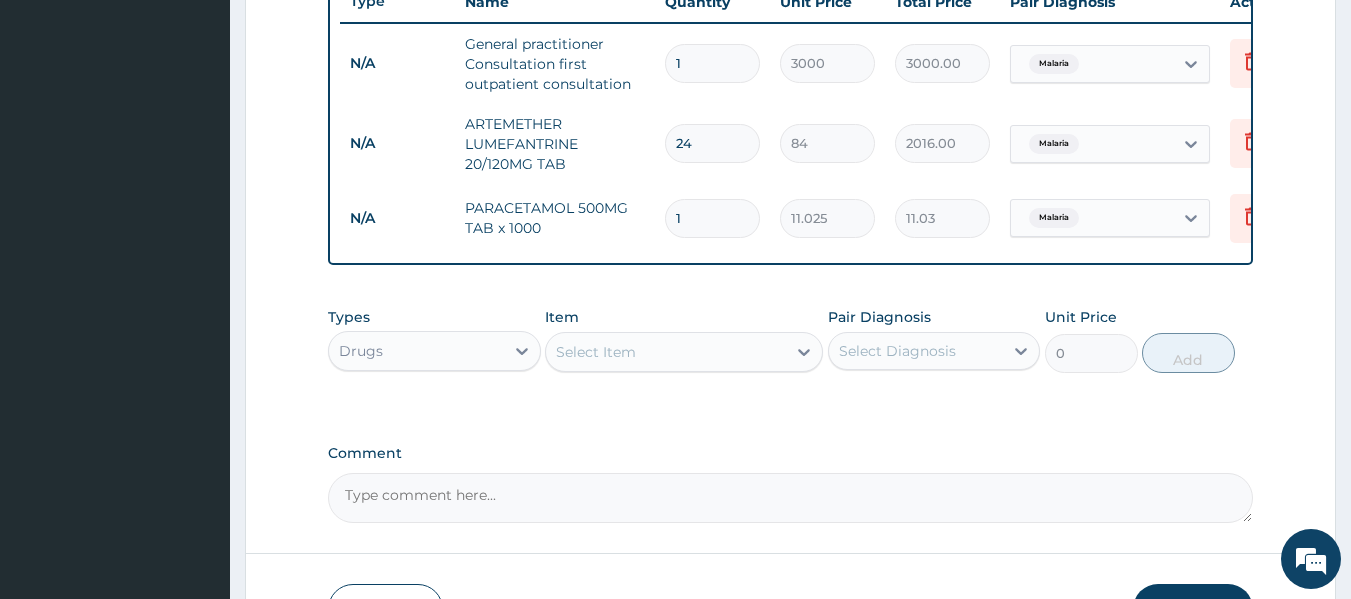 type on "198.45" 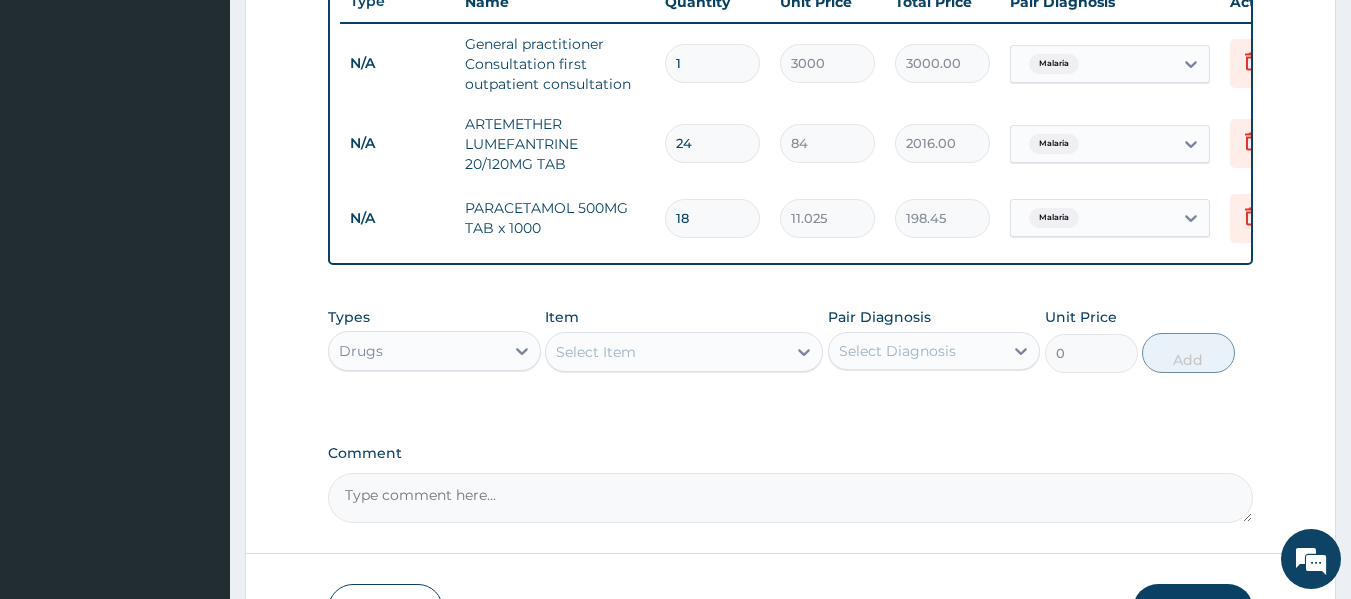 type on "18" 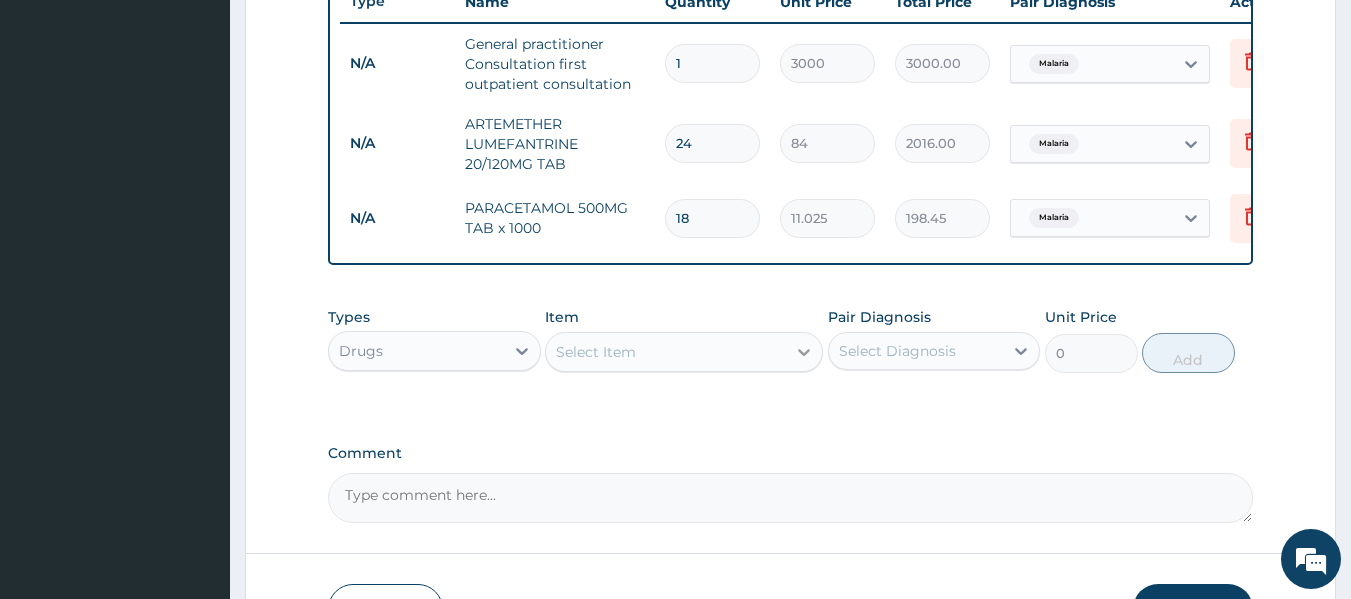 click 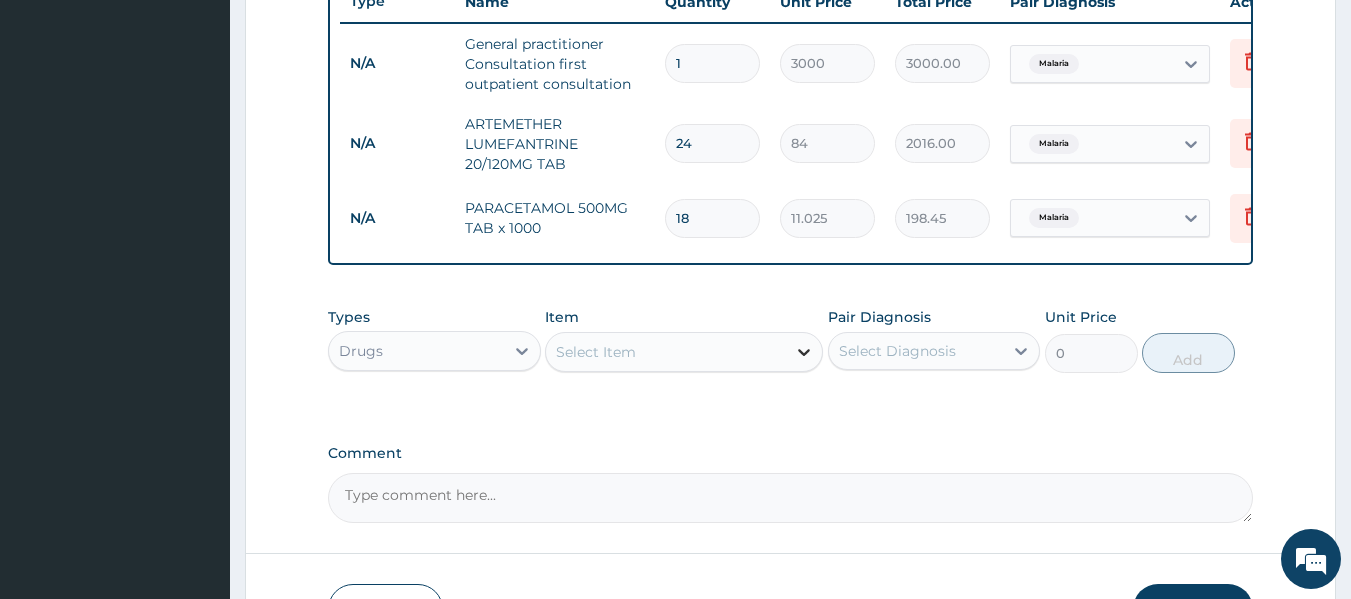 click 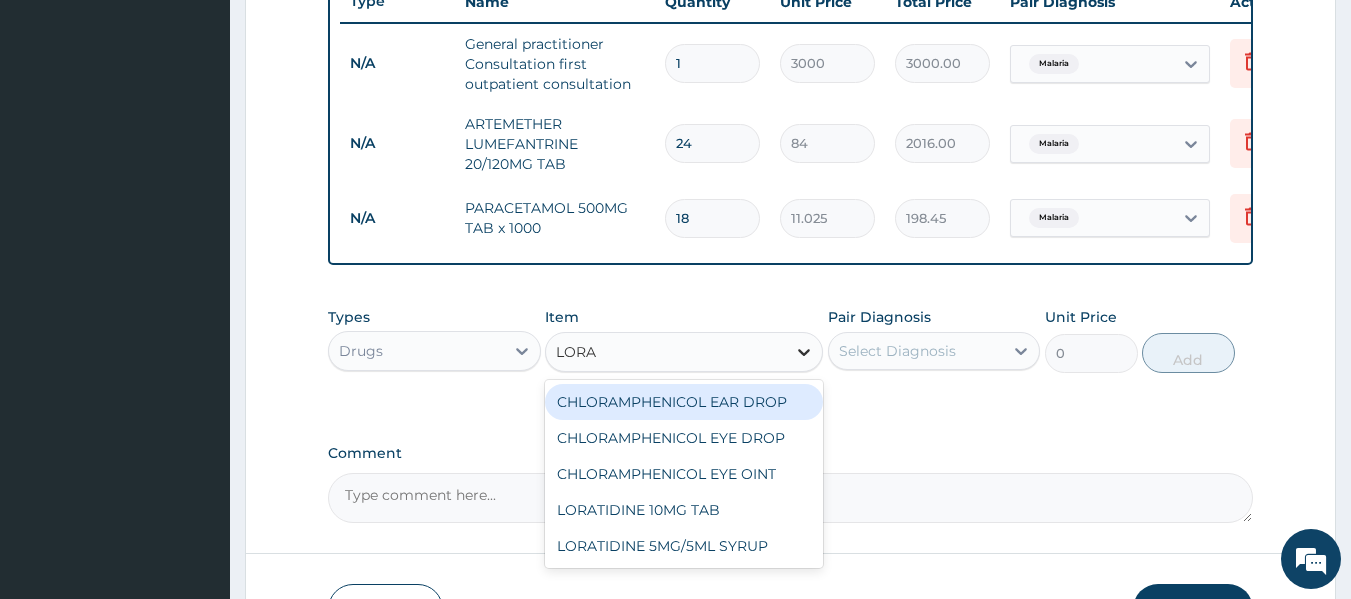 type on "LORAT" 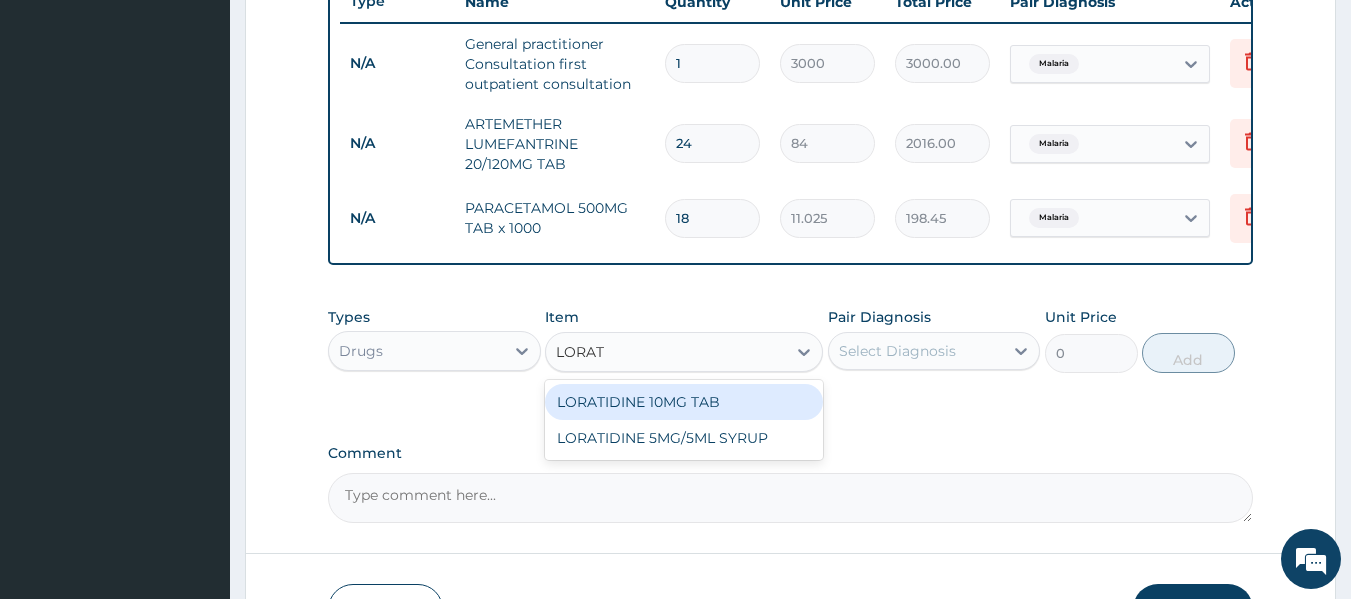 click on "LORATIDINE 10MG TAB" at bounding box center [684, 402] 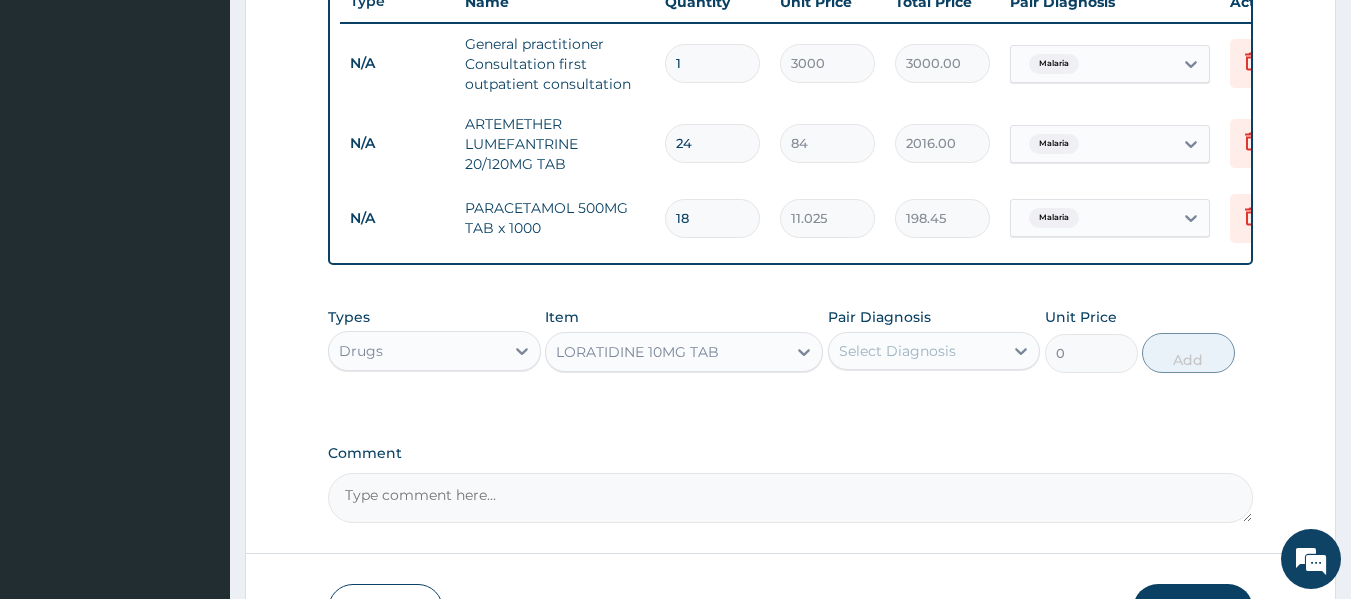 type 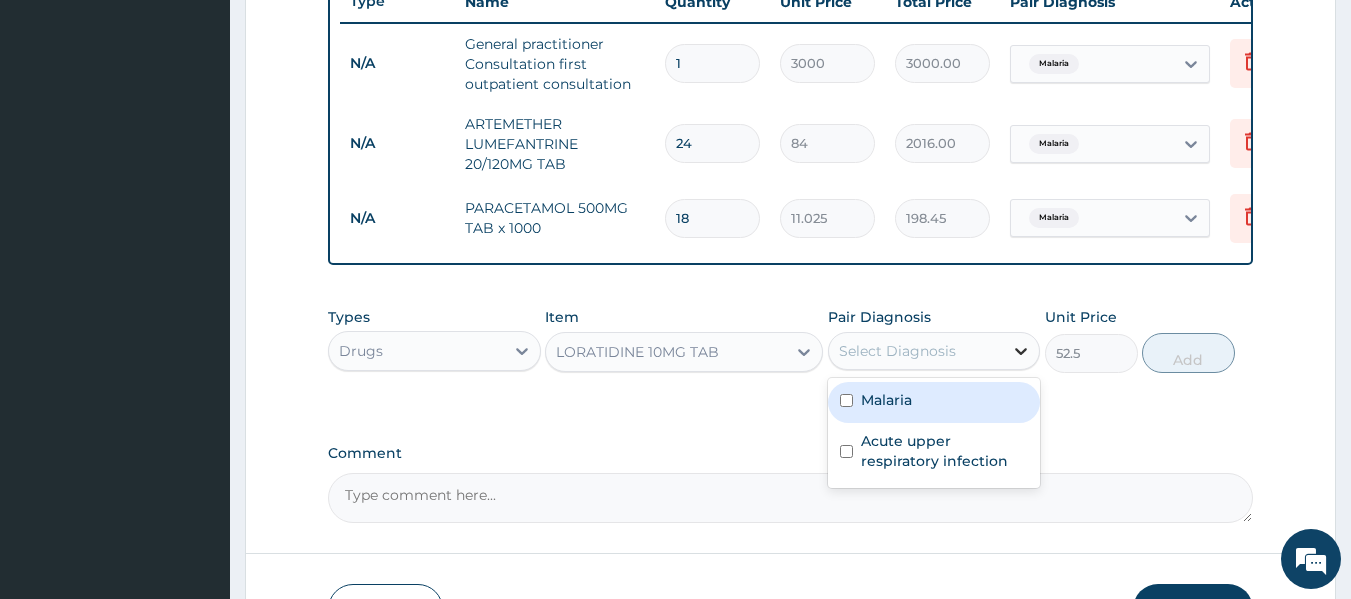 click at bounding box center [1021, 351] 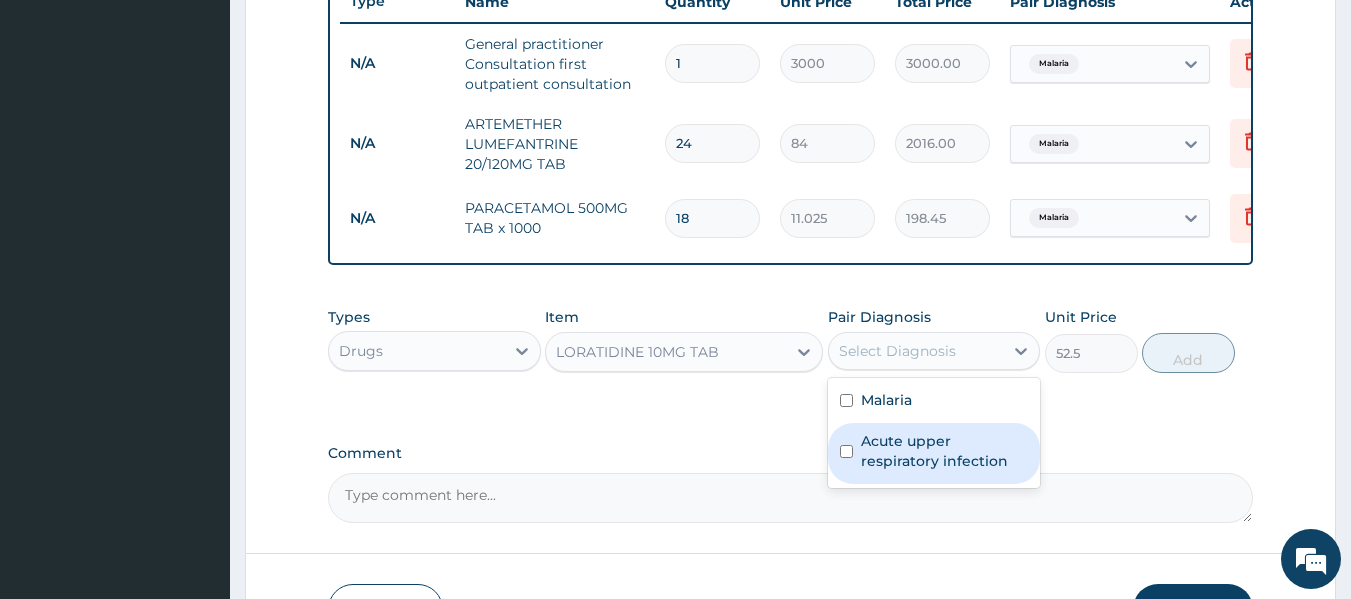 click at bounding box center (846, 451) 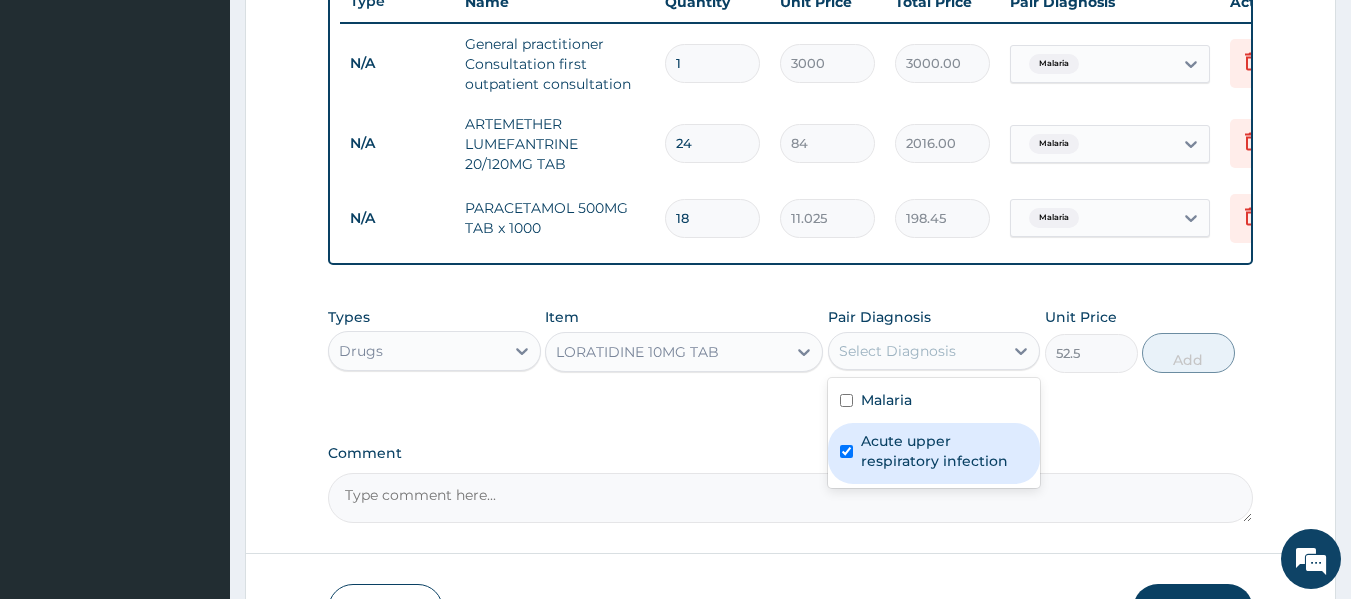 checkbox on "true" 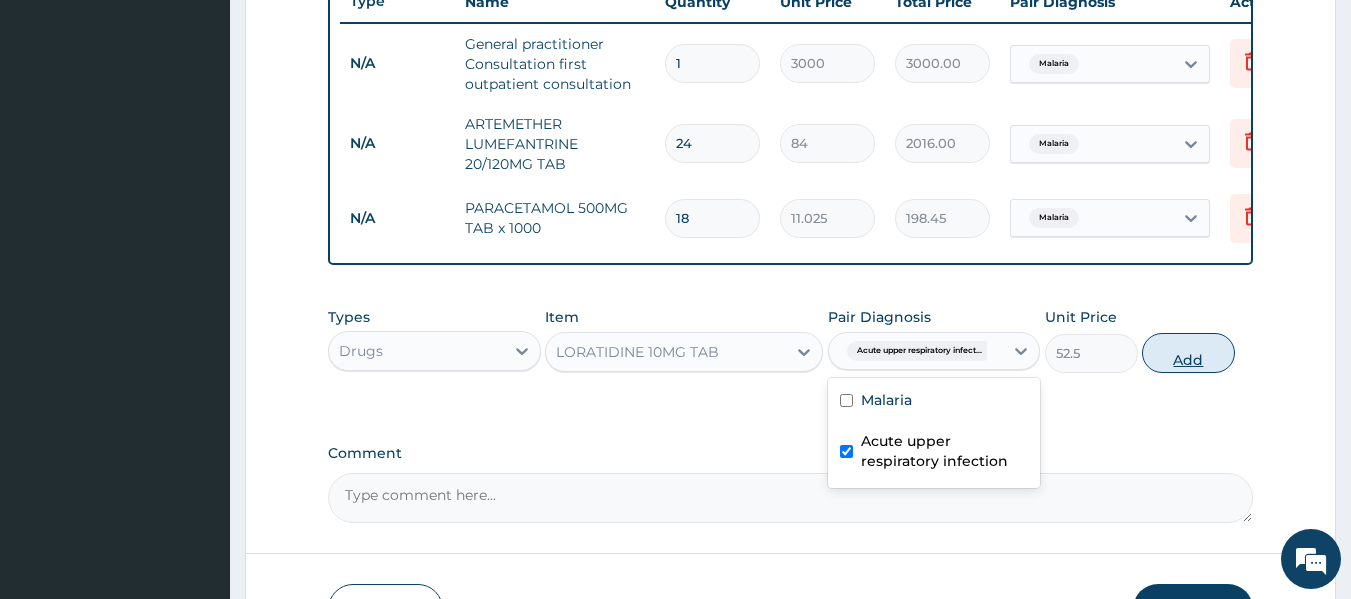 click on "Add" at bounding box center (1188, 353) 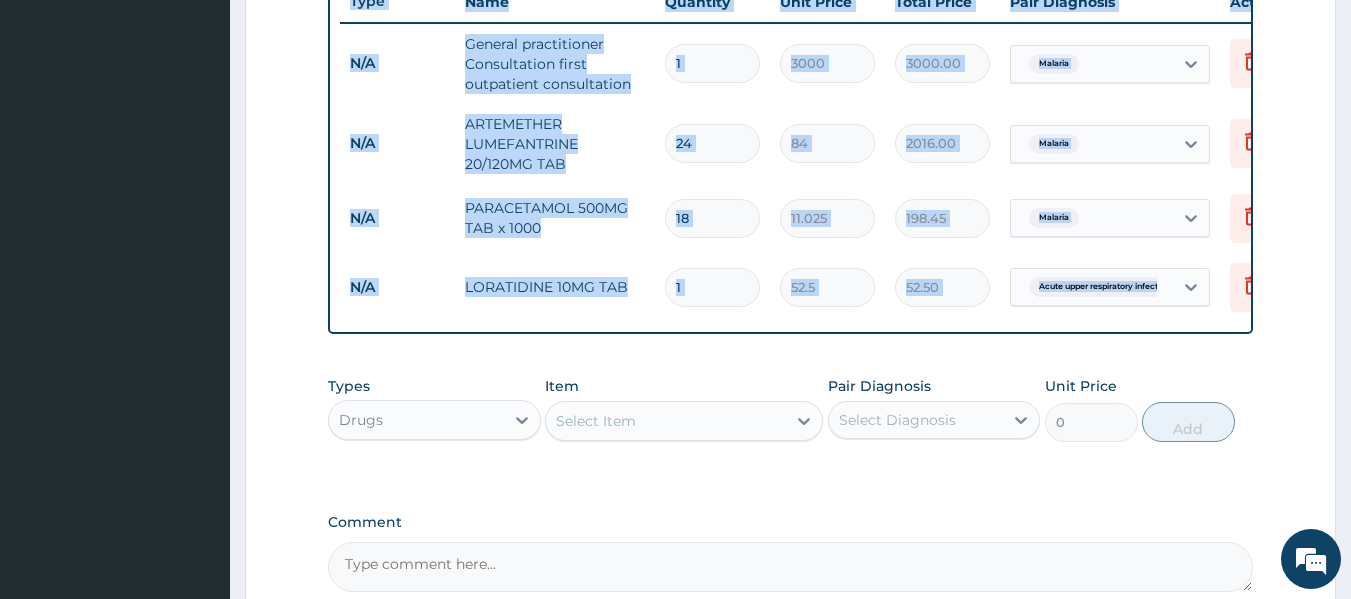 click on "1" at bounding box center (712, 287) 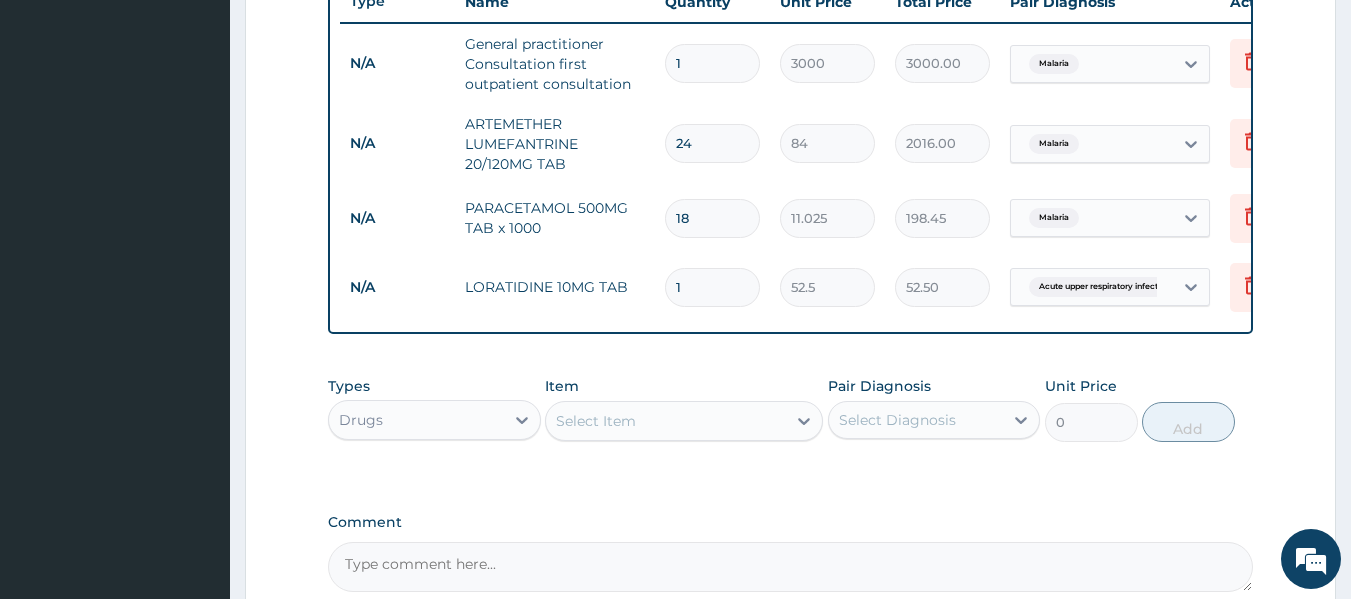 type 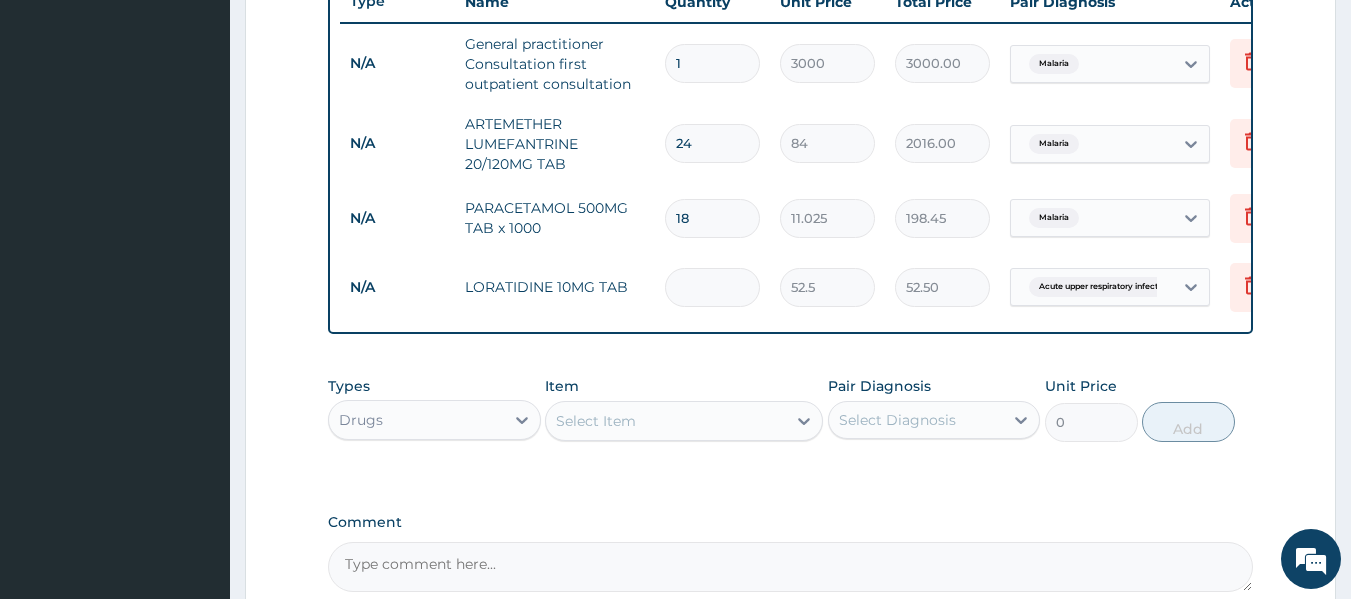 type on "0.00" 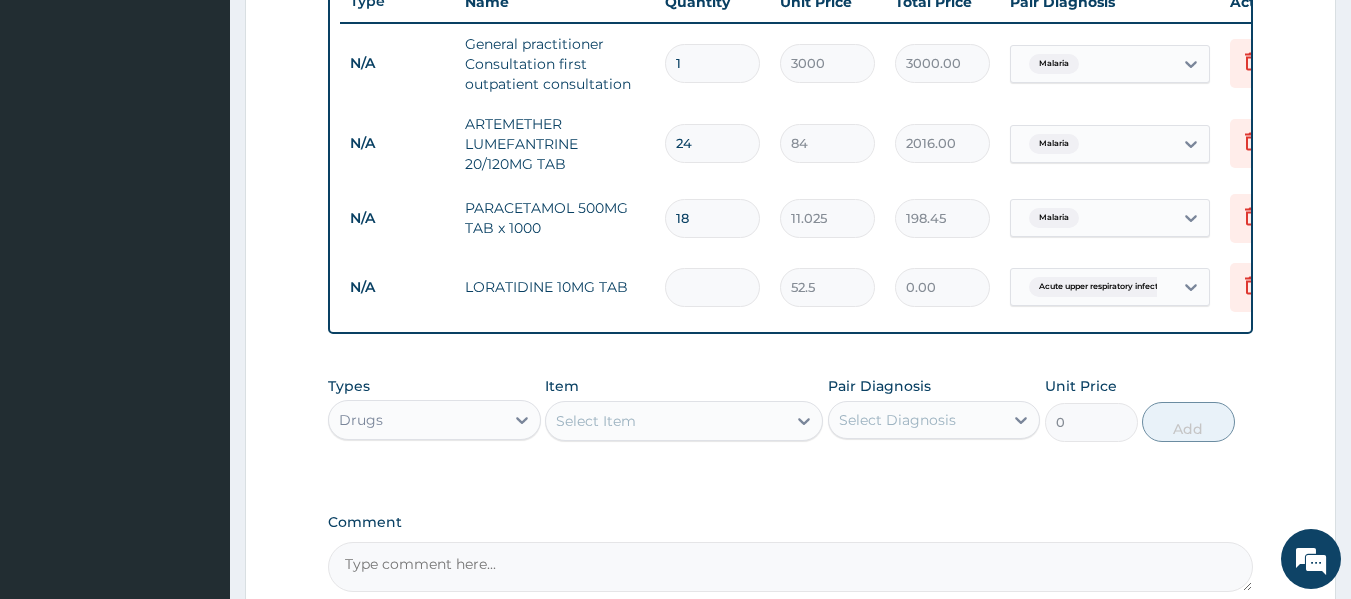 type on "5" 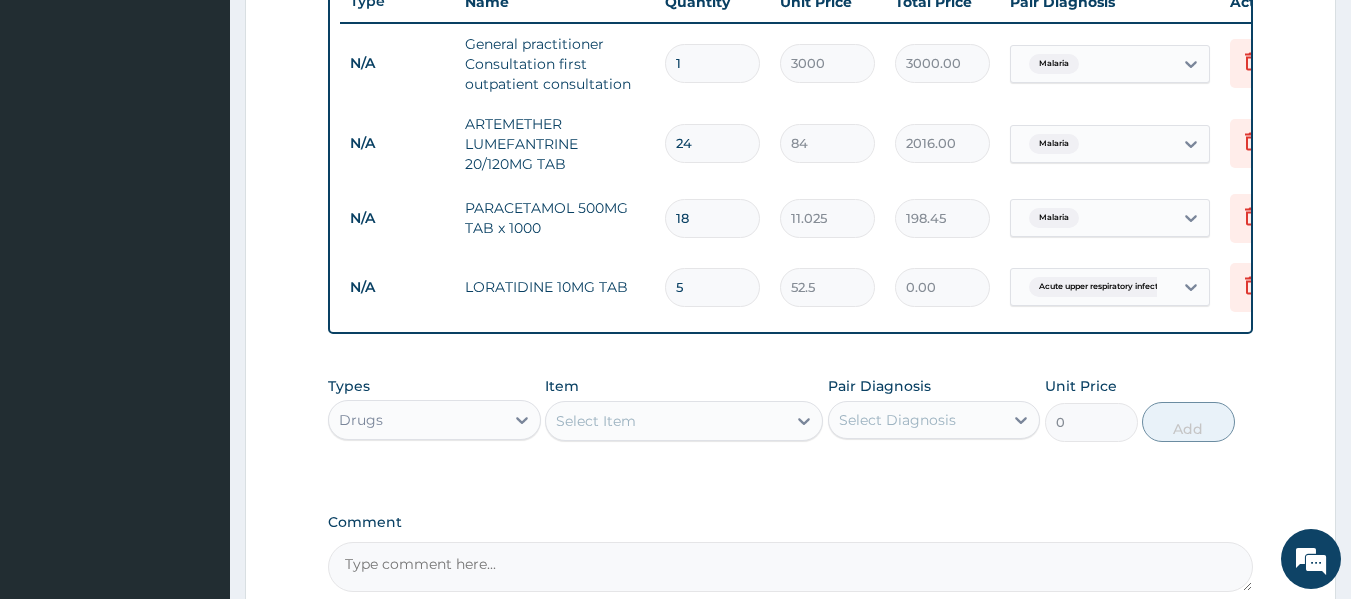 type on "262.50" 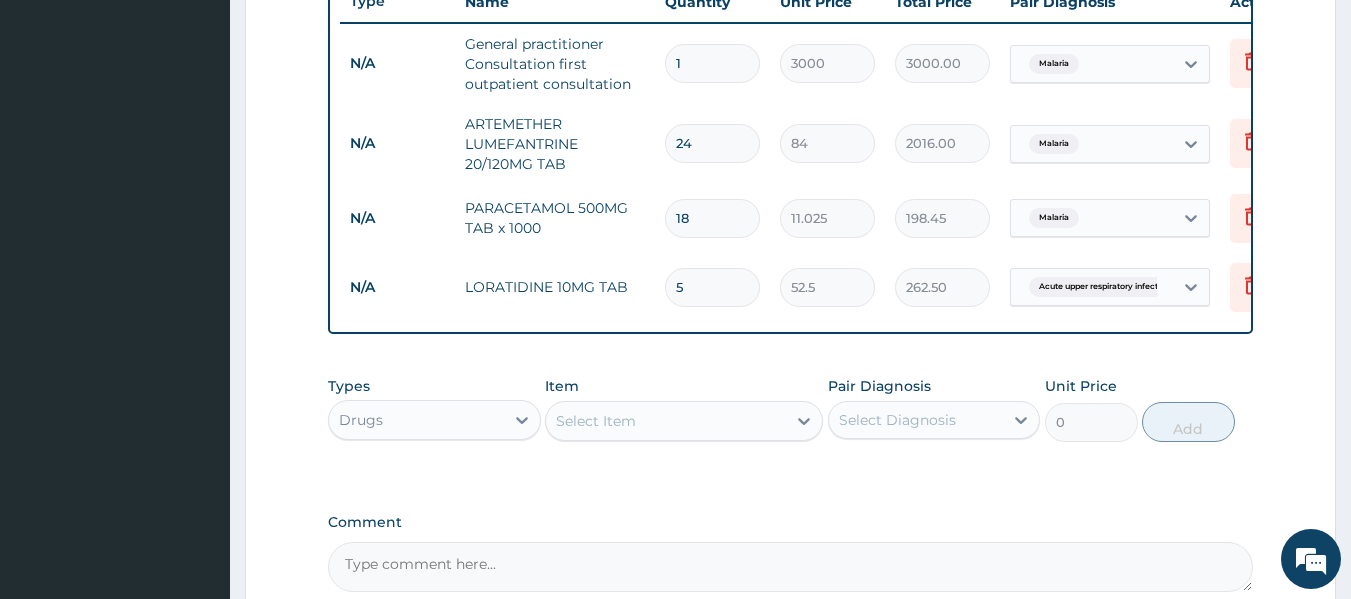 type on "5" 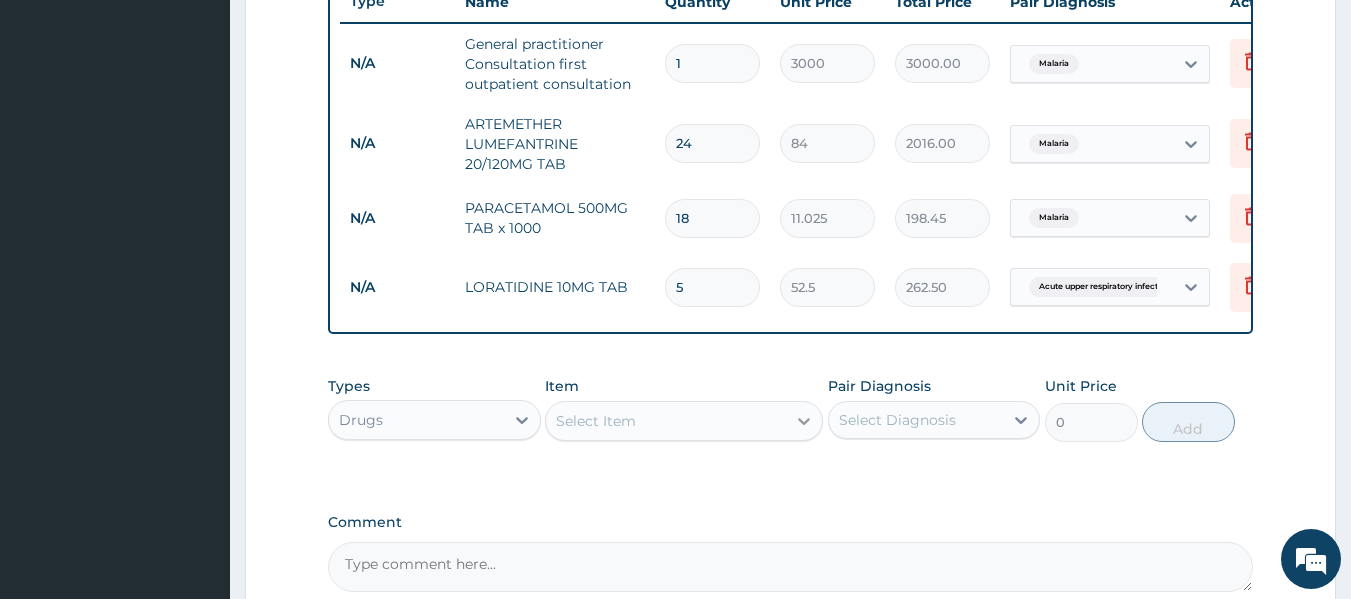 click 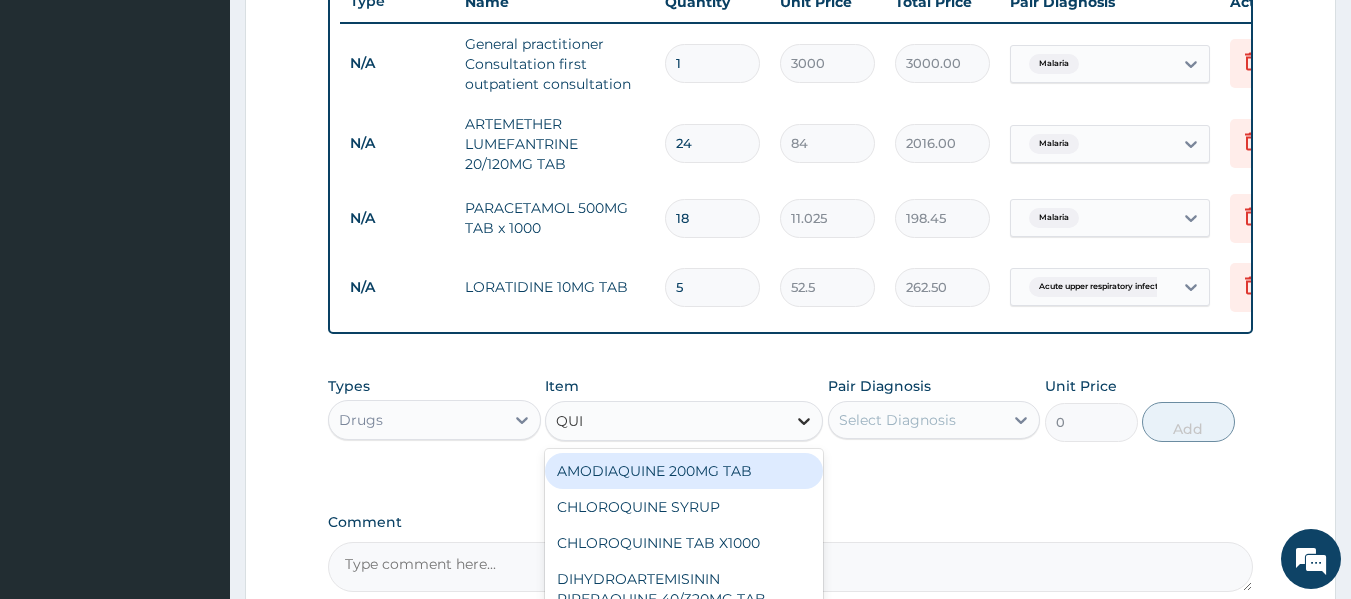 type on "QUIN" 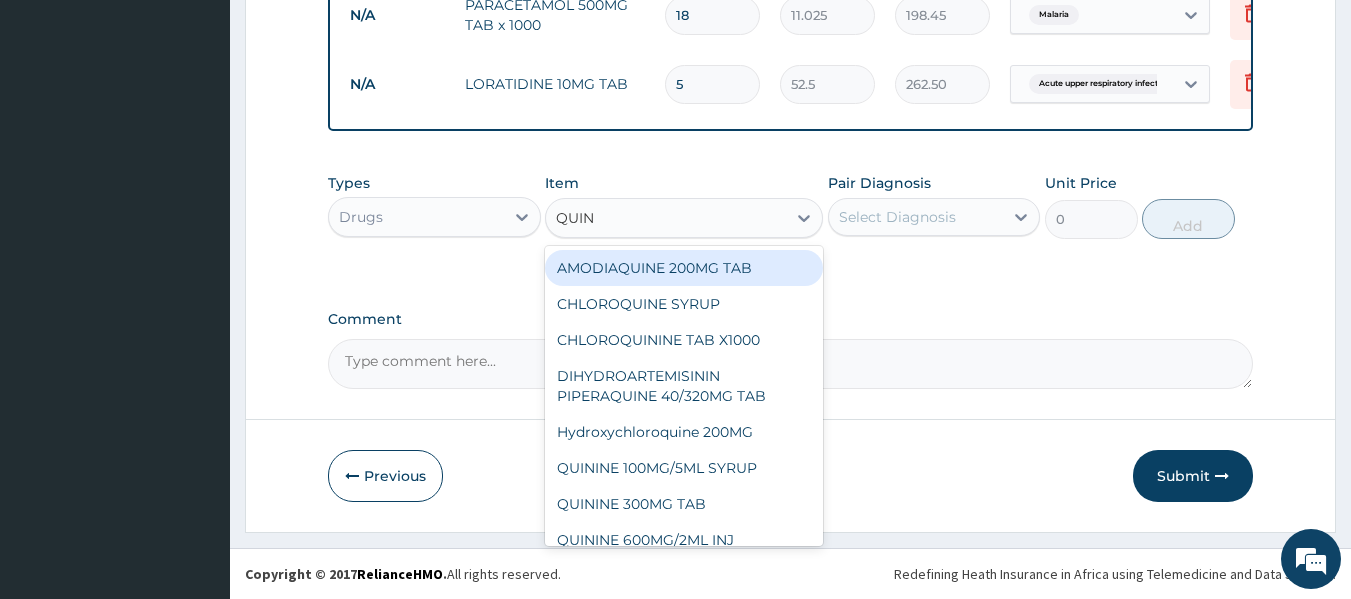 scroll, scrollTop: 992, scrollLeft: 0, axis: vertical 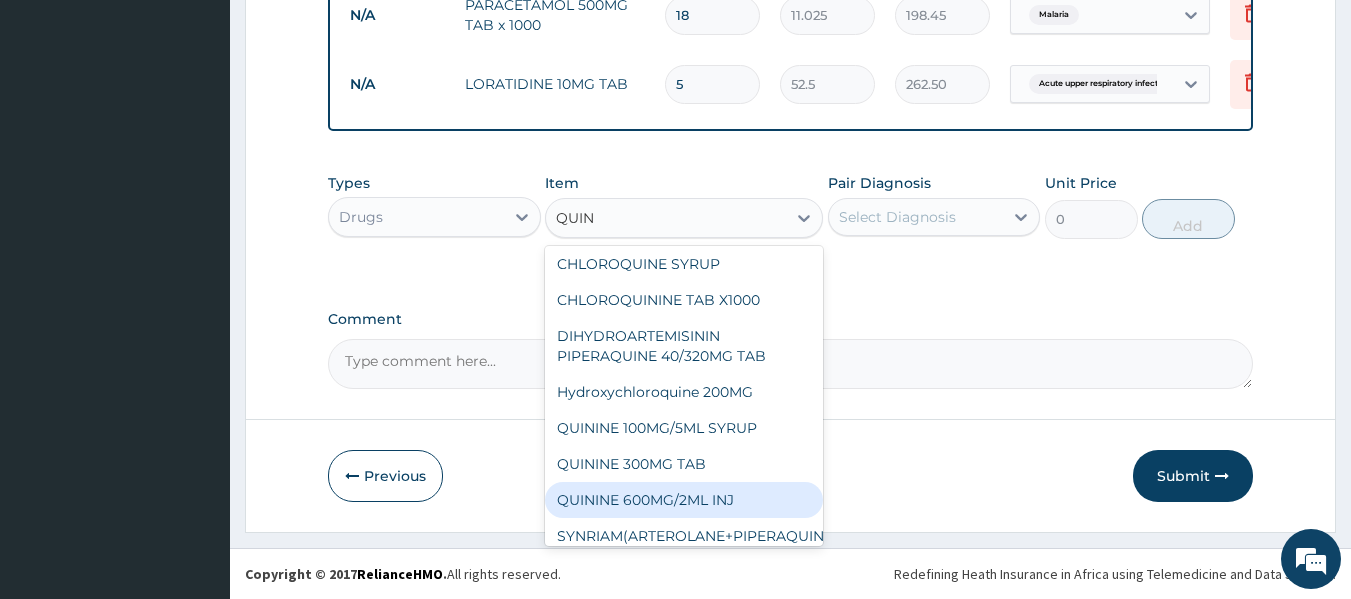 click on "QUININE 600MG/2ML INJ" at bounding box center [684, 500] 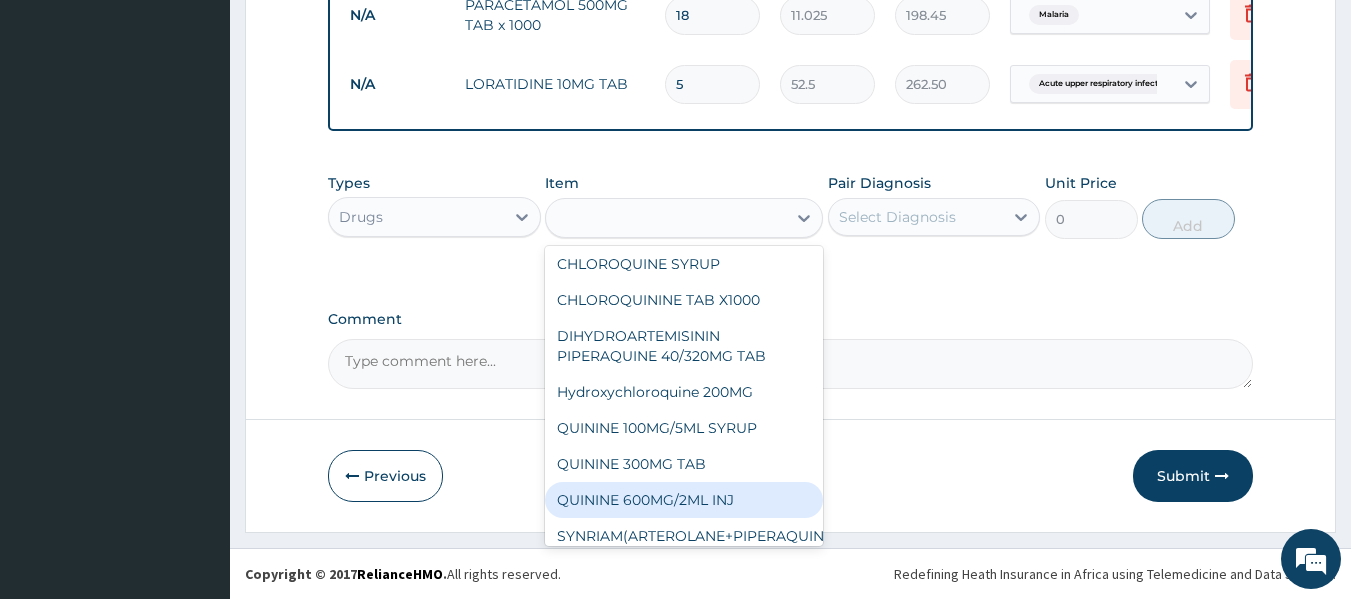 type on "2100" 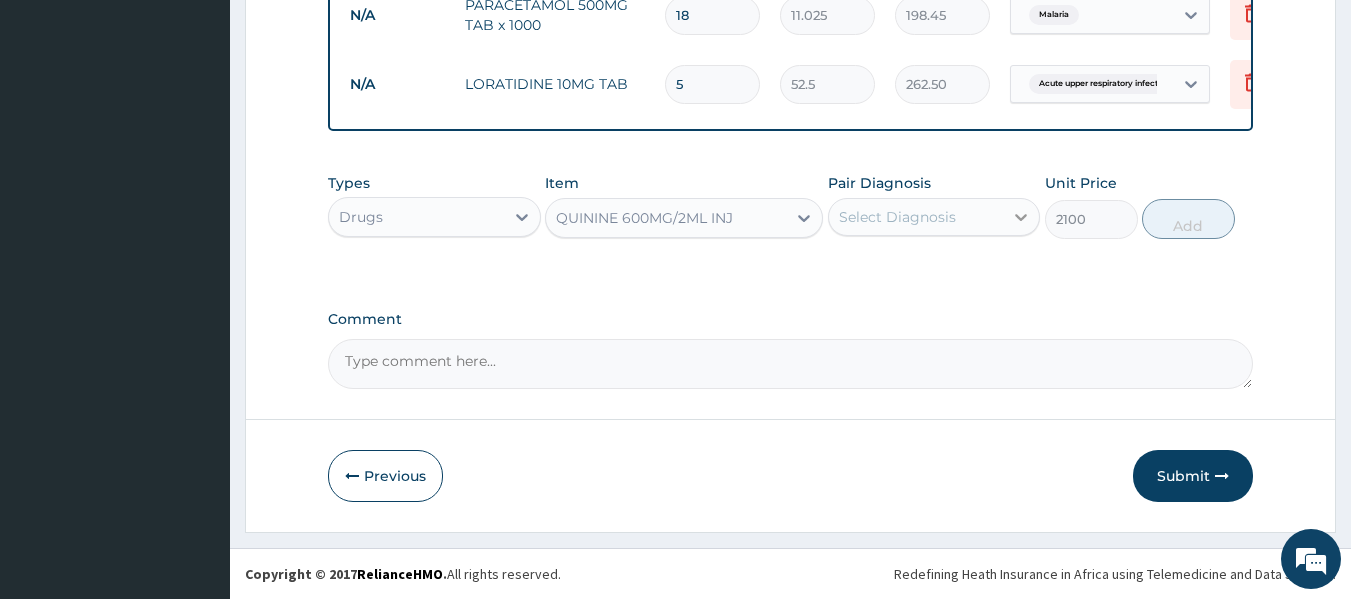 click 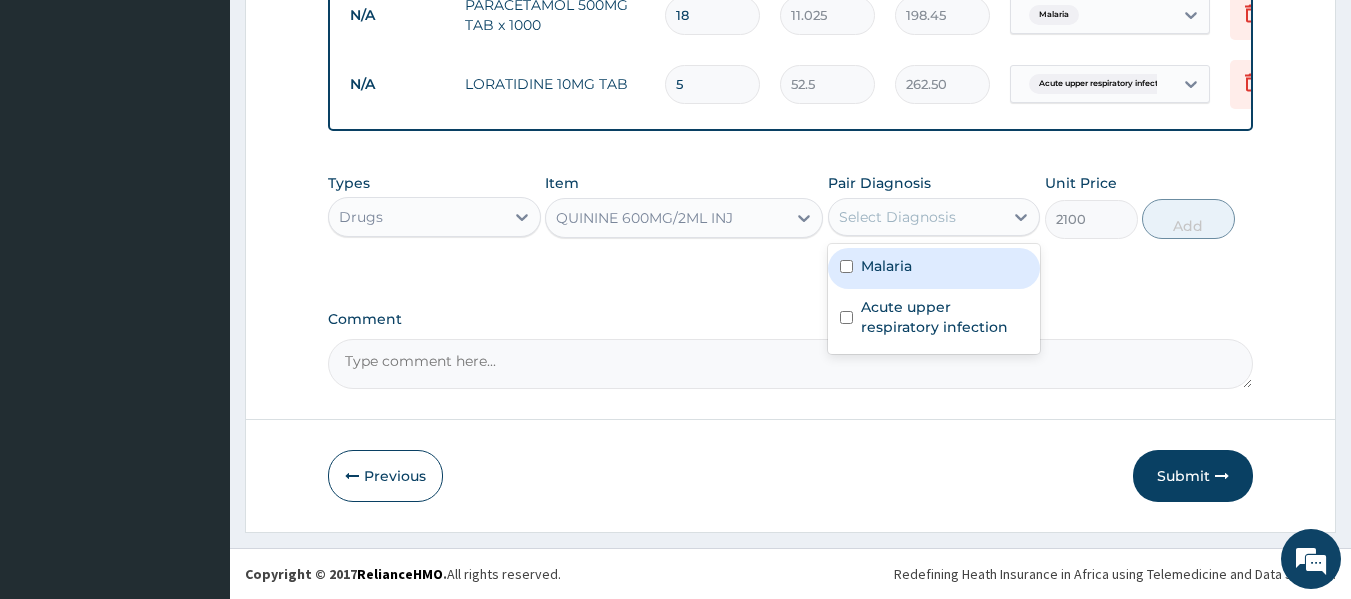 click at bounding box center (846, 266) 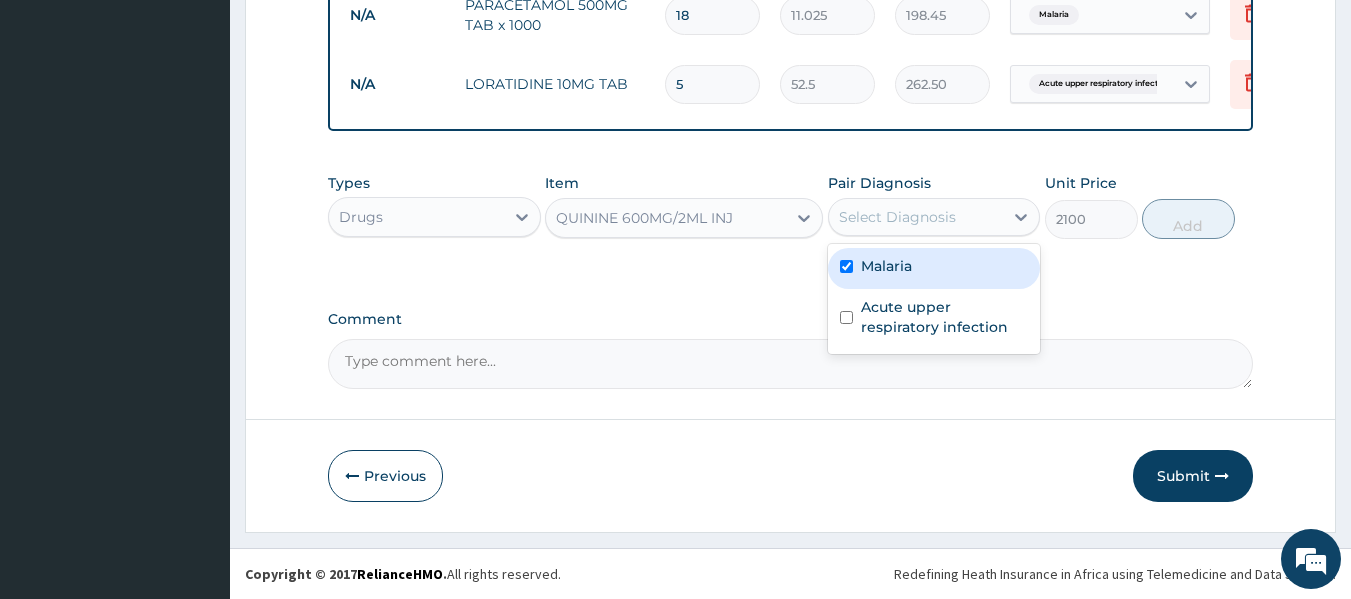 checkbox on "true" 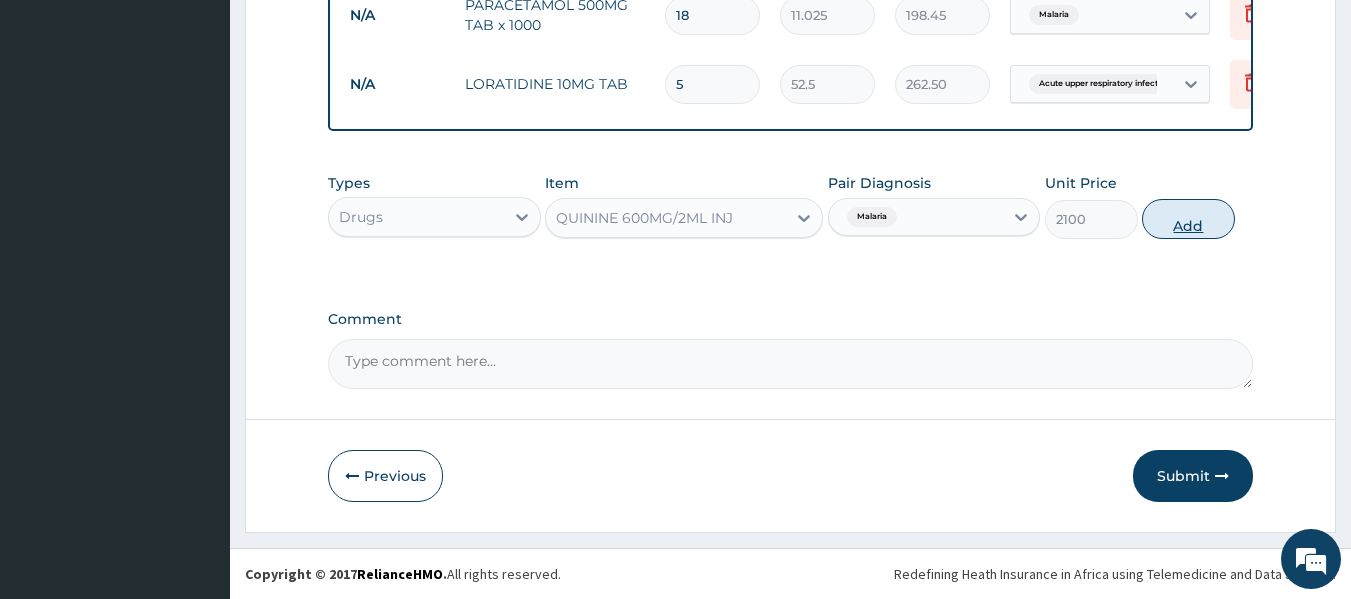 click on "Add" at bounding box center (1188, 219) 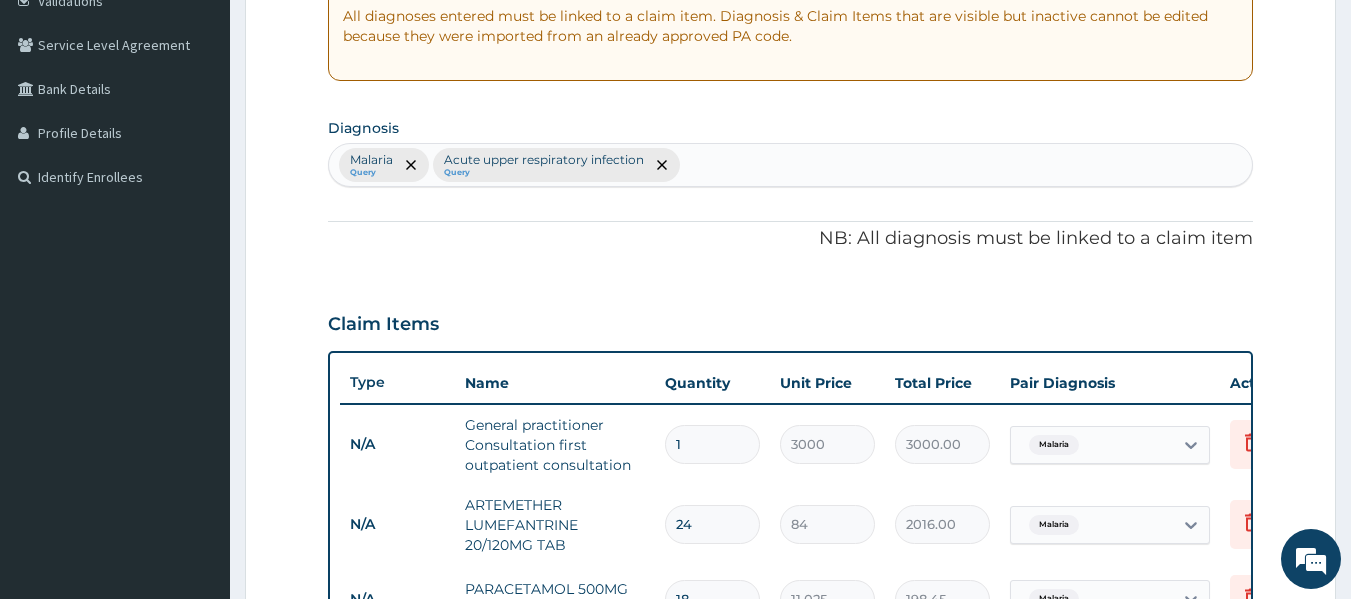 scroll, scrollTop: 392, scrollLeft: 0, axis: vertical 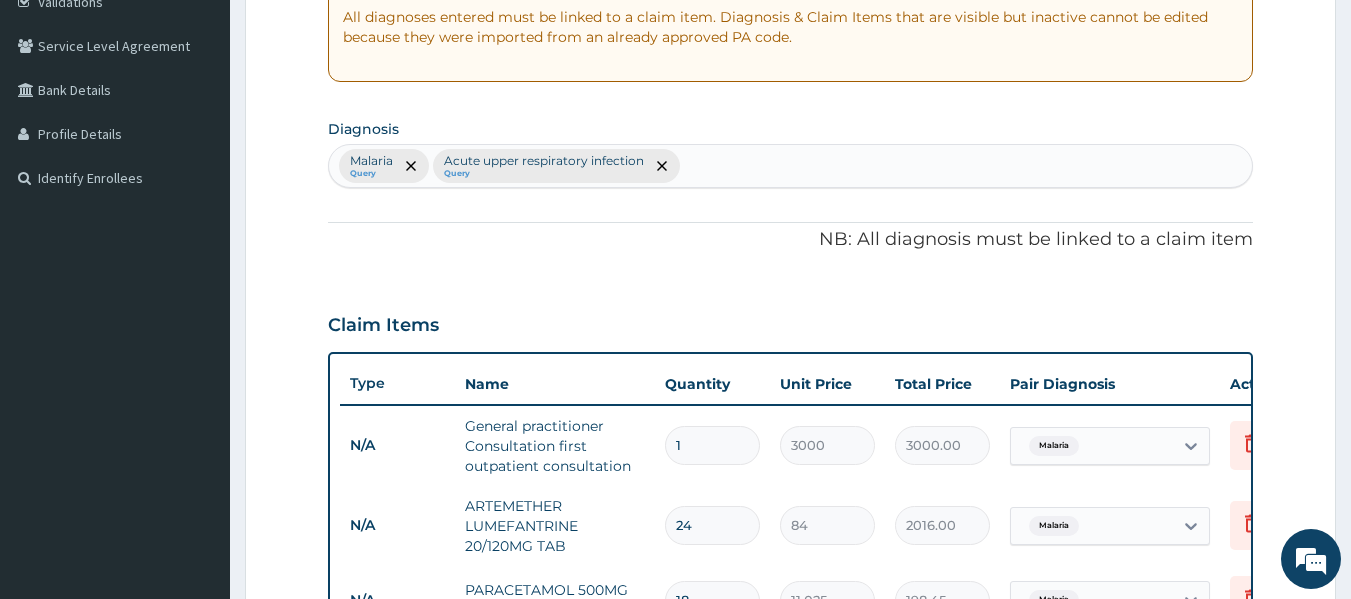 click on "Malaria Query Acute upper respiratory infection Query" at bounding box center [791, 166] 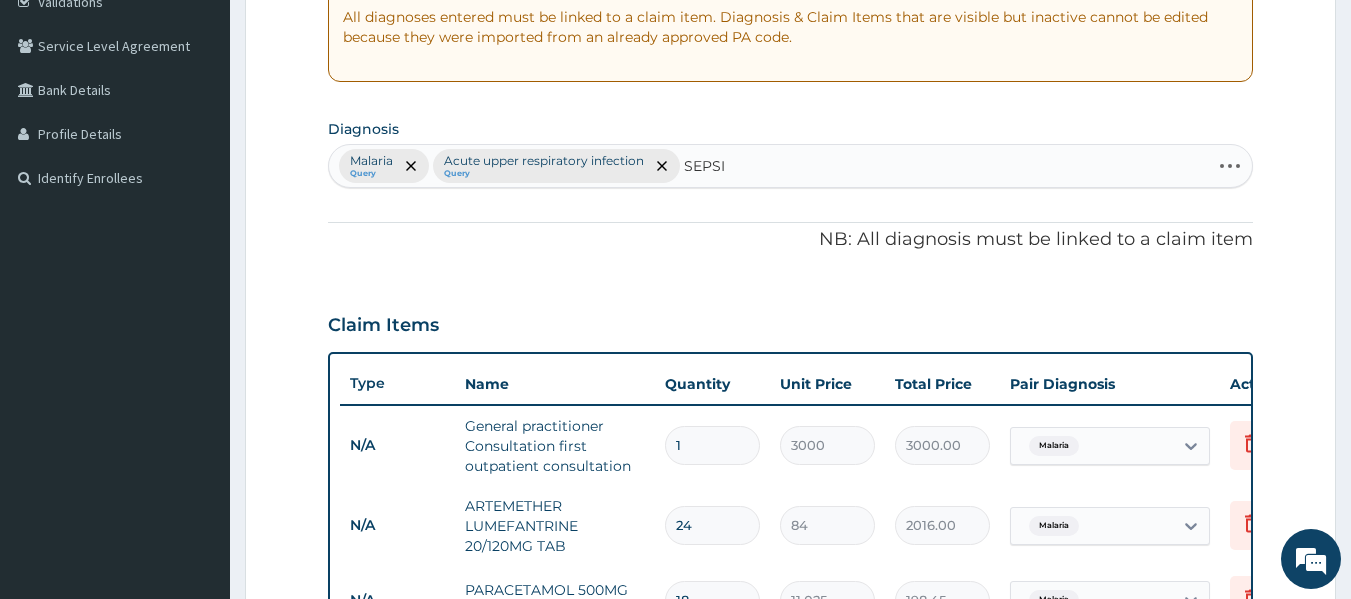type on "SEPSIS" 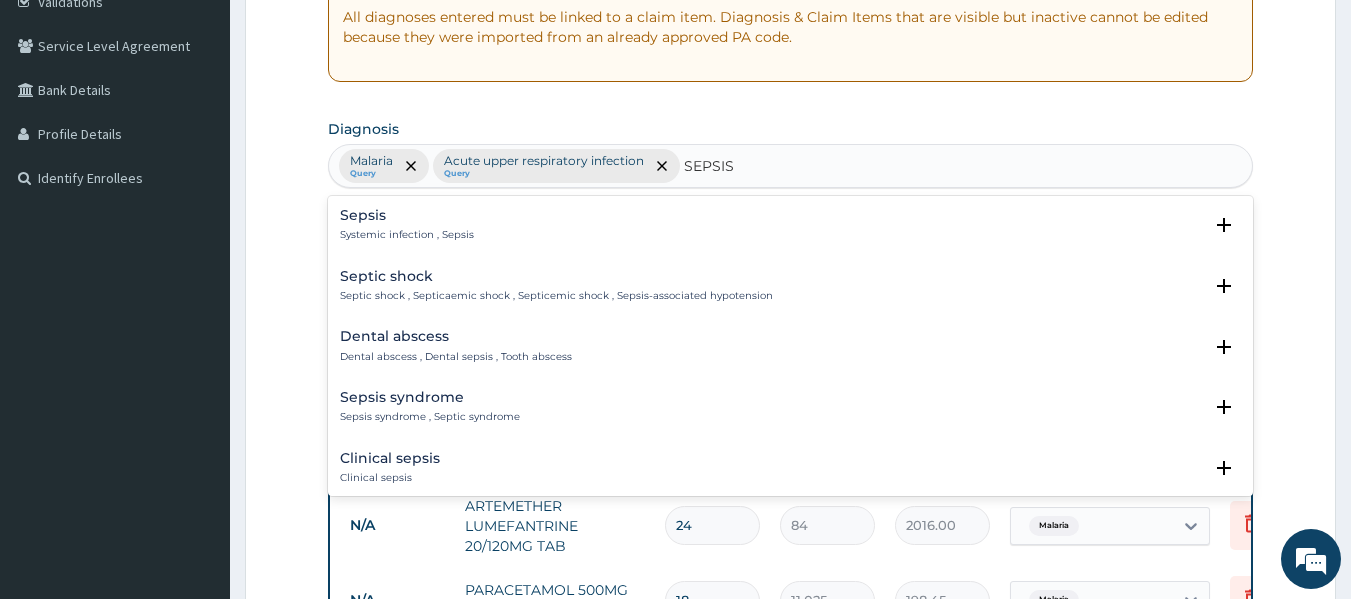 click on "Sepsis" at bounding box center [407, 215] 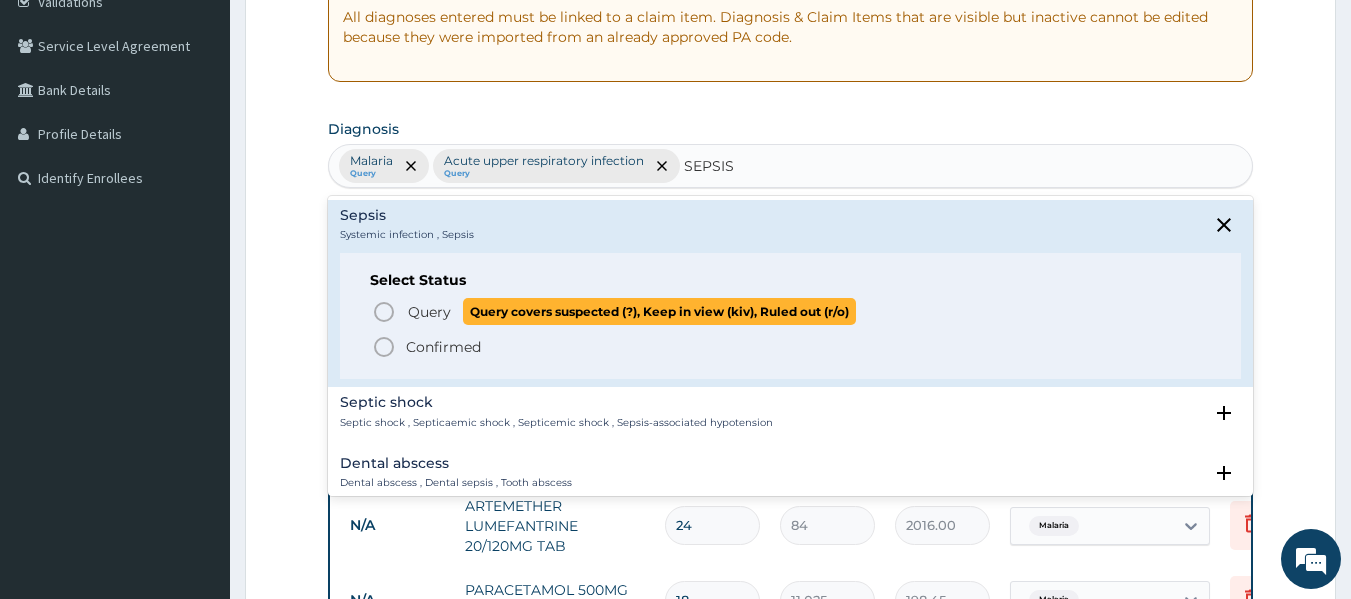 click 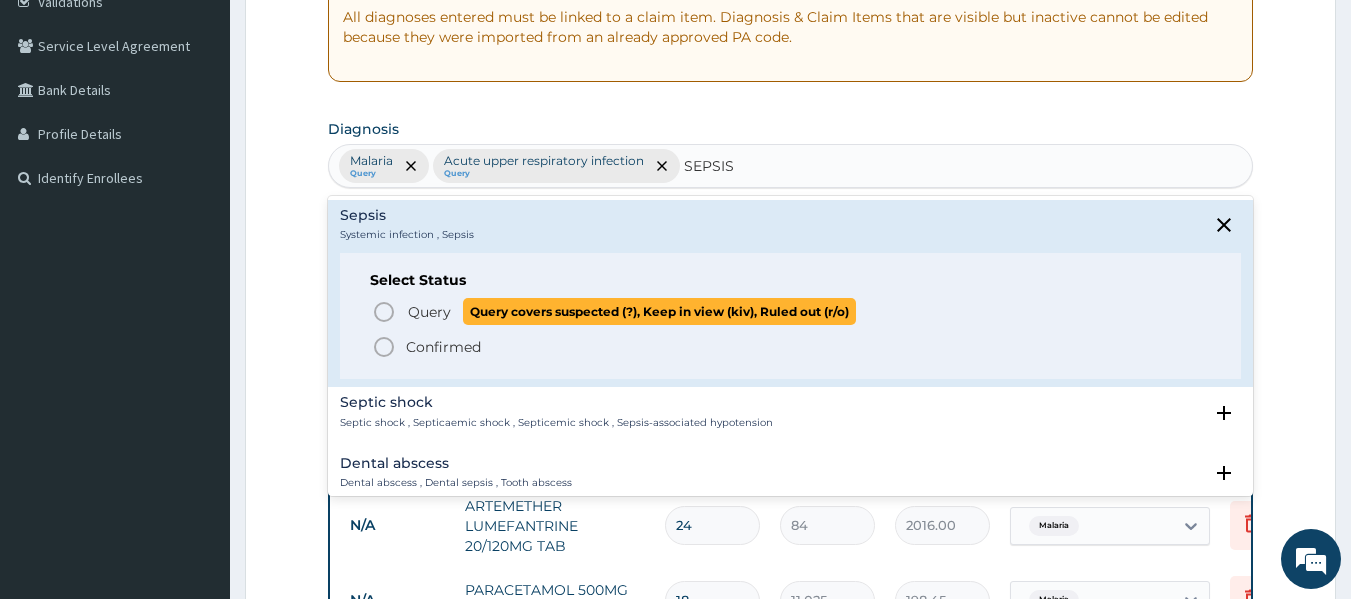 type 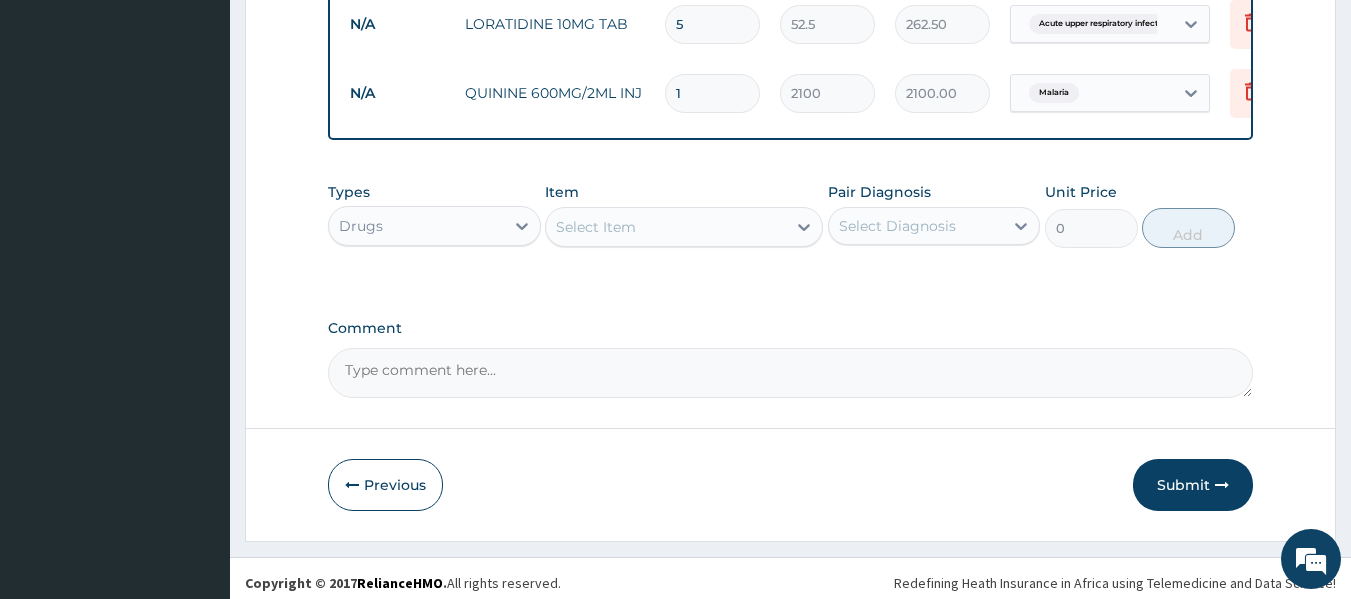 scroll, scrollTop: 1061, scrollLeft: 0, axis: vertical 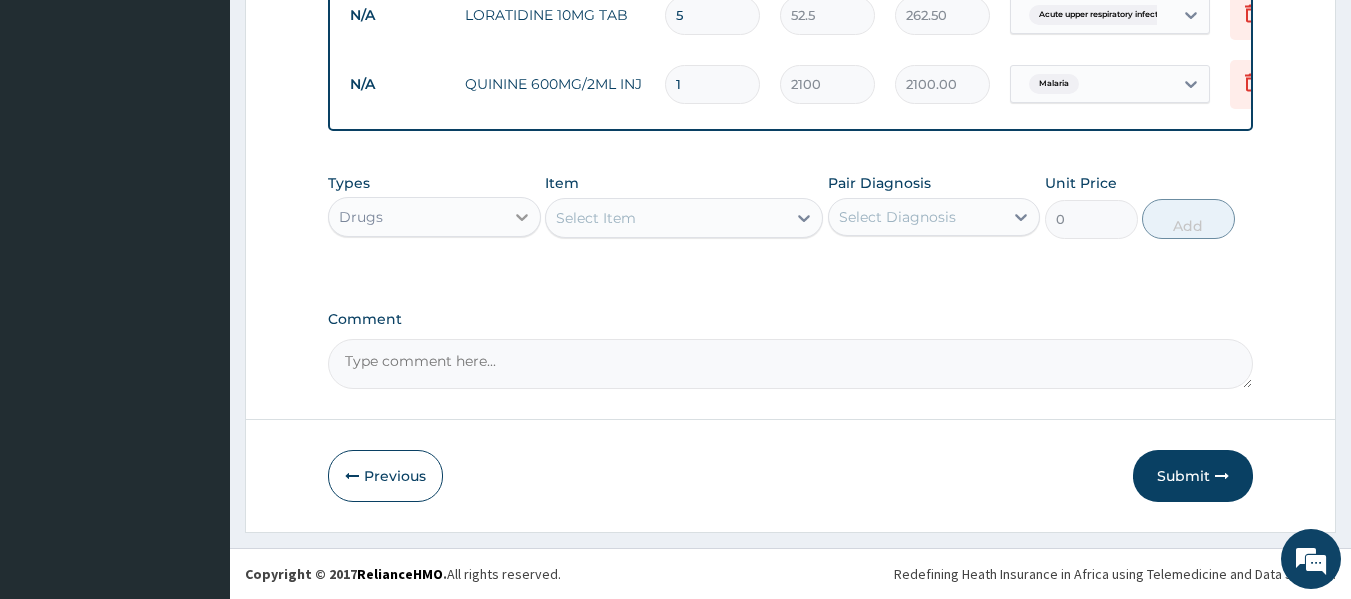 click 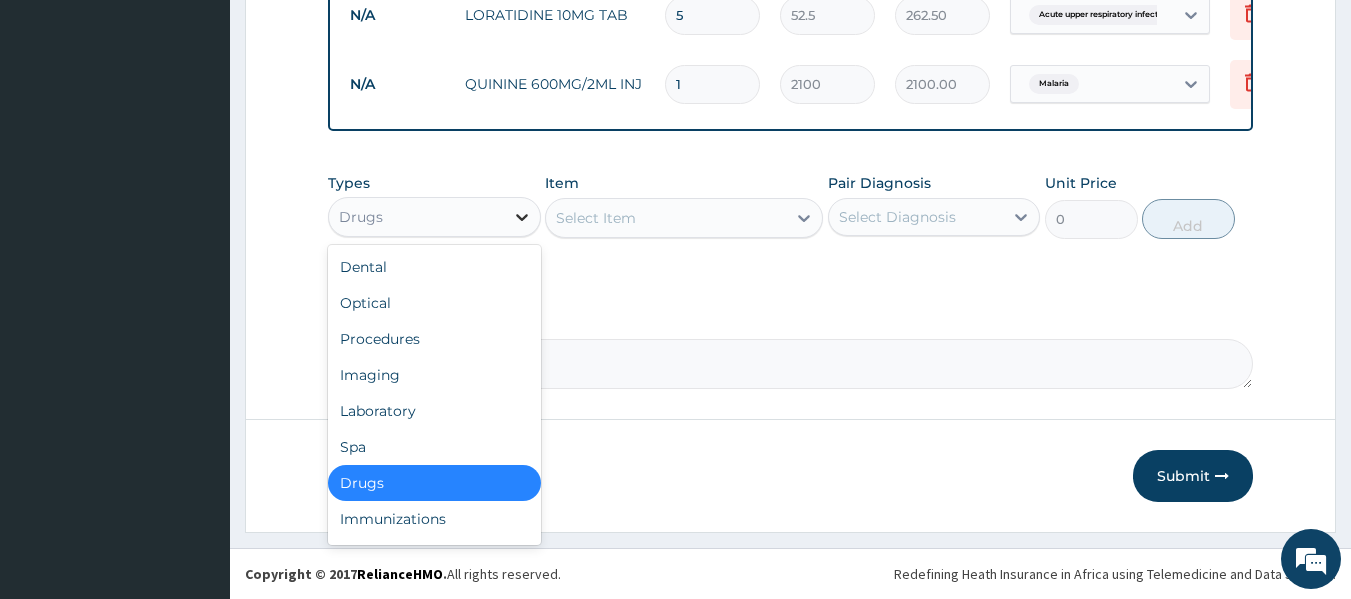 click 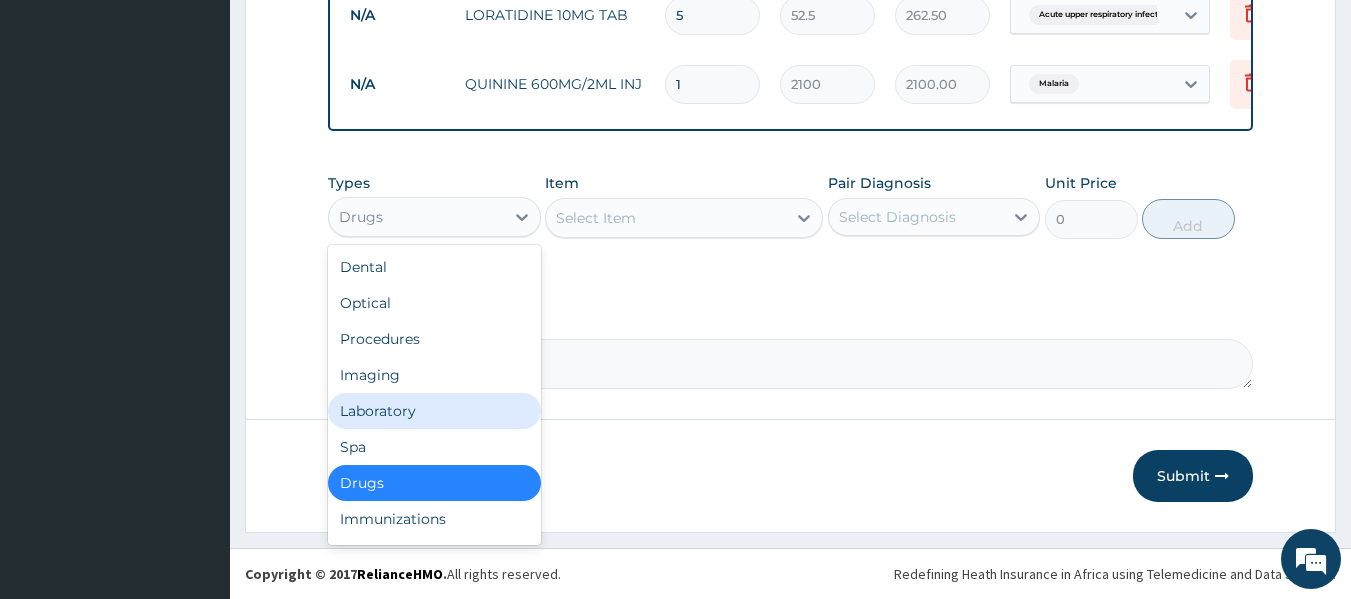 click on "Laboratory" at bounding box center (434, 411) 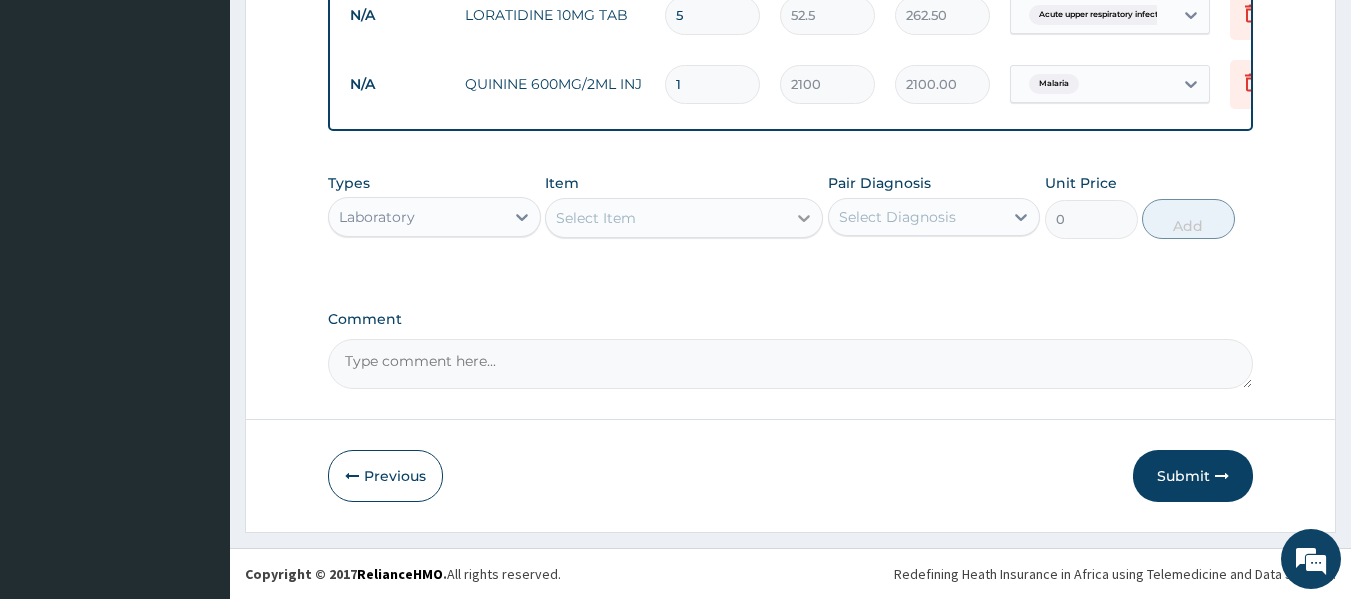 click 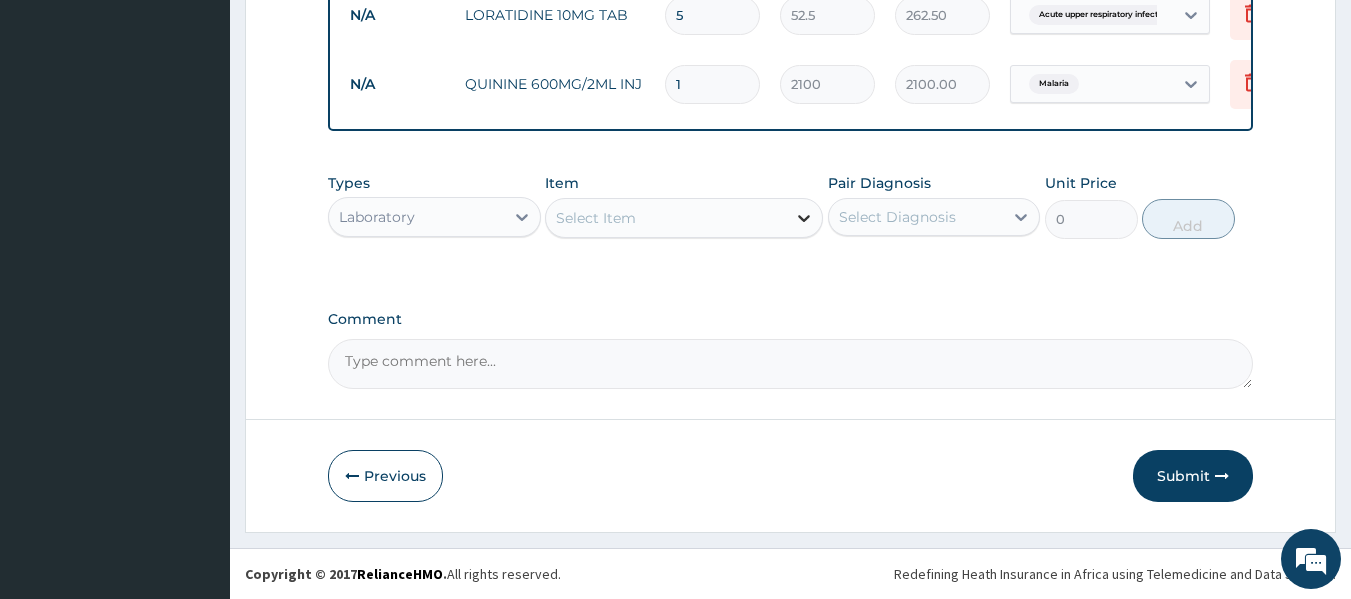 click 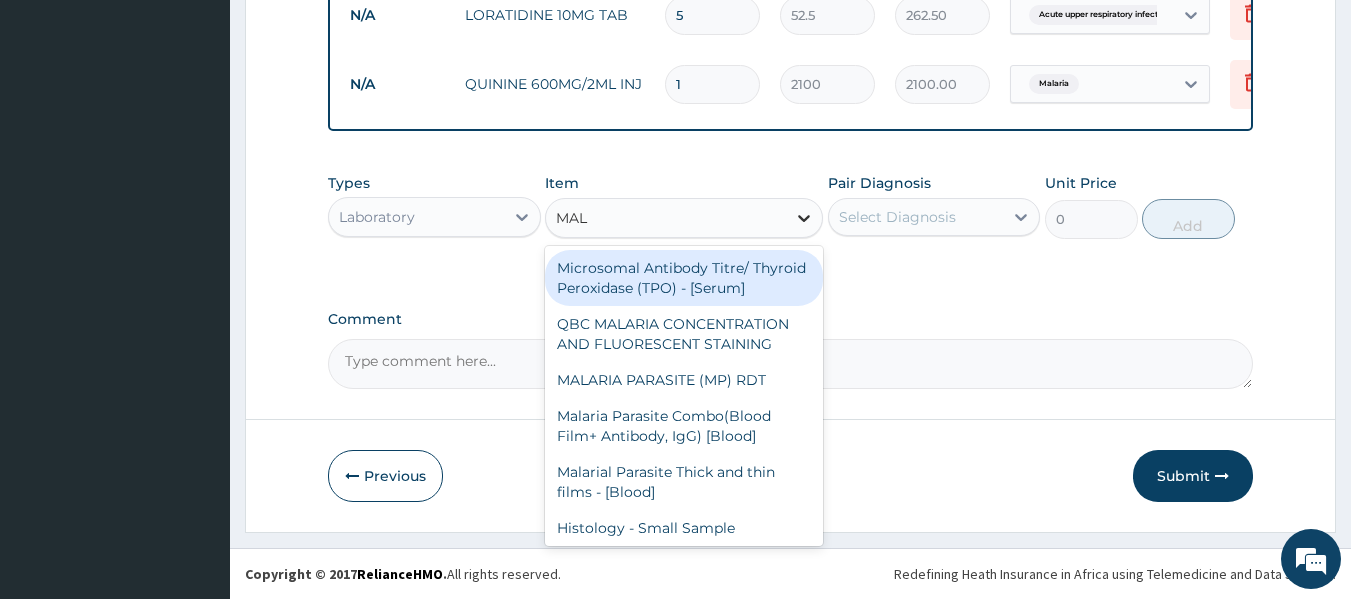 type on "MALA" 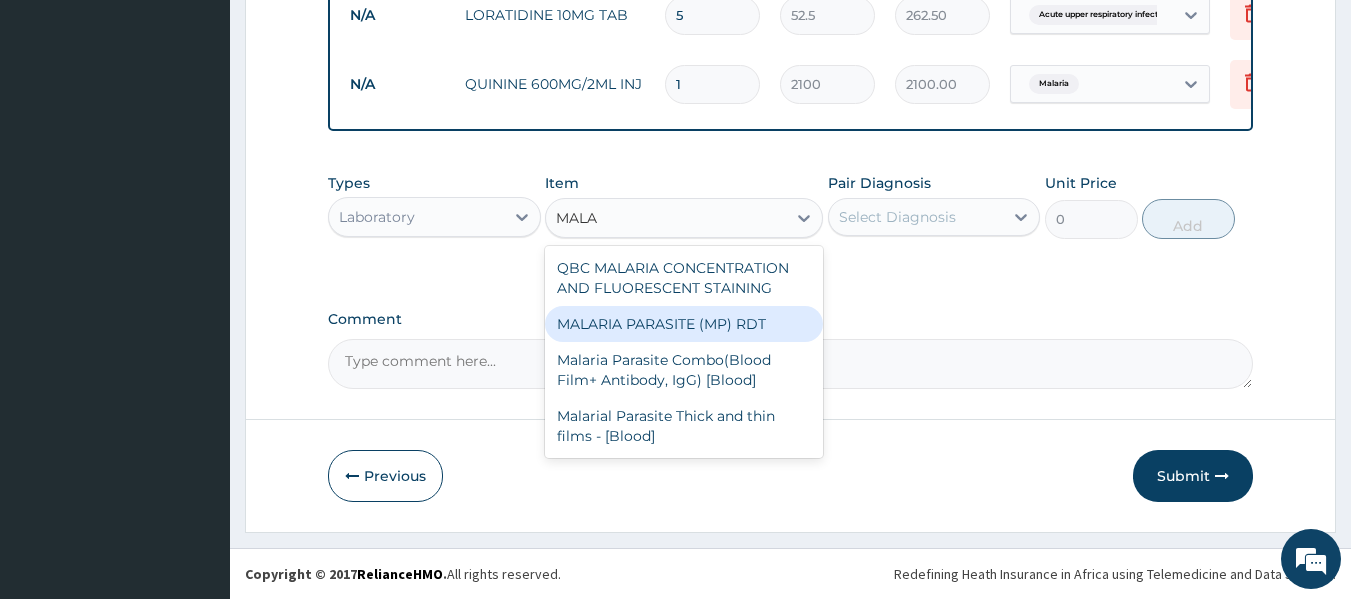 click on "MALARIA PARASITE (MP) RDT" at bounding box center (684, 324) 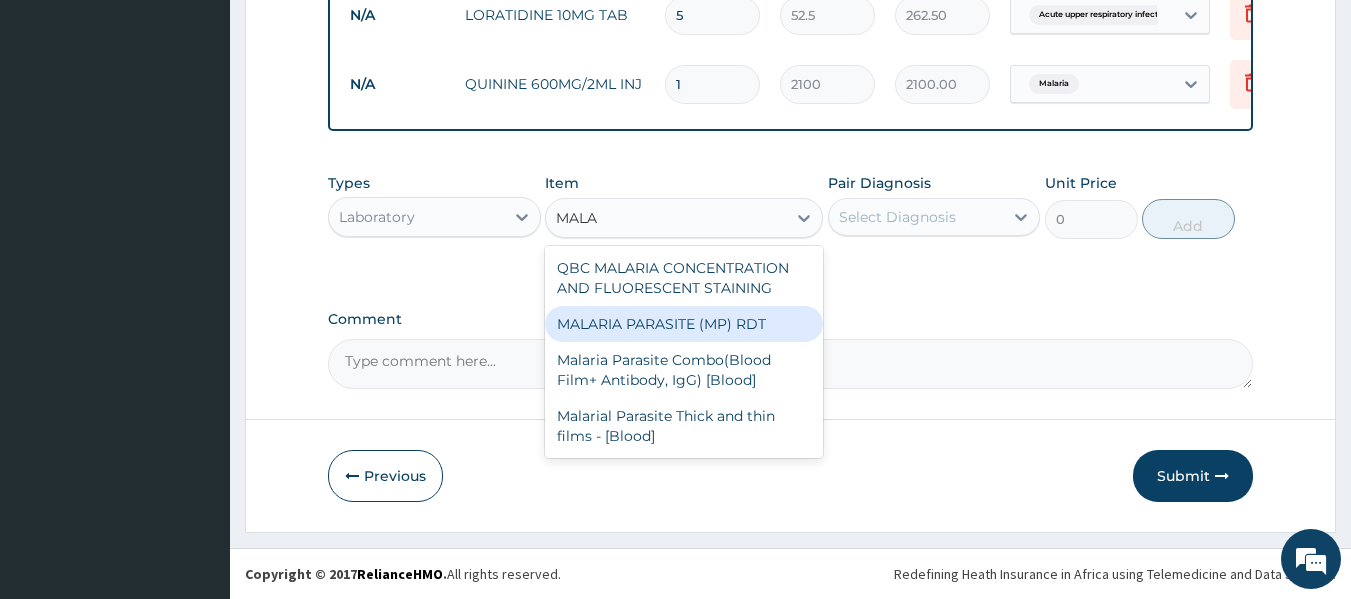 type 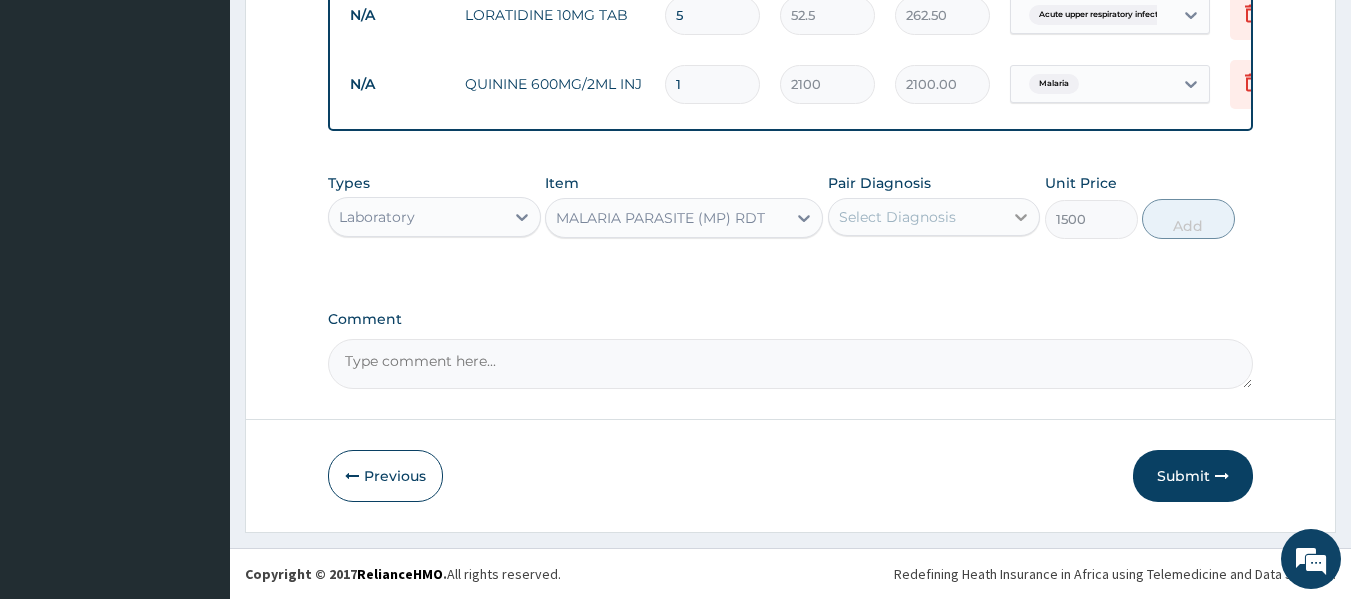 click 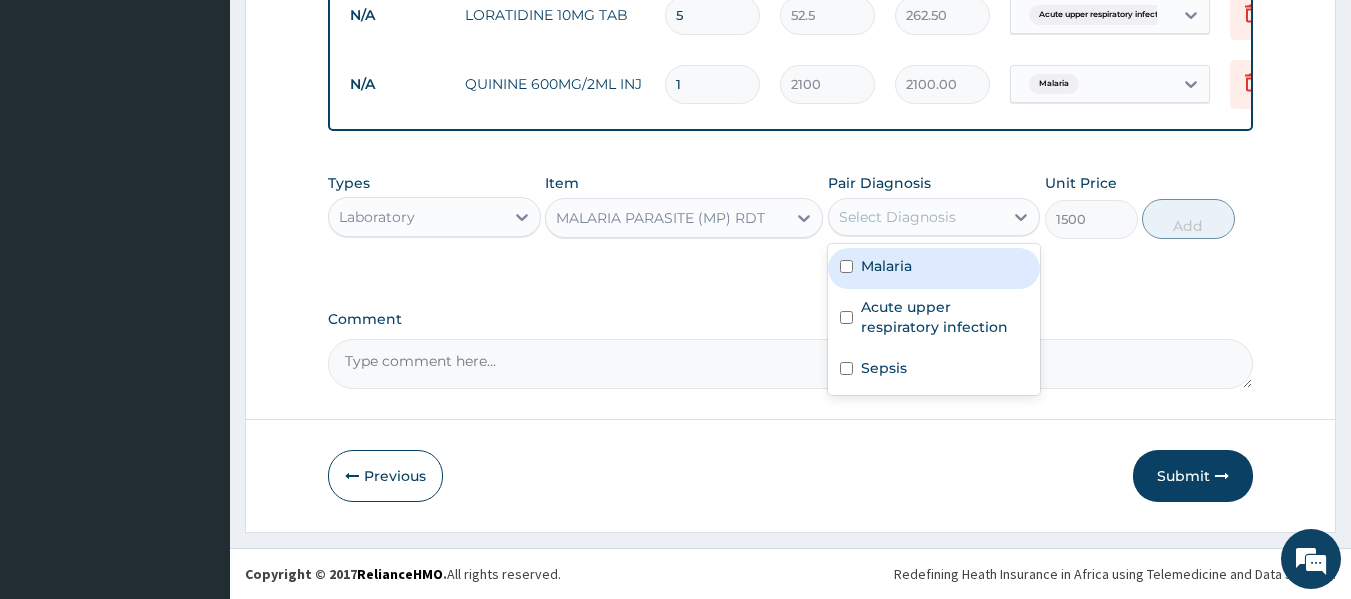 click at bounding box center [846, 266] 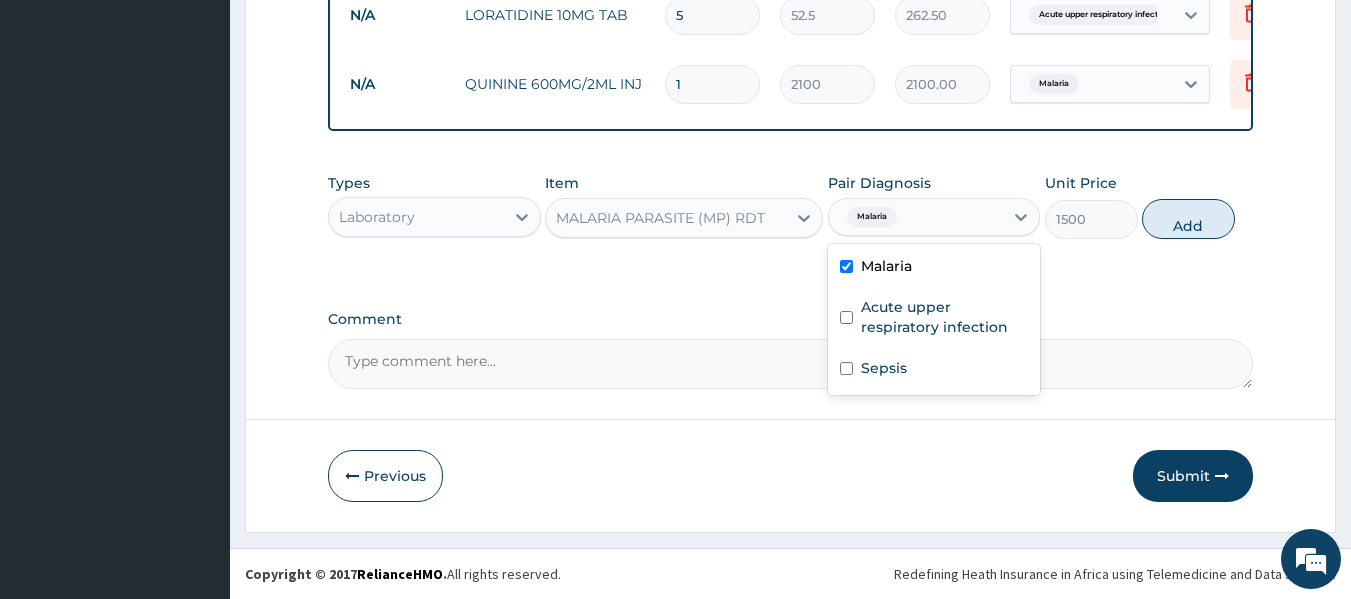click at bounding box center [846, 266] 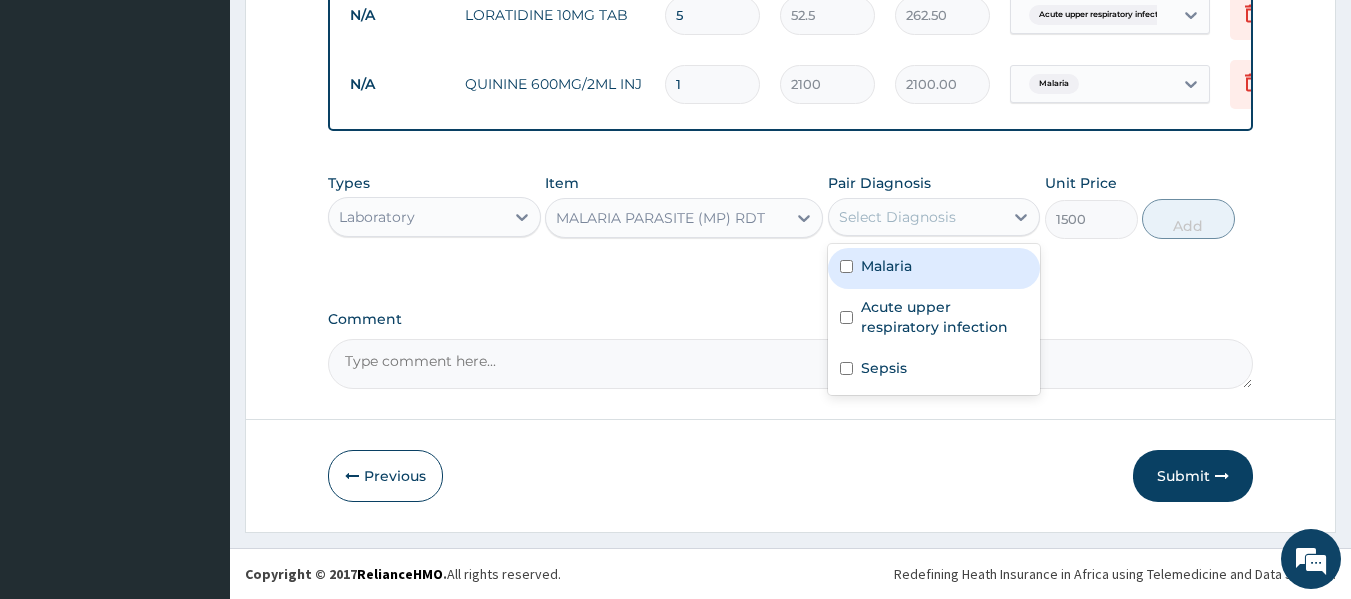 click on "Malaria" at bounding box center [934, 268] 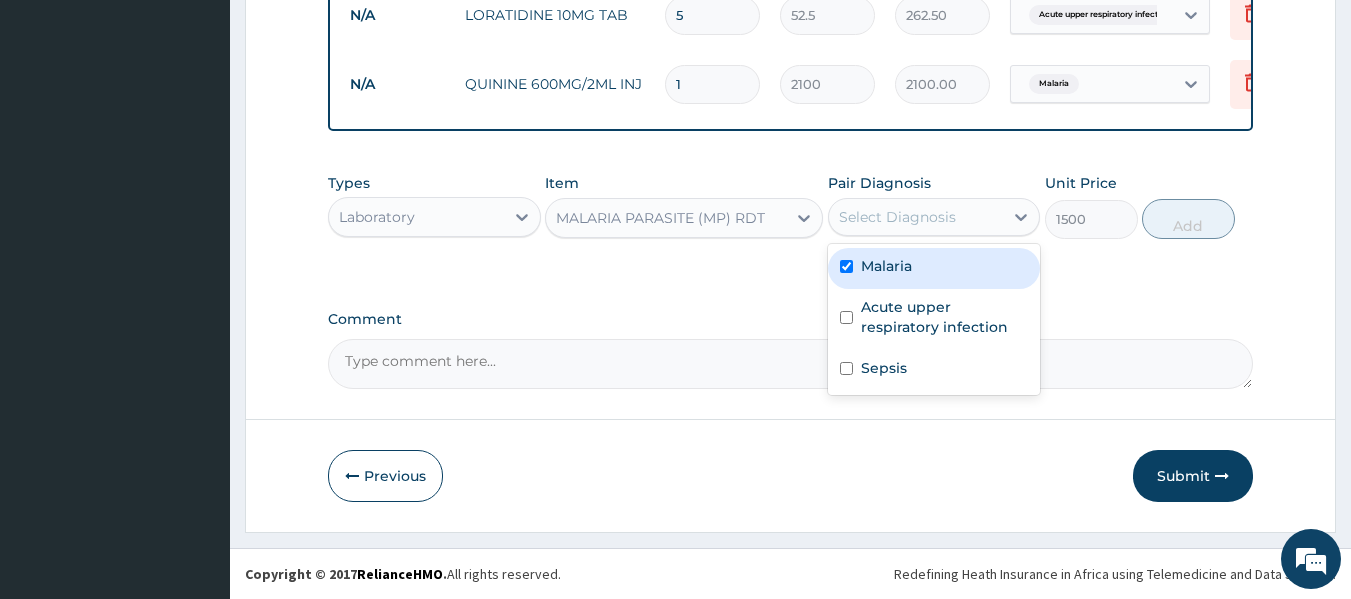 checkbox on "true" 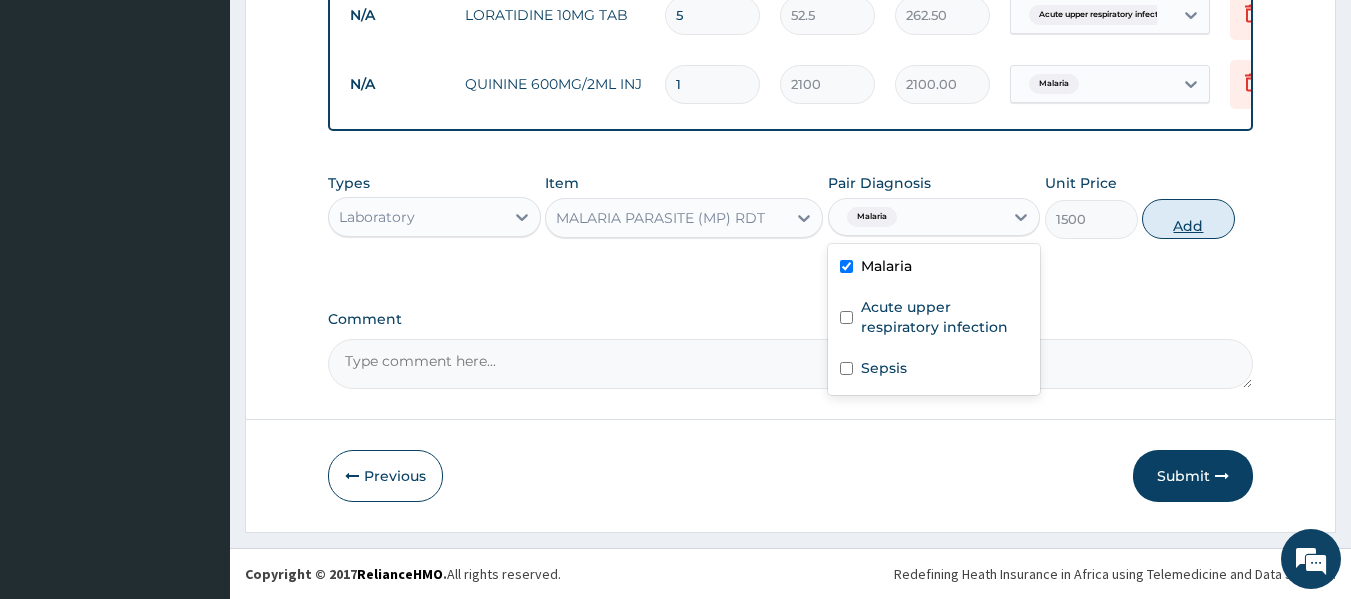 click on "Add" at bounding box center (1188, 219) 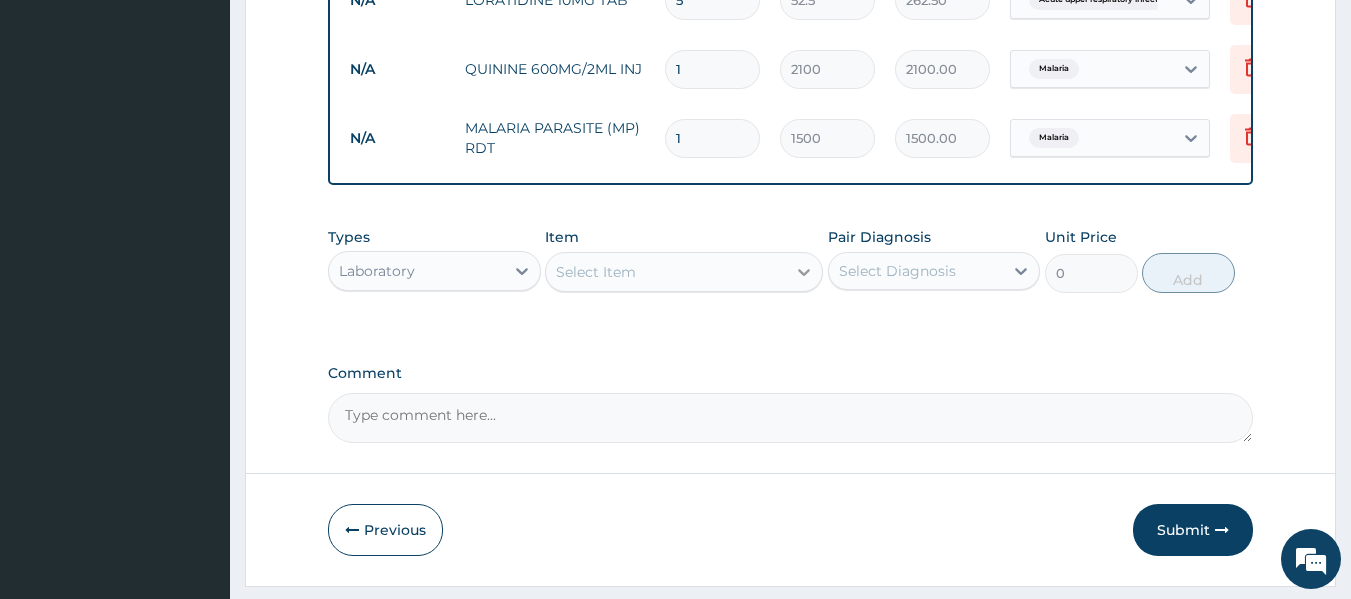 click 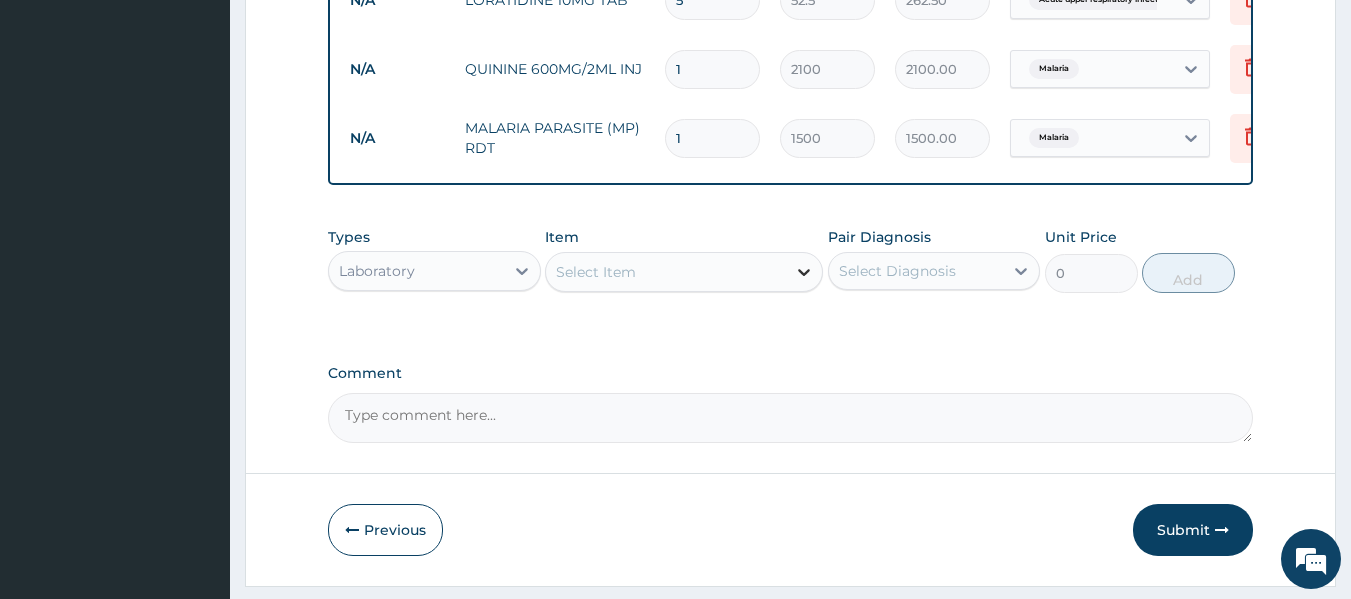 click 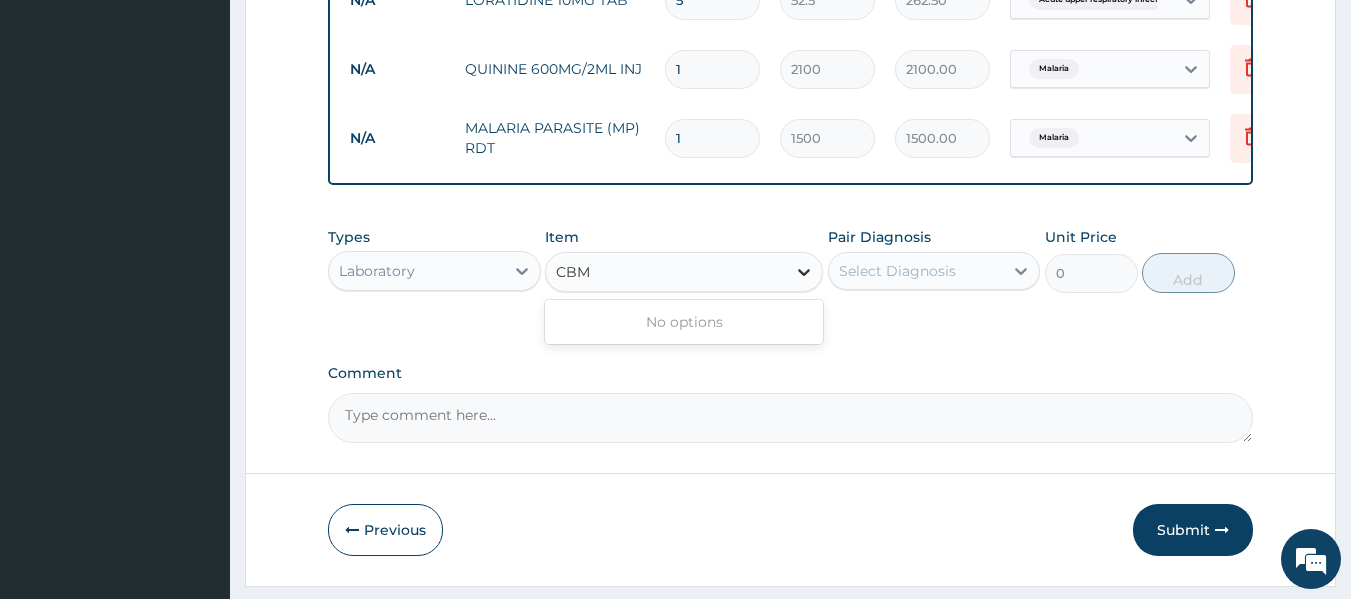 type on "CB" 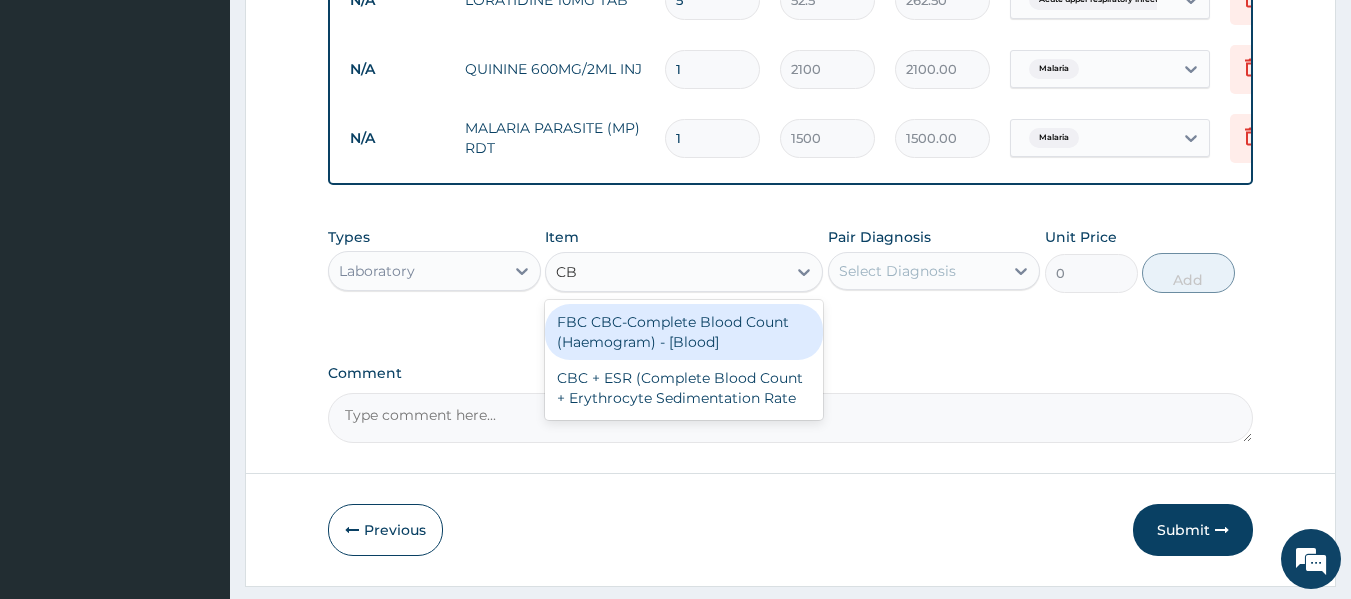click on "FBC CBC-Complete Blood Count (Haemogram) - [Blood]" at bounding box center (684, 332) 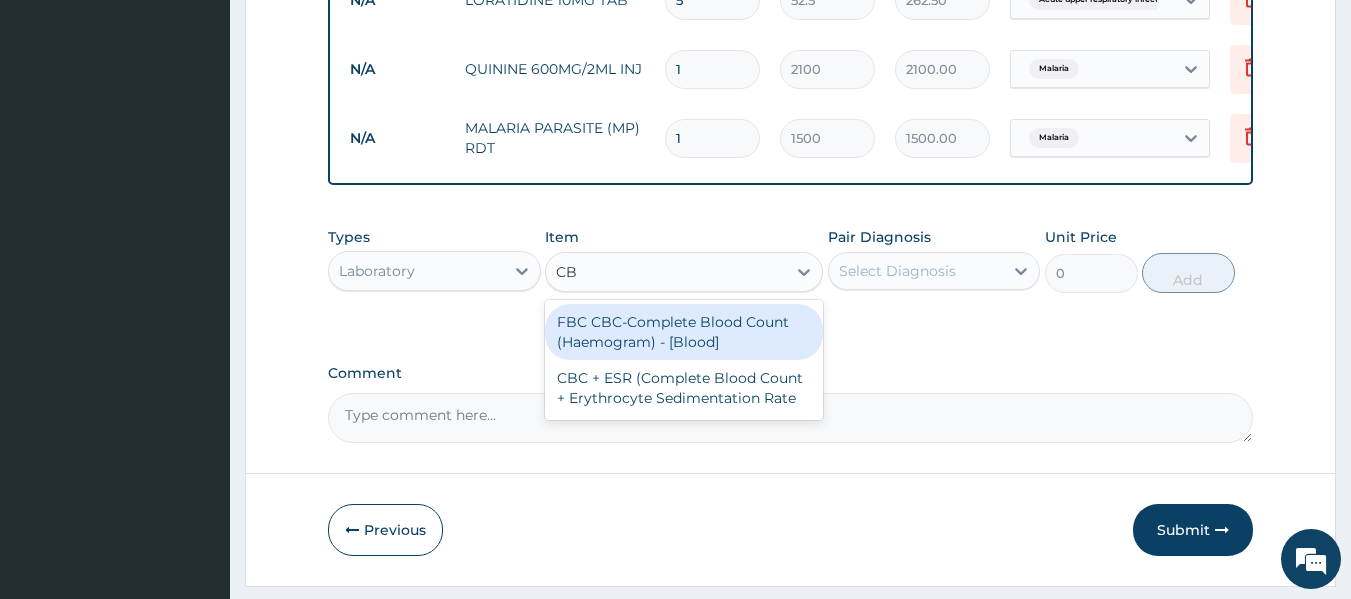 type 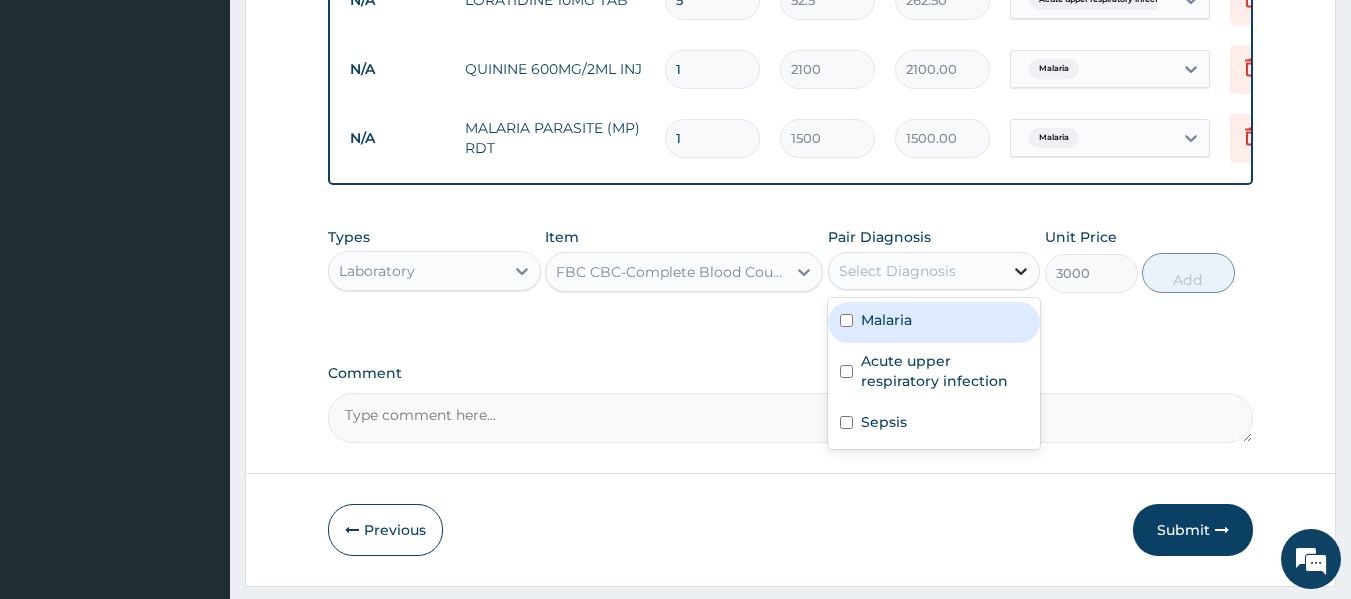 click 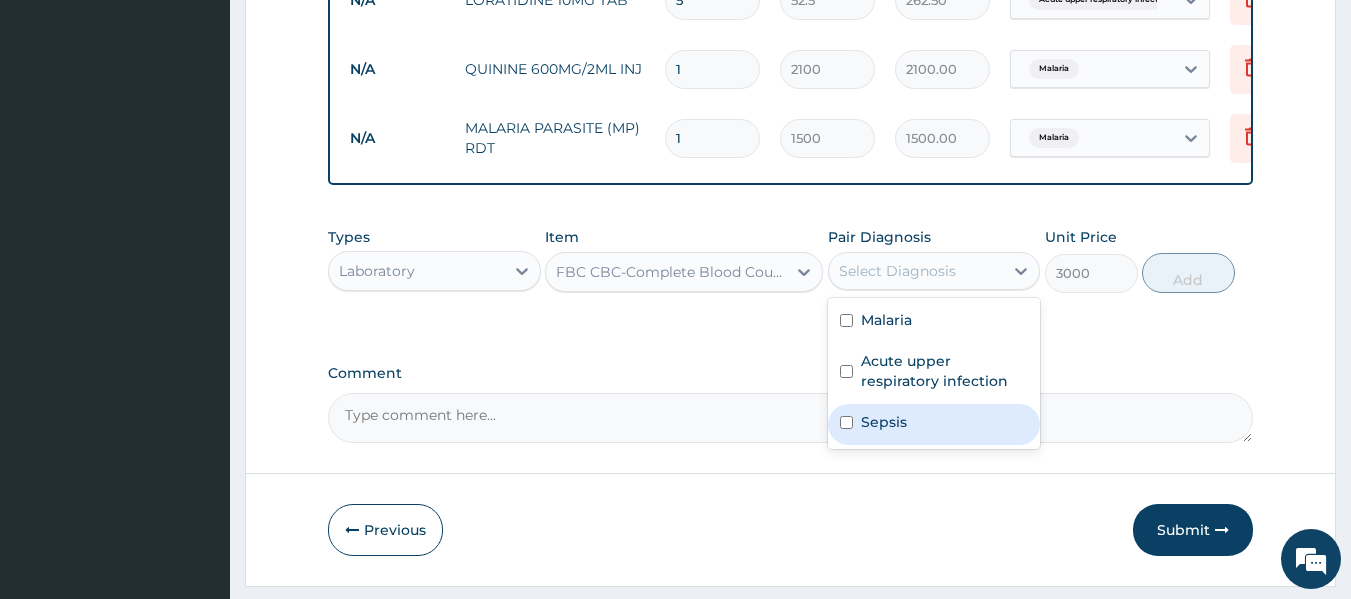click at bounding box center (846, 422) 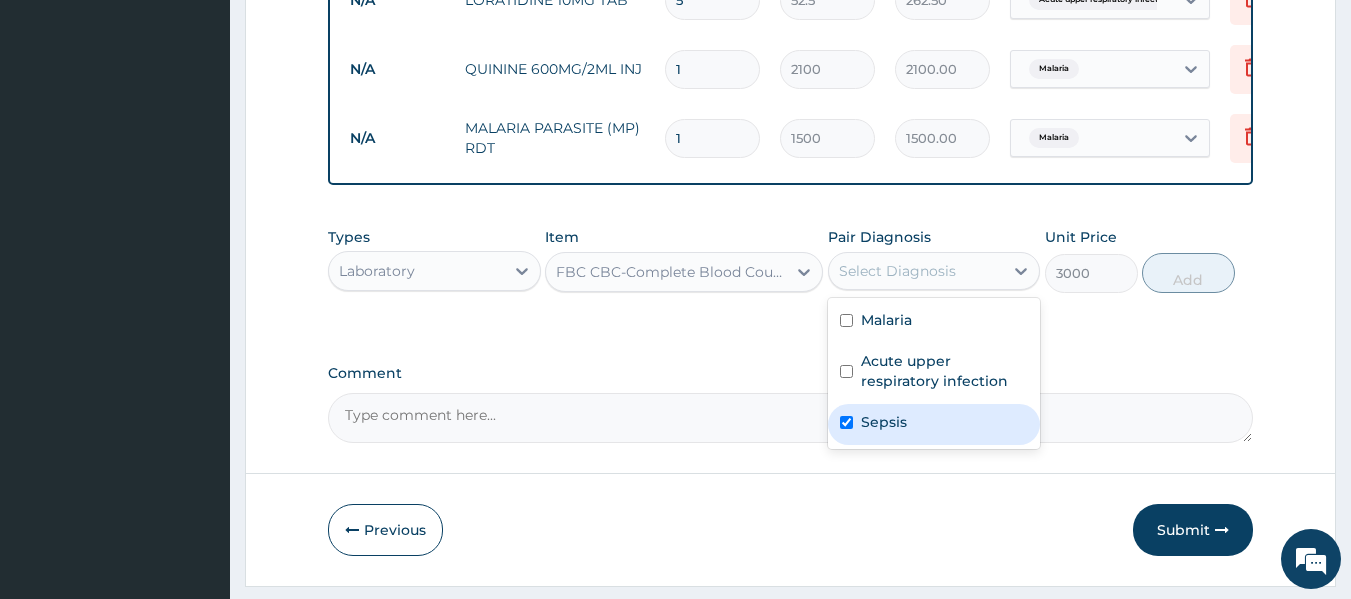 checkbox on "true" 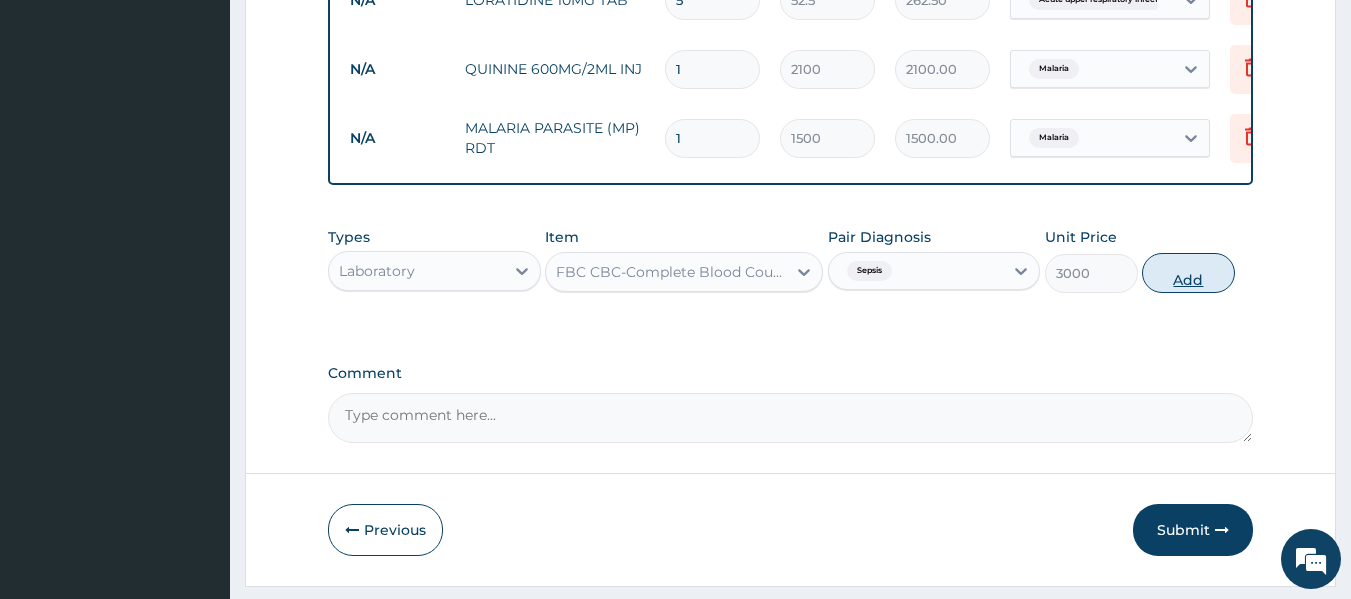 click on "Add" at bounding box center [1188, 273] 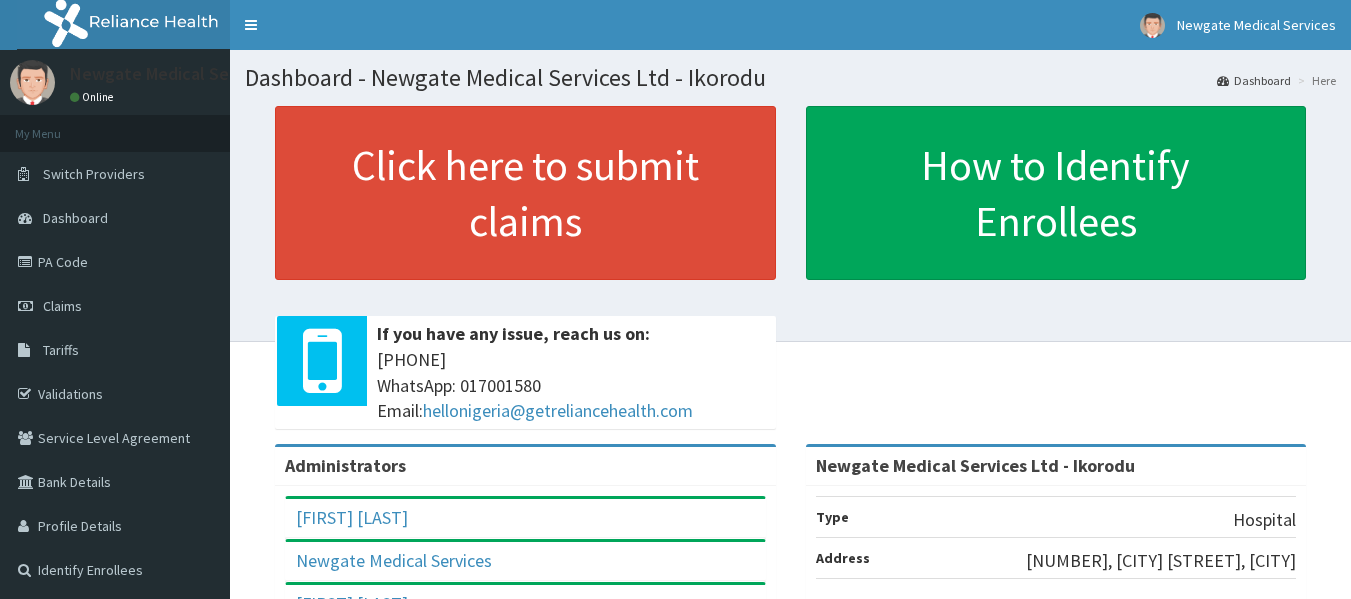 scroll, scrollTop: 0, scrollLeft: 0, axis: both 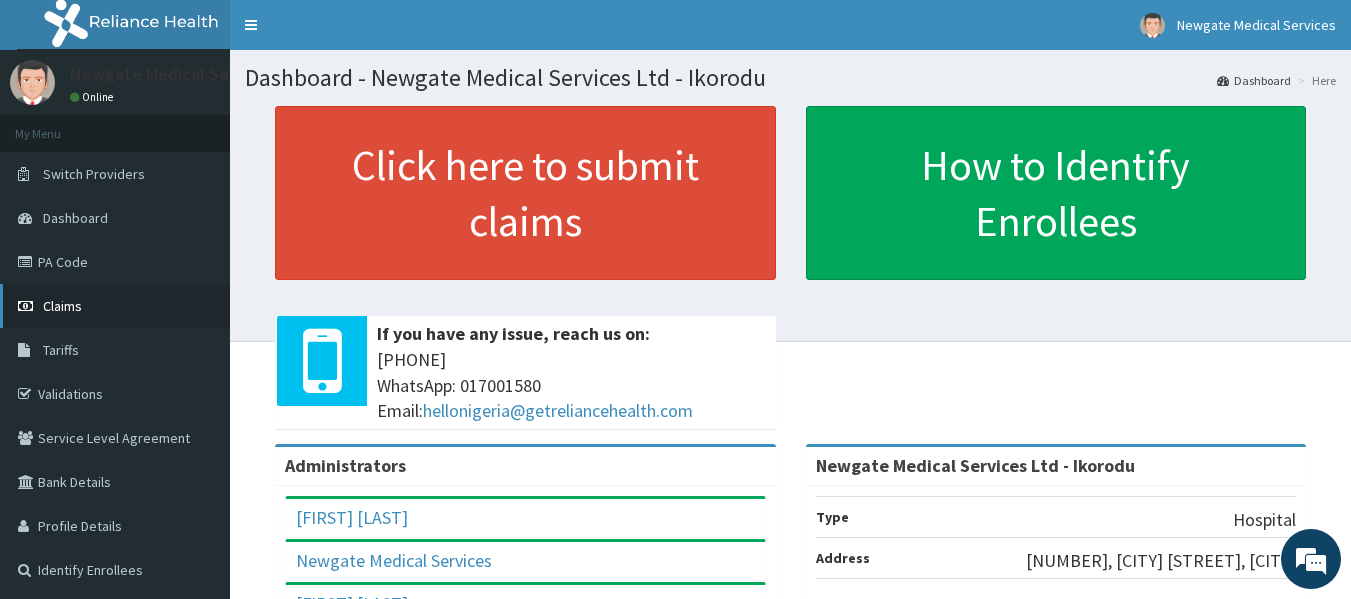 click on "Claims" at bounding box center (62, 306) 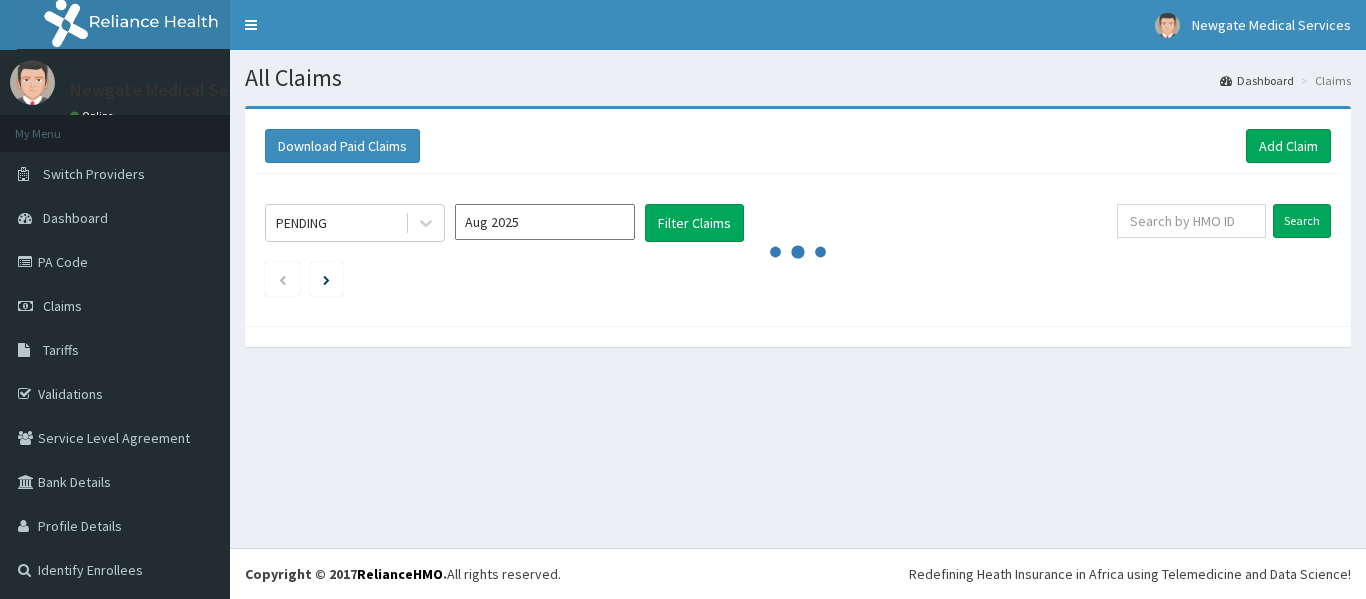 scroll, scrollTop: 0, scrollLeft: 0, axis: both 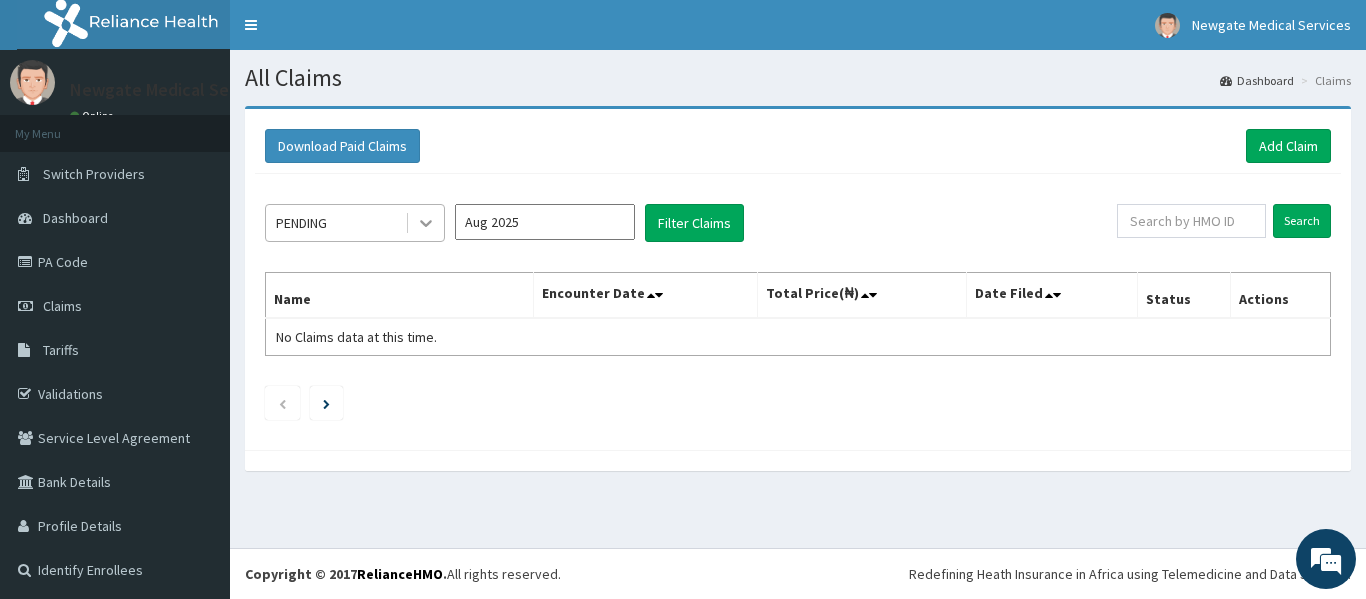 click 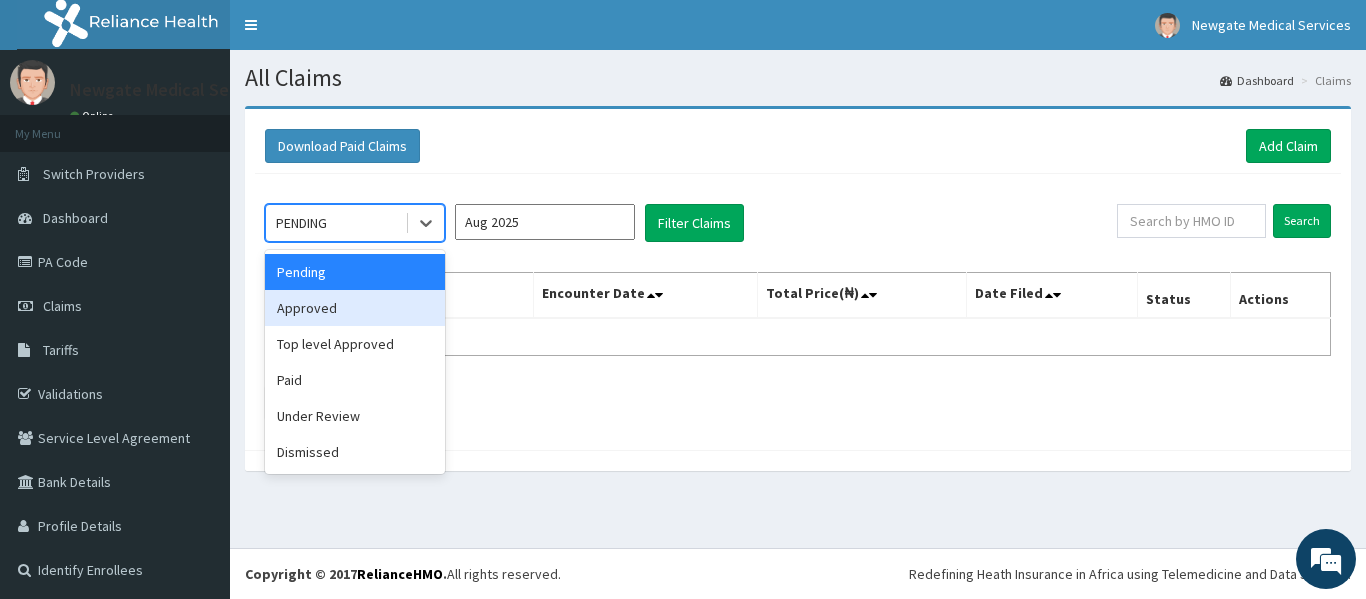 click on "Approved" at bounding box center (355, 308) 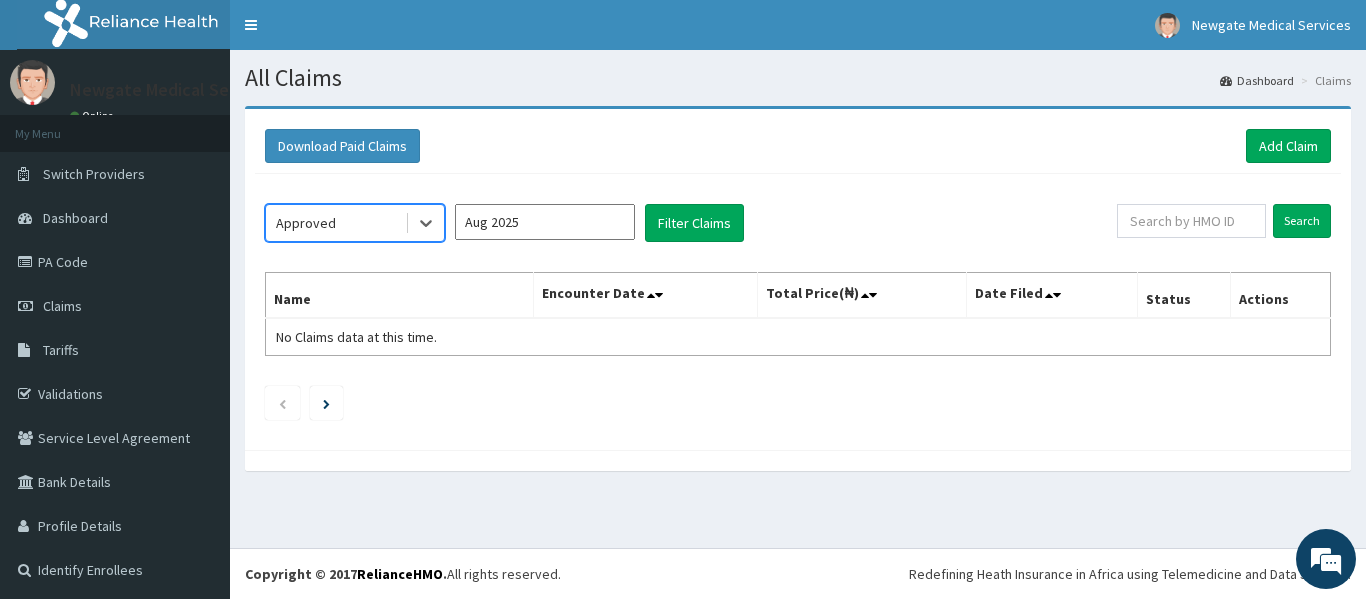 click on "Aug 2025" at bounding box center [545, 222] 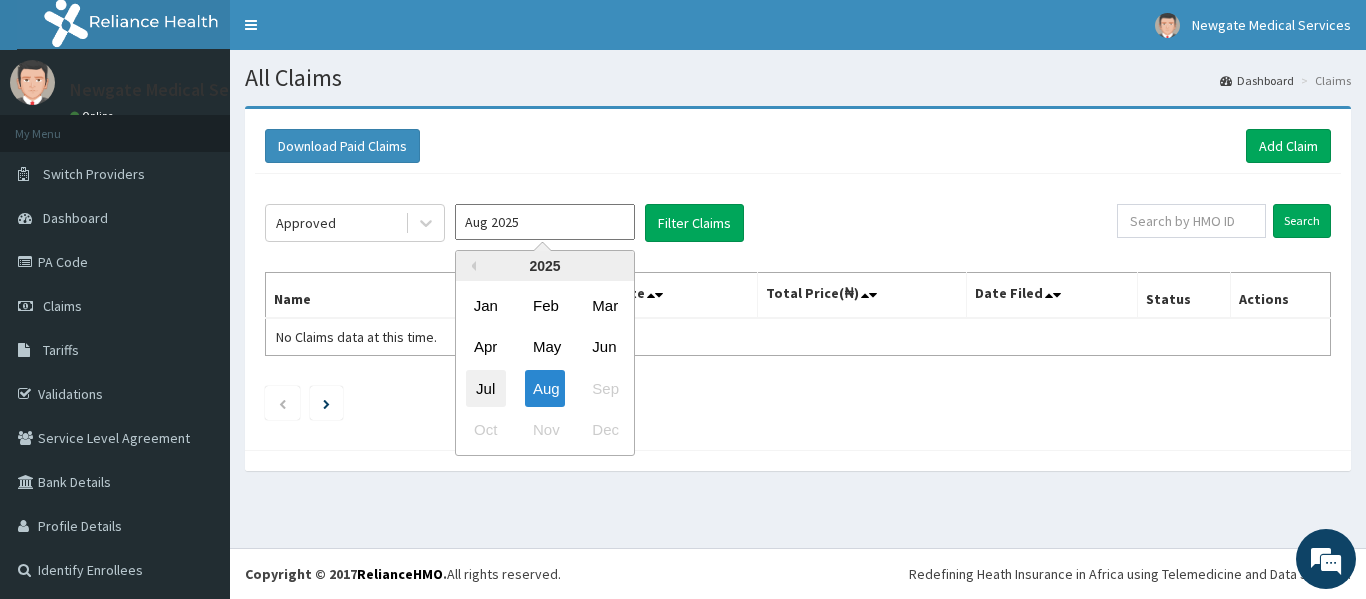 click on "Jul" at bounding box center [486, 388] 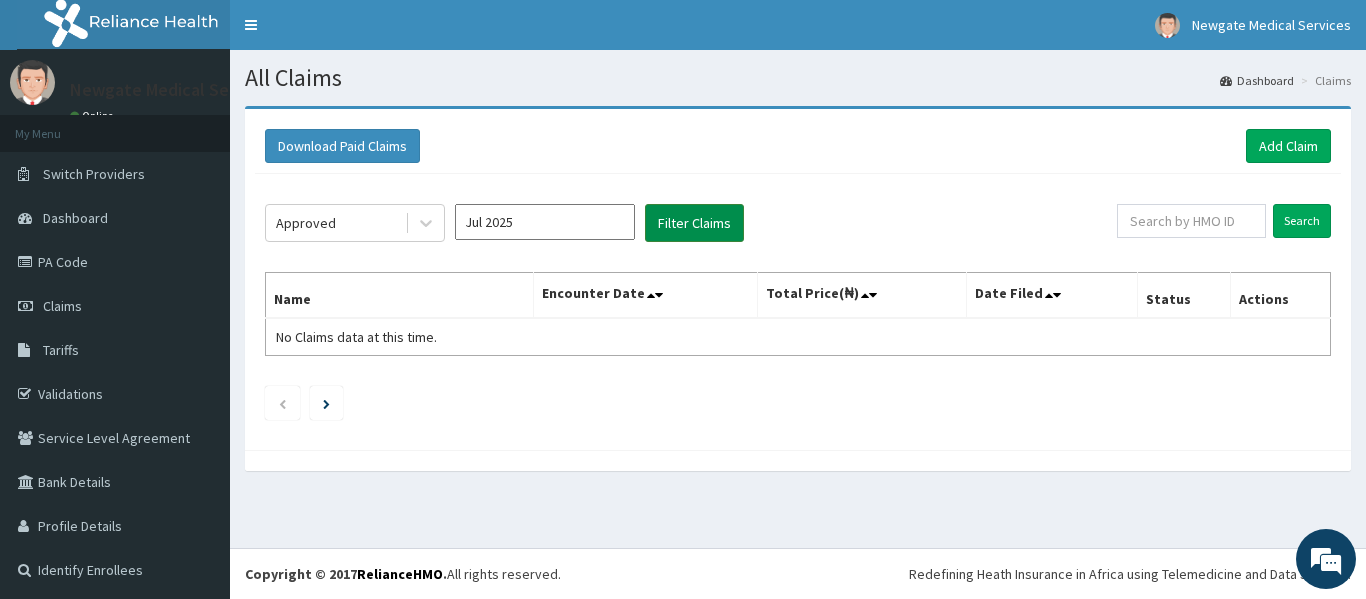 click on "Filter Claims" at bounding box center [694, 223] 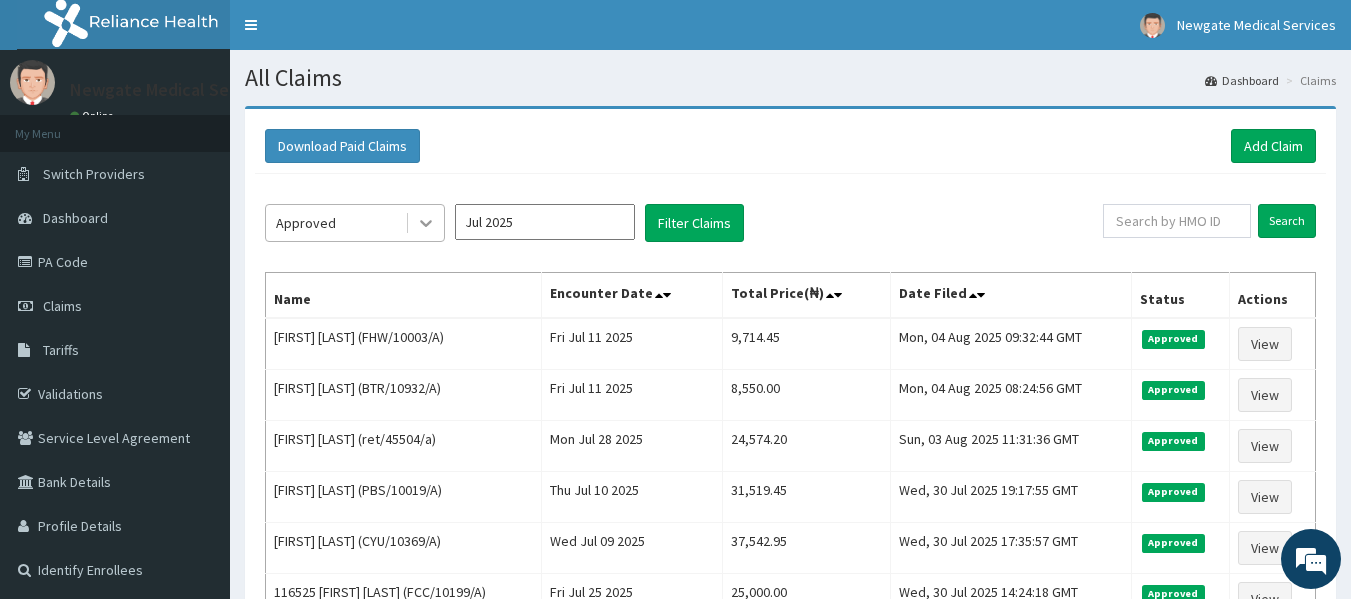 click 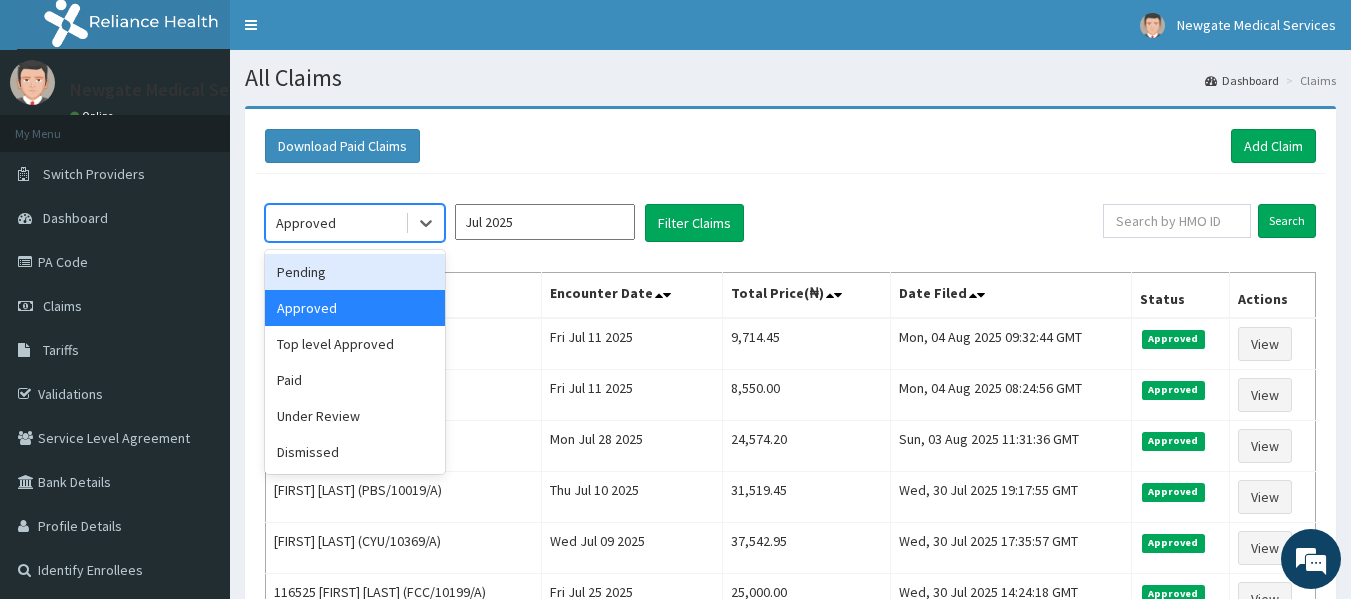click on "Pending" at bounding box center [355, 272] 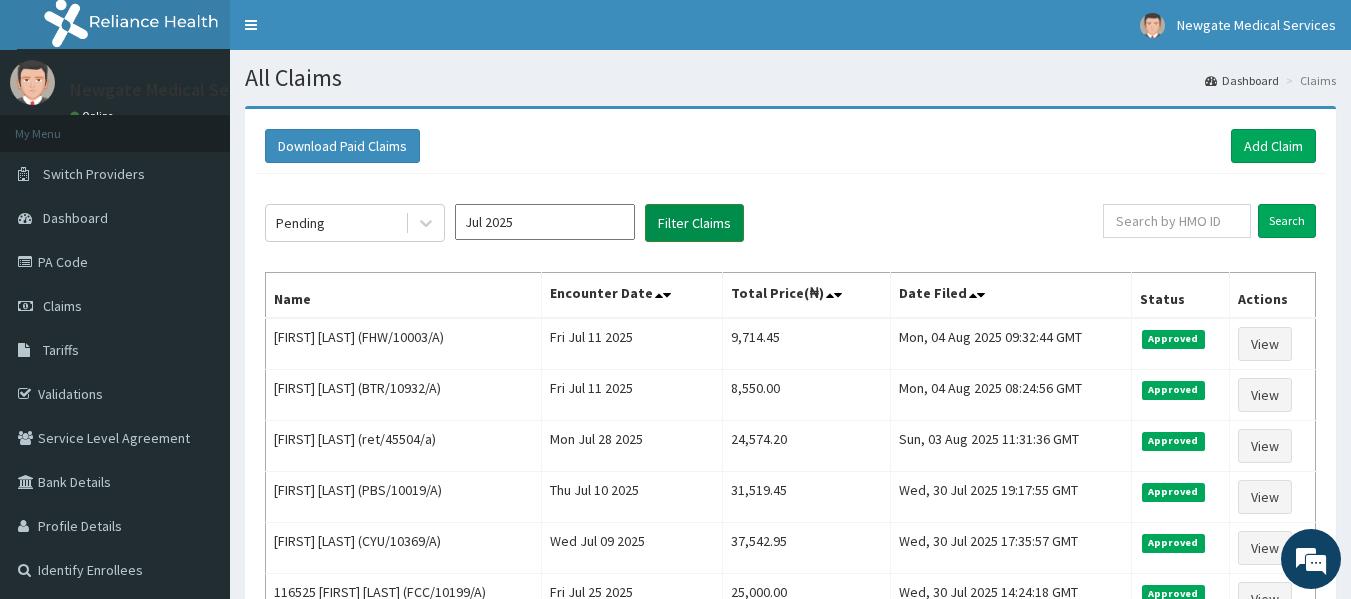 click on "Filter Claims" at bounding box center [694, 223] 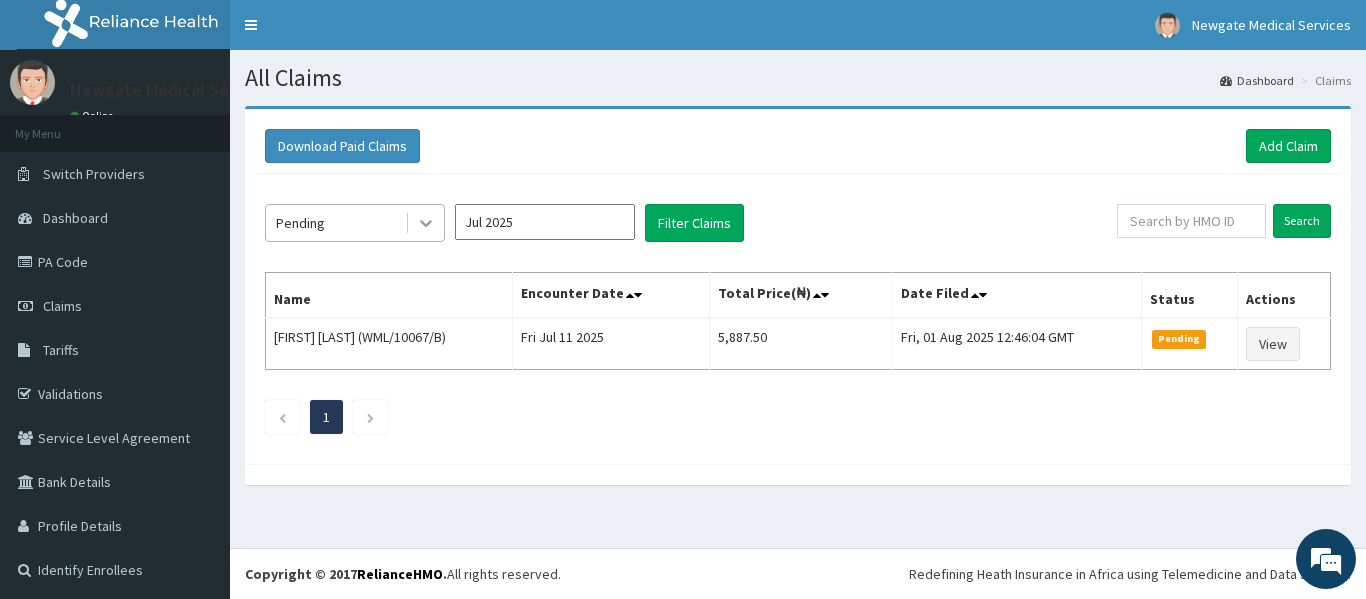 click 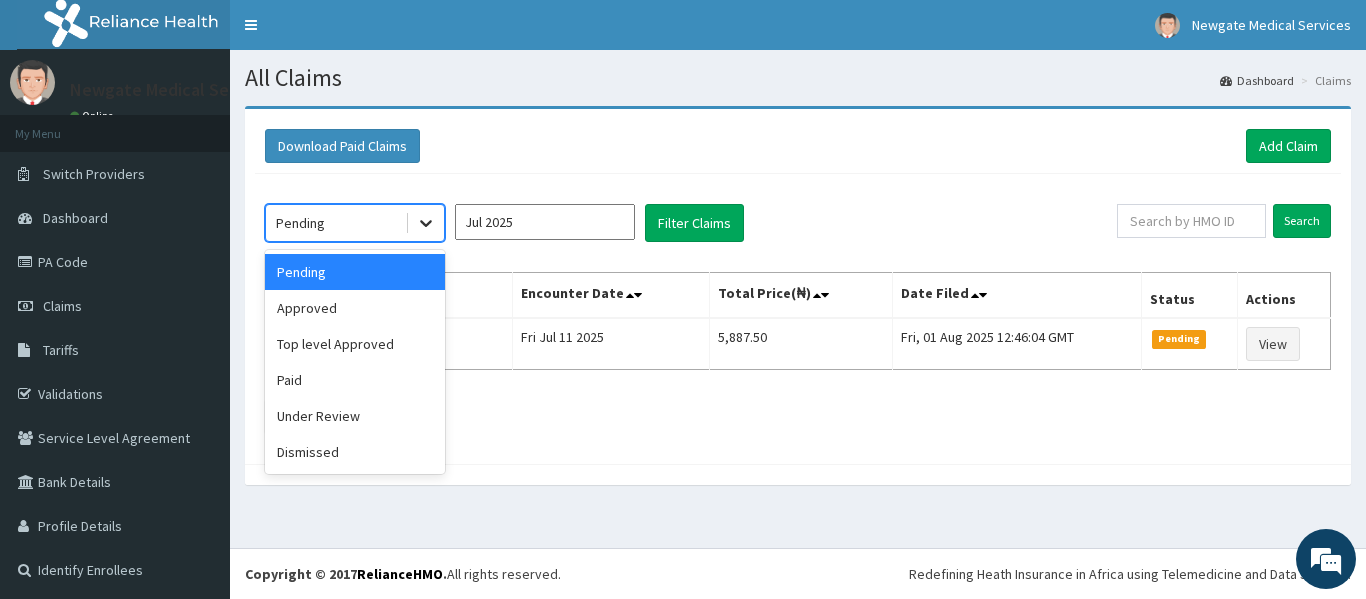 click 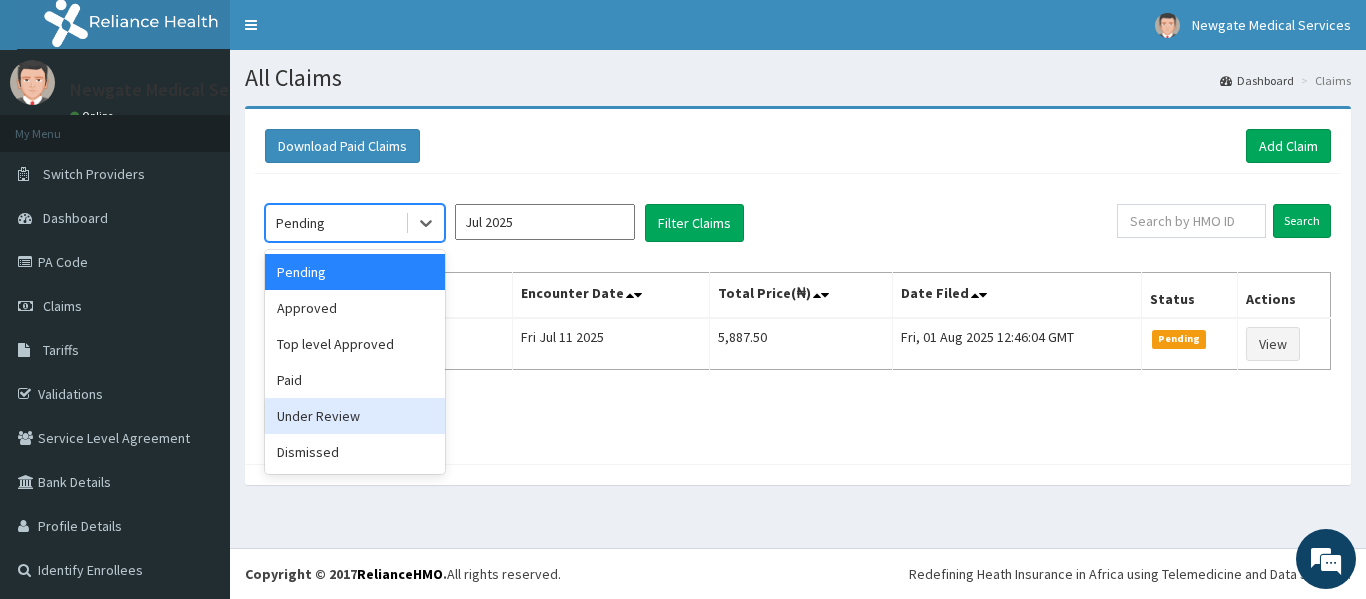 click on "Under Review" at bounding box center (355, 416) 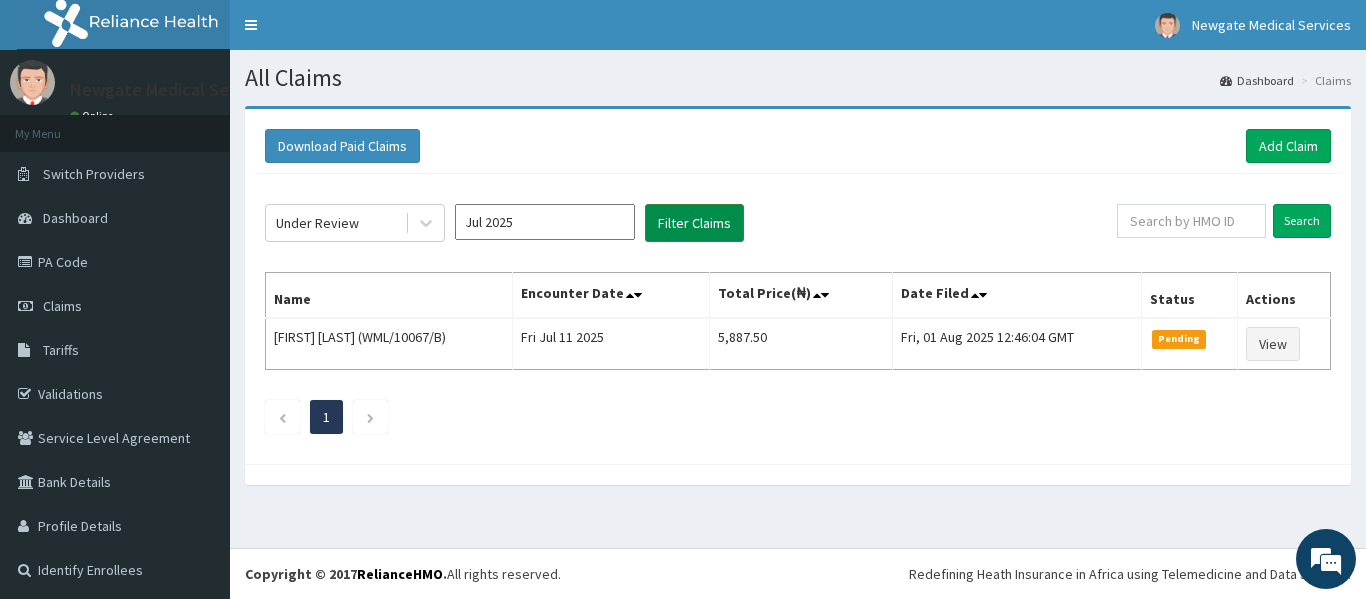click on "Filter Claims" at bounding box center [694, 223] 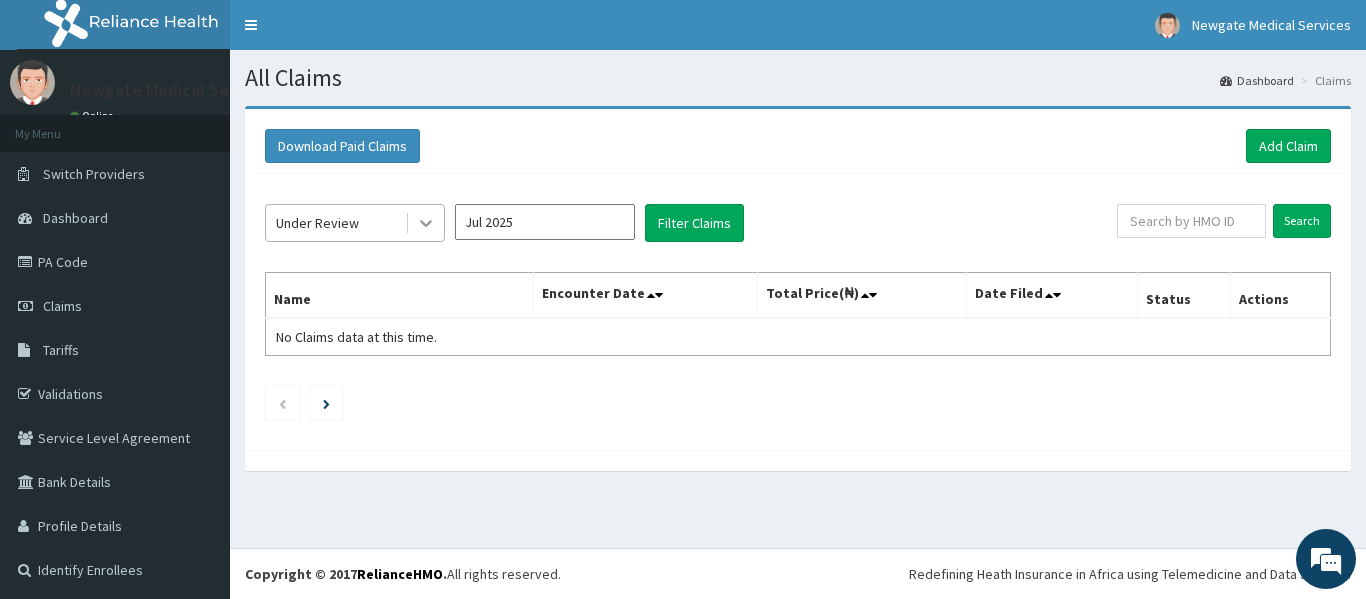 click 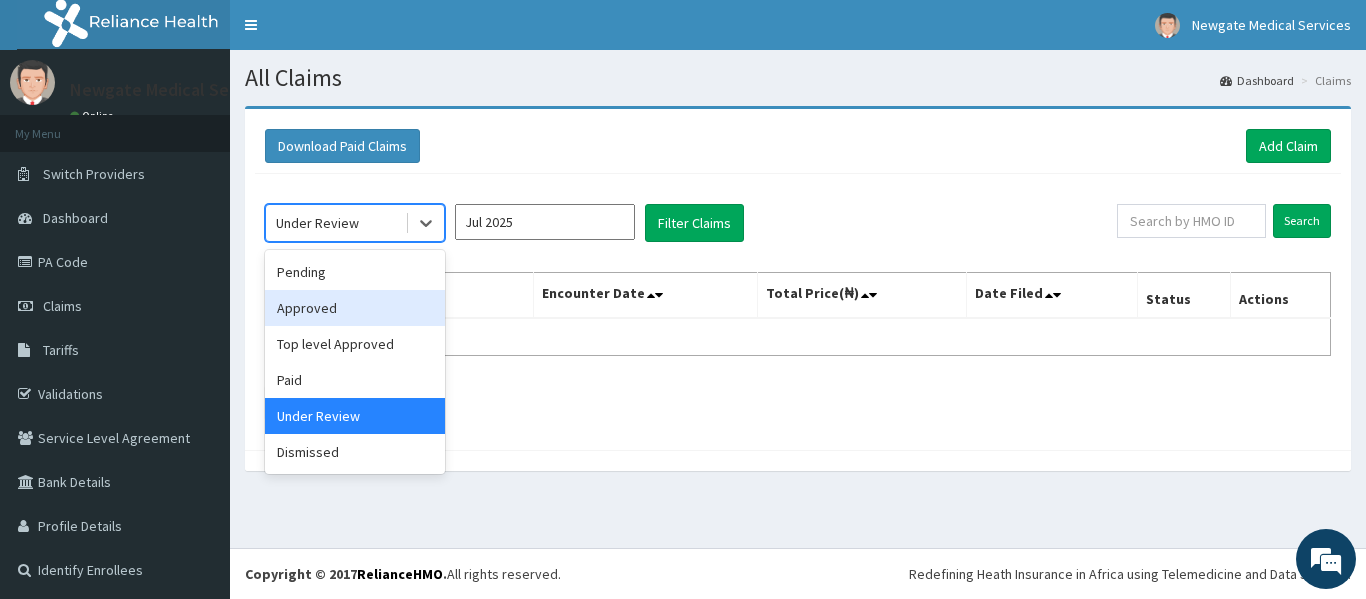 click on "Approved" at bounding box center [355, 308] 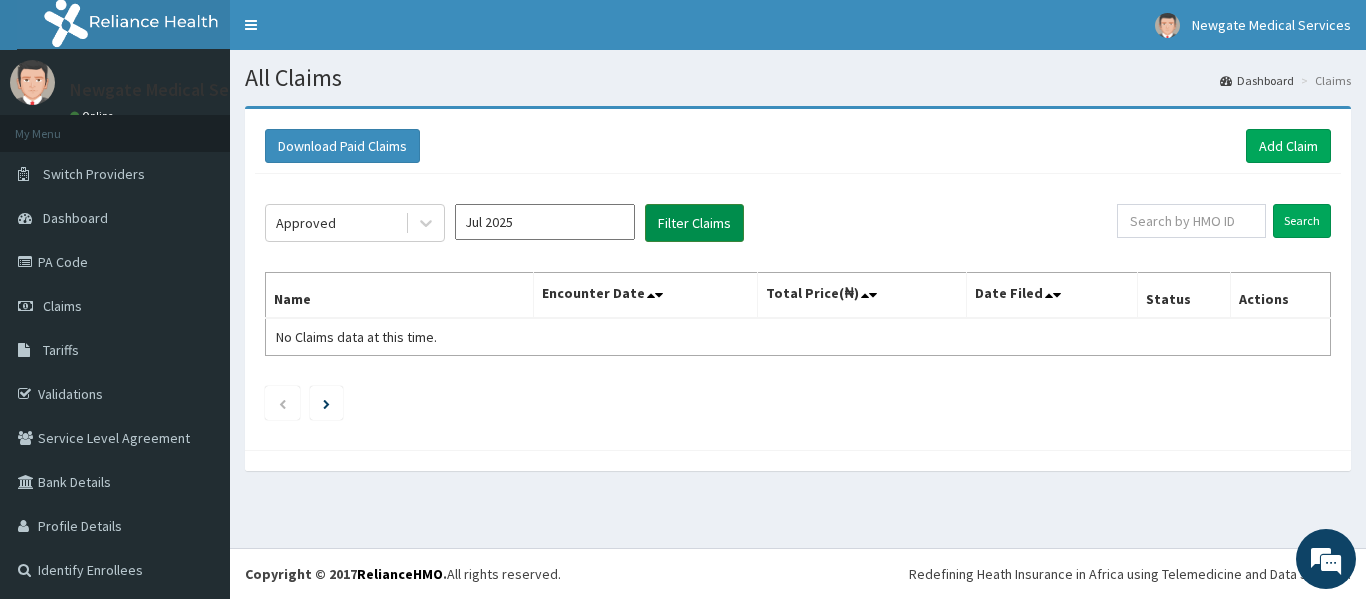 click on "Filter Claims" at bounding box center (694, 223) 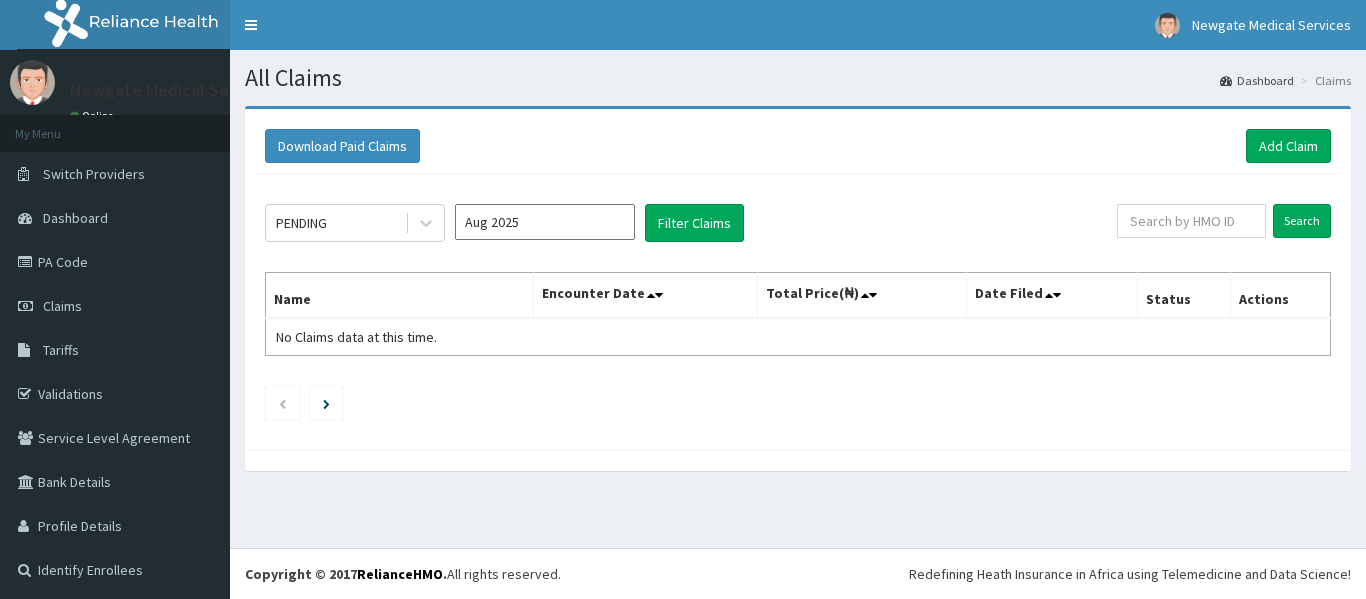 scroll, scrollTop: 0, scrollLeft: 0, axis: both 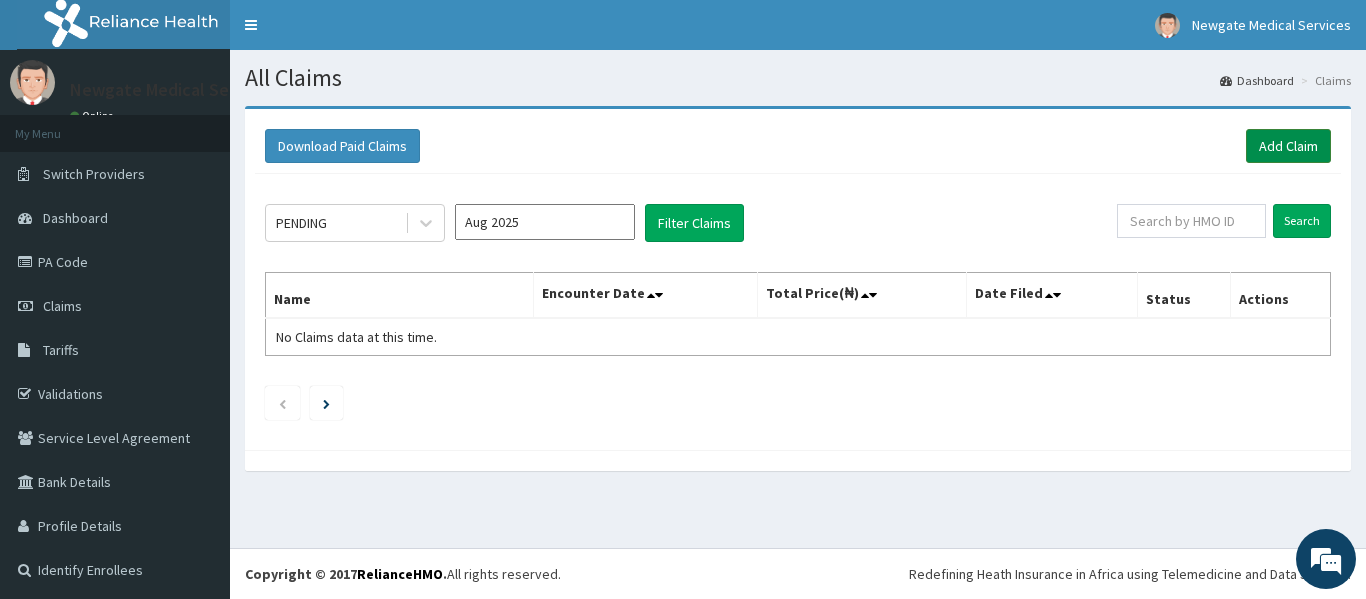 click on "Add Claim" at bounding box center (1288, 146) 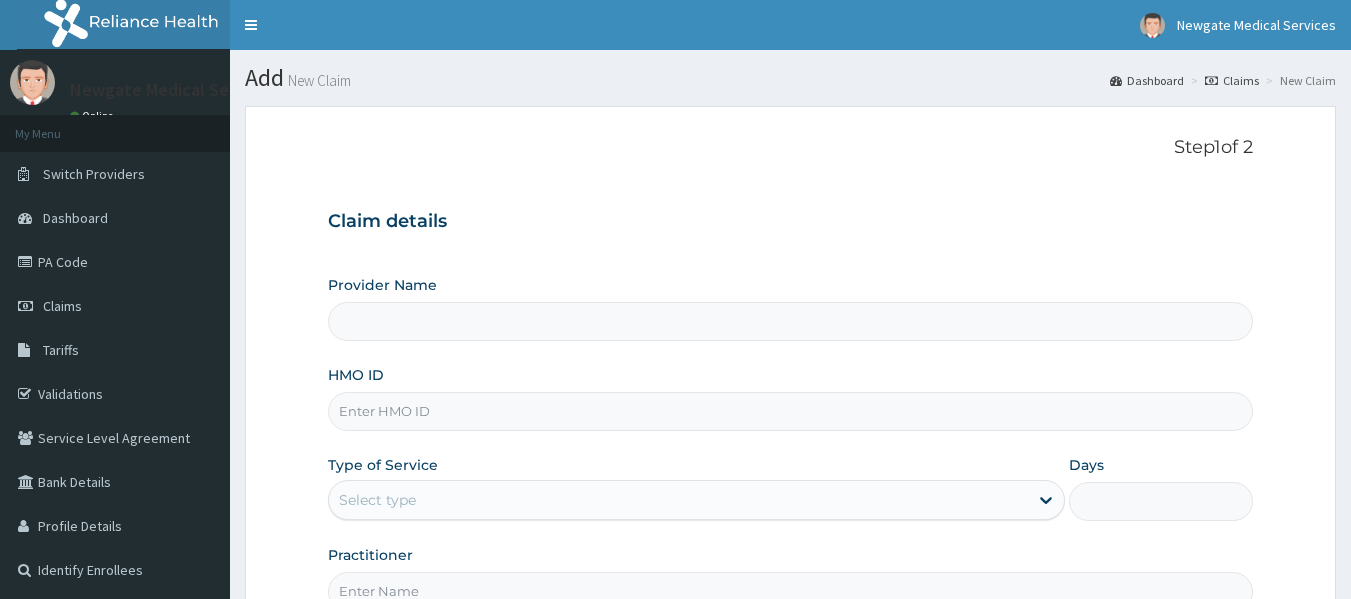 scroll, scrollTop: 0, scrollLeft: 0, axis: both 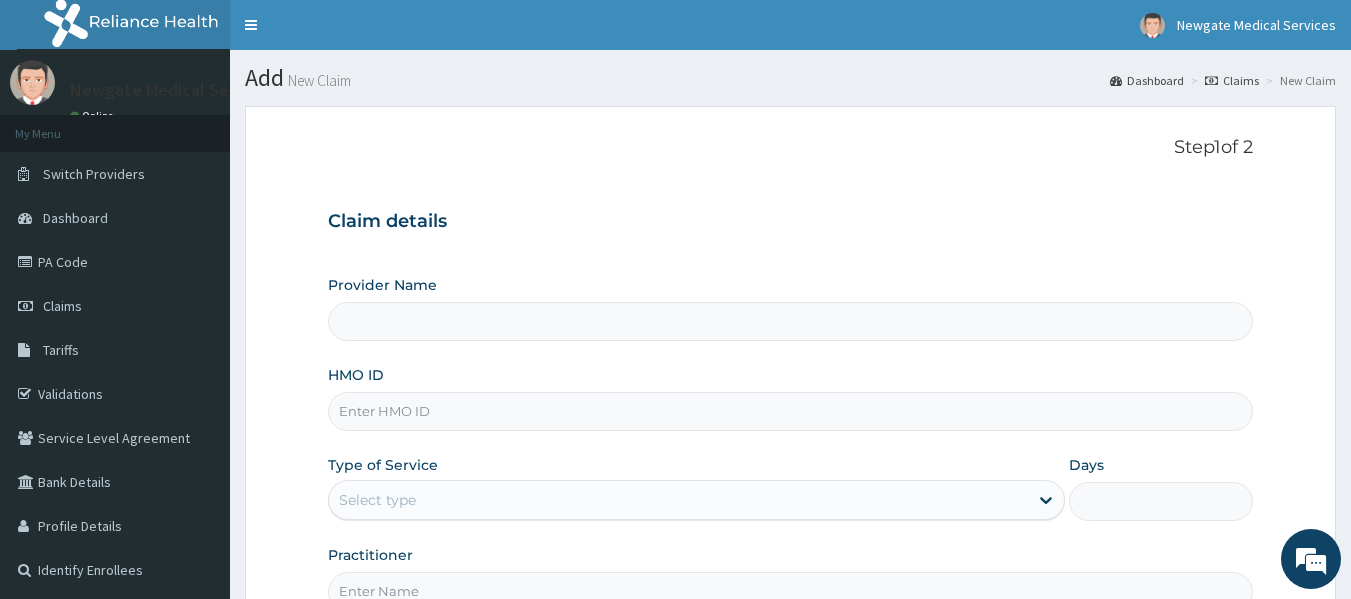 type on "Newgate Medical Services Ltd - Ikorodu" 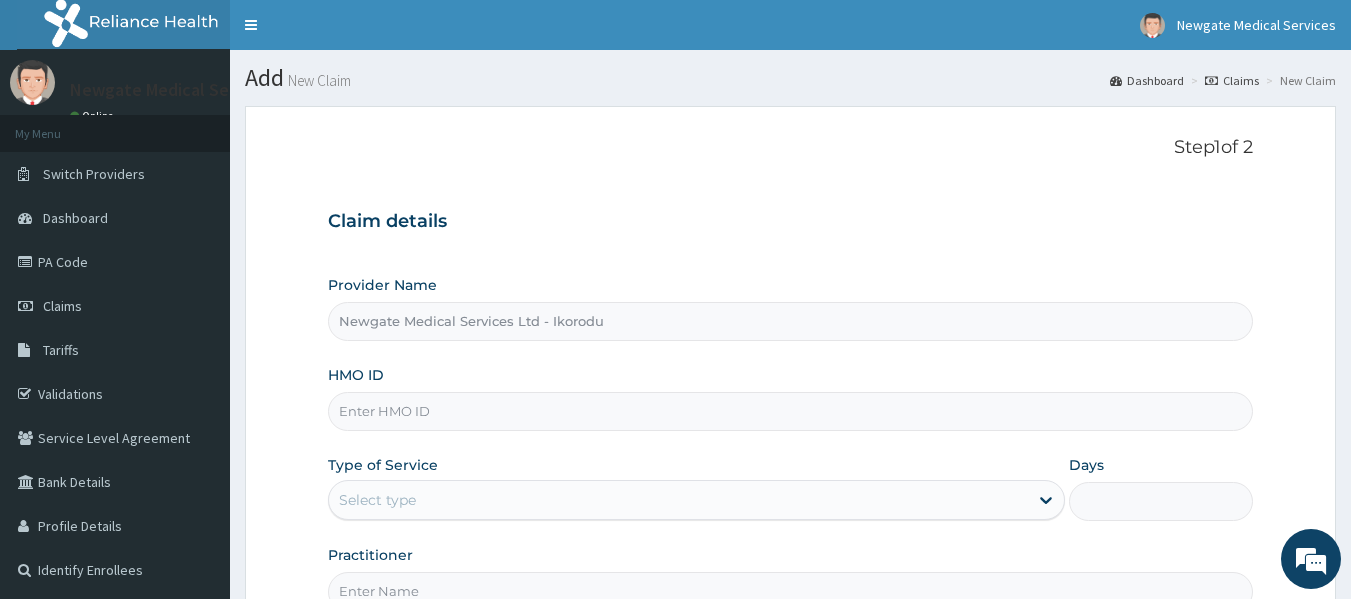 drag, startPoint x: 501, startPoint y: 408, endPoint x: 963, endPoint y: 186, distance: 512.57 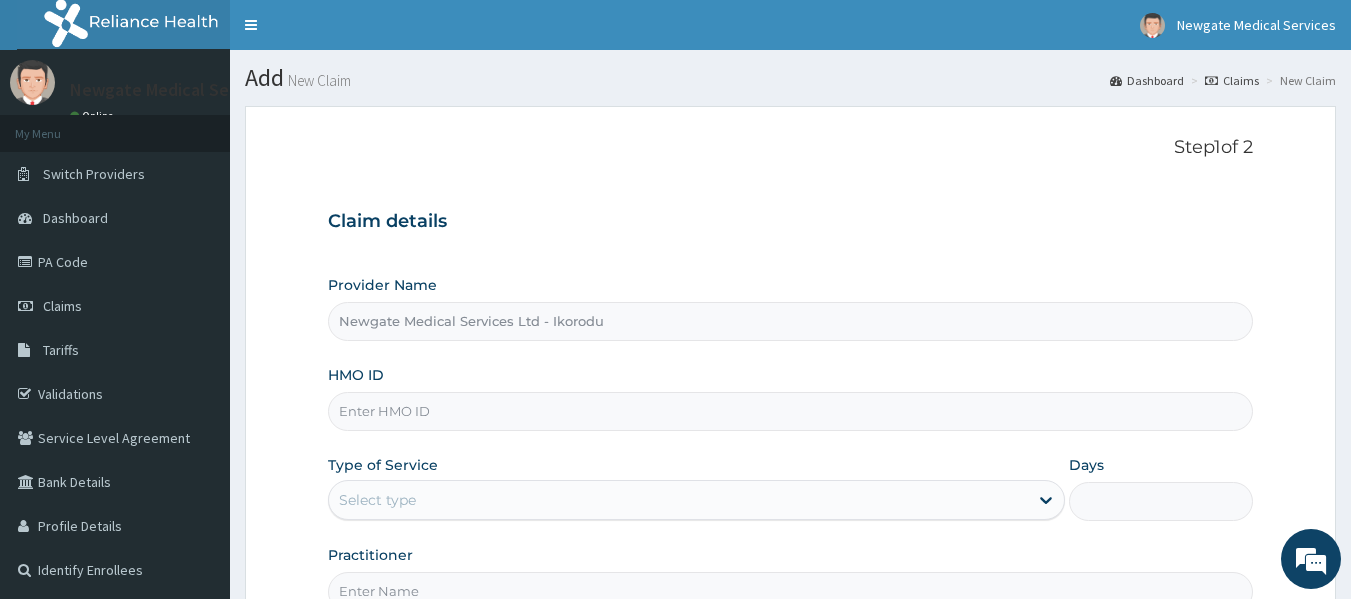 scroll, scrollTop: 0, scrollLeft: 0, axis: both 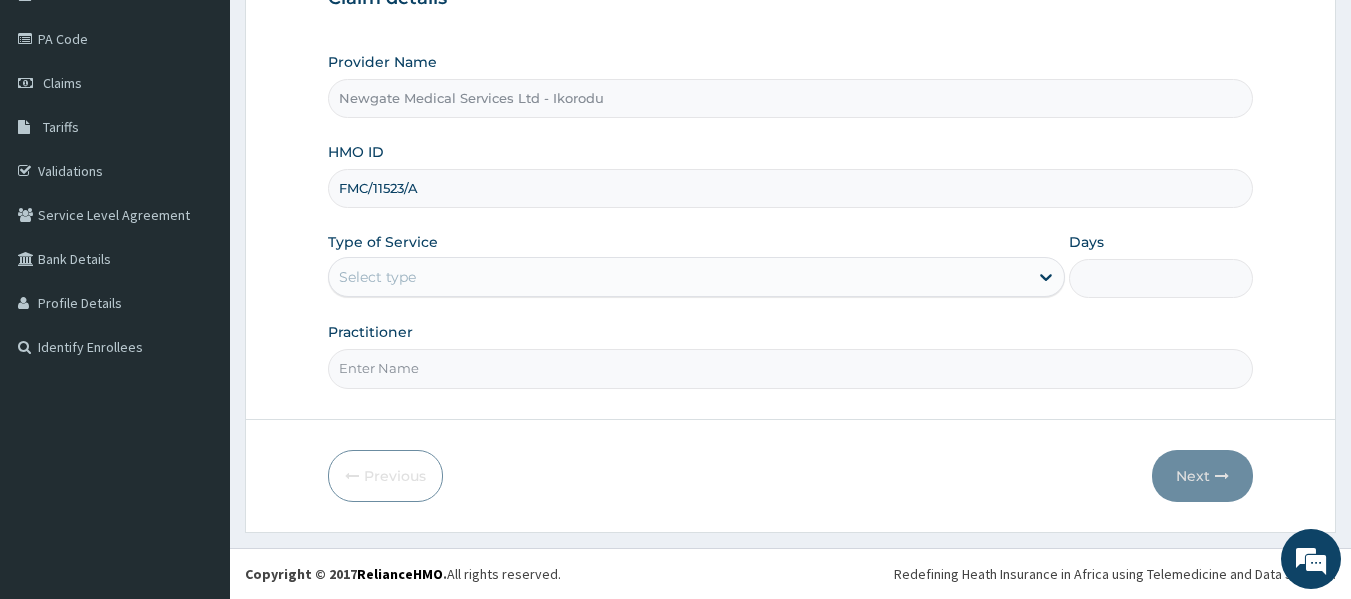 type on "FMC/11523/A" 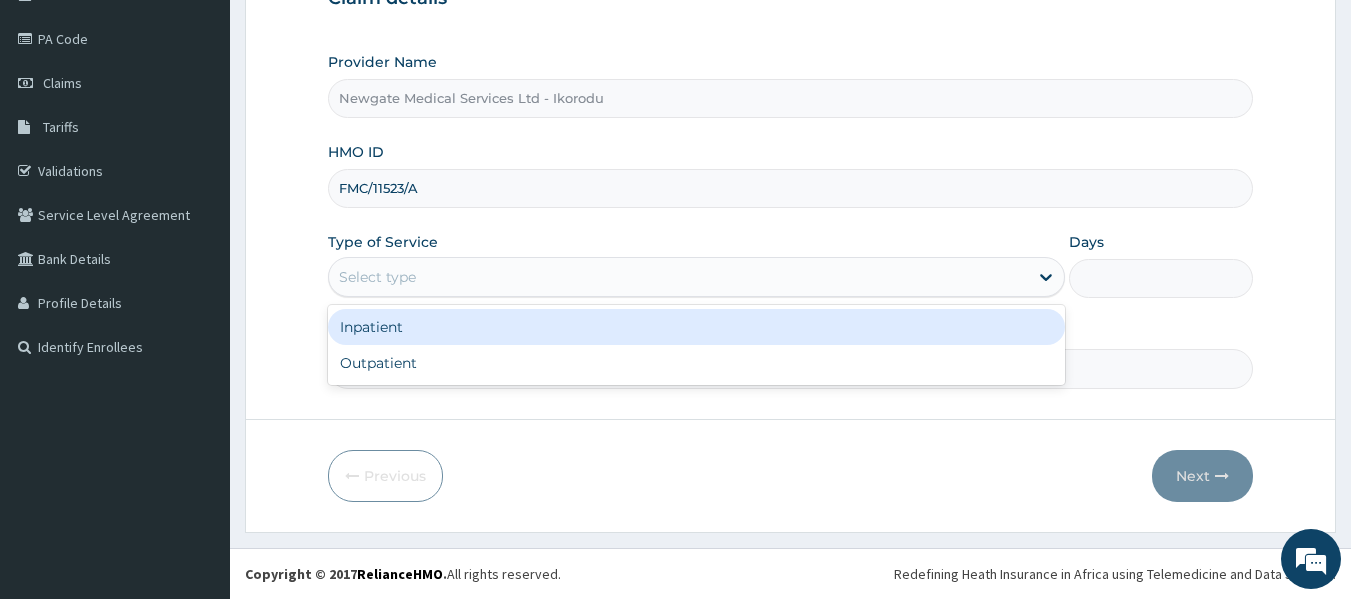 click on "Select type" at bounding box center (678, 277) 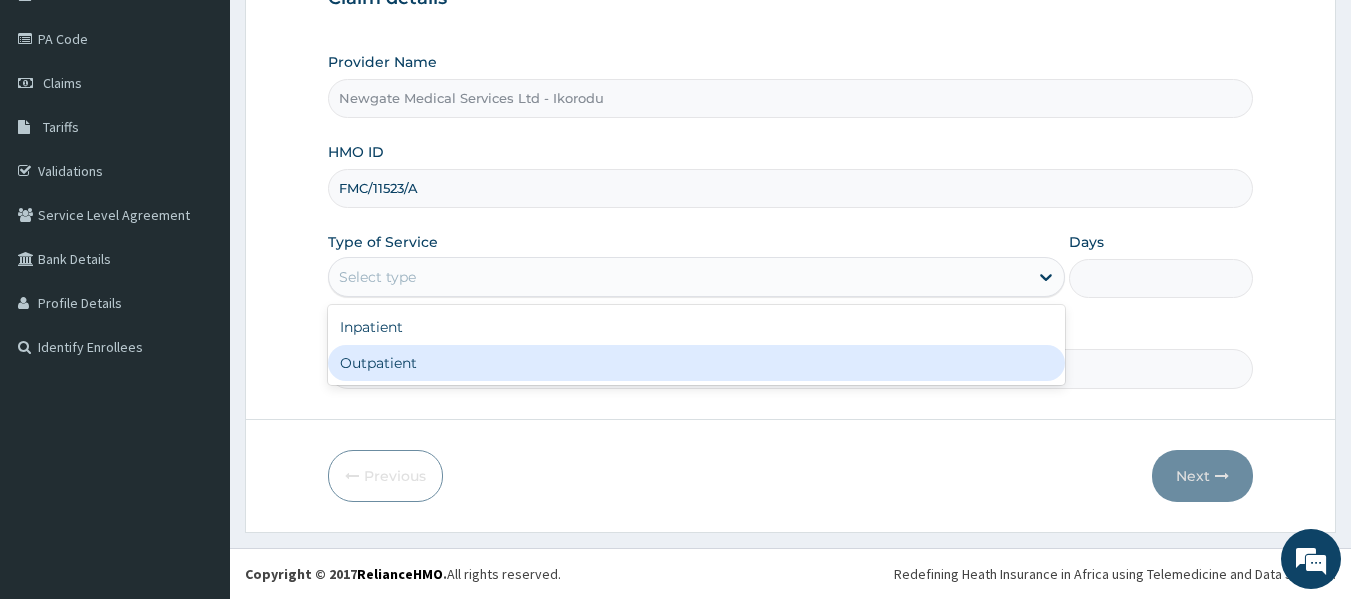 click on "Outpatient" at bounding box center (696, 363) 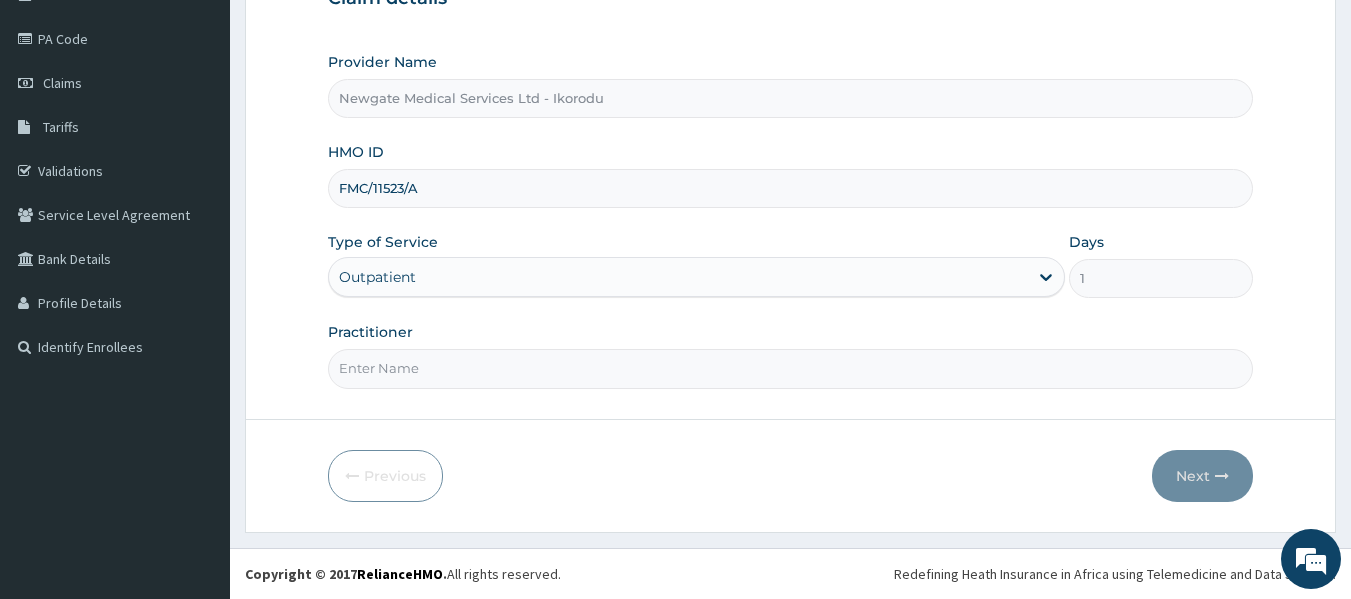 click on "Practitioner" at bounding box center [791, 368] 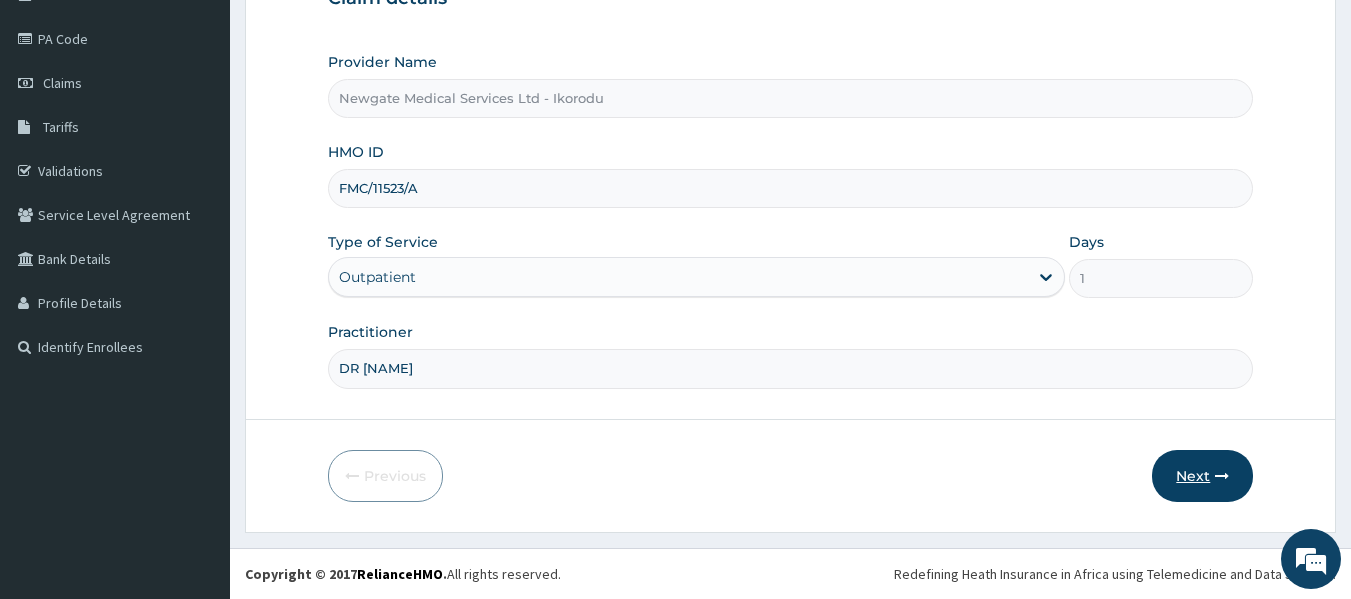 type on "DR [NAME]" 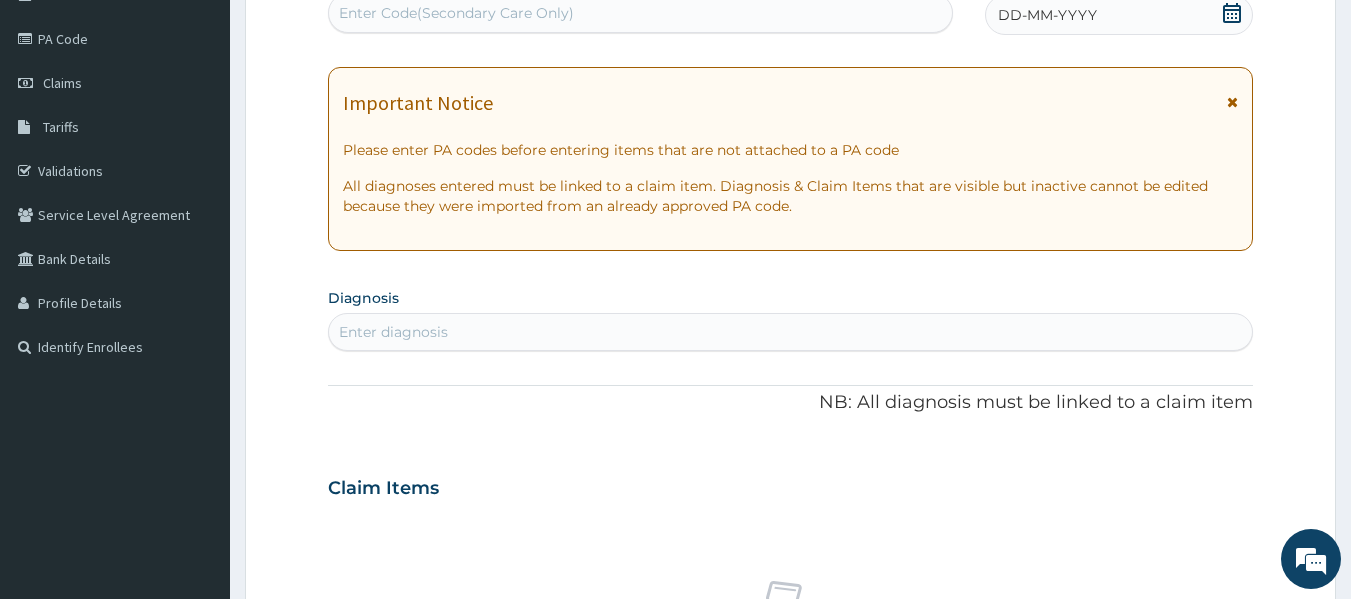 click 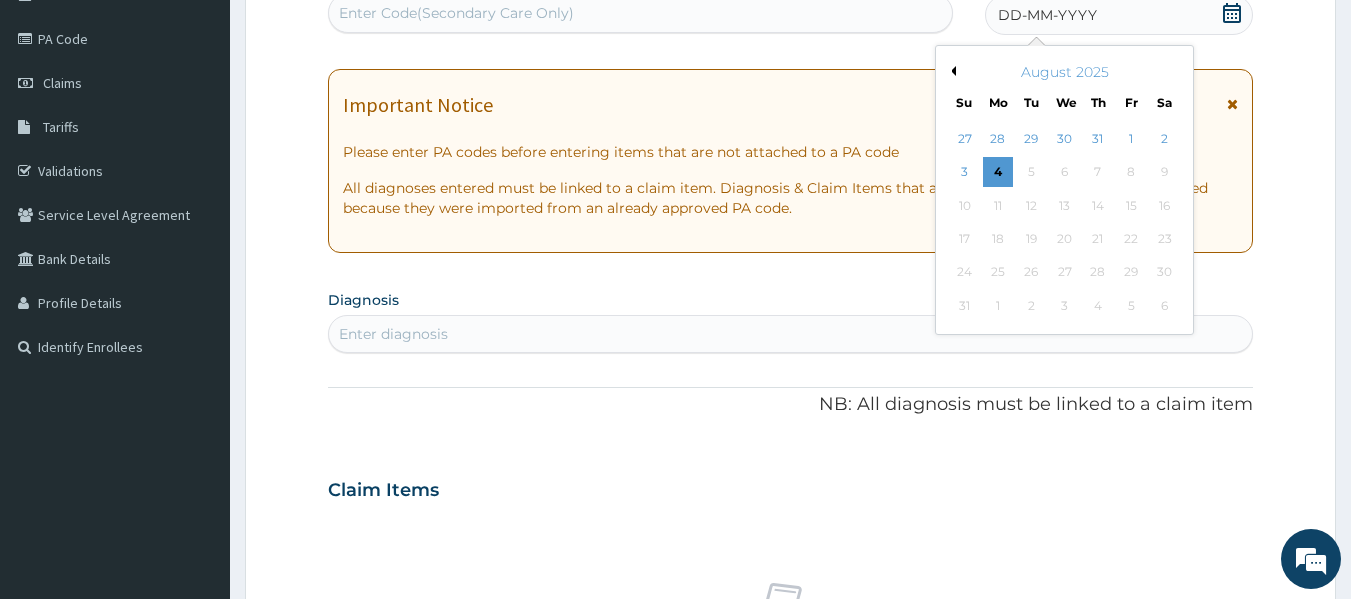 click on "Previous Month" at bounding box center (951, 71) 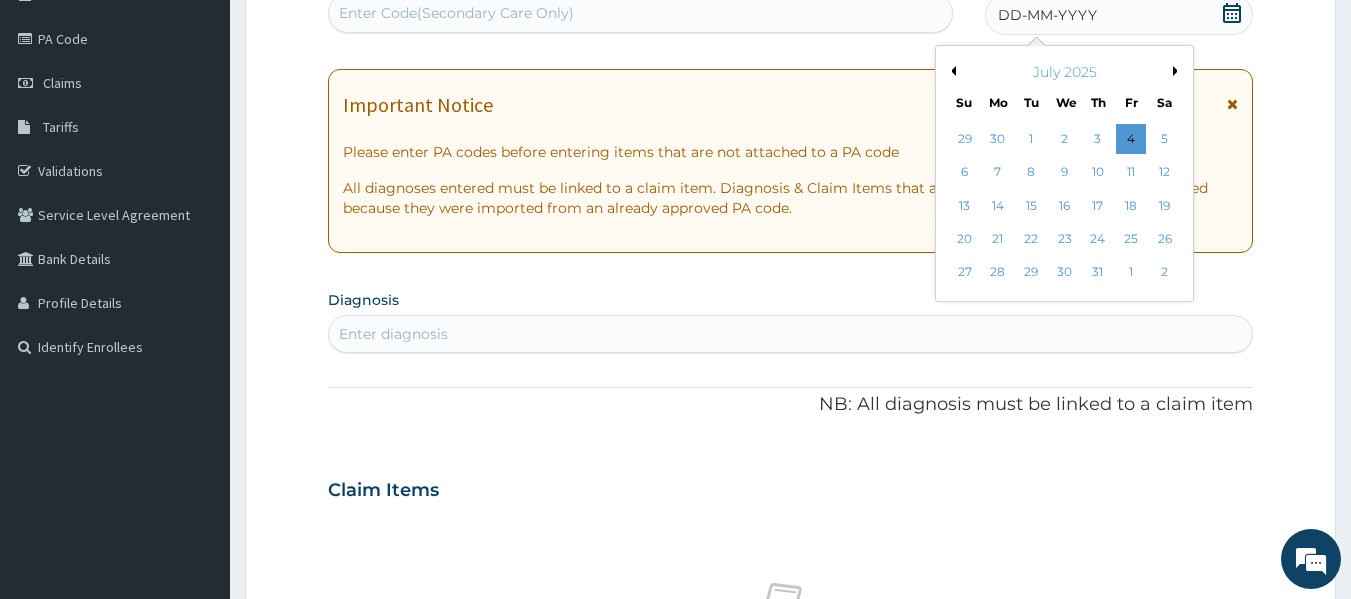 click on "Previous Month" at bounding box center [951, 71] 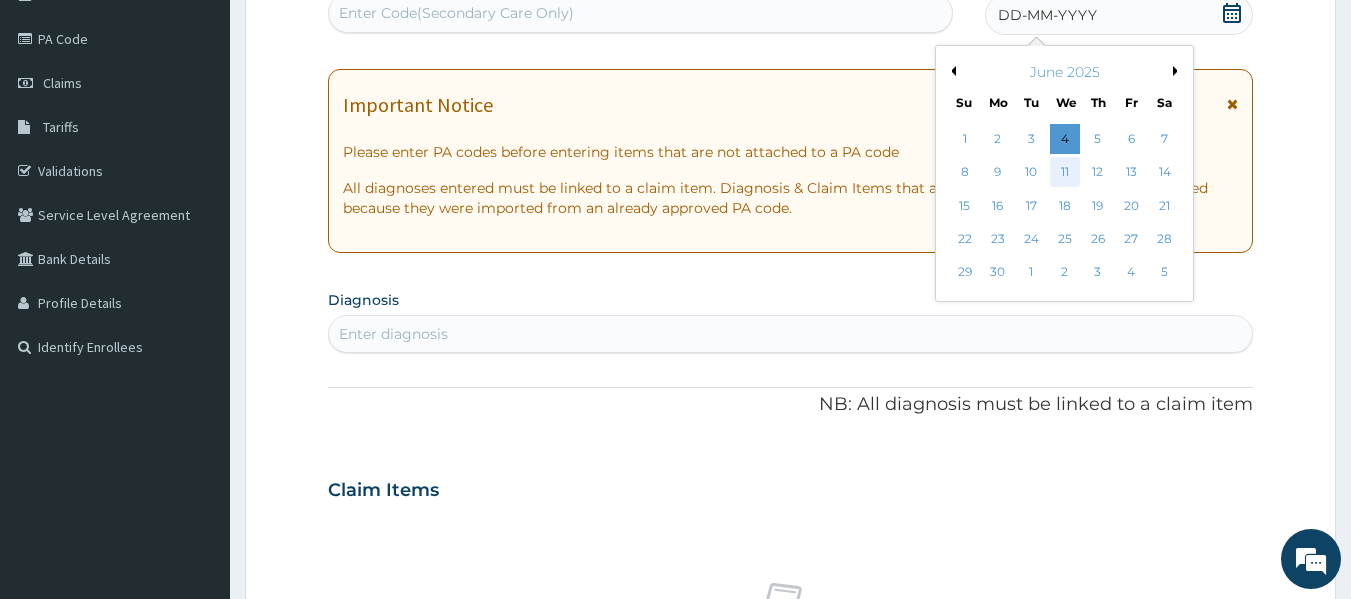 click on "11" at bounding box center (1065, 173) 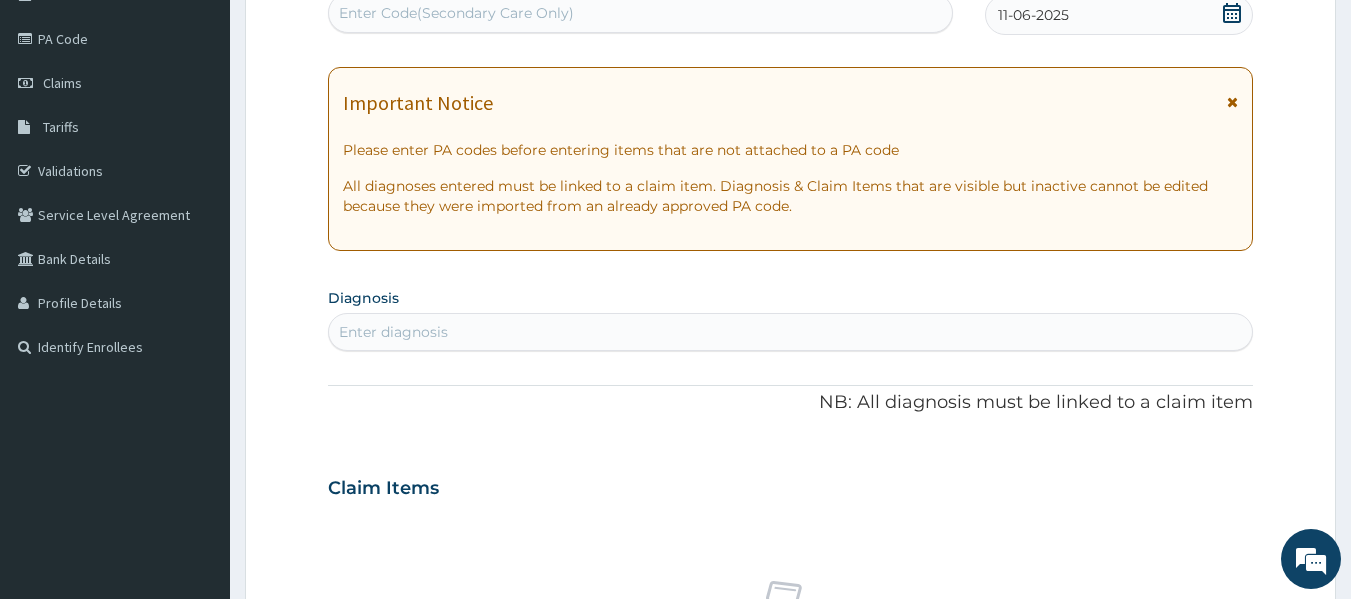 click on "Enter diagnosis" at bounding box center [791, 332] 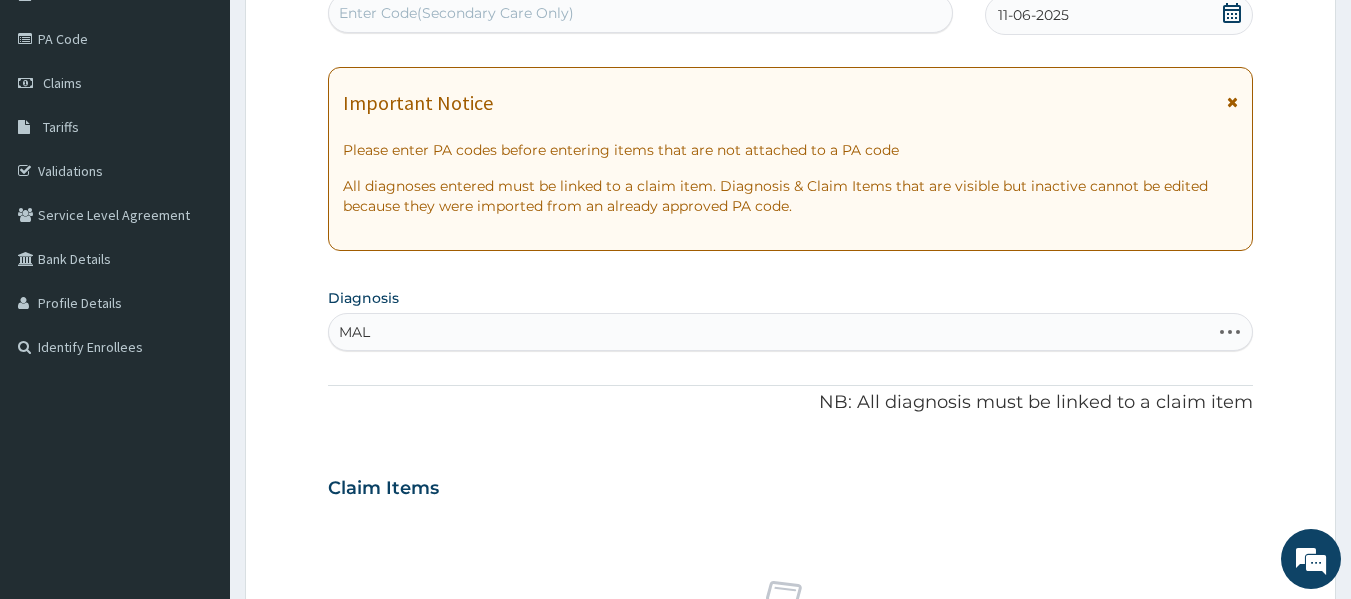 type on "MALA" 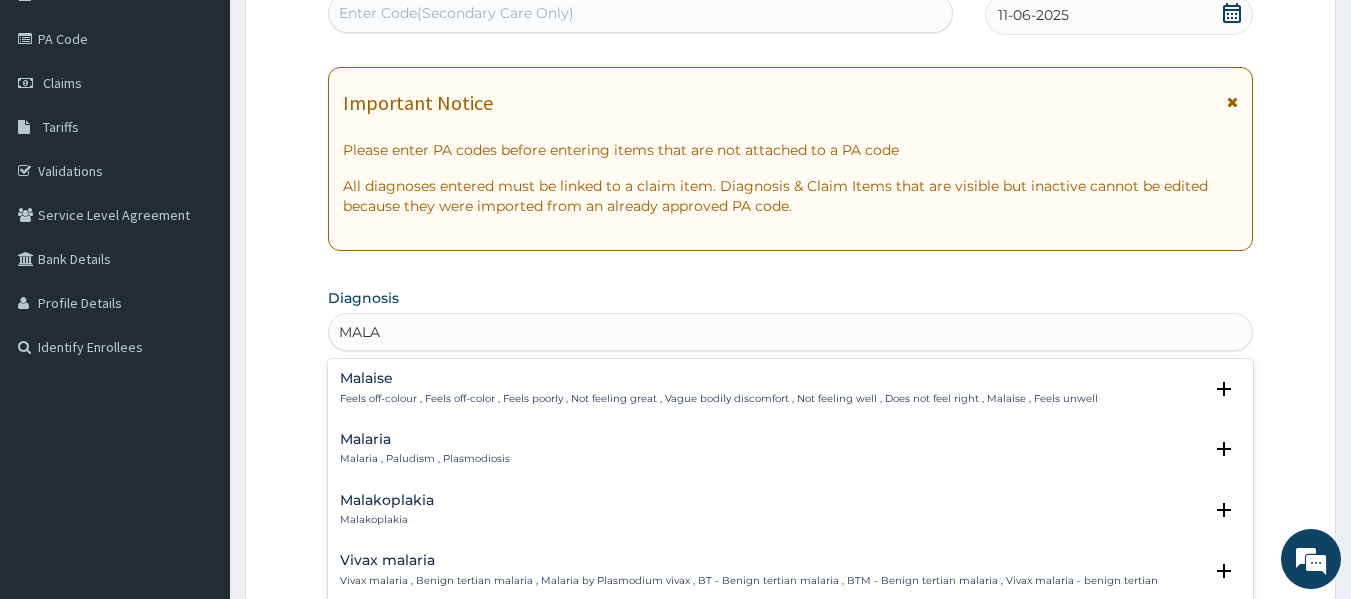 click on "Malaria" at bounding box center [425, 439] 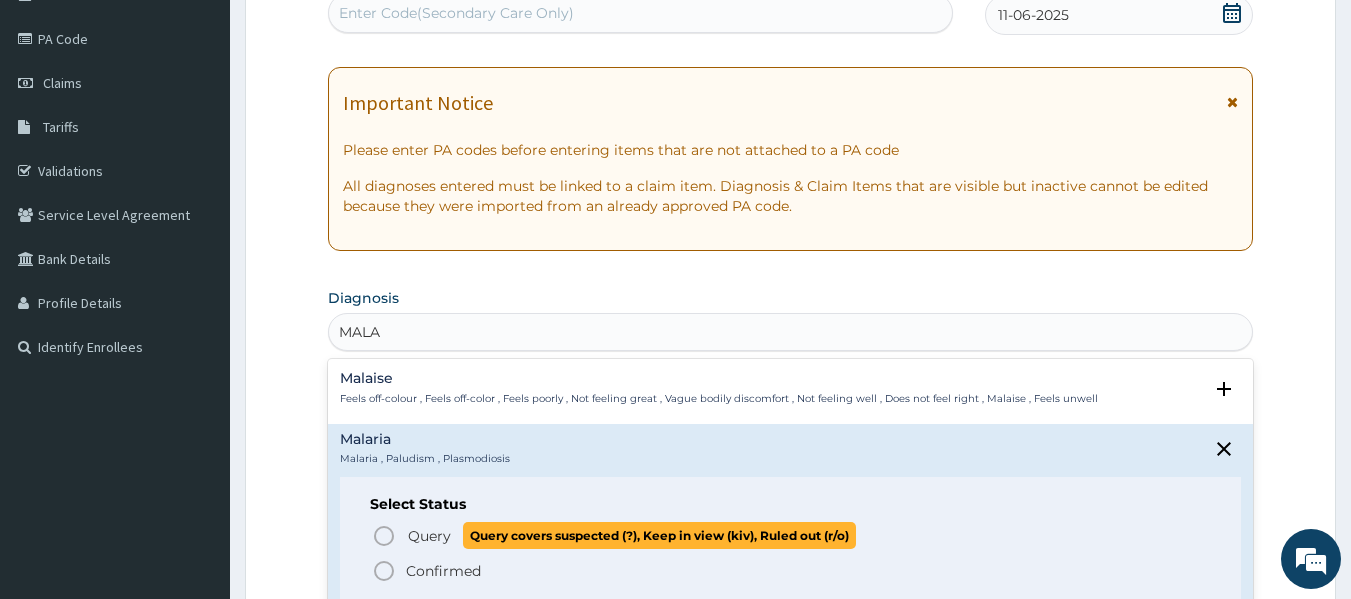 click 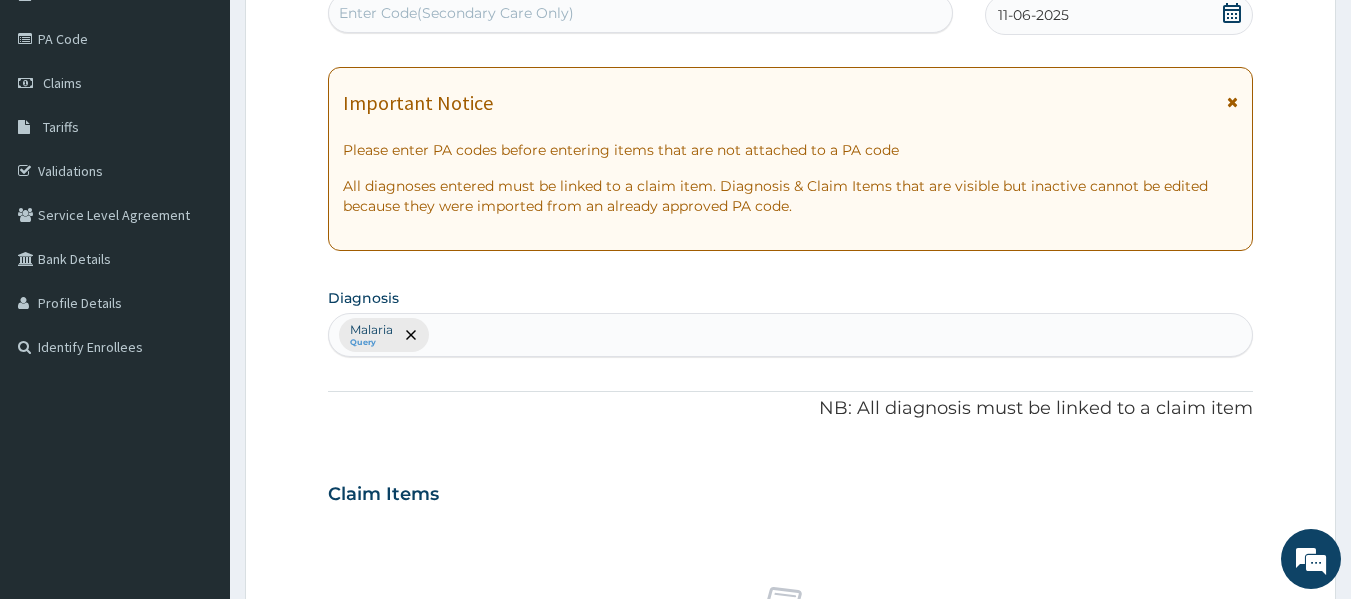 click on "Malaria Query" at bounding box center [791, 335] 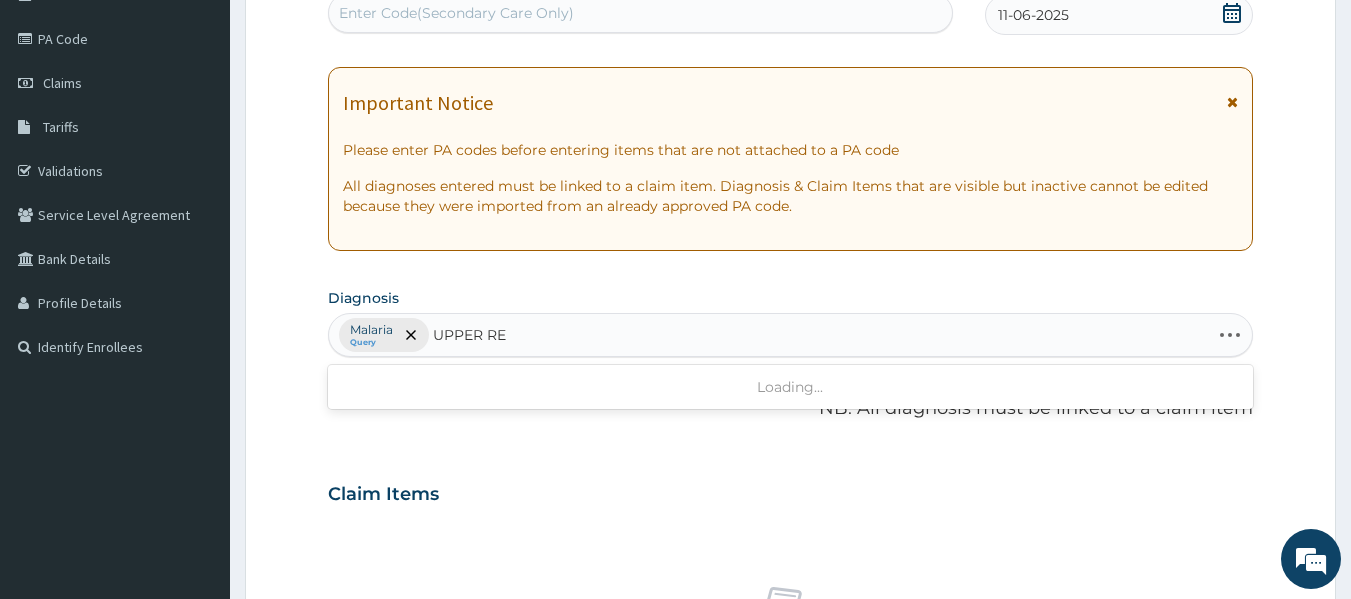type on "UPPER RES" 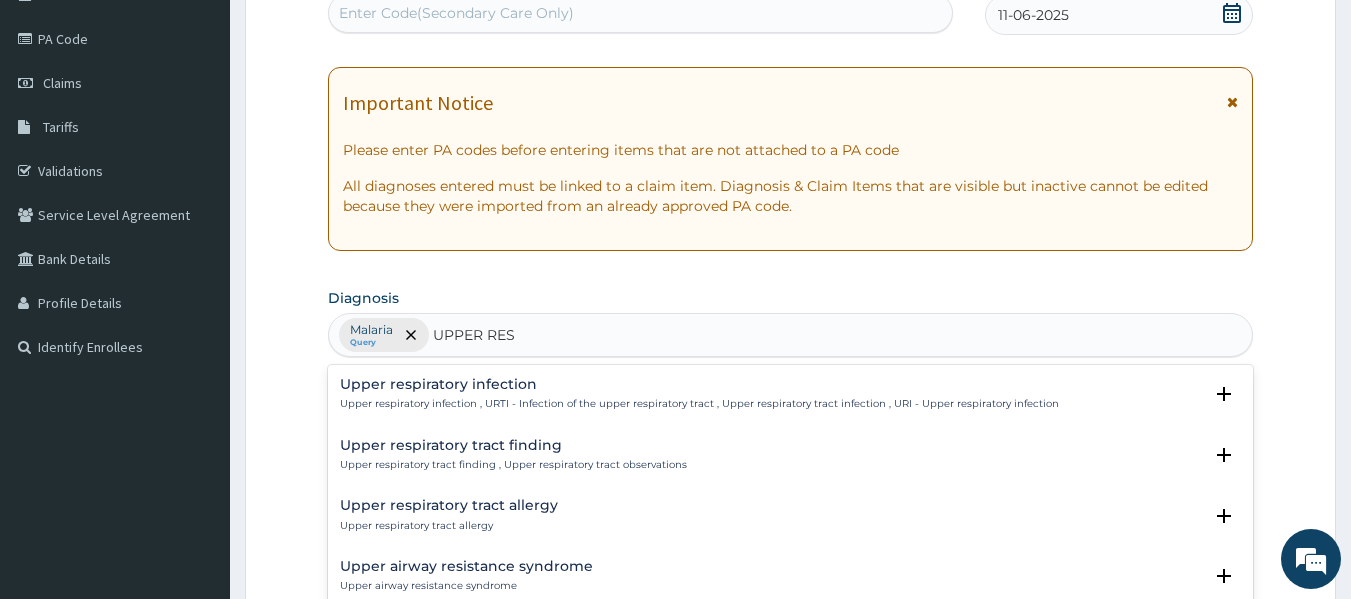 click on "Upper respiratory infection" at bounding box center (699, 384) 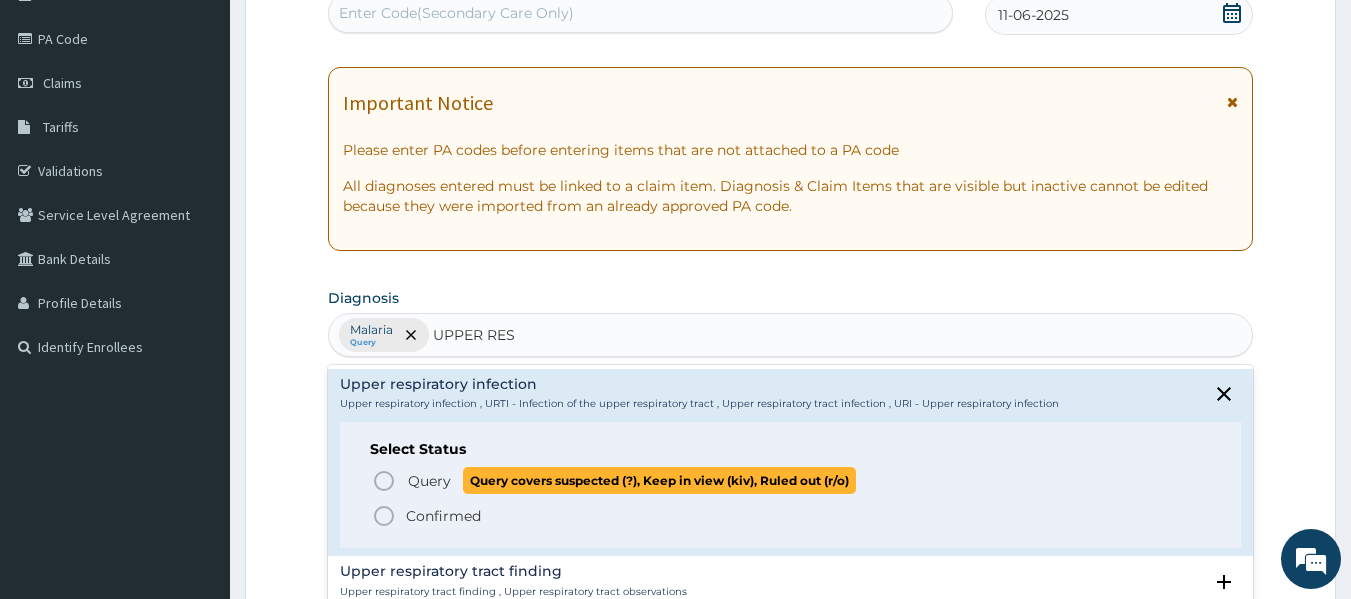 click 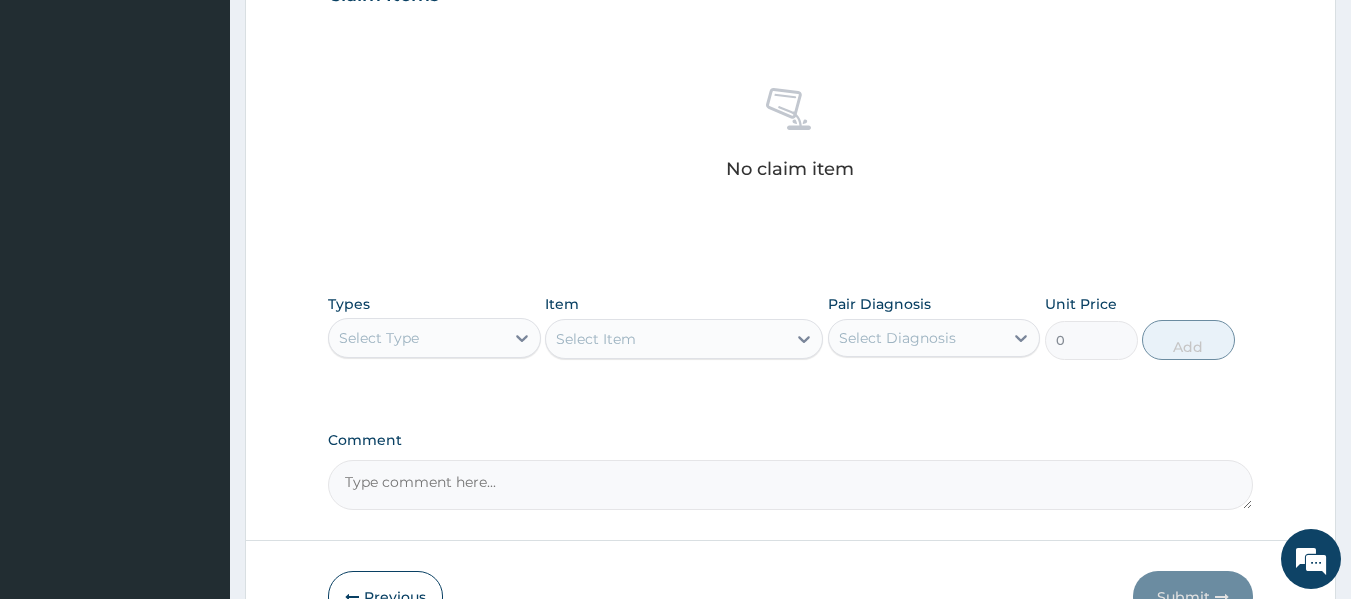 scroll, scrollTop: 723, scrollLeft: 0, axis: vertical 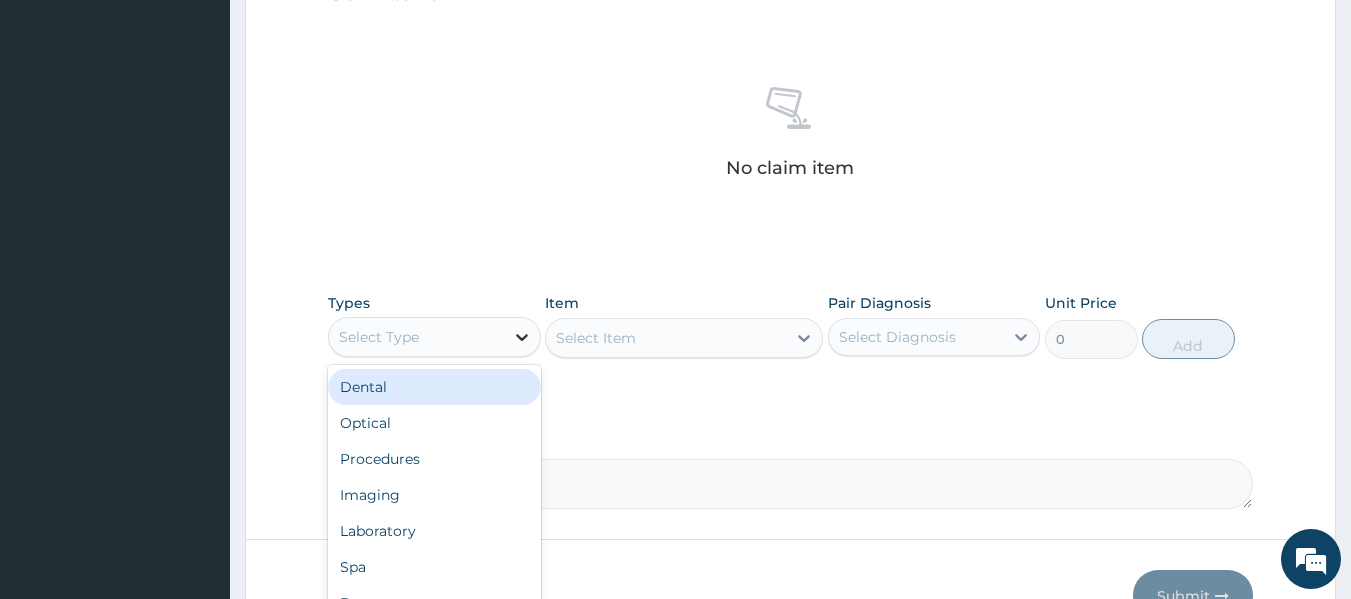click 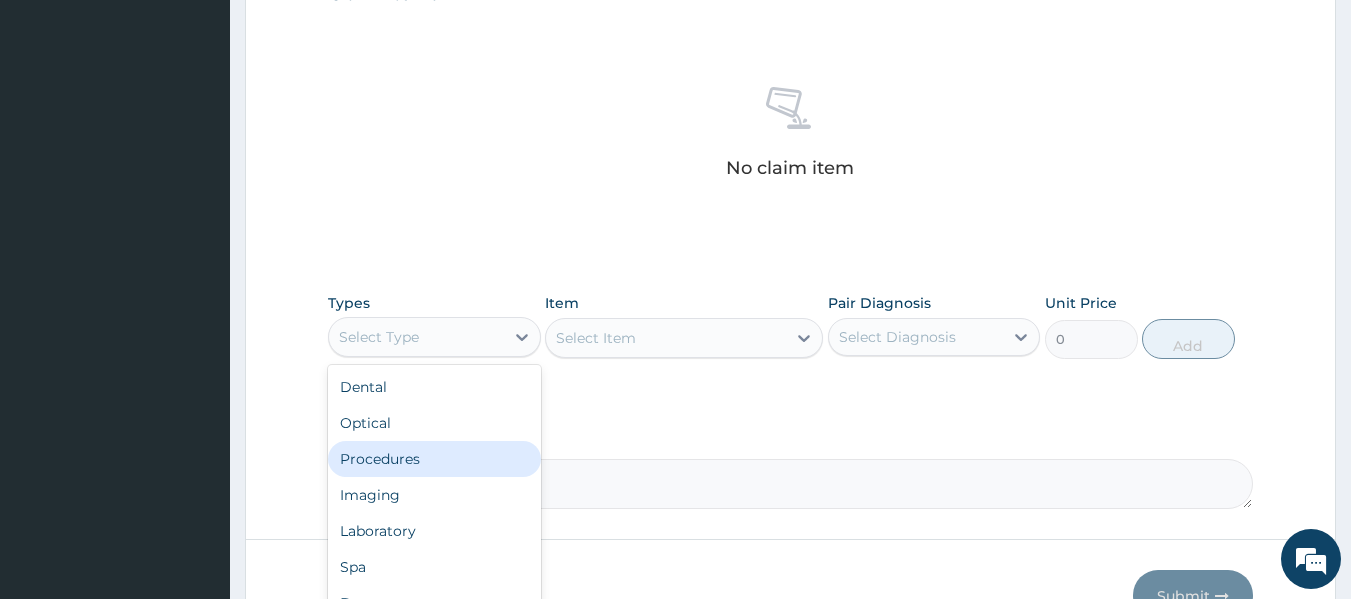 click on "Procedures" at bounding box center (434, 459) 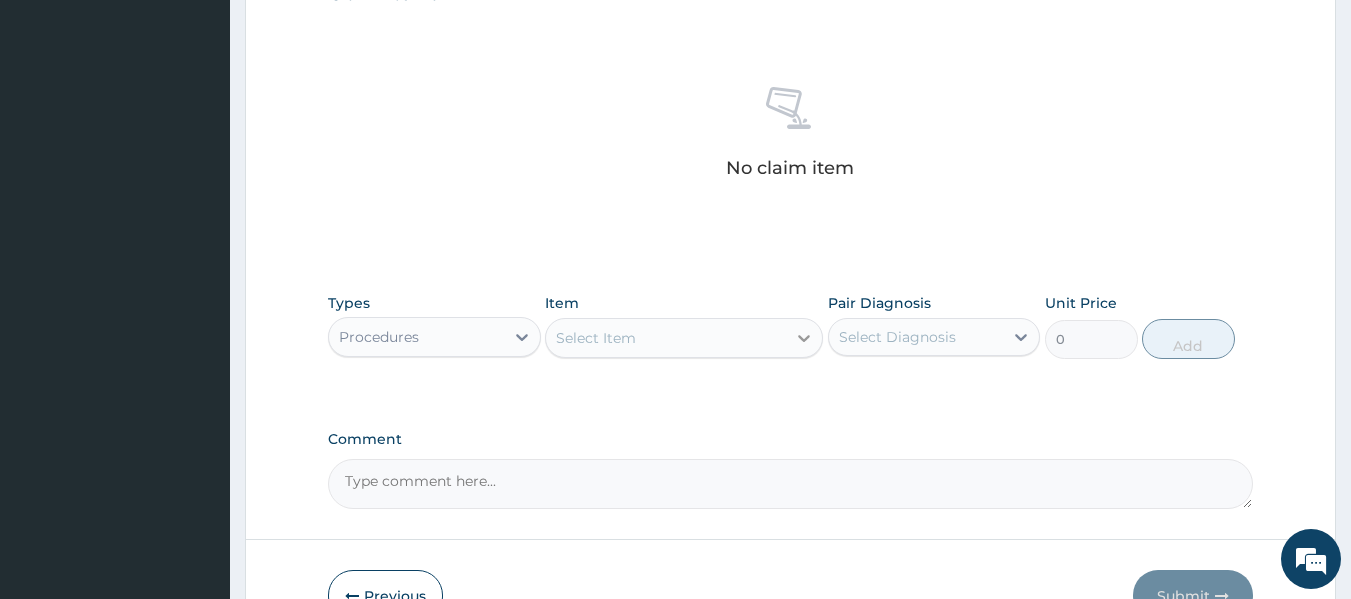 click 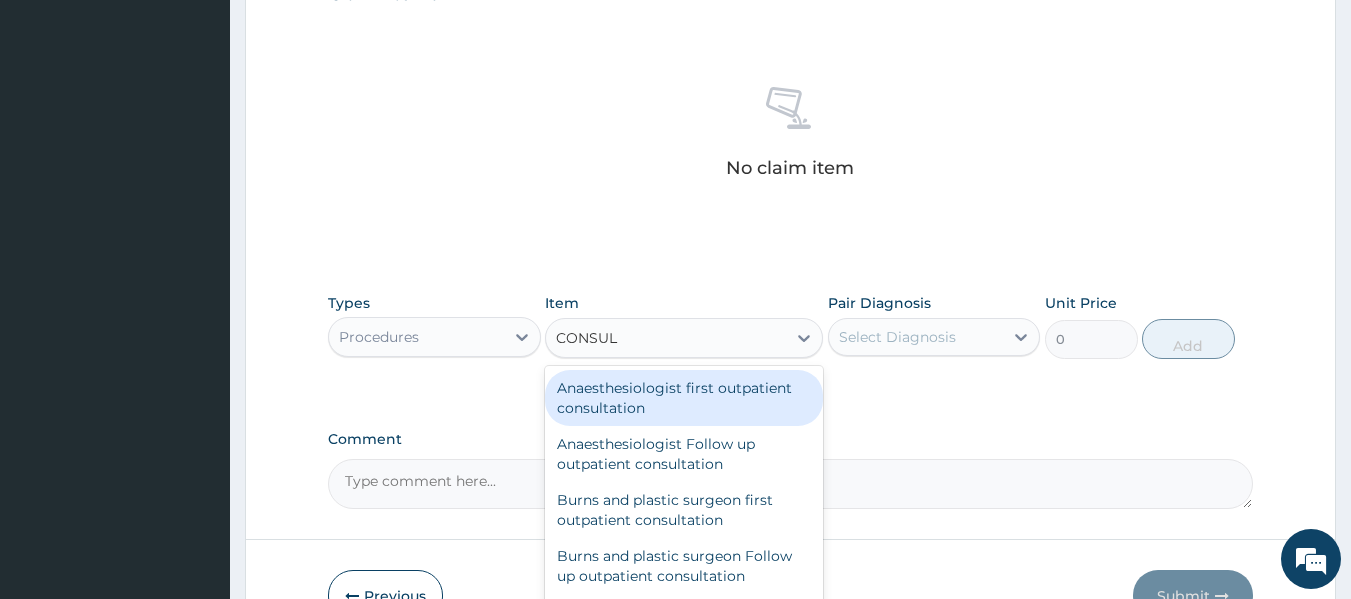 type on "CONSULT" 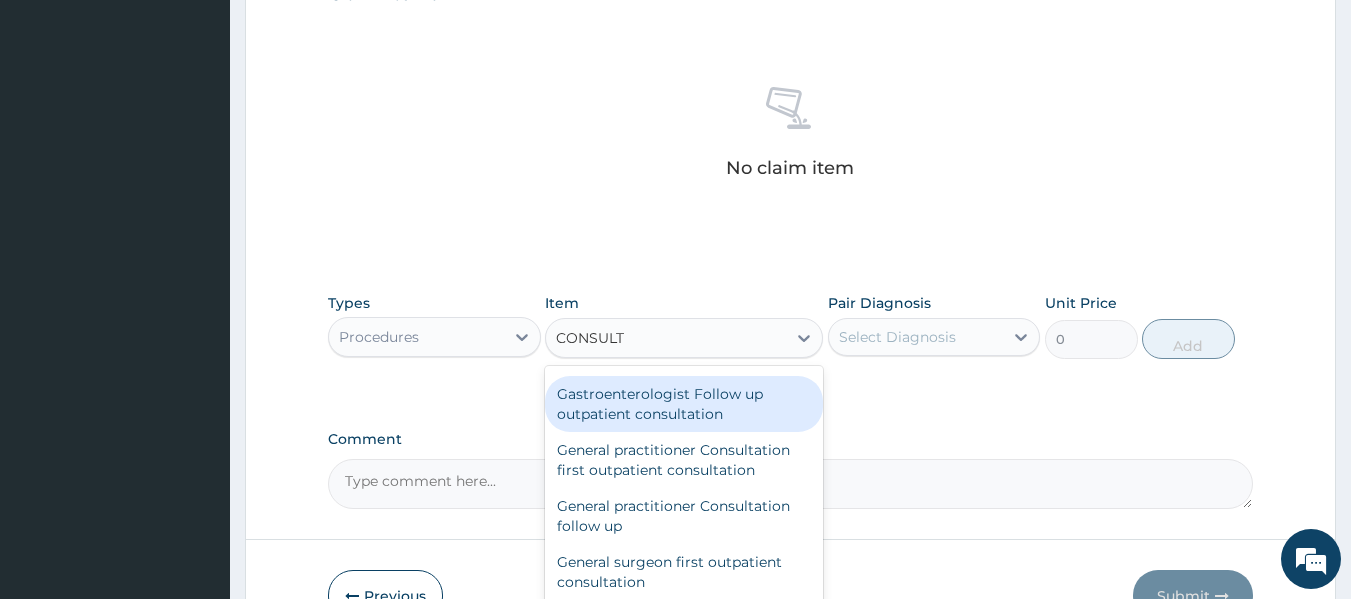 scroll, scrollTop: 1100, scrollLeft: 0, axis: vertical 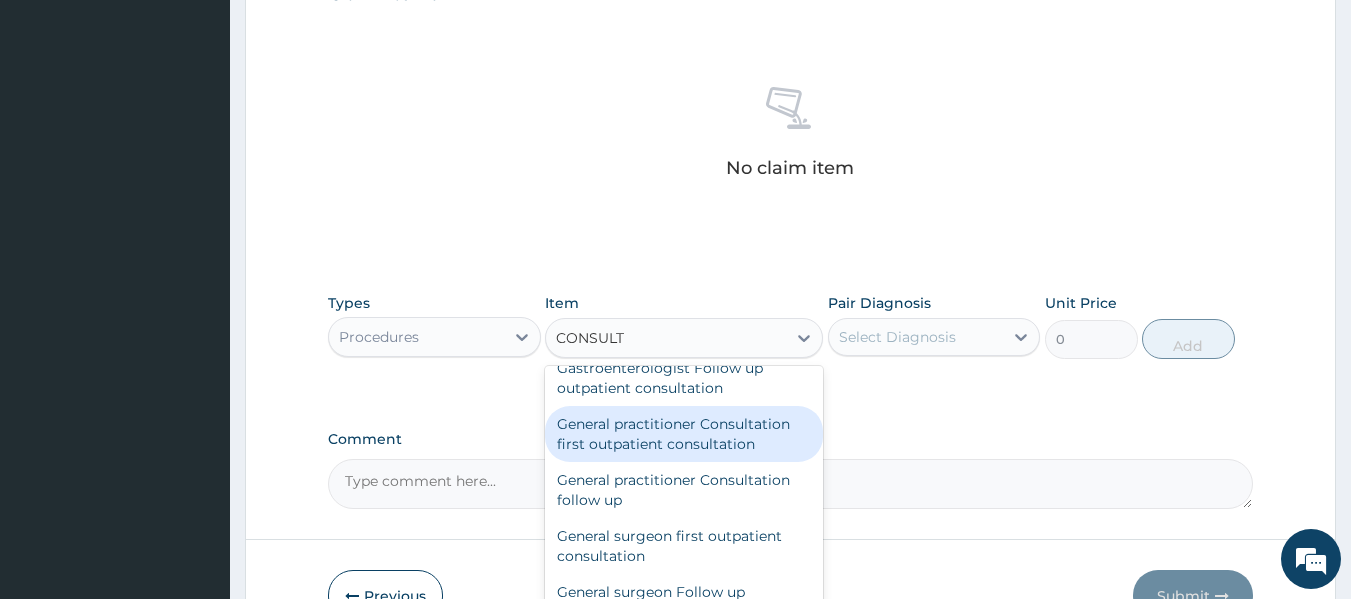 click on "General practitioner Consultation first outpatient consultation" at bounding box center [684, 434] 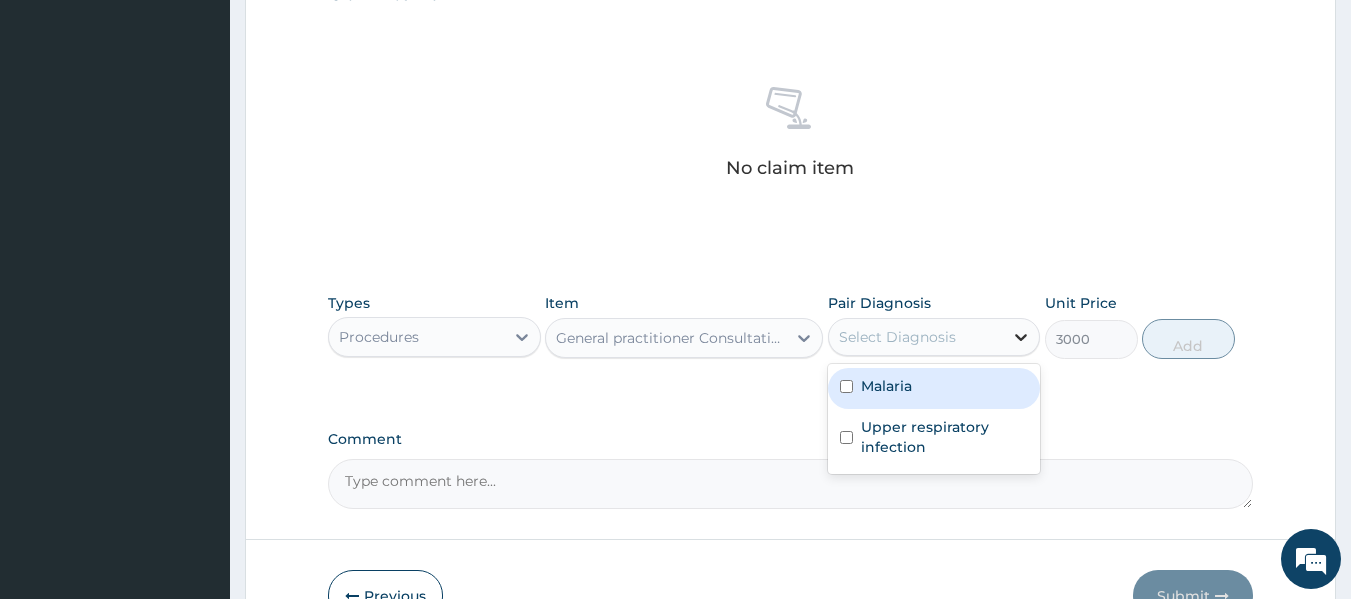 click 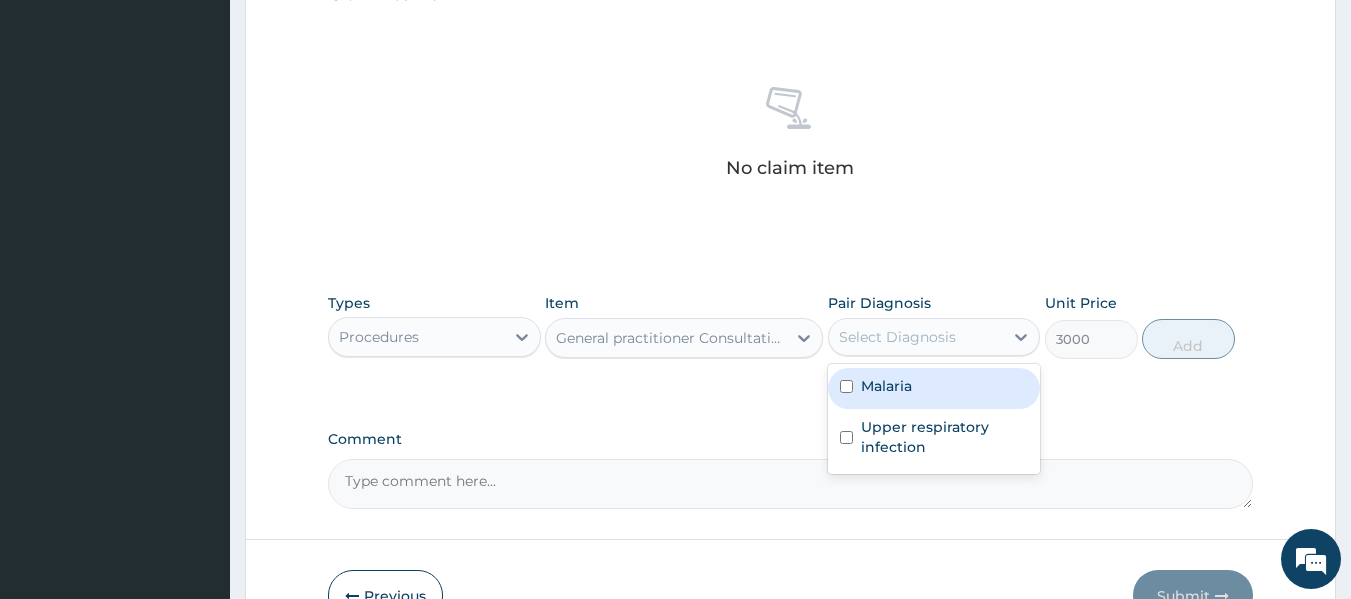click at bounding box center (846, 386) 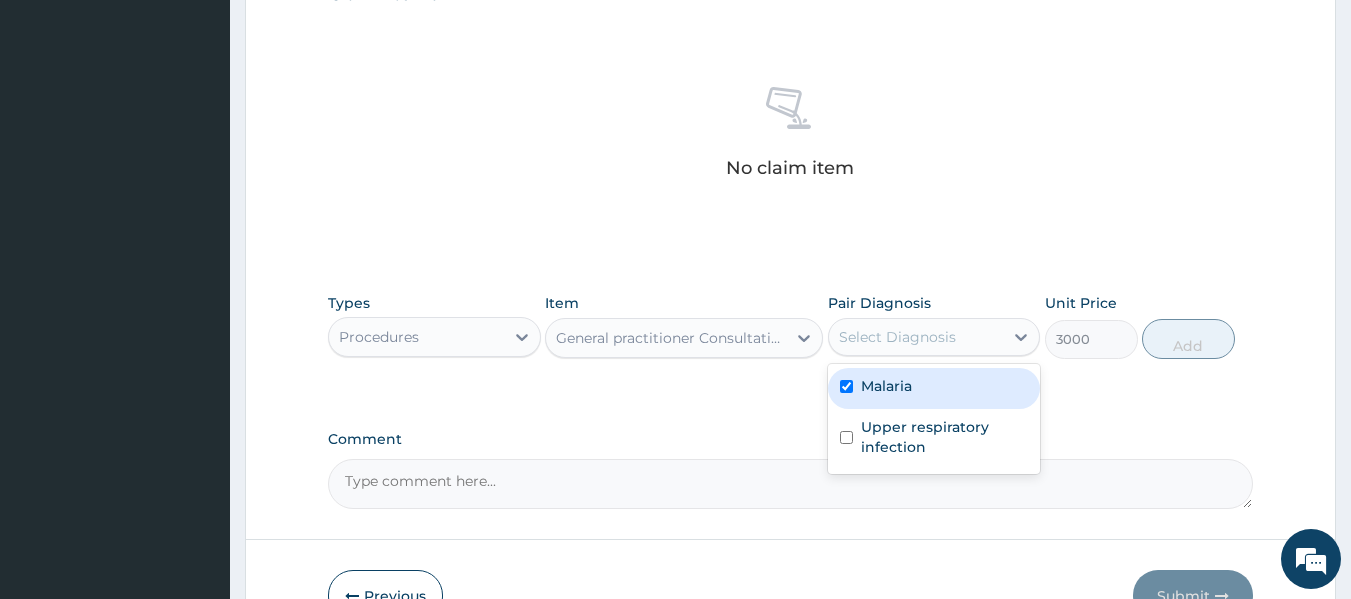 checkbox on "true" 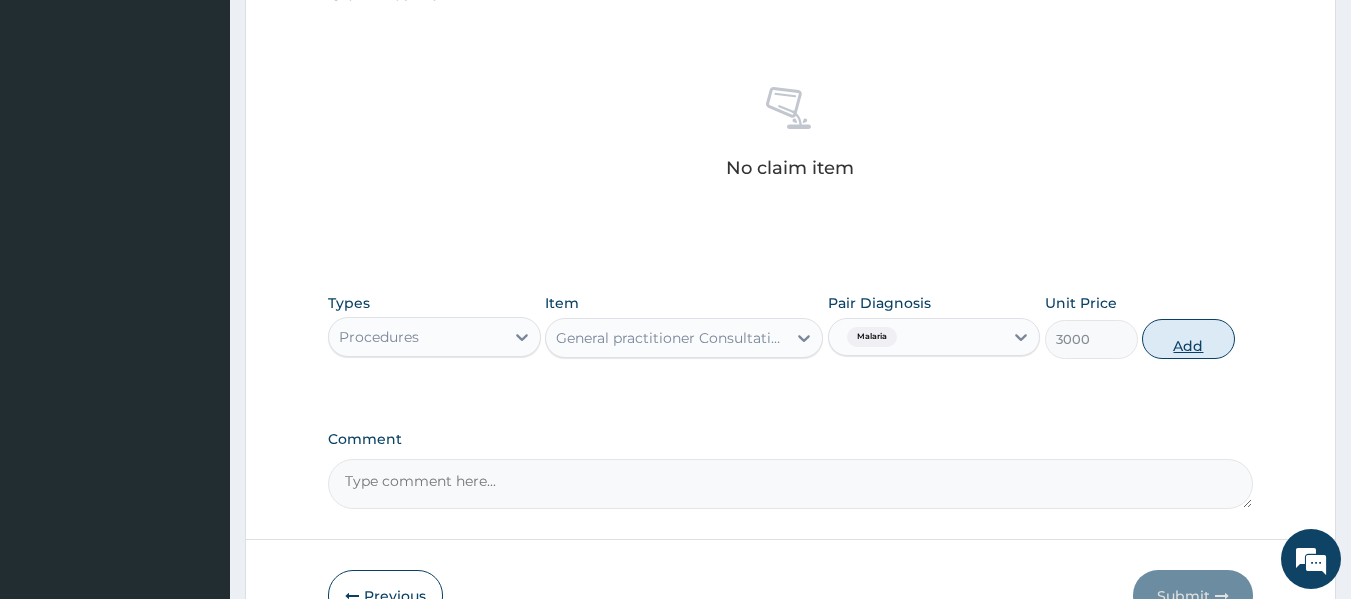 click on "Add" at bounding box center (1188, 339) 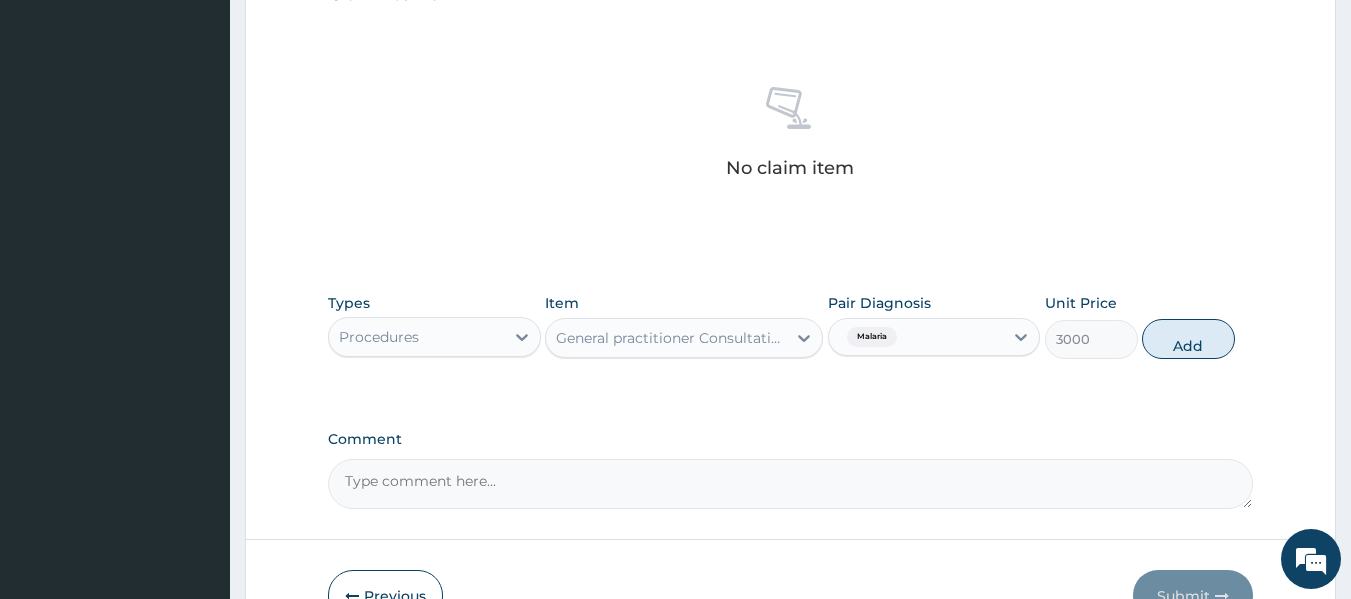 type on "0" 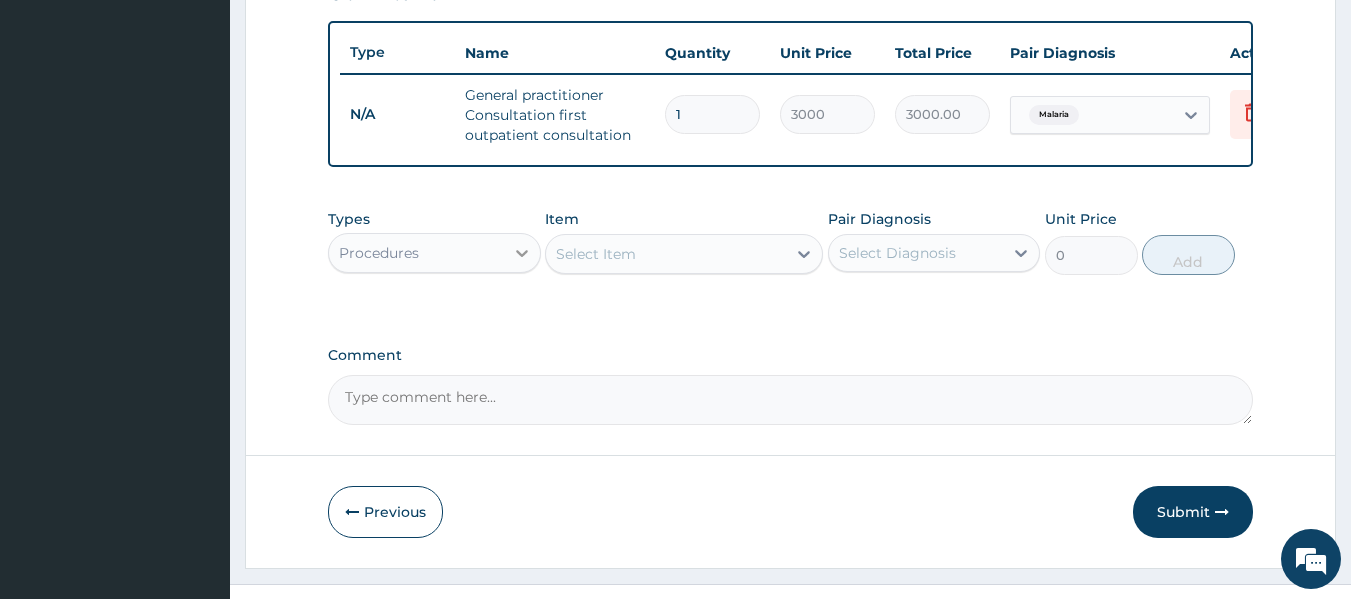 click at bounding box center (522, 253) 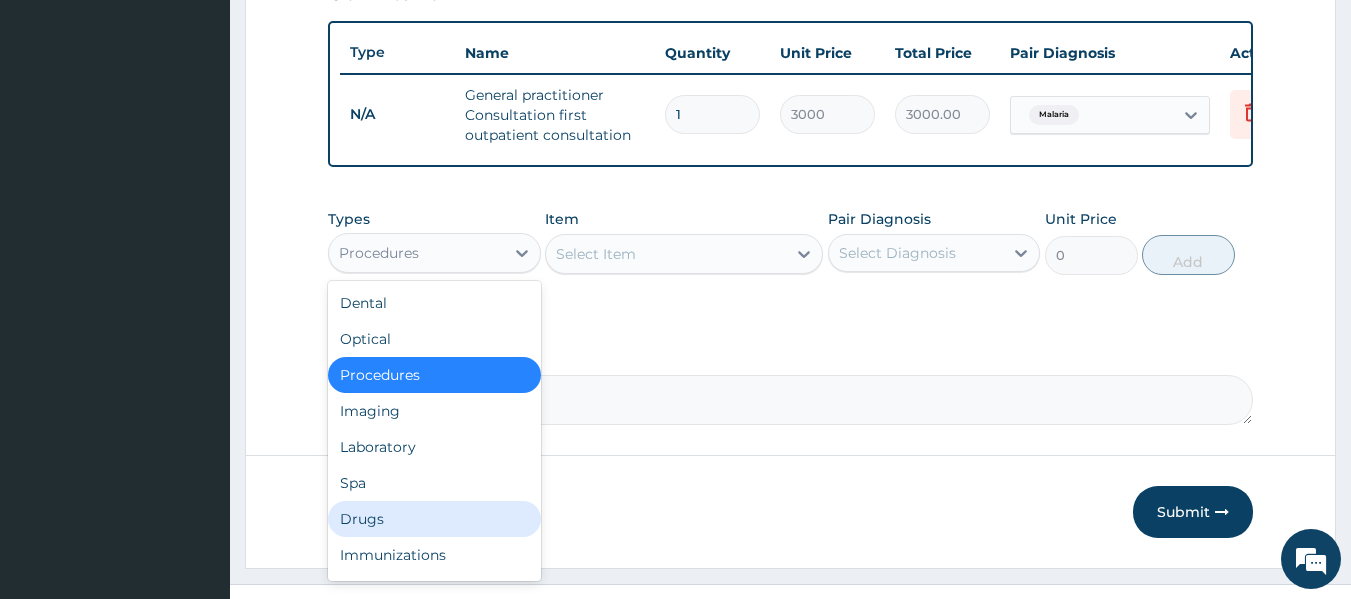 click on "Drugs" at bounding box center [434, 519] 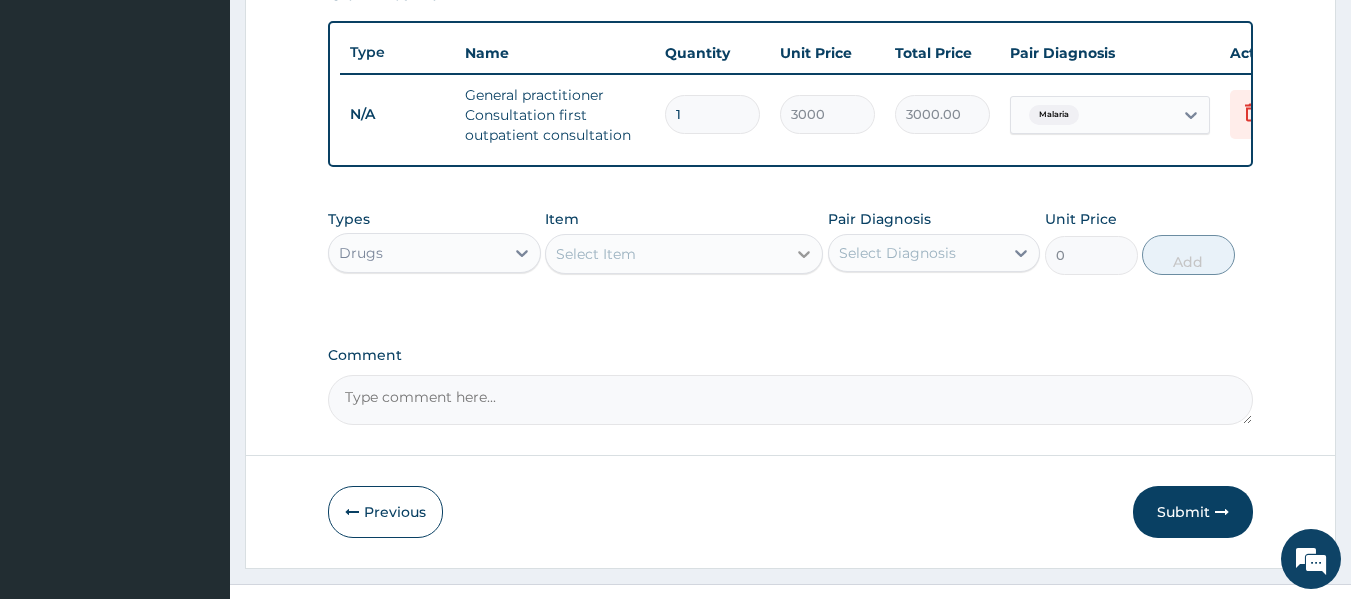 click 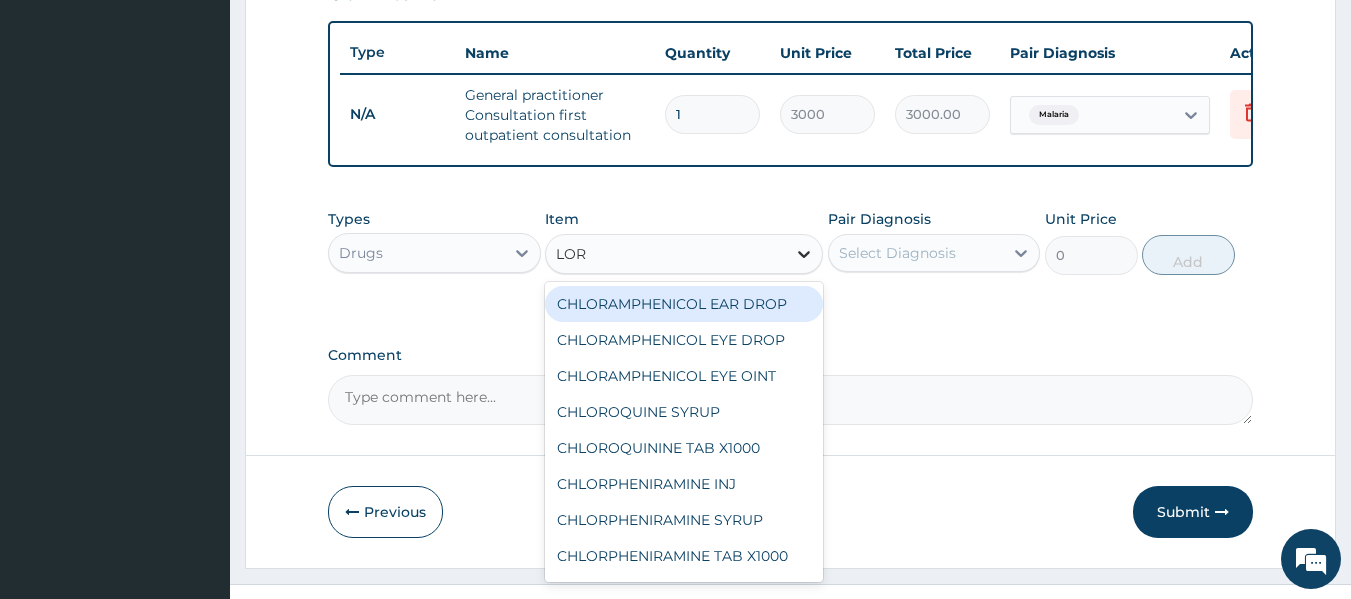 type on "LORA" 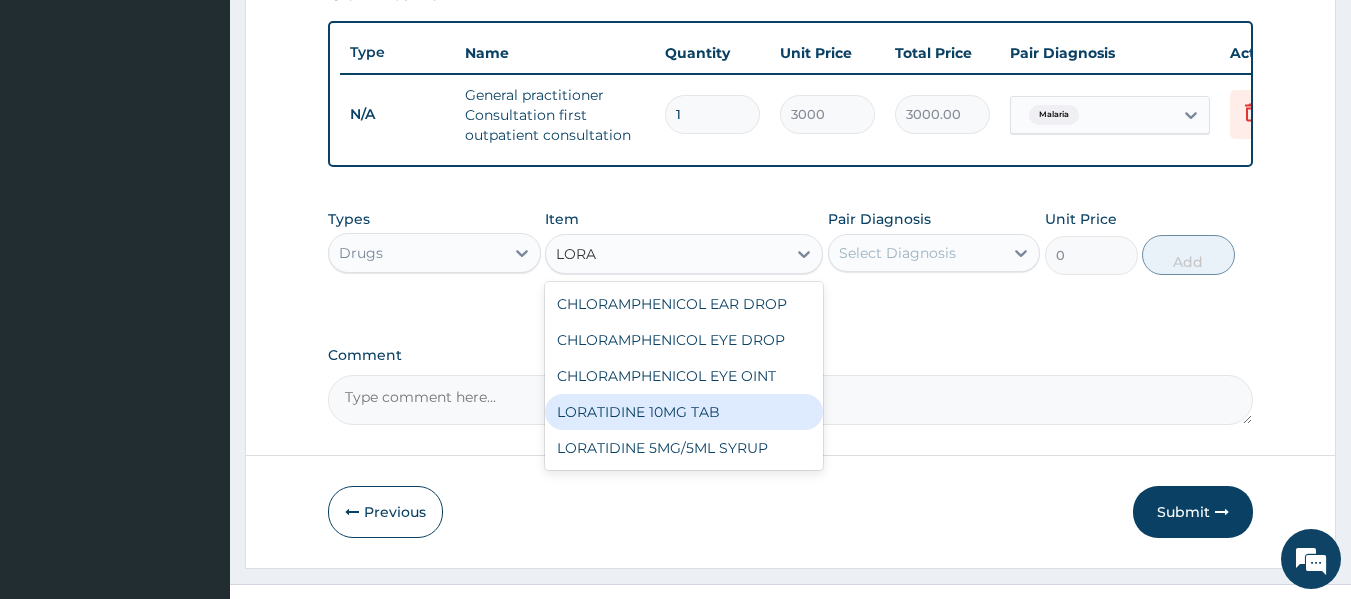 click on "LORATIDINE 10MG TAB" at bounding box center [684, 412] 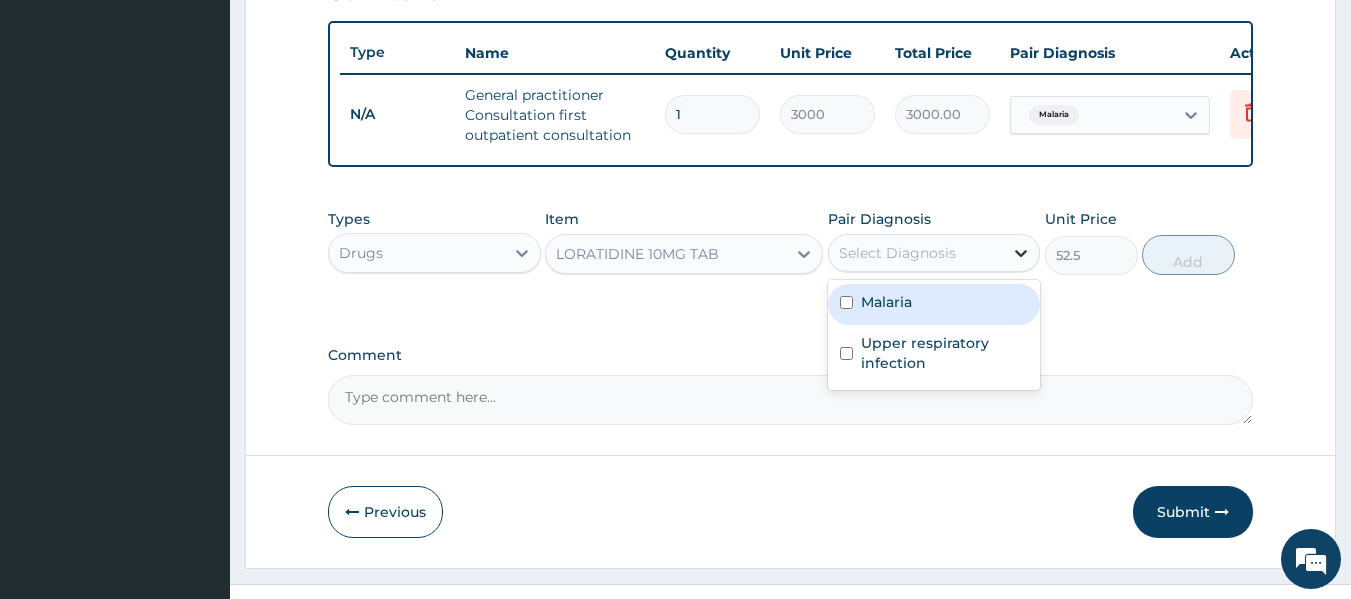 click 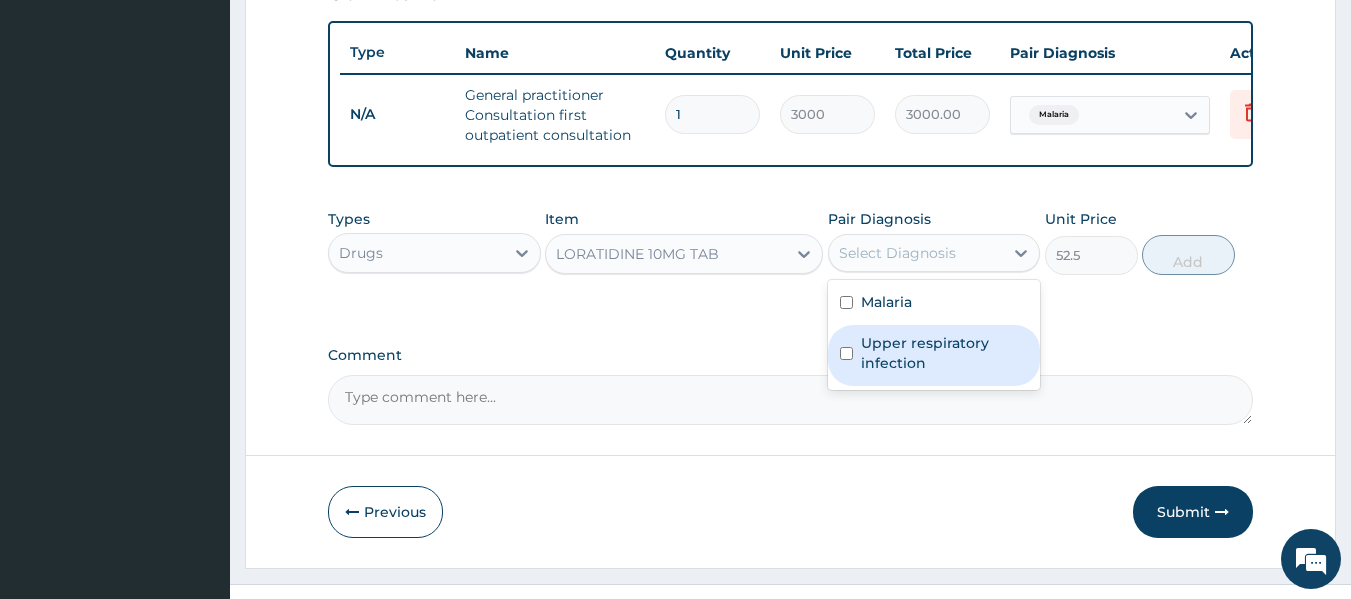 click on "Upper respiratory infection" at bounding box center [934, 355] 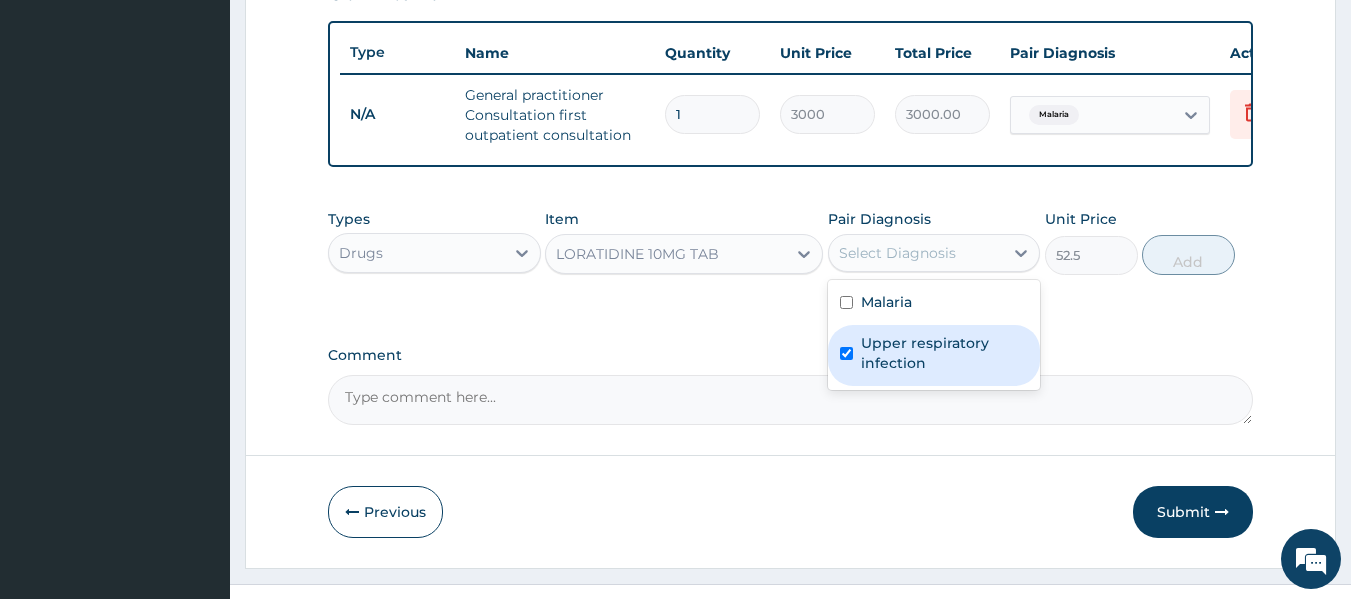 checkbox on "true" 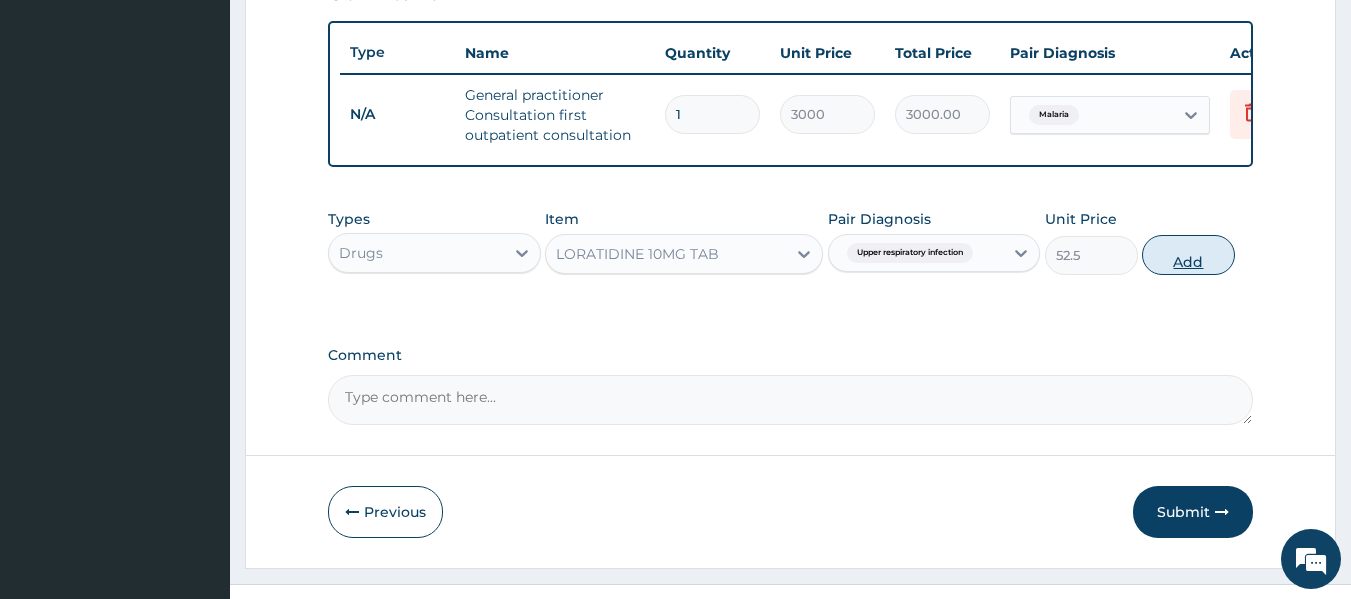 click on "Add" at bounding box center (1188, 255) 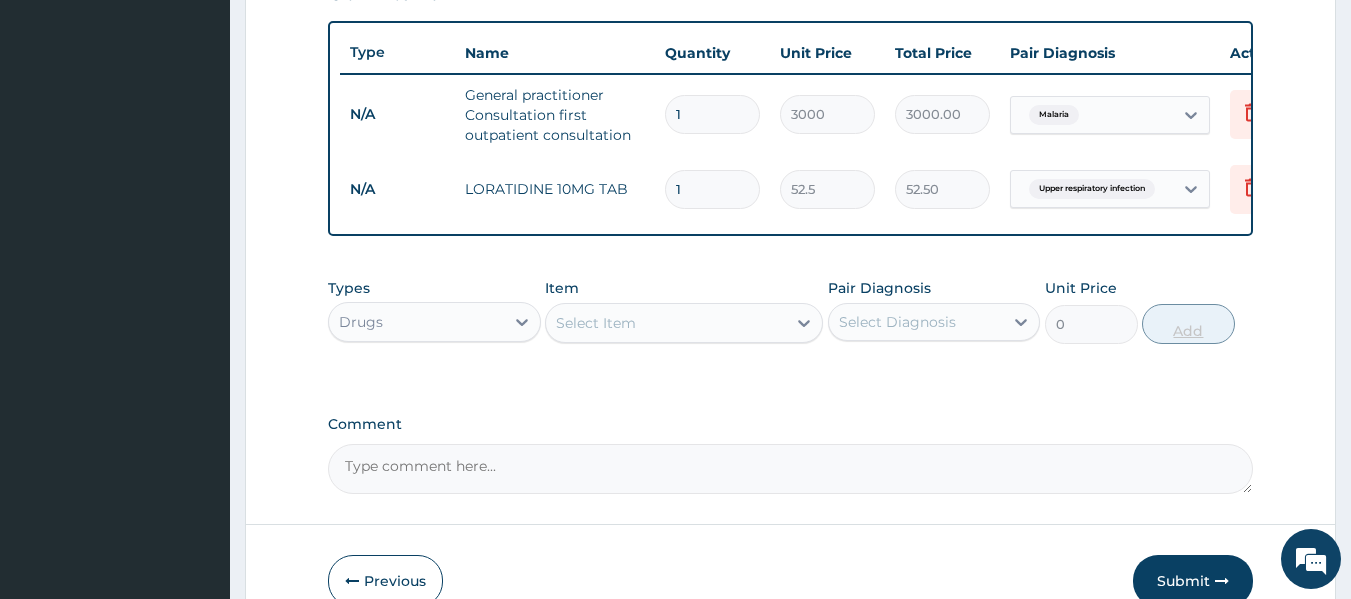 type 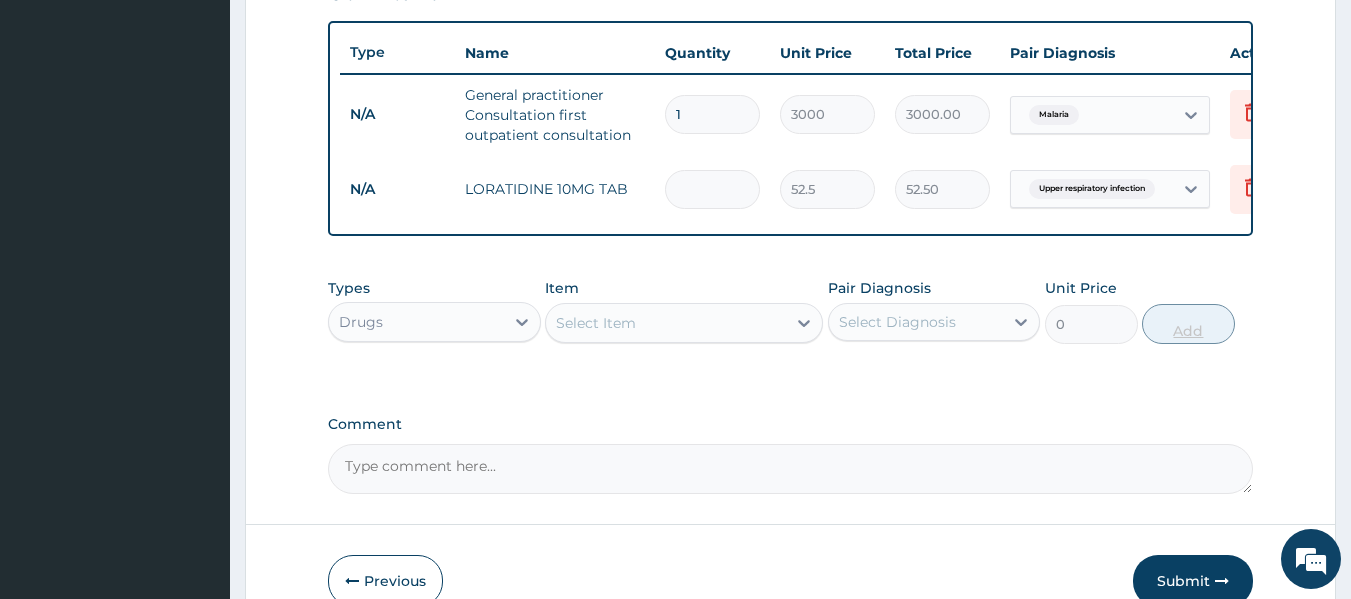 type on "0.00" 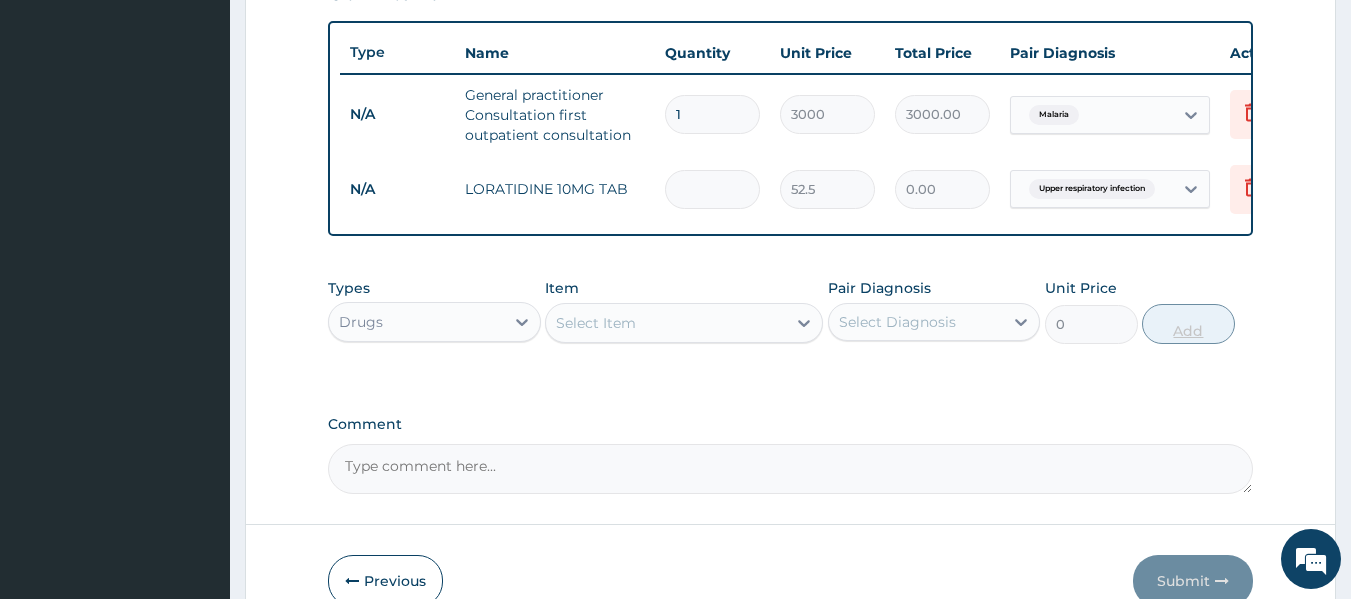 type on "5" 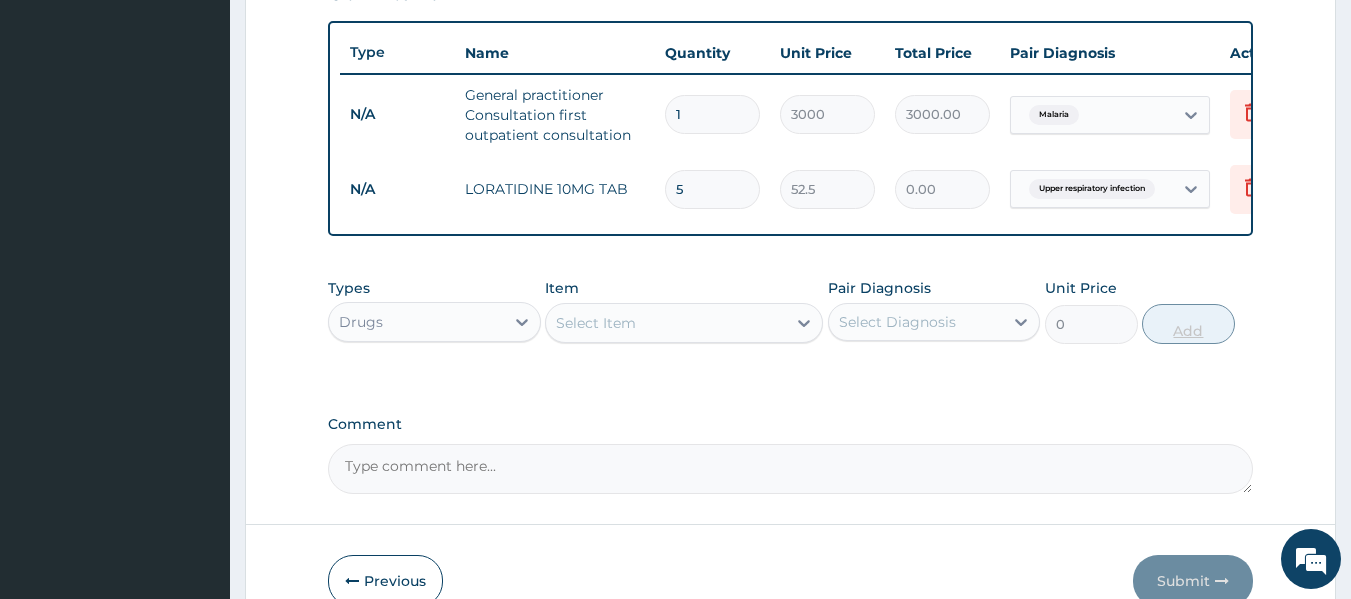 type on "262.50" 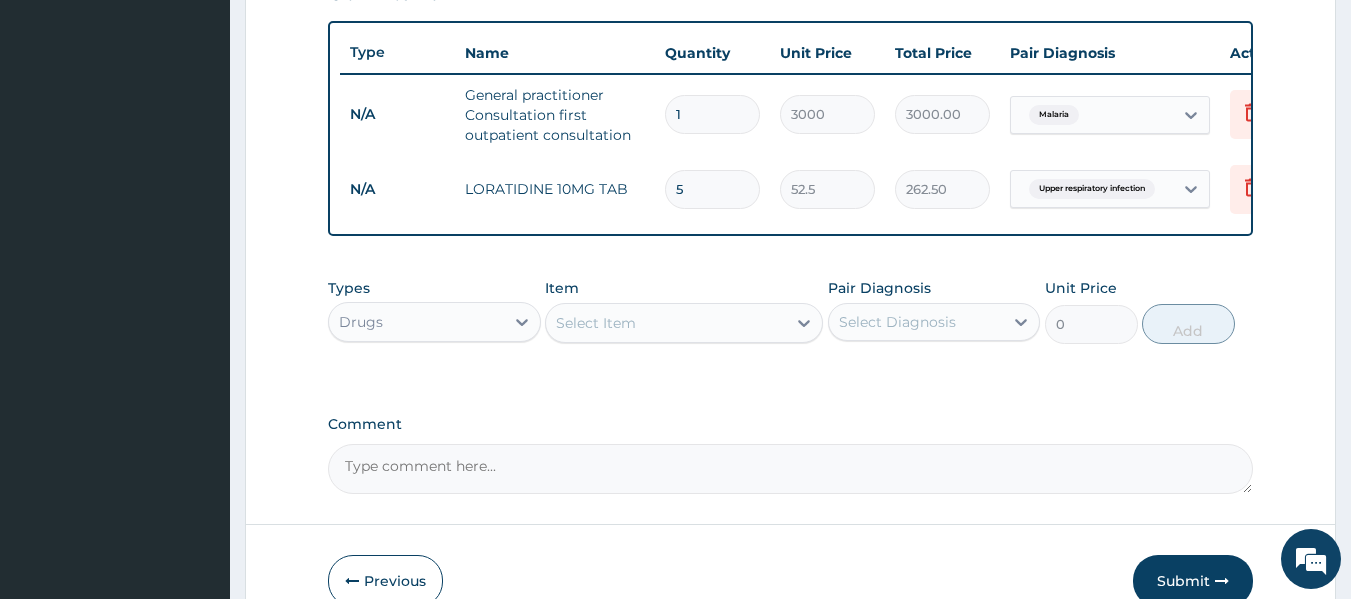 type on "5" 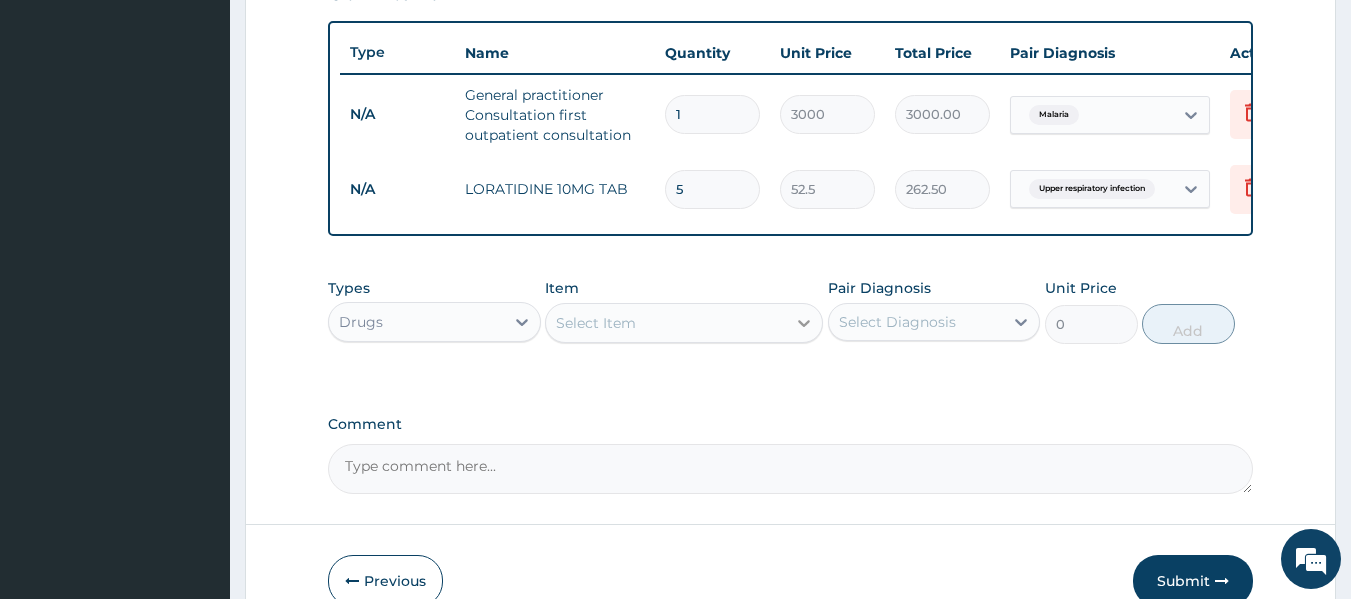 click 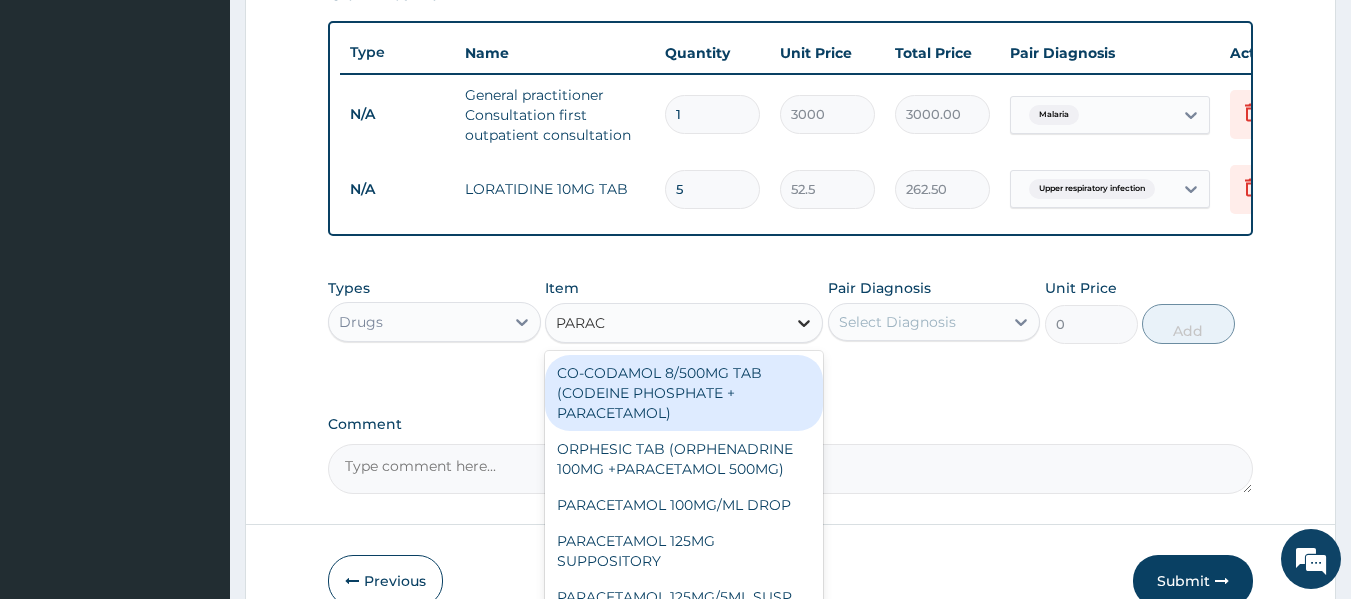 type on "PARACE" 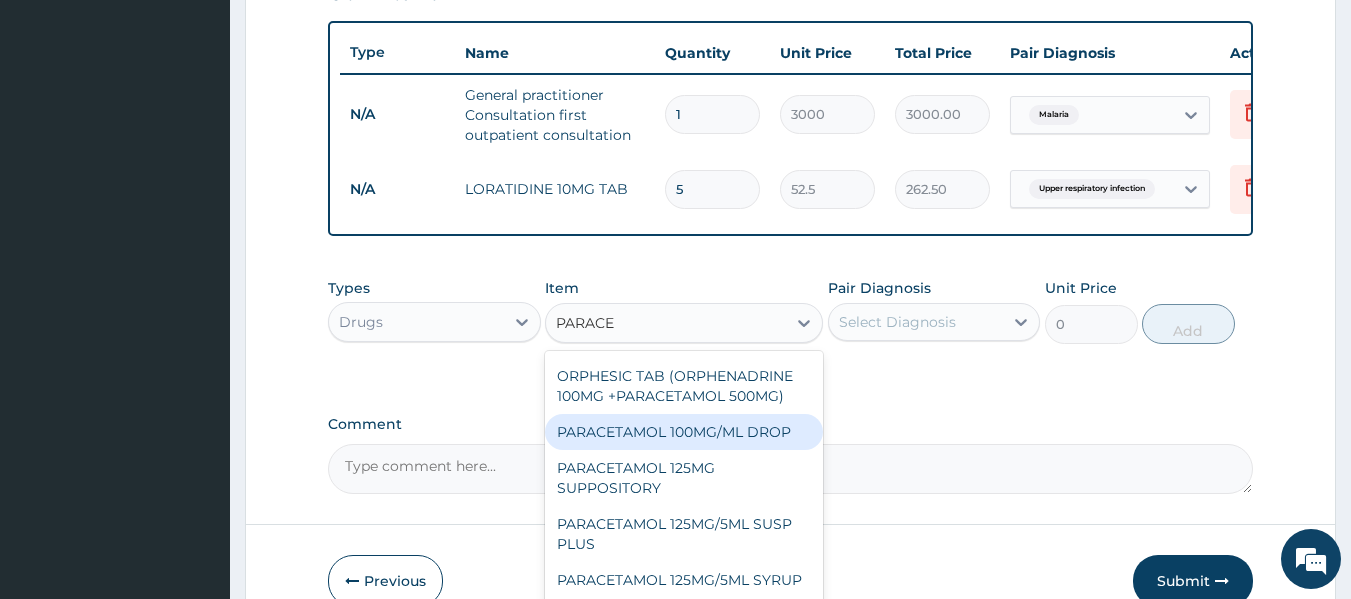 scroll, scrollTop: 200, scrollLeft: 0, axis: vertical 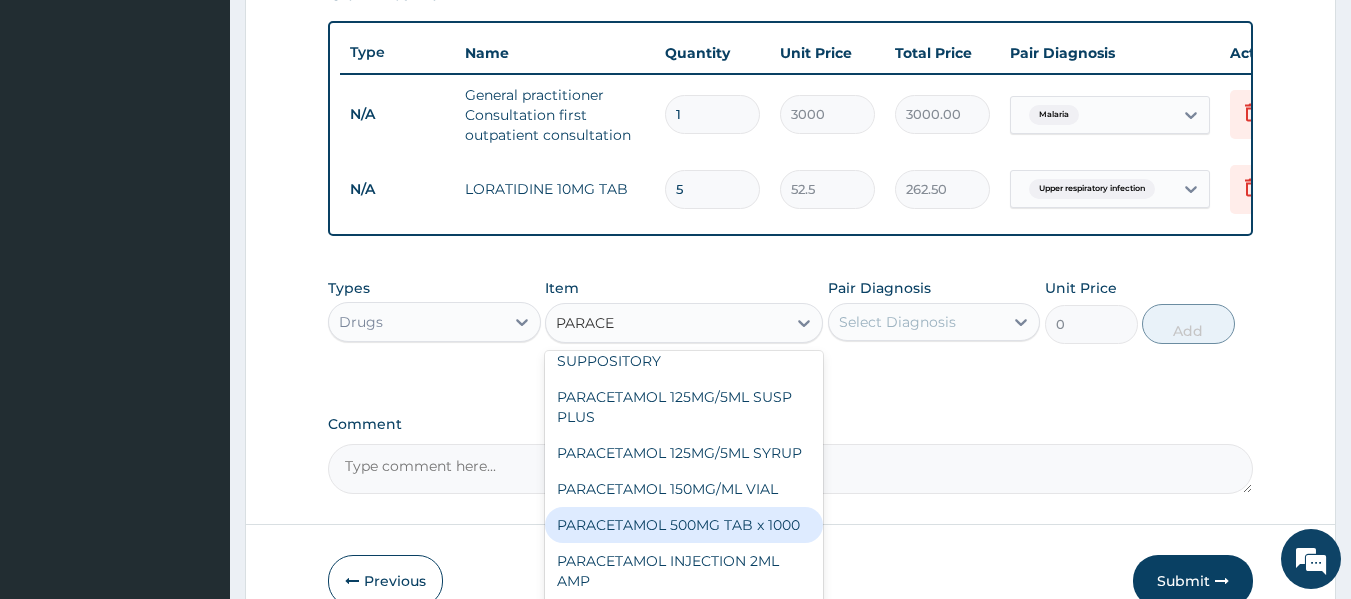 click on "PARACETAMOL 500MG TAB x 1000" at bounding box center (684, 525) 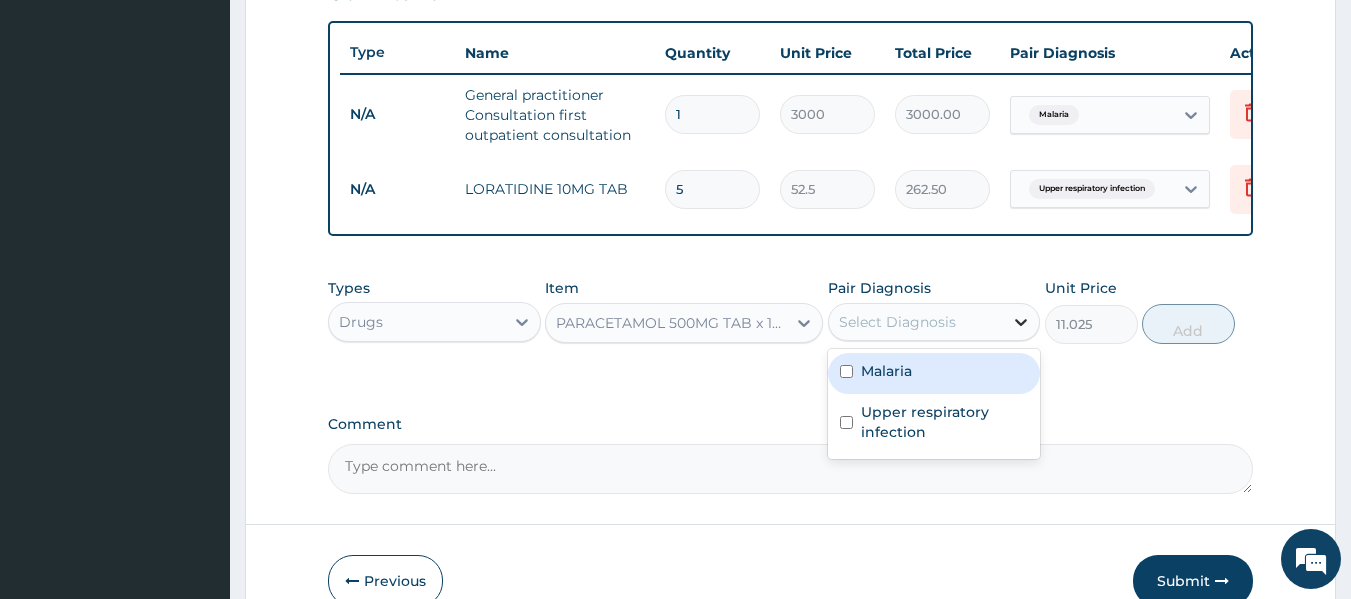 click 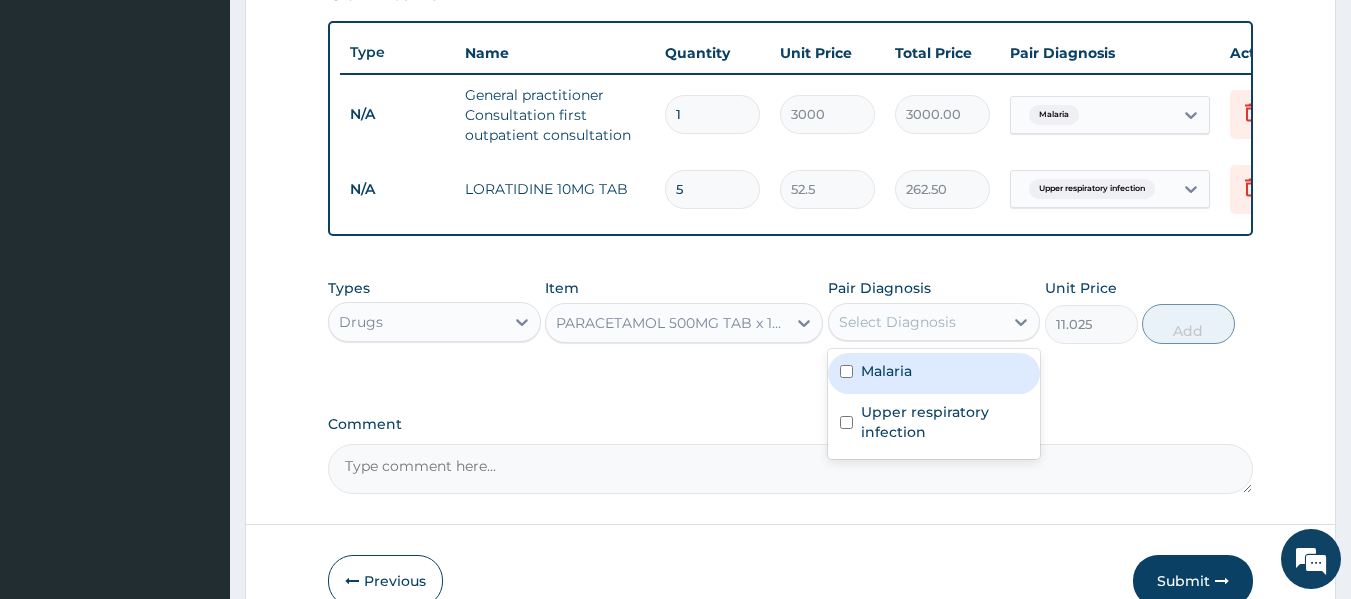 click at bounding box center (846, 371) 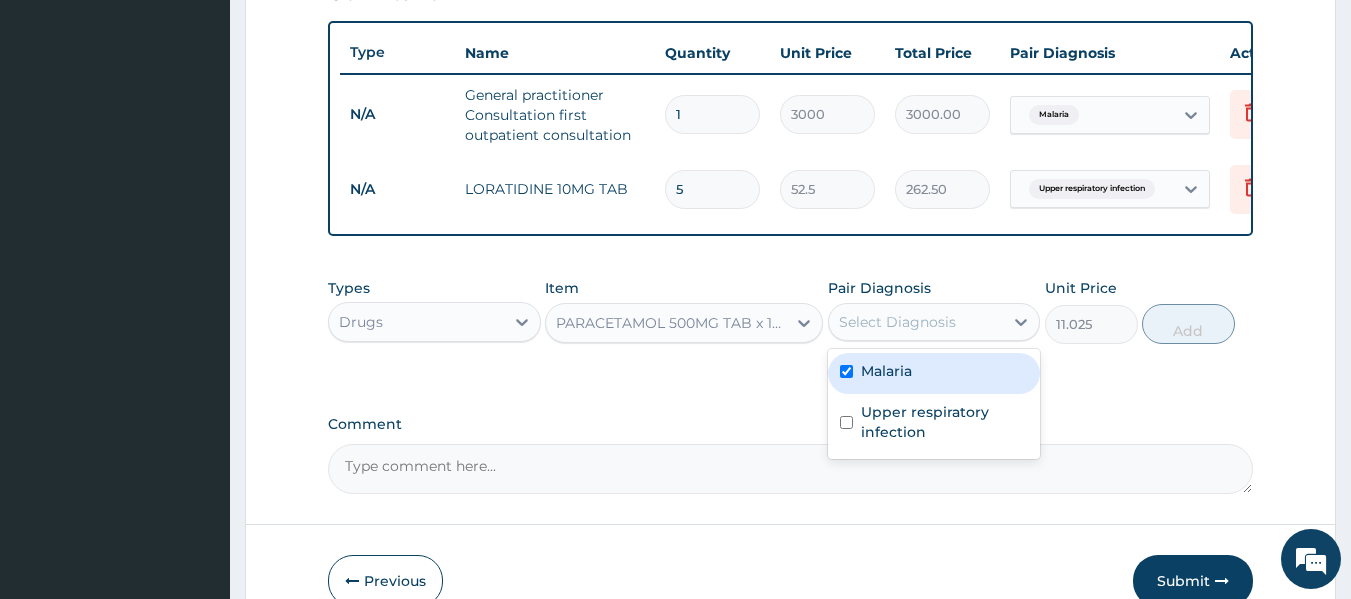 checkbox on "true" 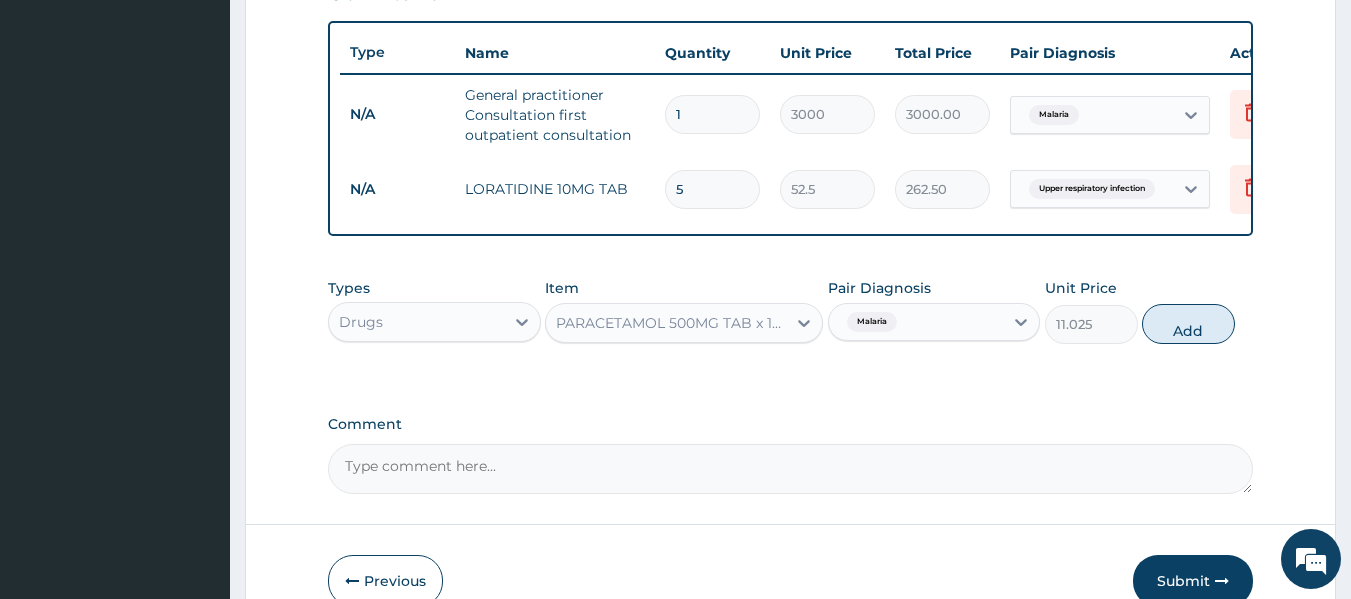 click on "Add" at bounding box center [1188, 324] 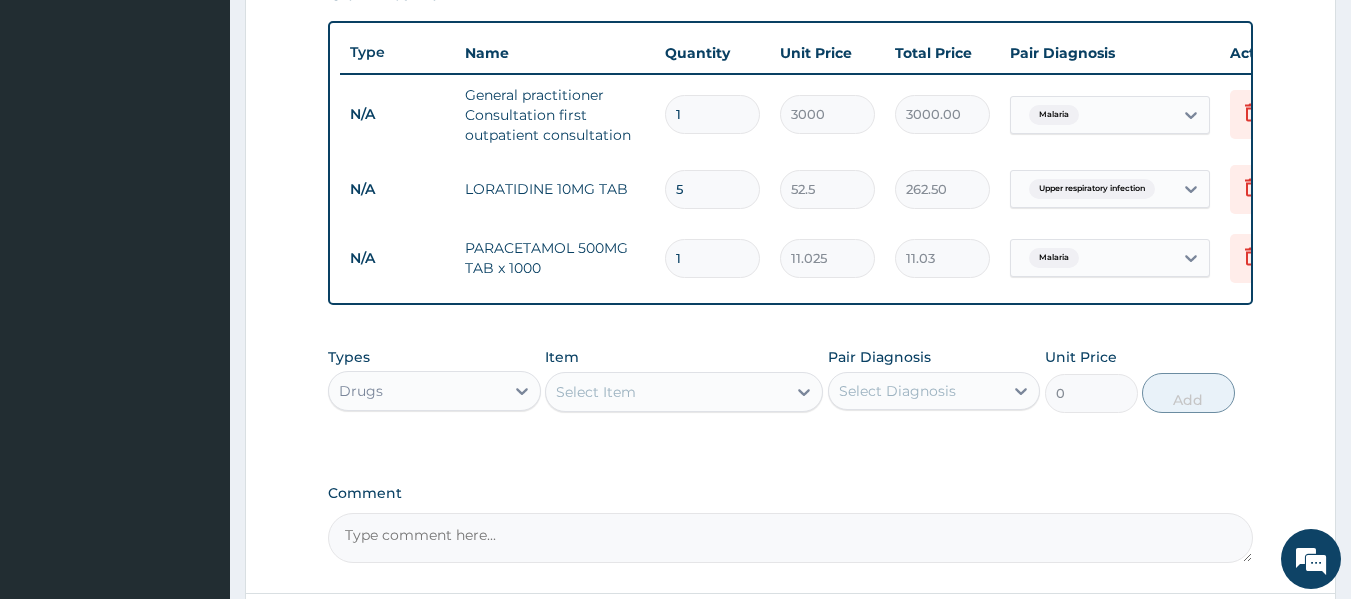 type on "18" 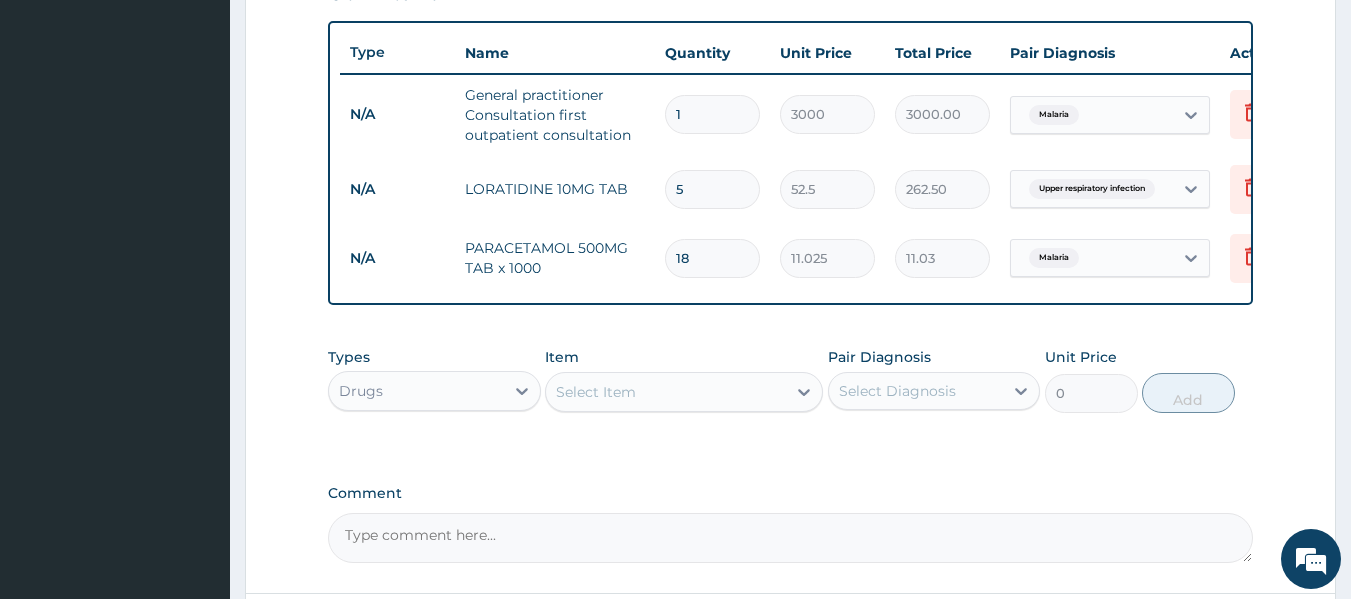 type on "198.45" 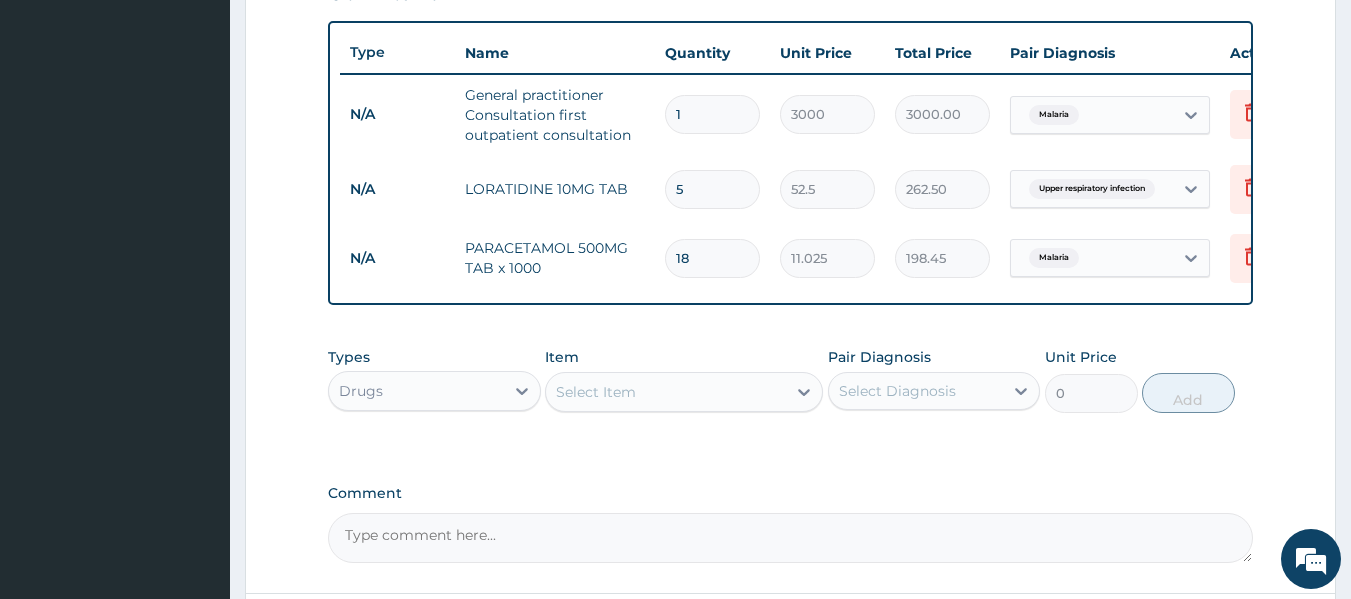 type on "18" 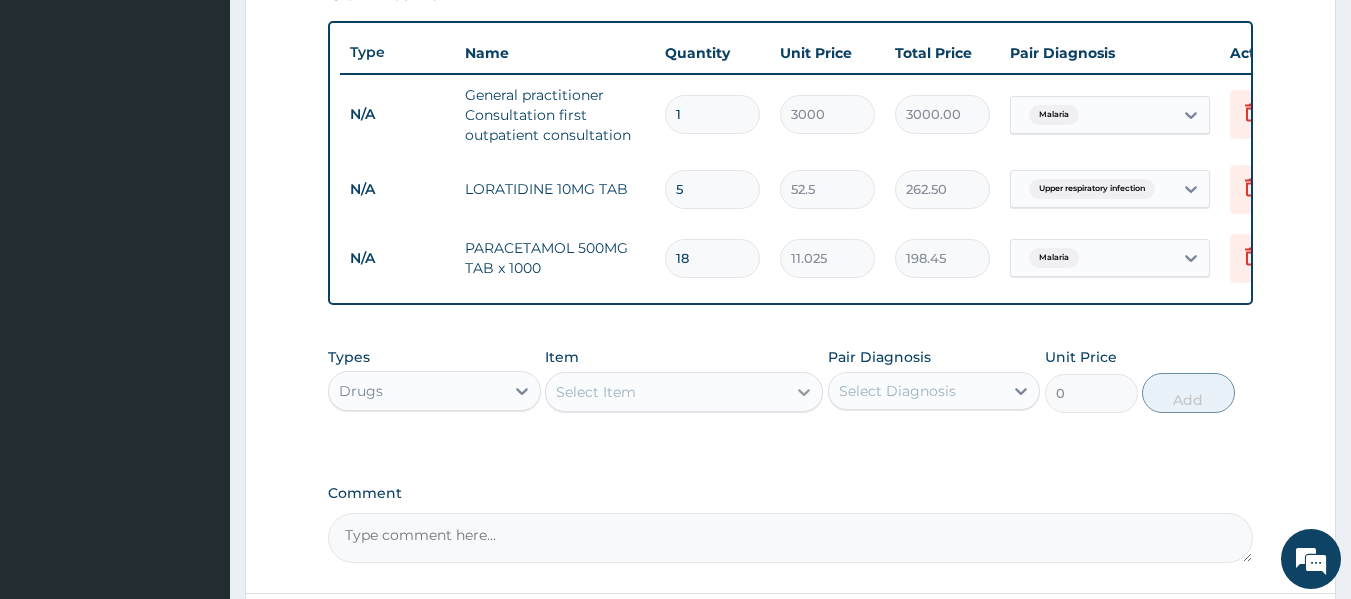 click 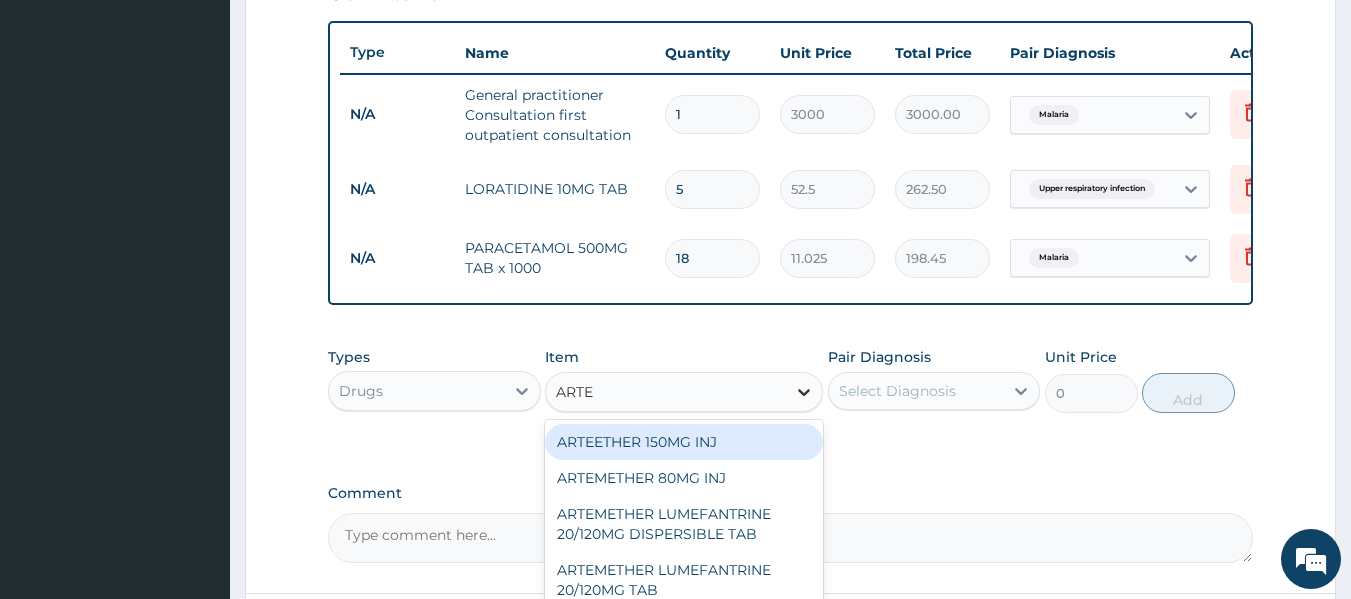 type on "ARTEM" 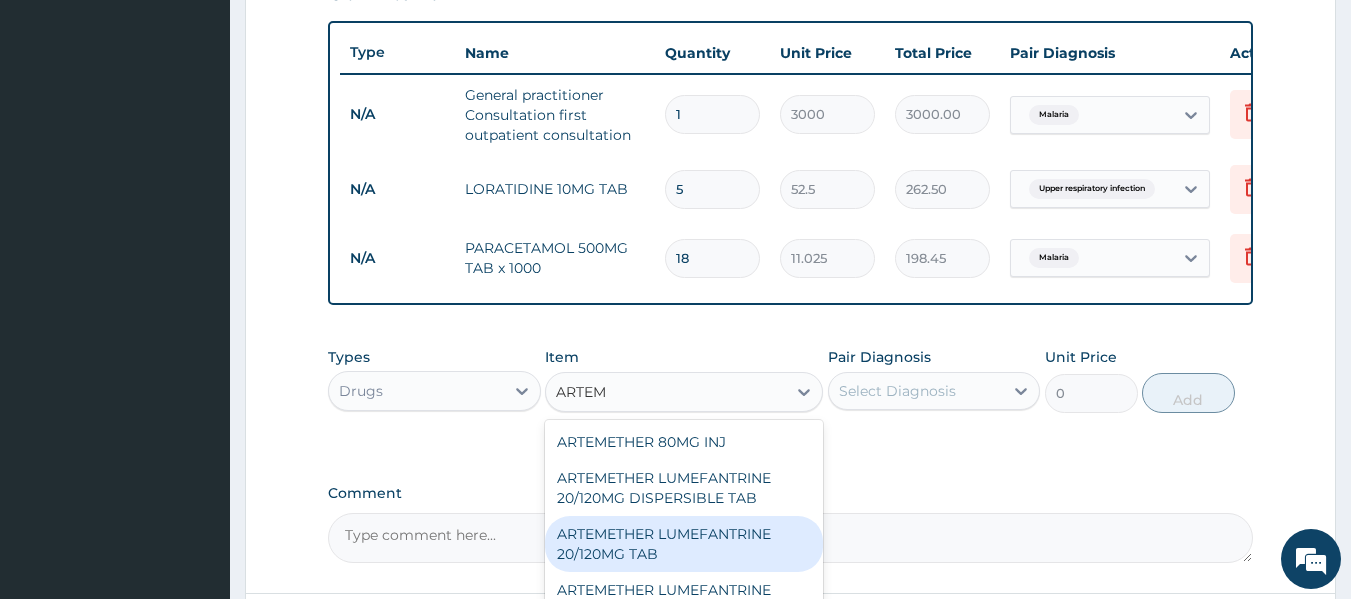 click on "ARTEMETHER LUMEFANTRINE 20/120MG TAB" at bounding box center (684, 544) 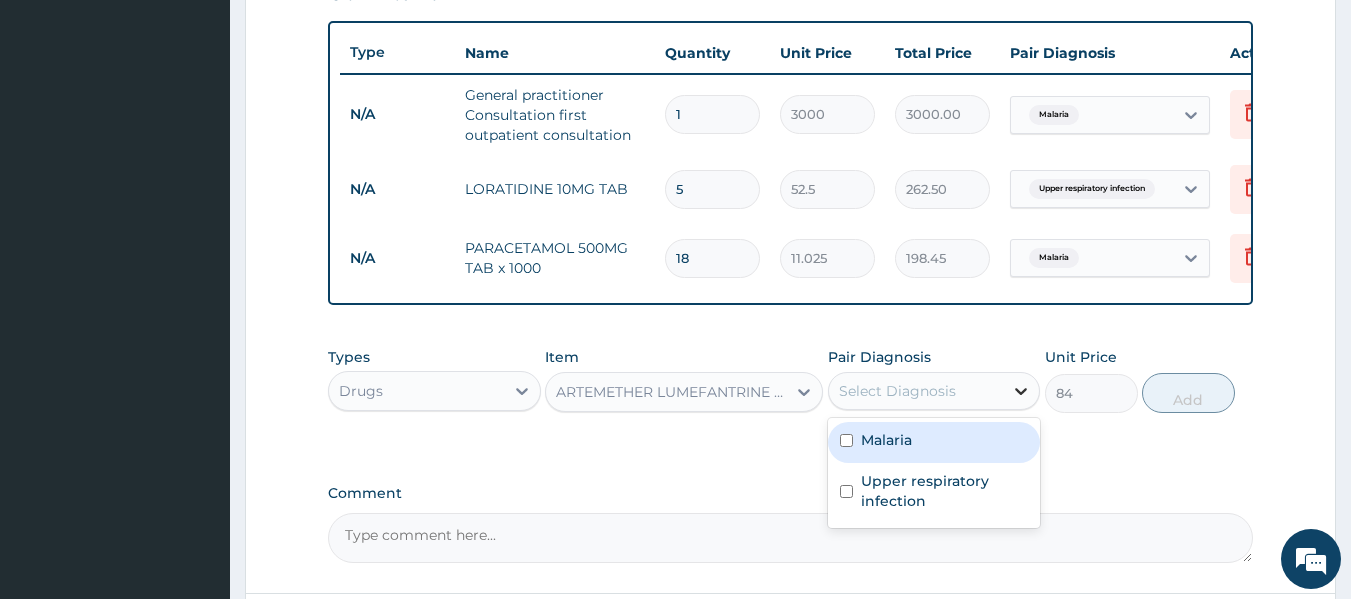 click 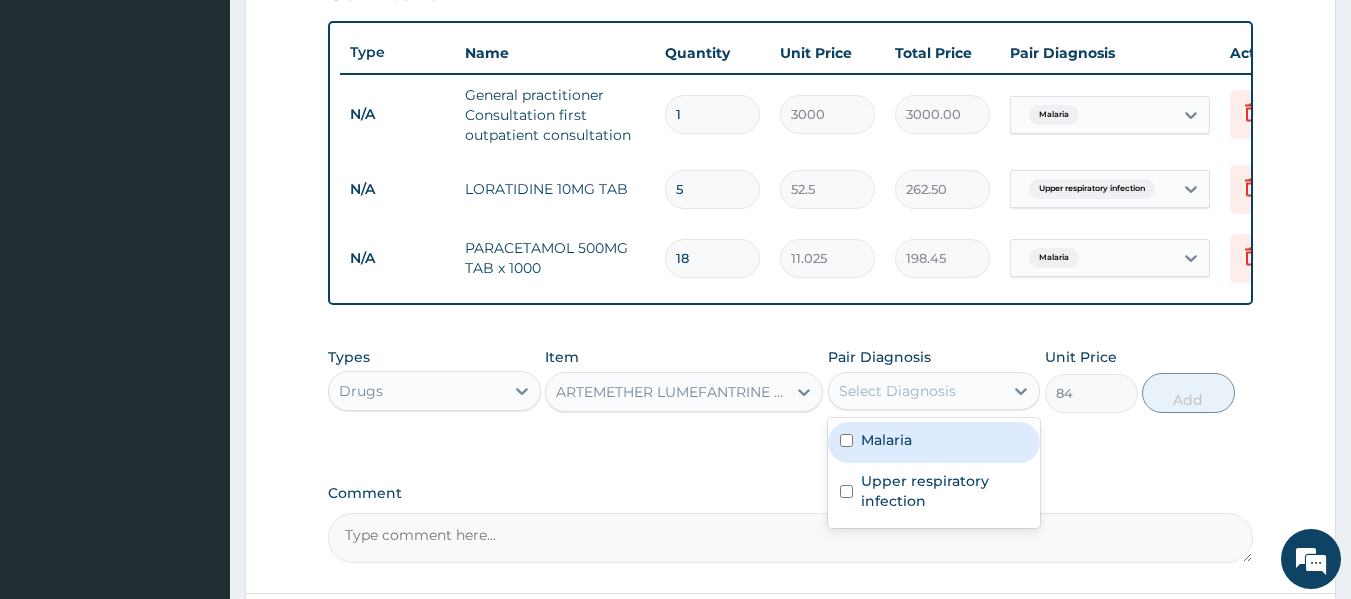 click at bounding box center (846, 440) 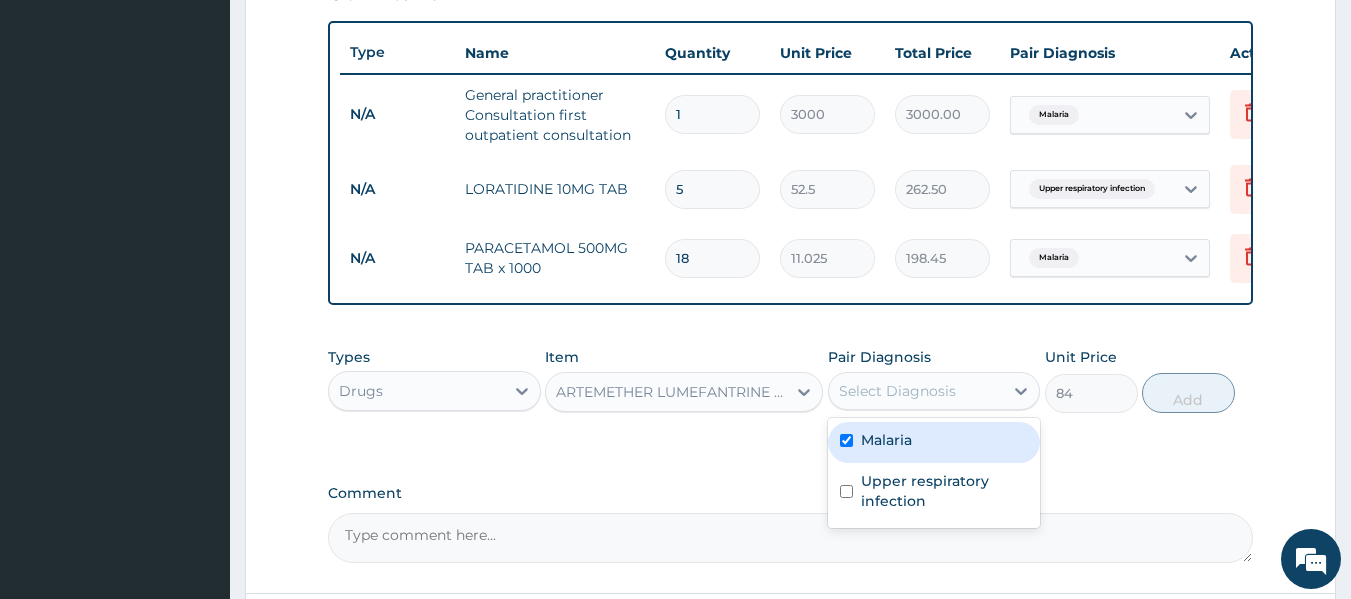 checkbox on "true" 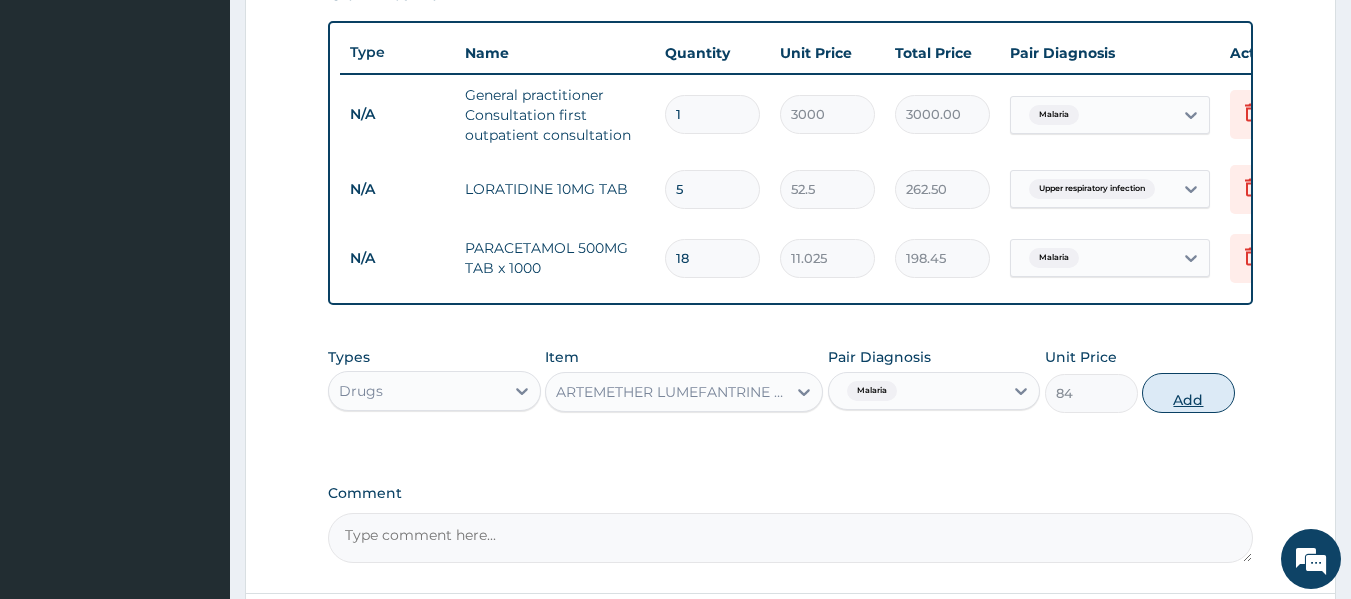 click on "Add" at bounding box center (1188, 393) 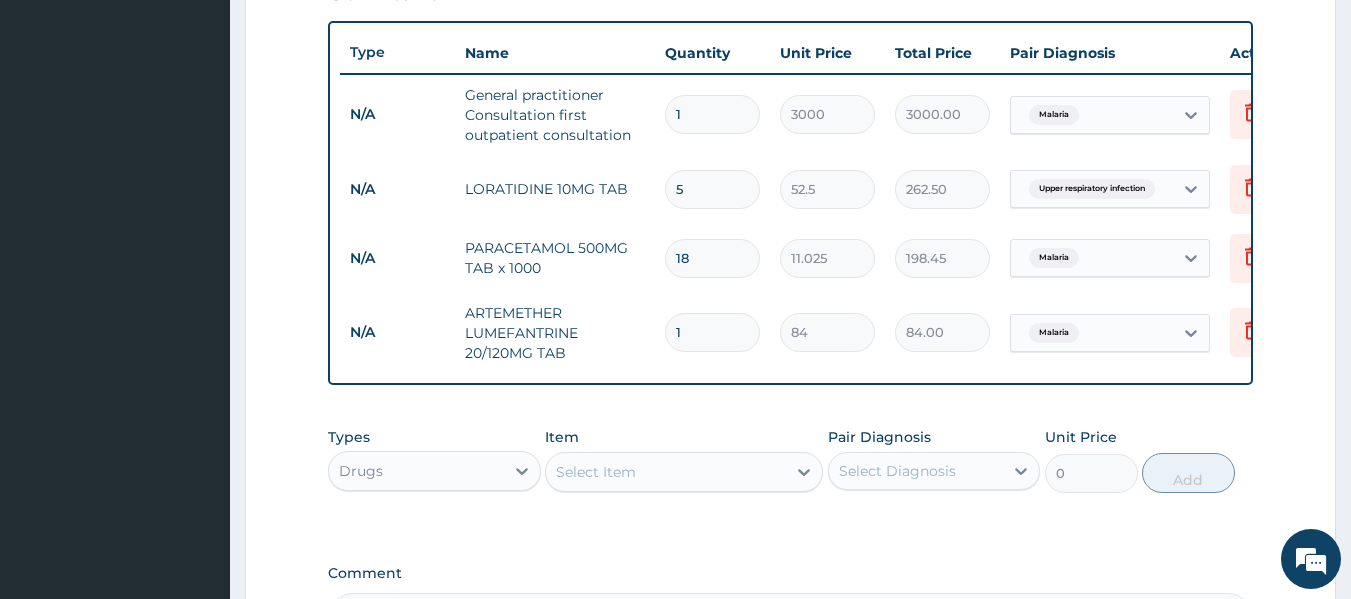 type 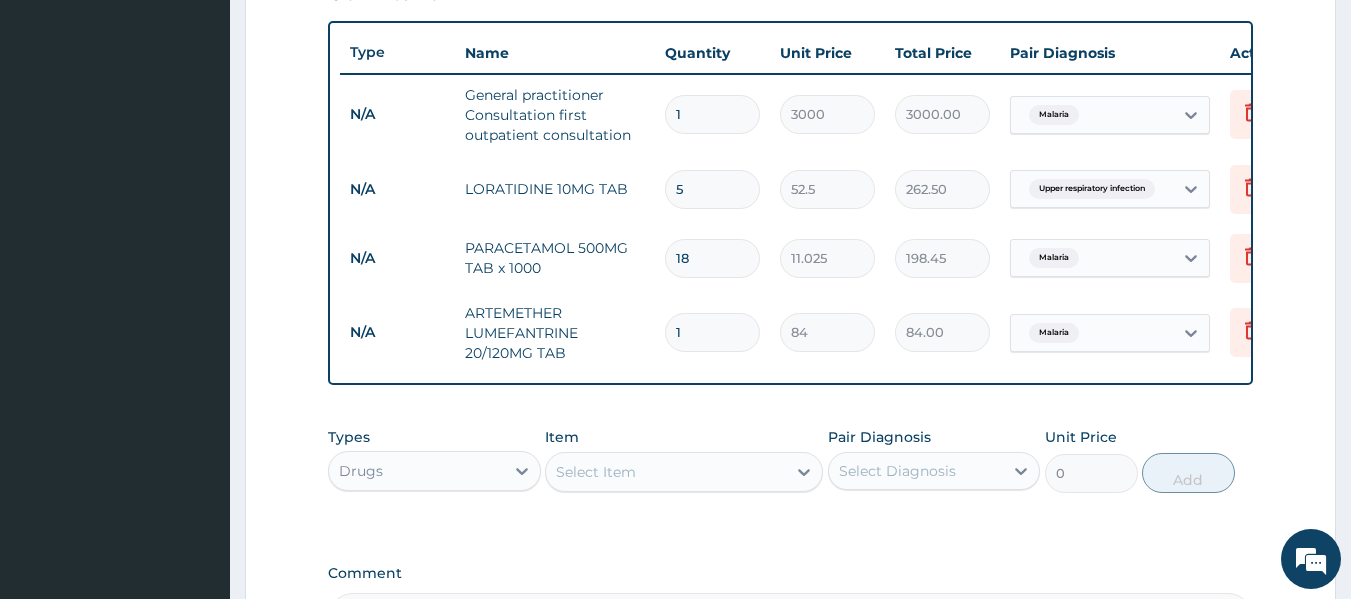 type on "0.00" 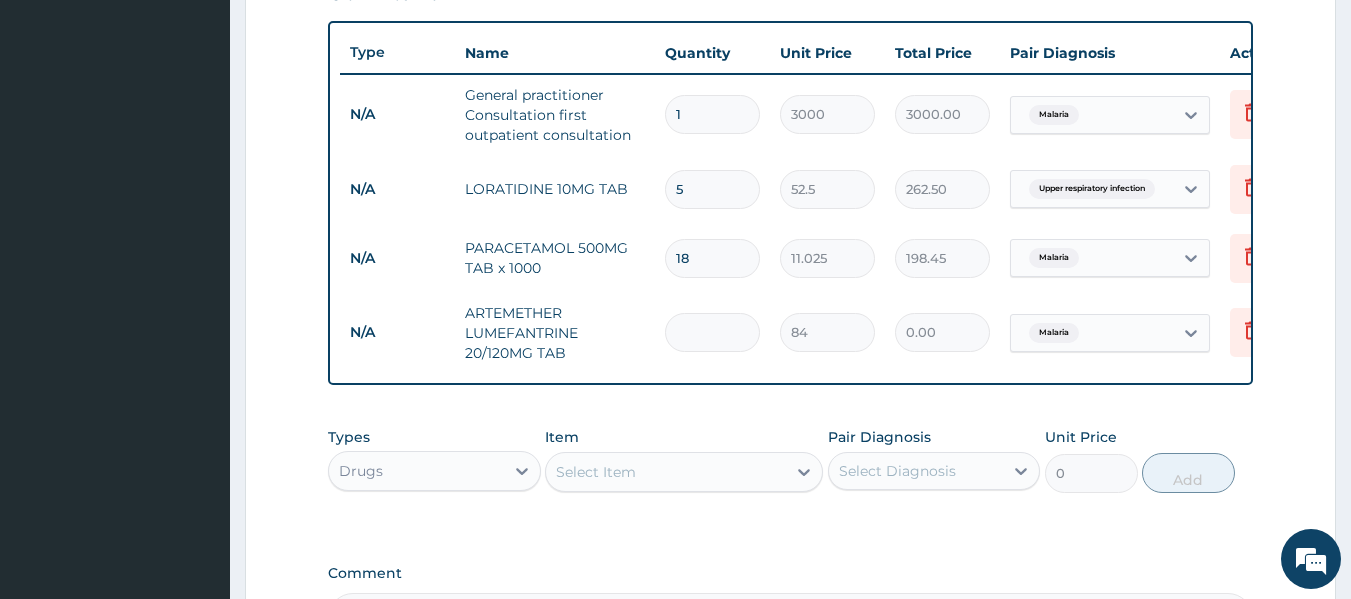 type on "4" 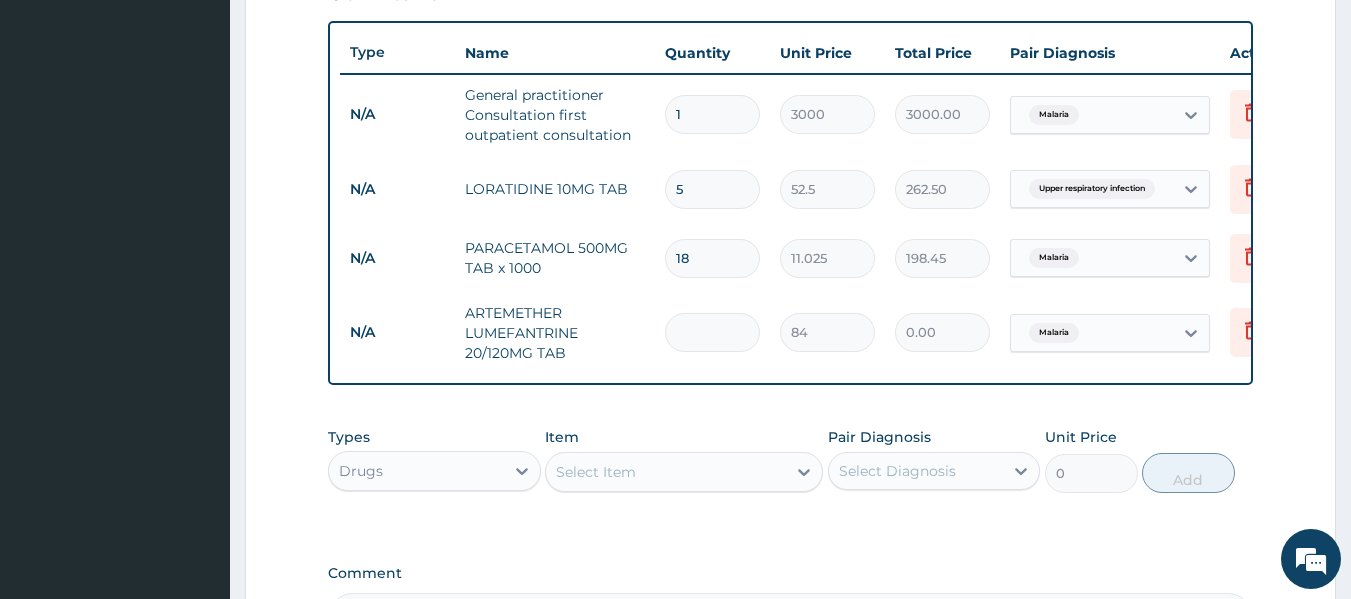type on "336.00" 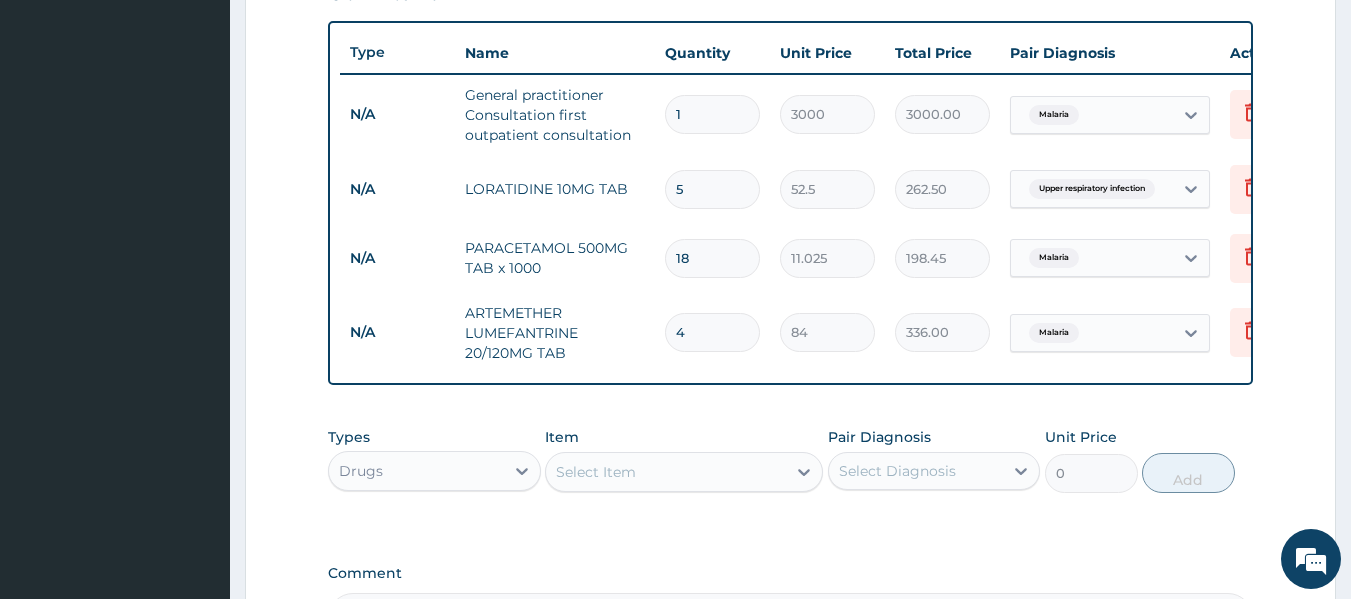 type 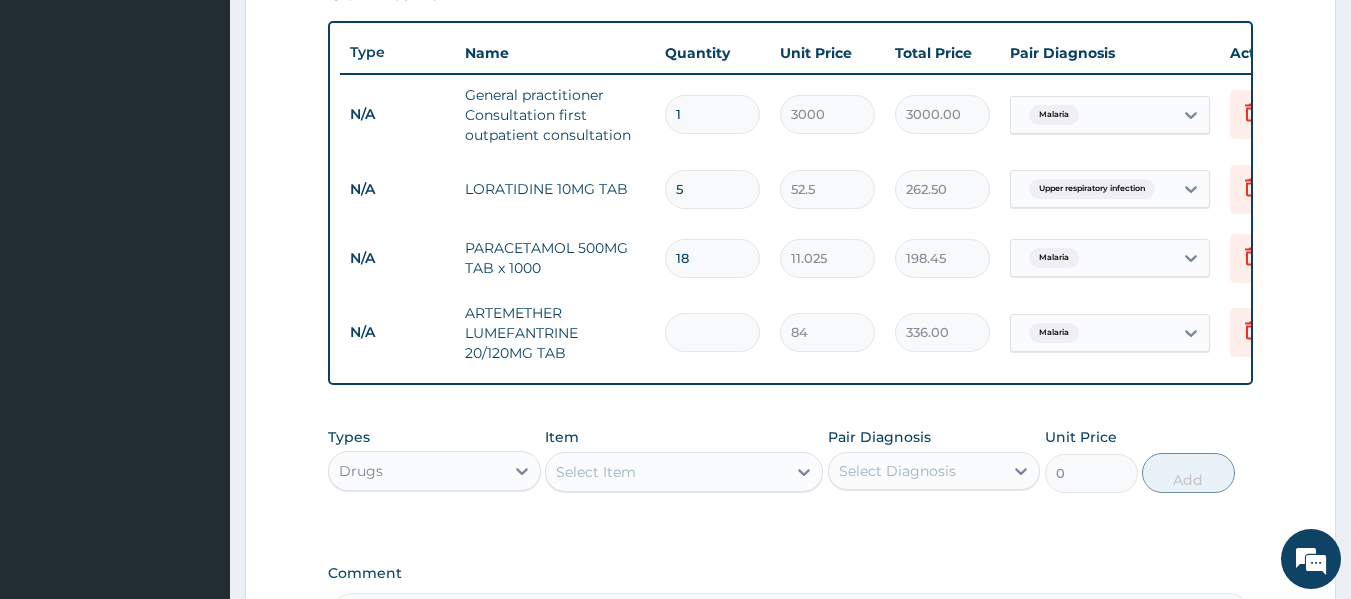 type on "0.00" 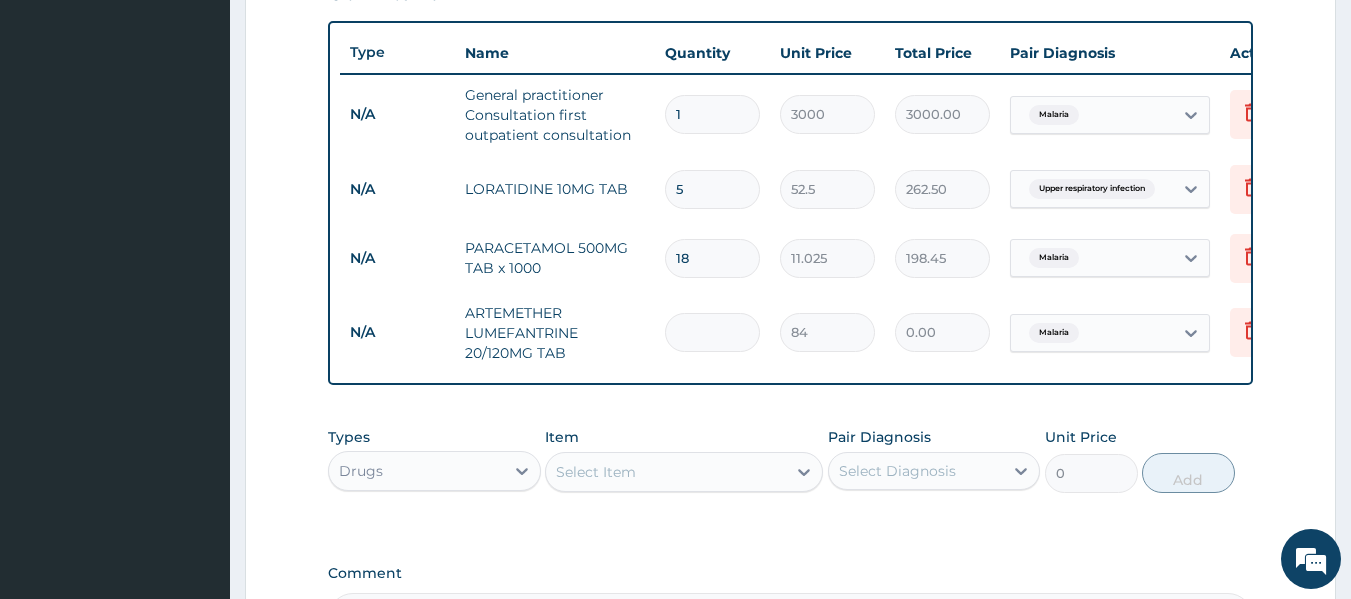 type on "2" 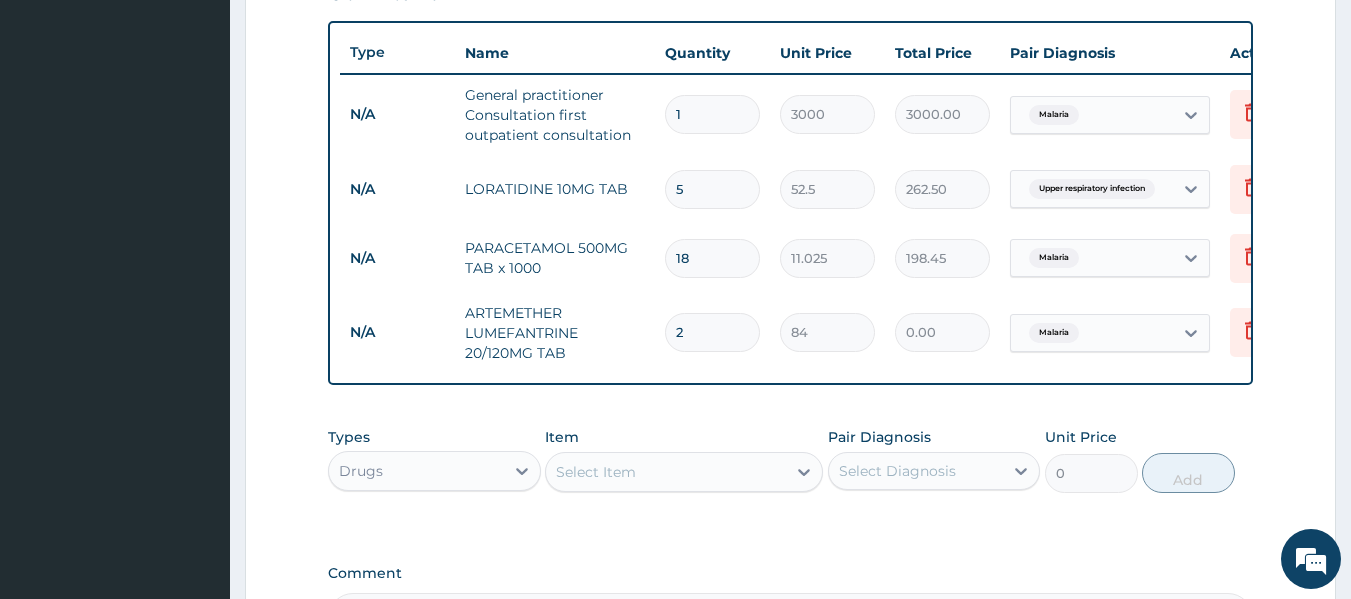 type on "168.00" 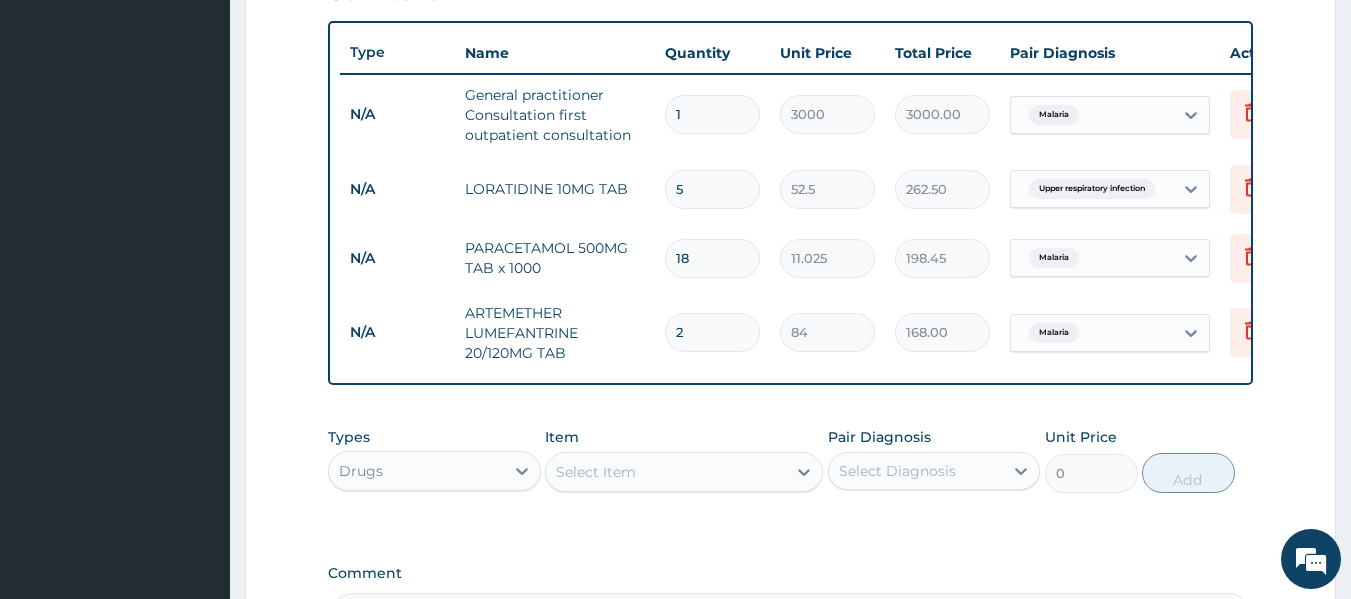 type on "24" 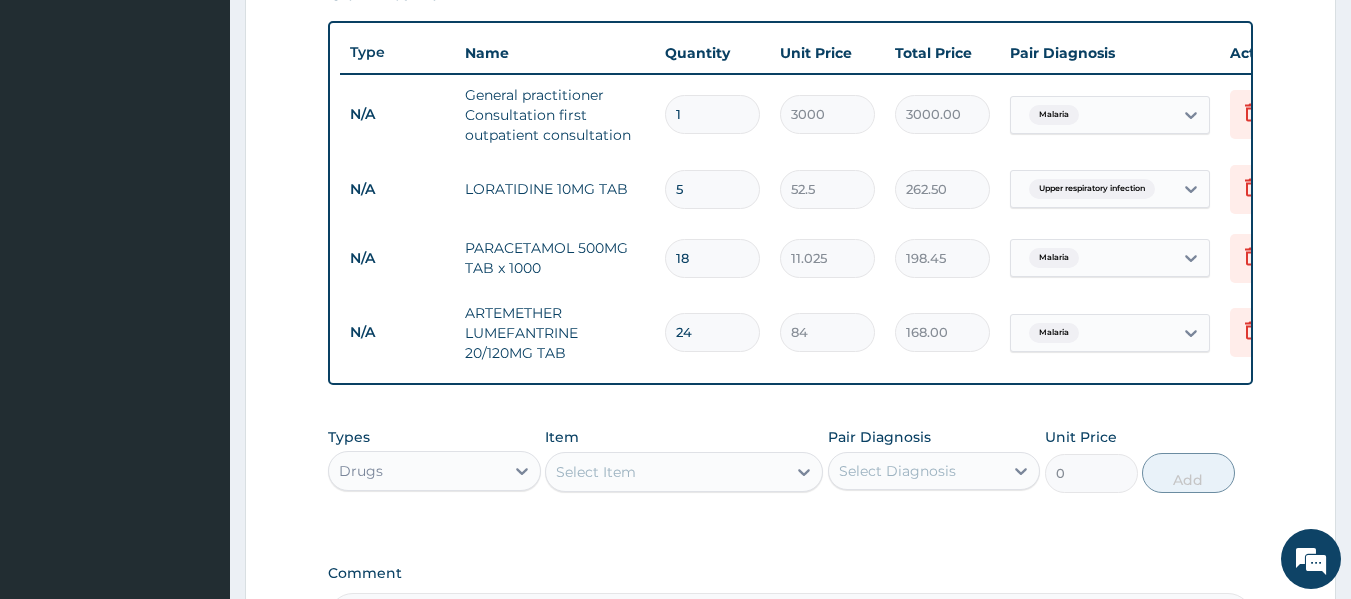 type on "2016.00" 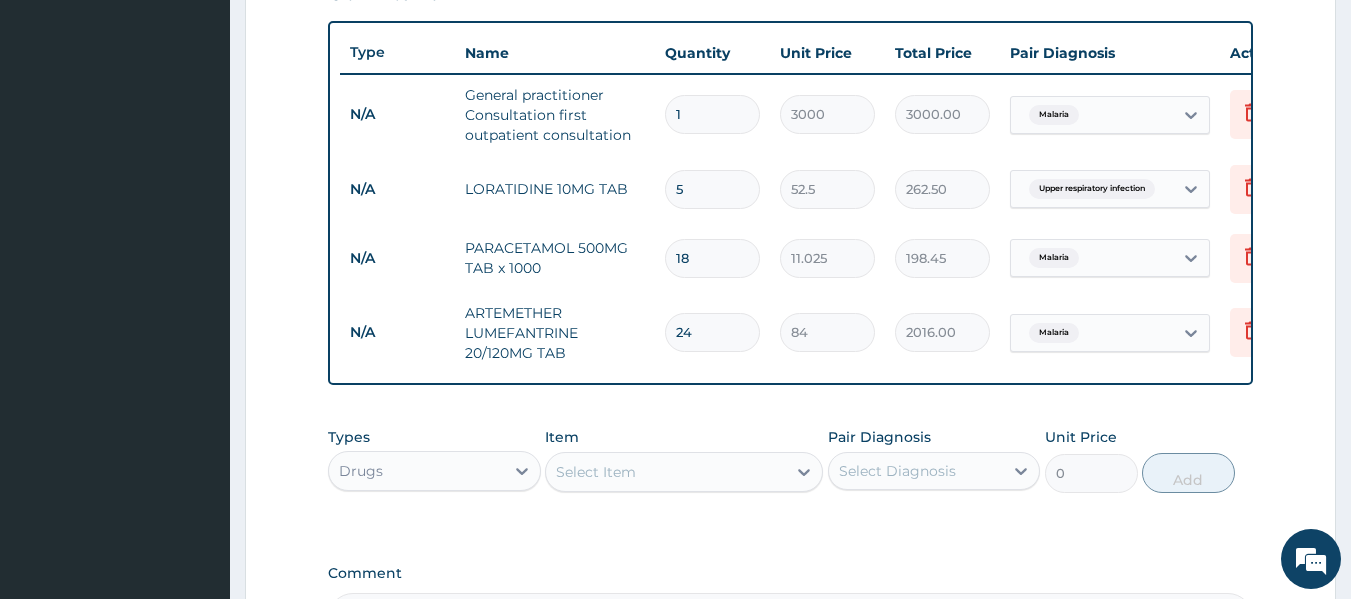 type on "24" 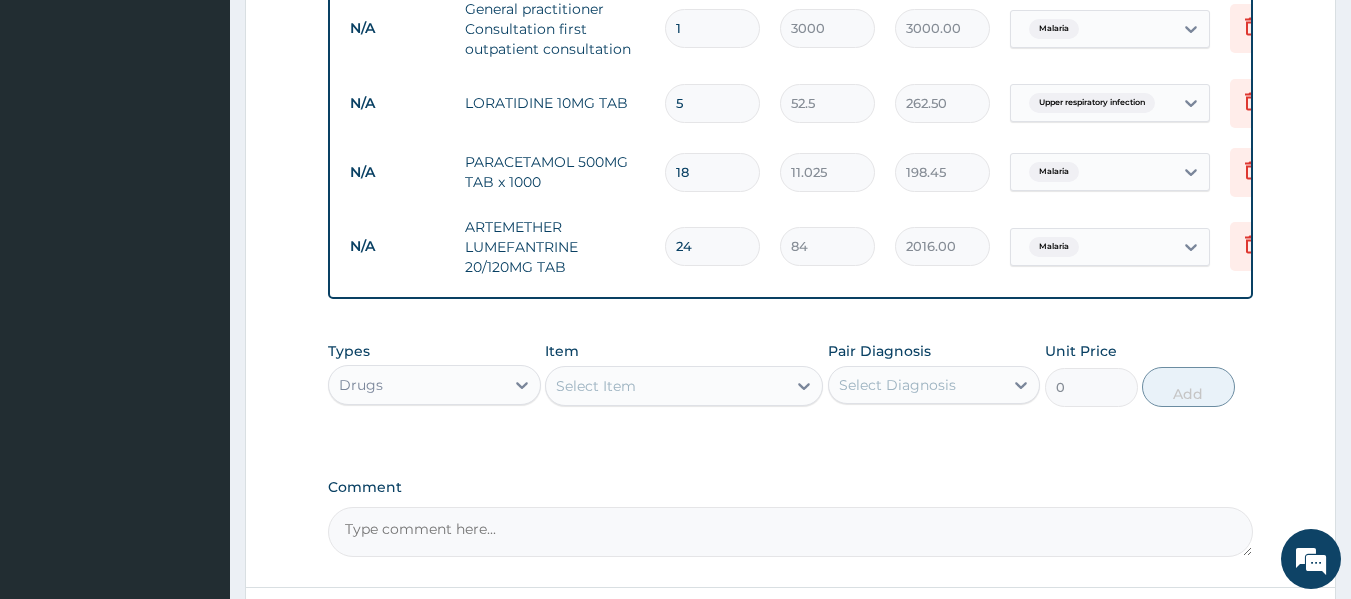 scroll, scrollTop: 923, scrollLeft: 0, axis: vertical 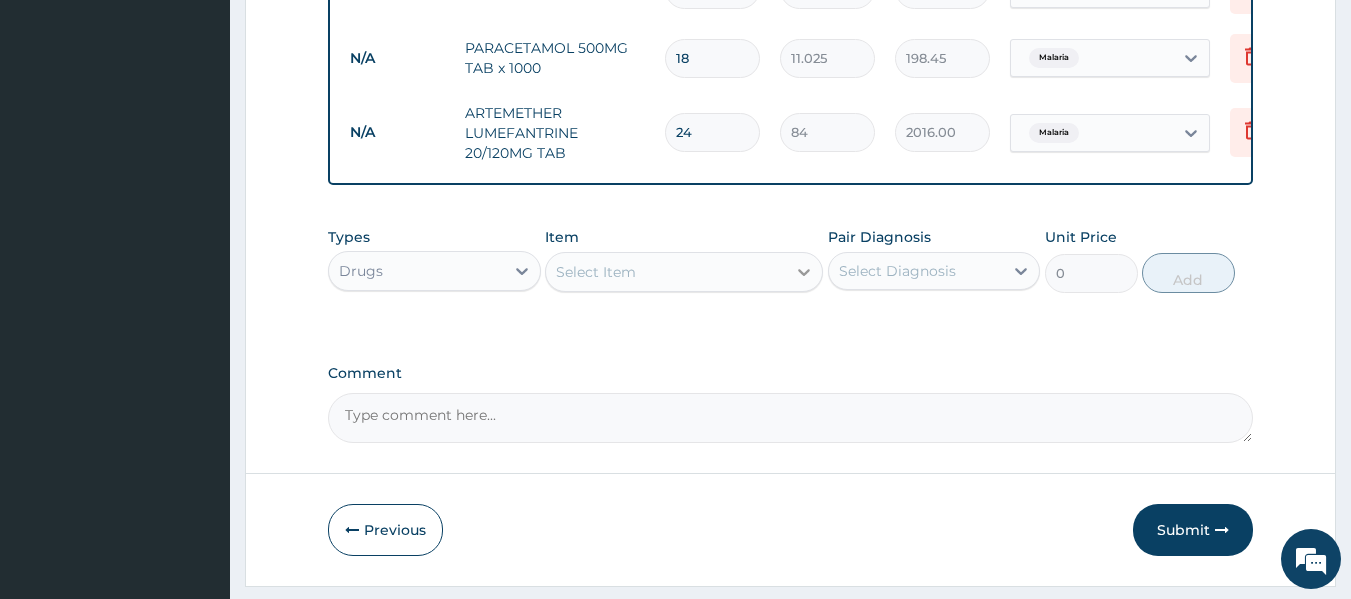 click 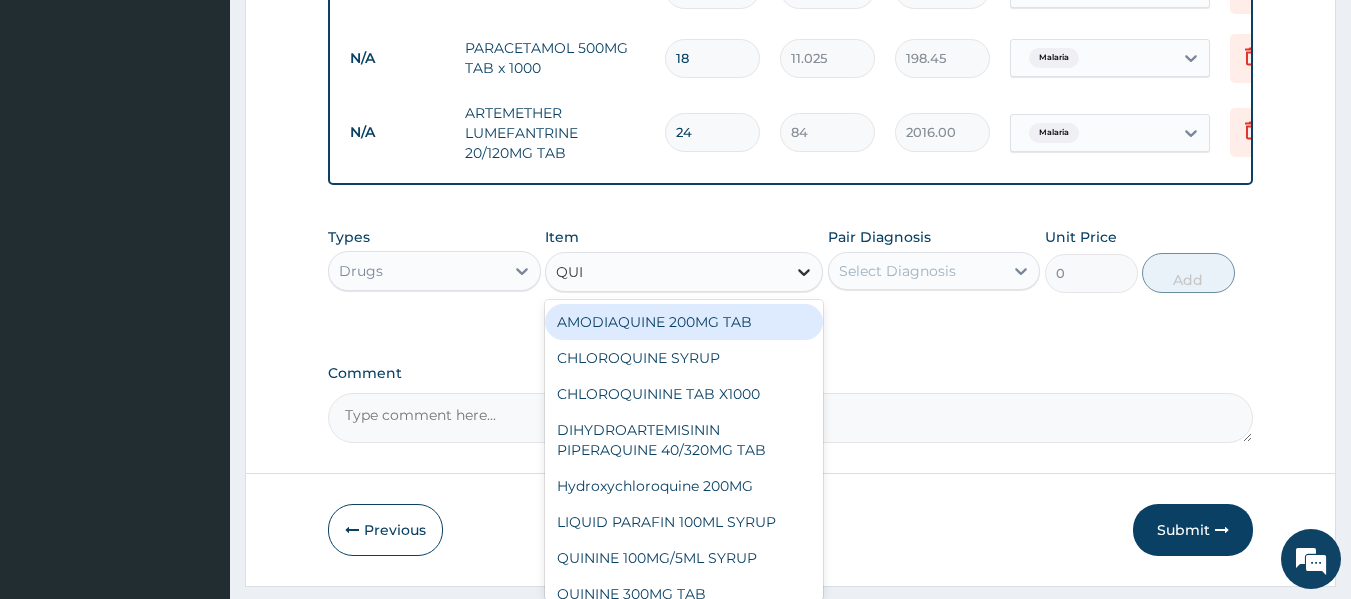 type on "QUIN" 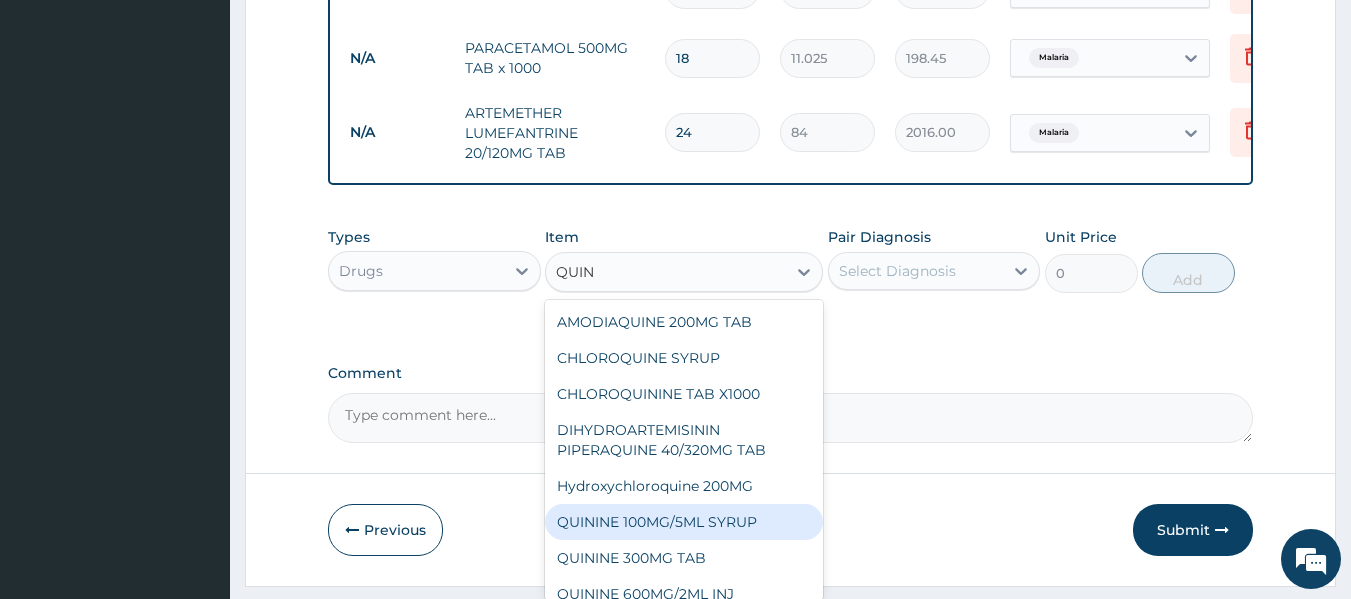 scroll, scrollTop: 67, scrollLeft: 0, axis: vertical 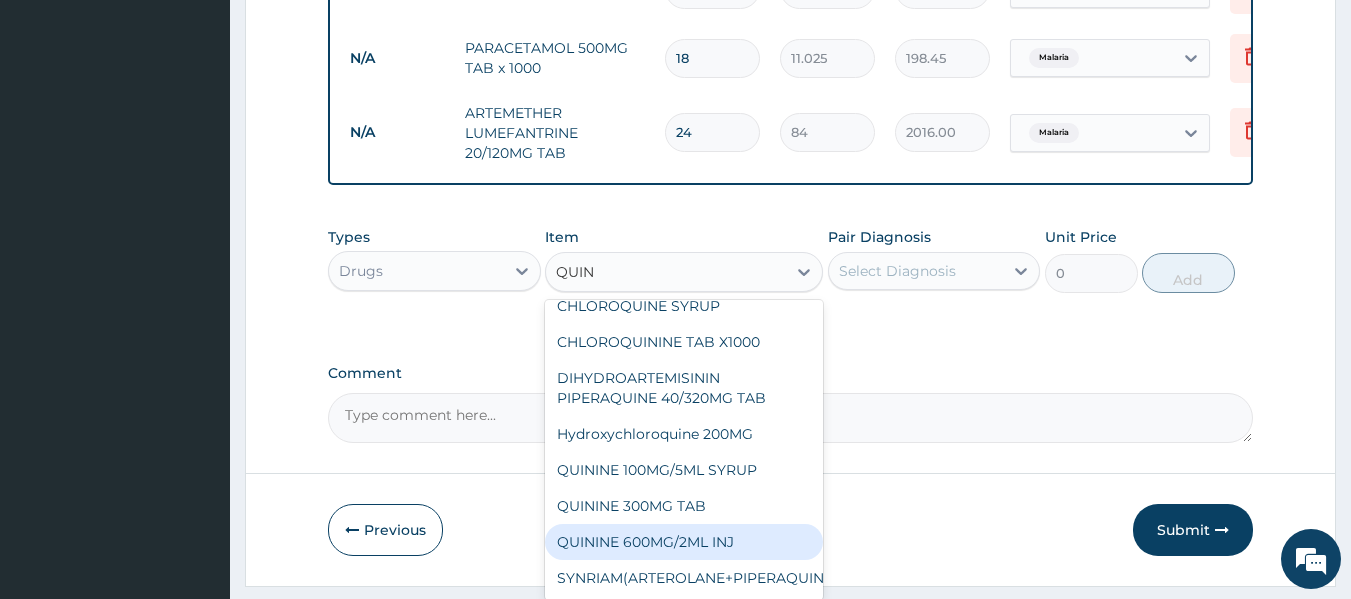 click on "QUININE 600MG/2ML INJ" at bounding box center [684, 542] 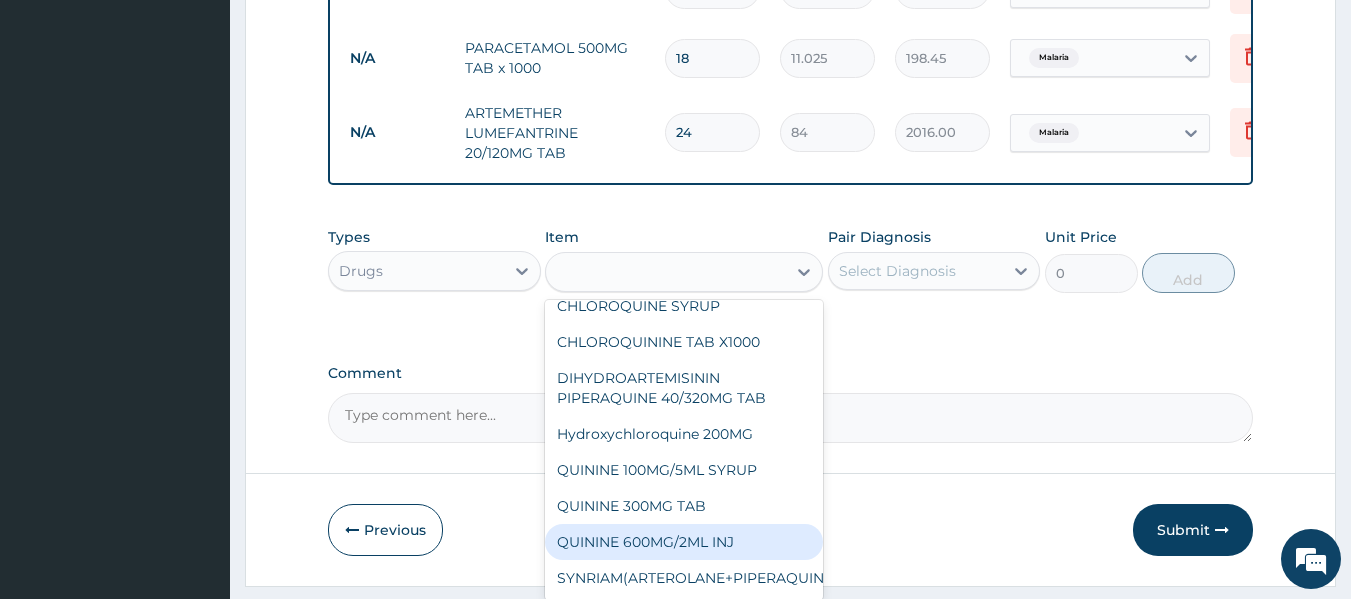 type on "2100" 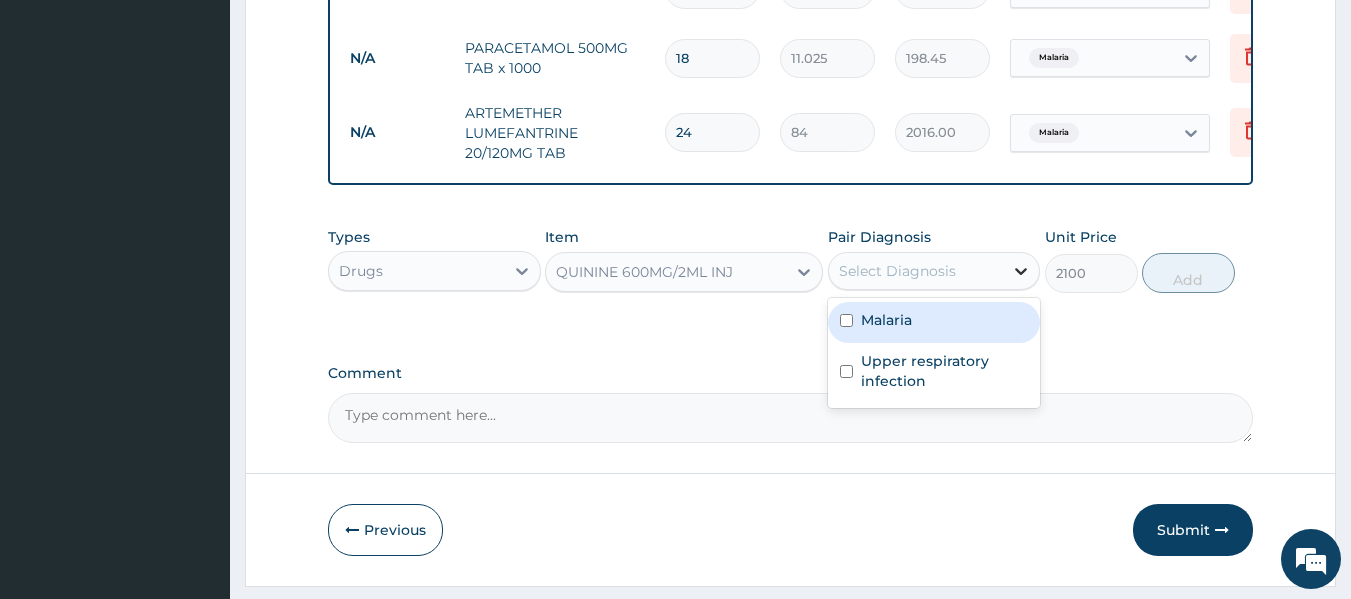 click 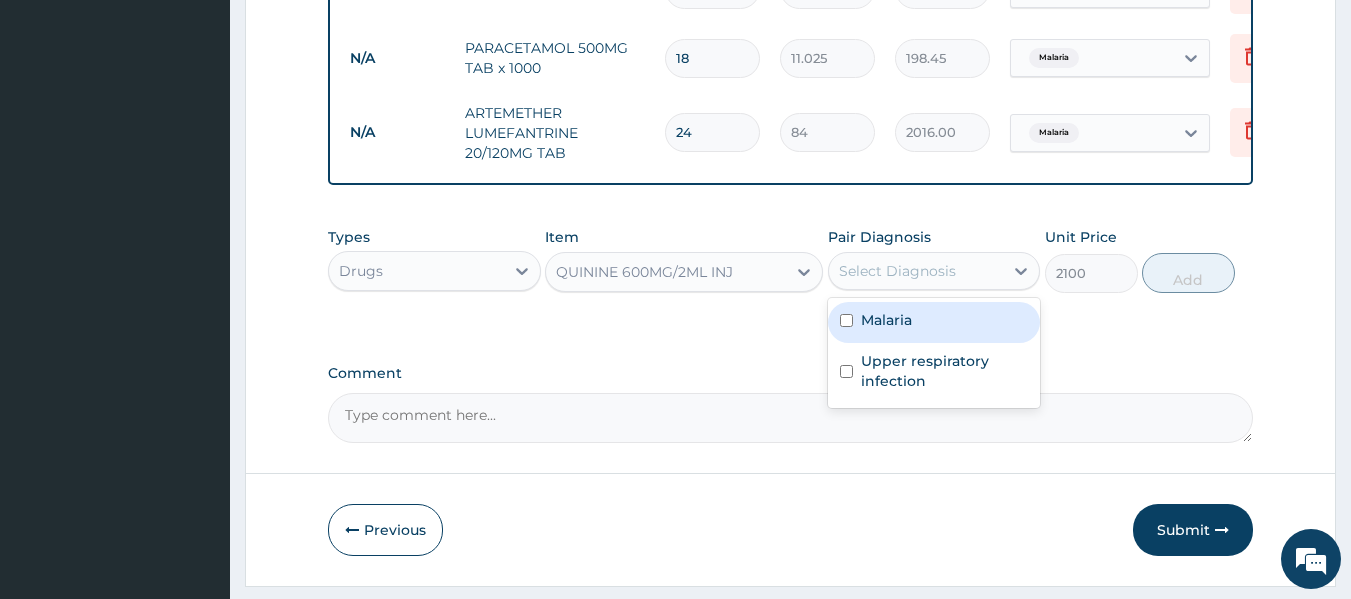 click at bounding box center [846, 320] 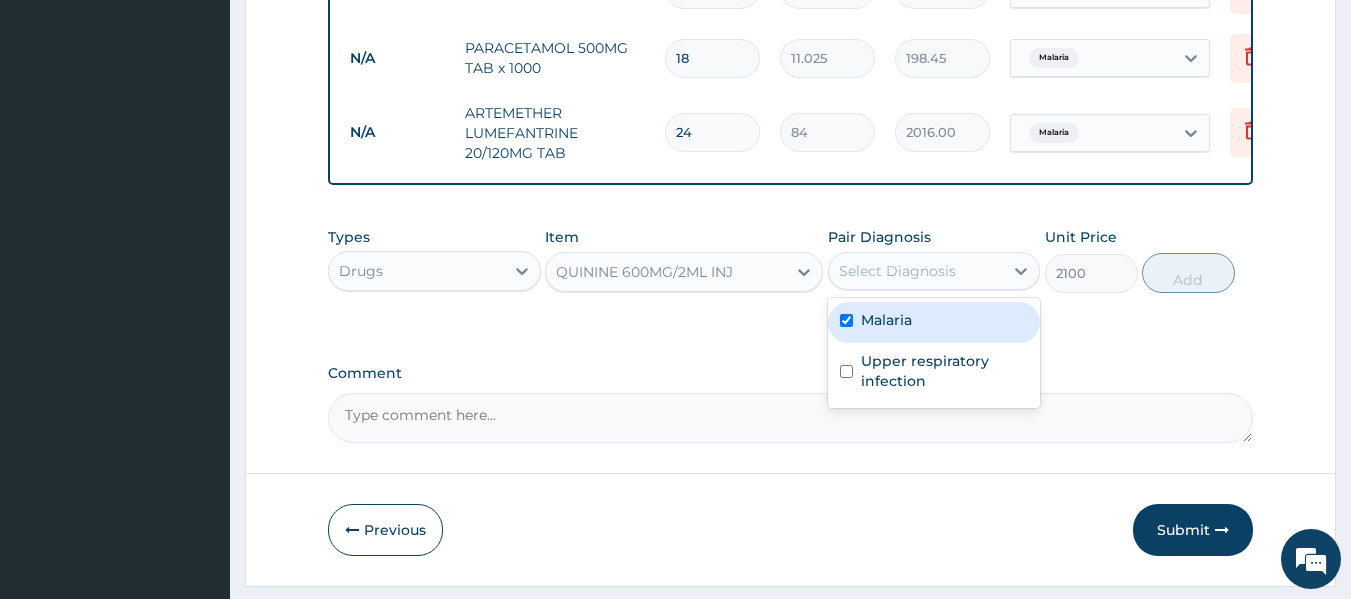 checkbox on "true" 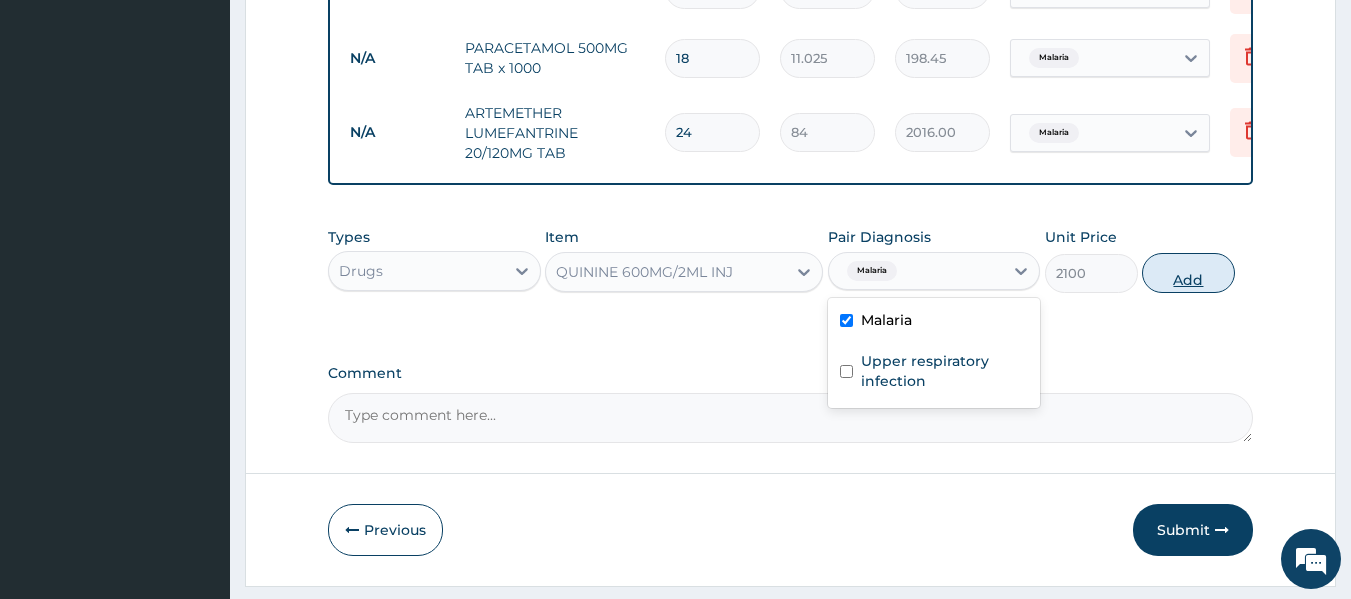 click on "Add" at bounding box center [1188, 273] 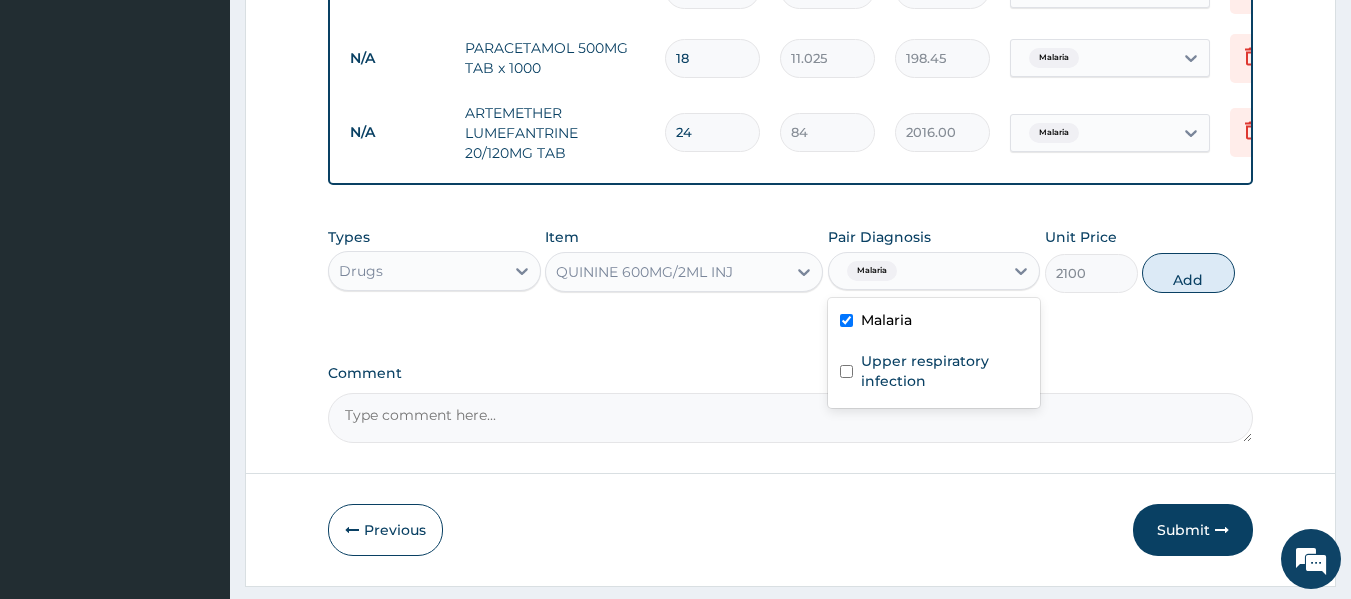 type on "0" 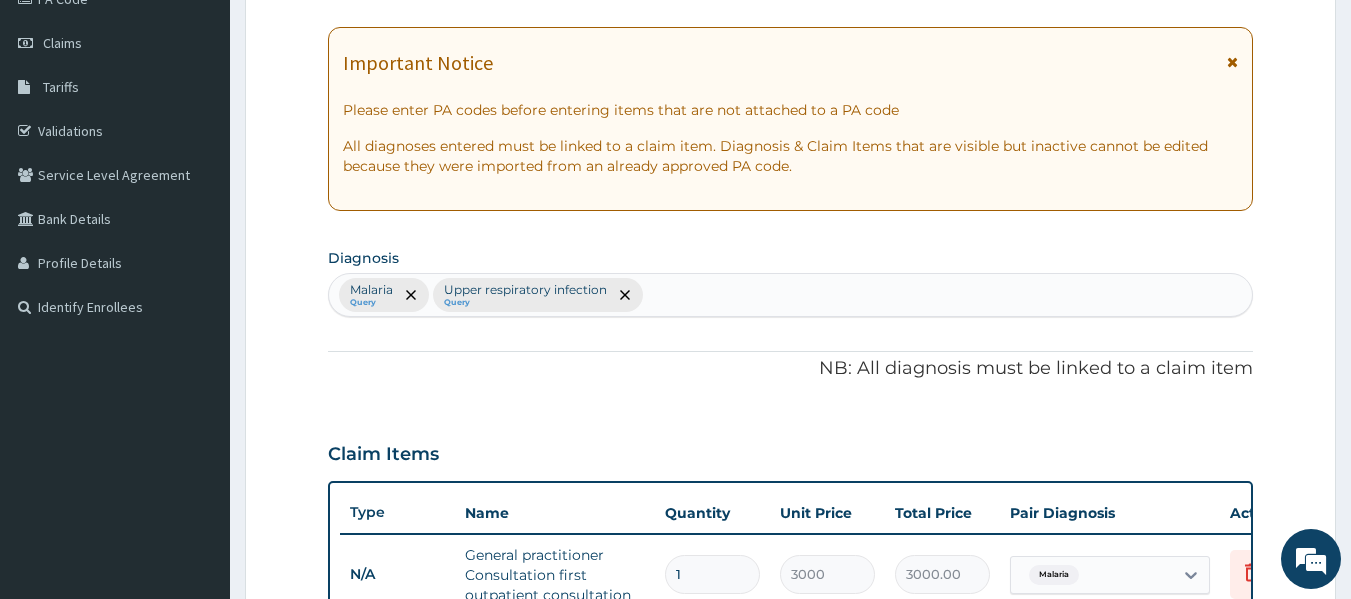 scroll, scrollTop: 223, scrollLeft: 0, axis: vertical 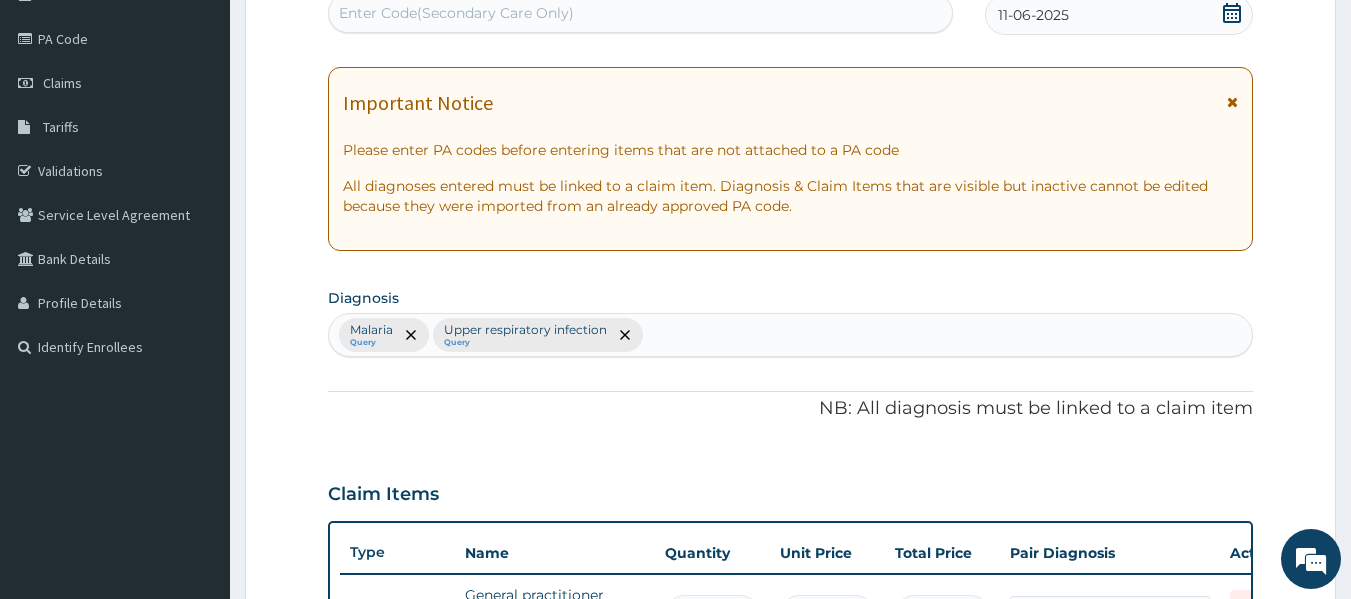 click on "Malaria Query Upper respiratory infection Query" at bounding box center [791, 335] 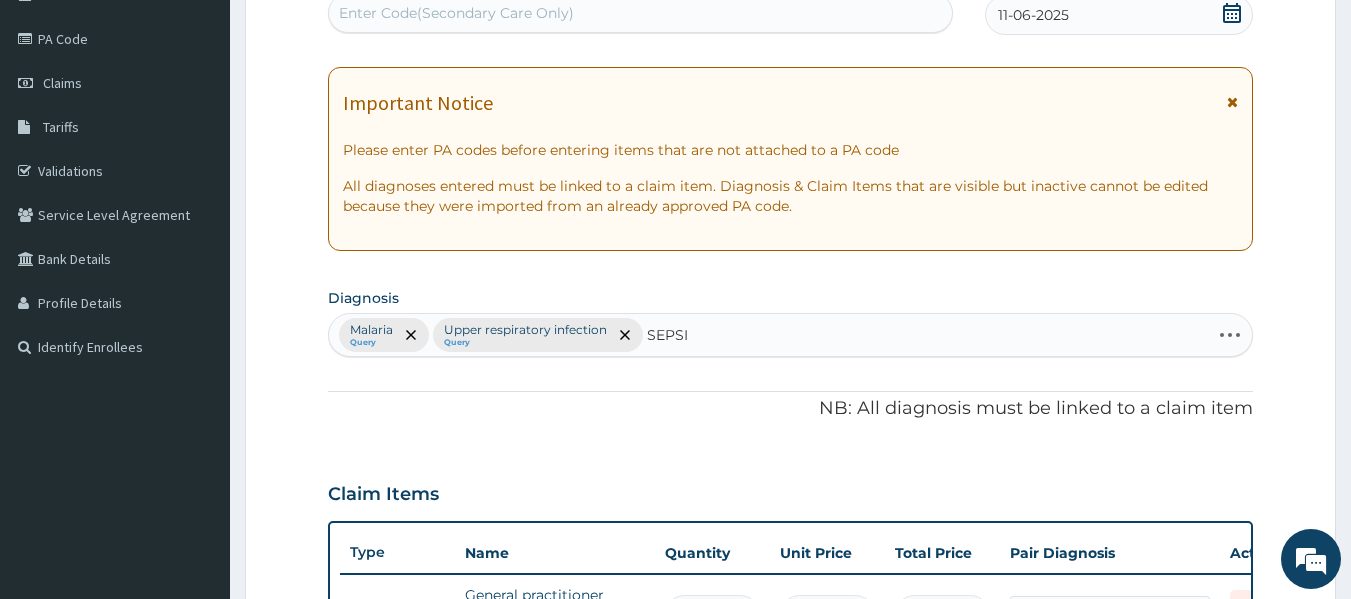 type on "SEPSIS" 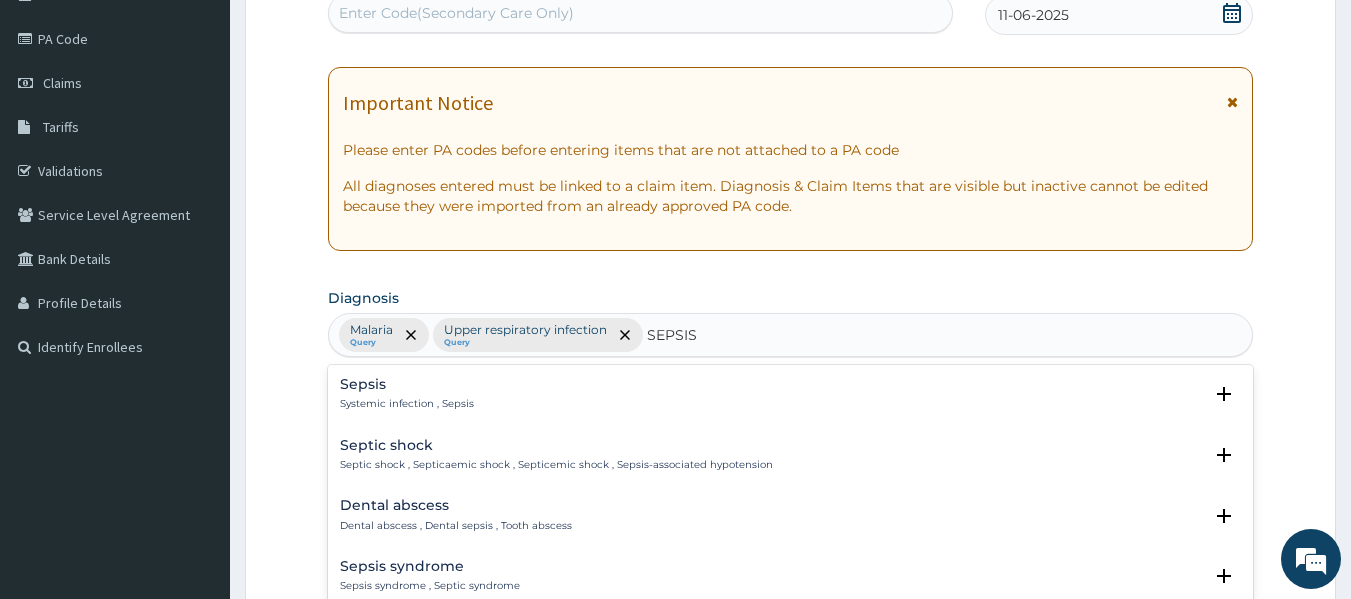 click on "Sepsis Systemic infection , Sepsis" at bounding box center (407, 394) 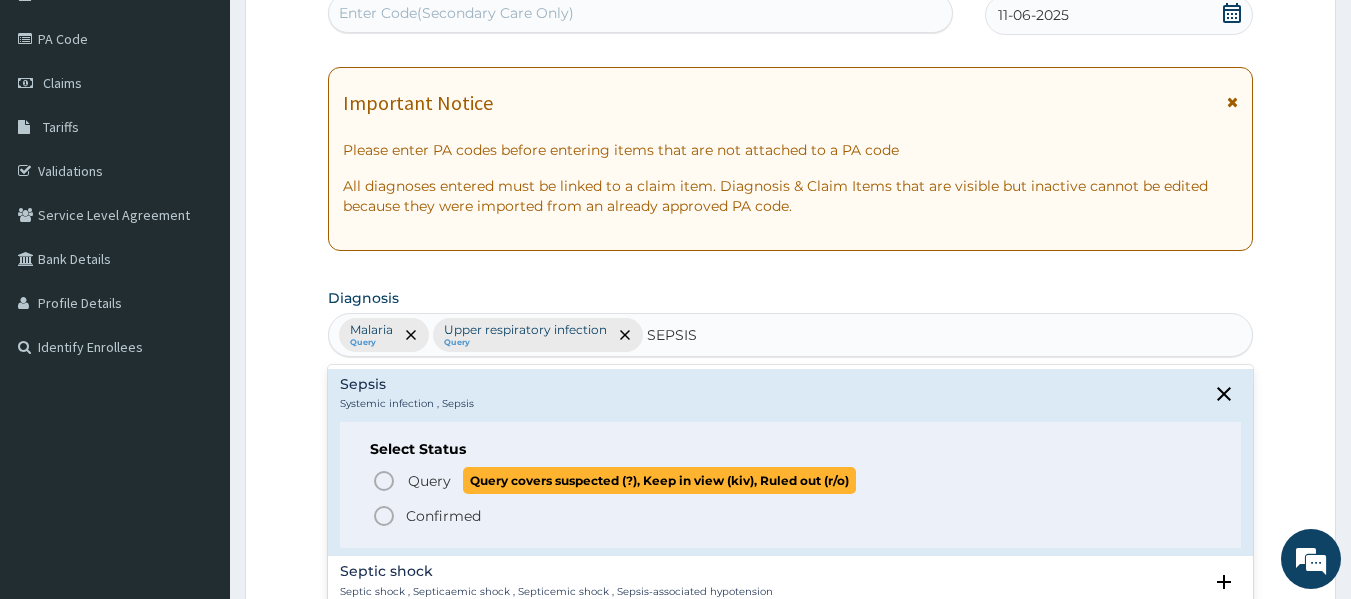 click 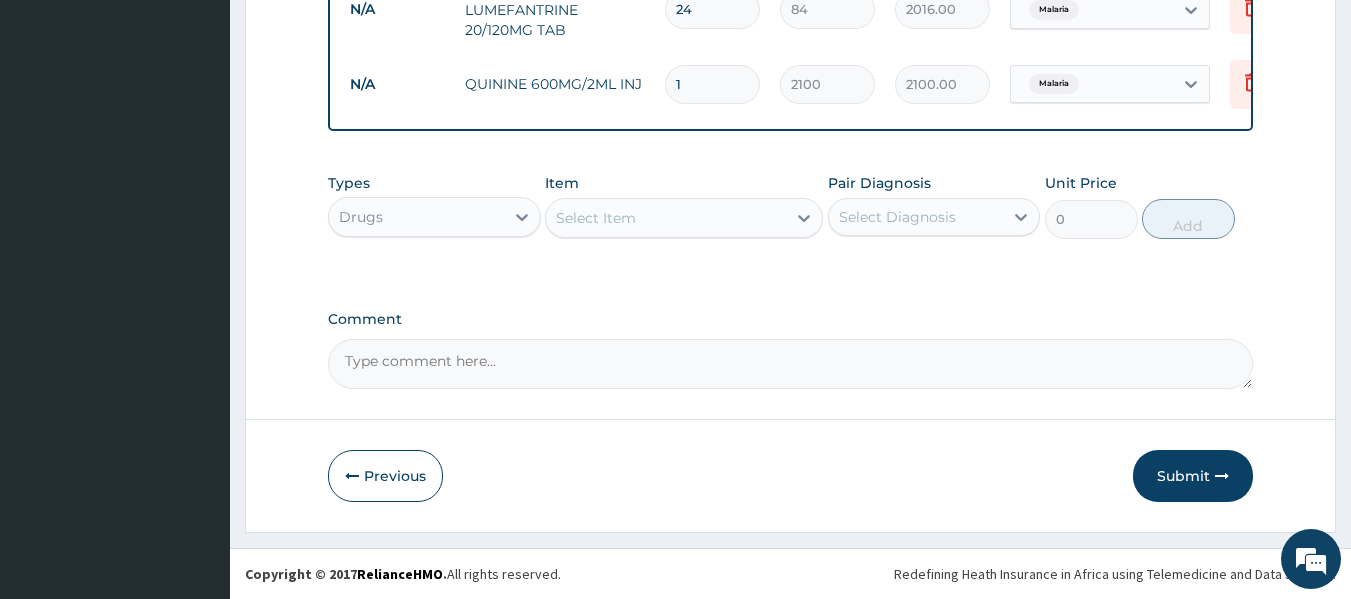 scroll, scrollTop: 1061, scrollLeft: 0, axis: vertical 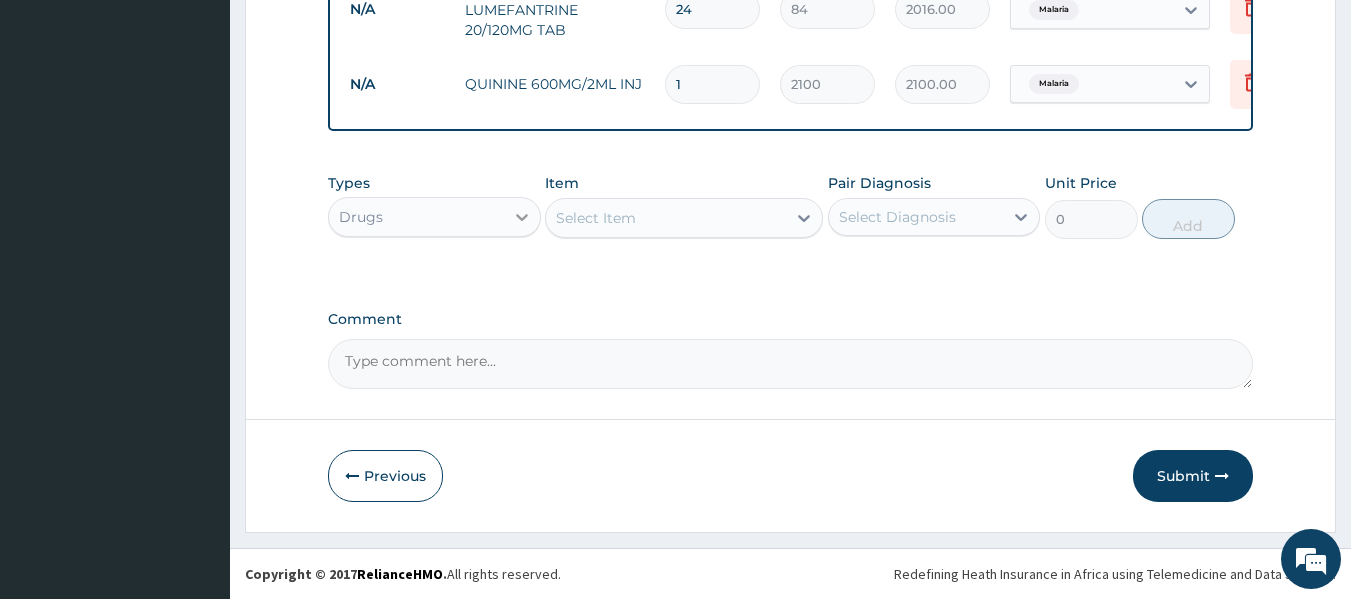 click 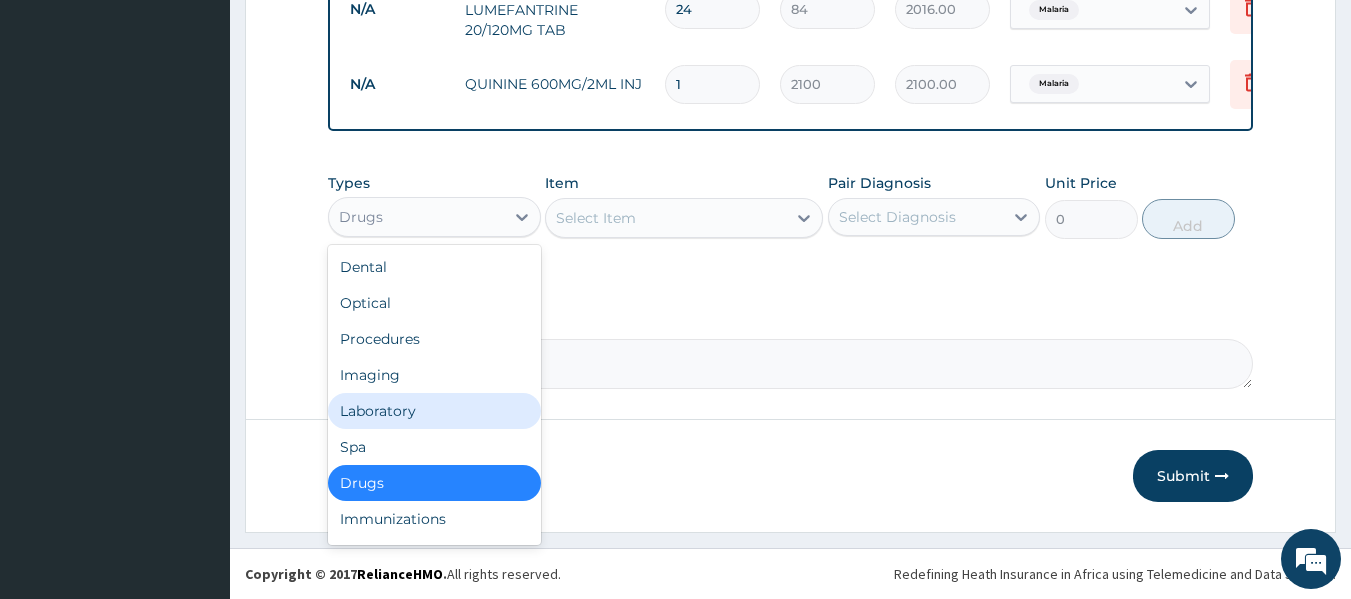 click on "Laboratory" at bounding box center [434, 411] 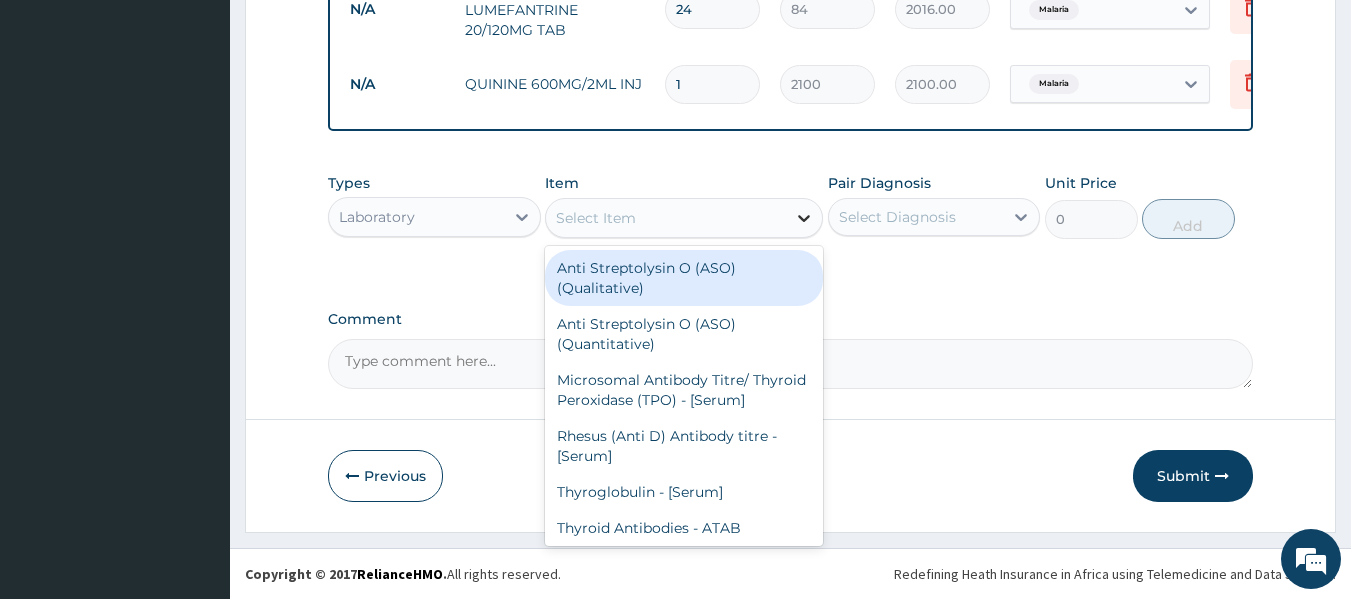 click 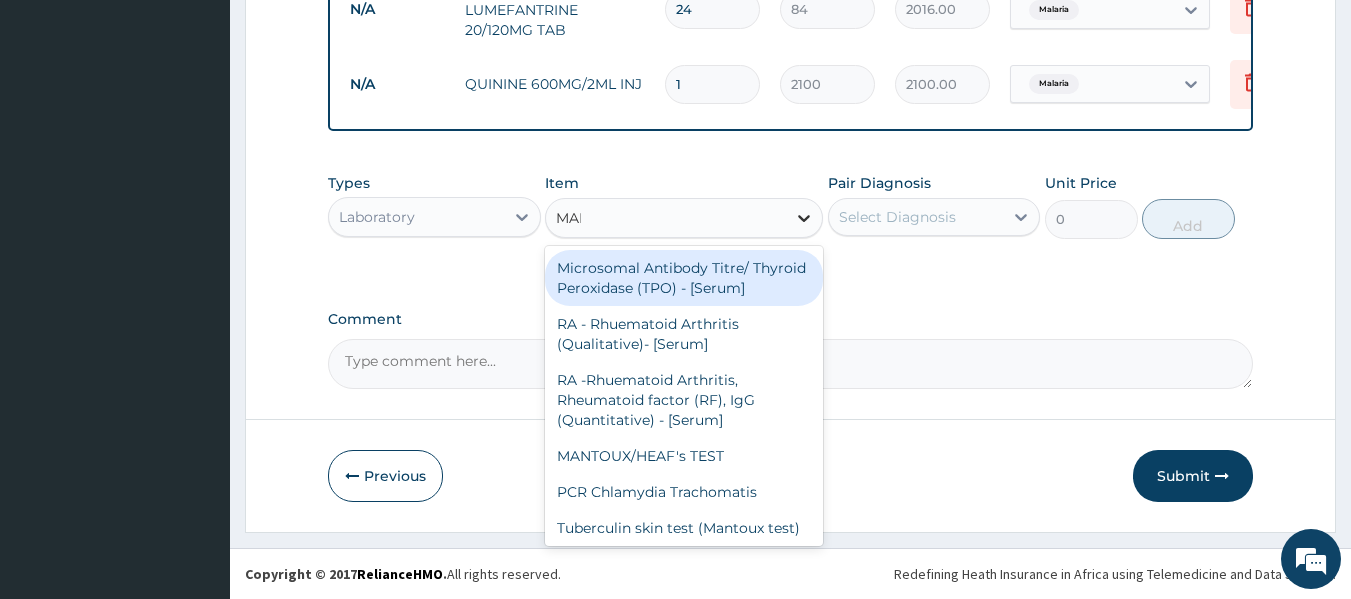 type on "MALA" 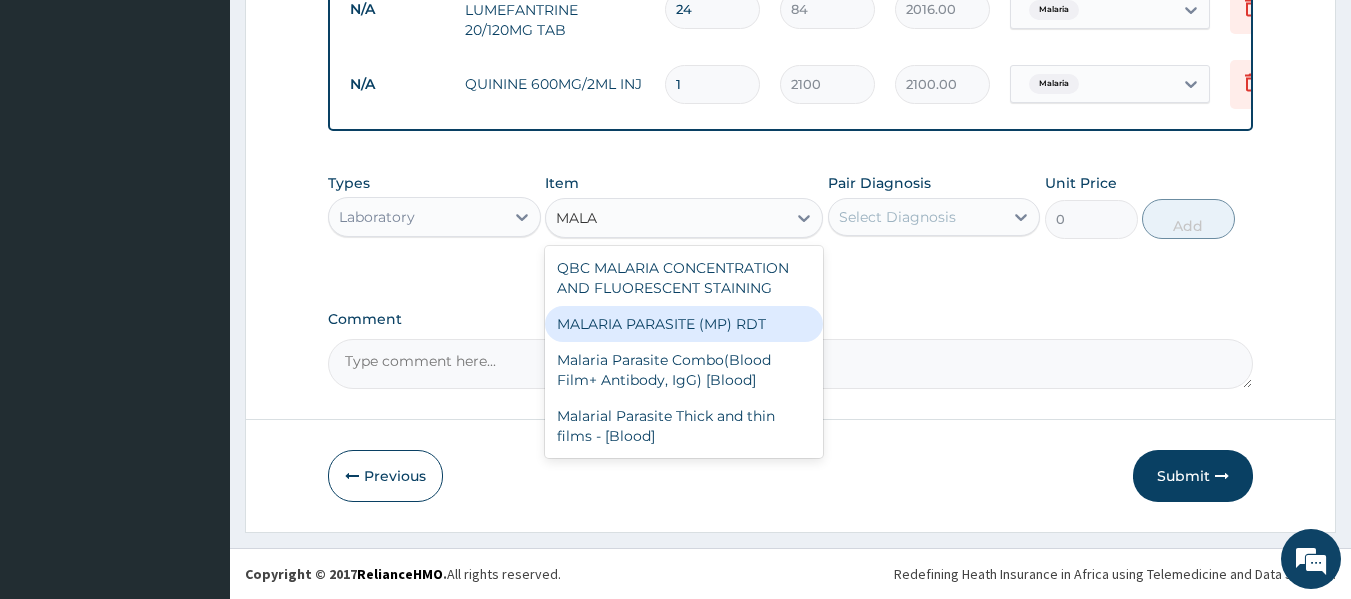 click on "MALARIA PARASITE (MP) RDT" at bounding box center [684, 324] 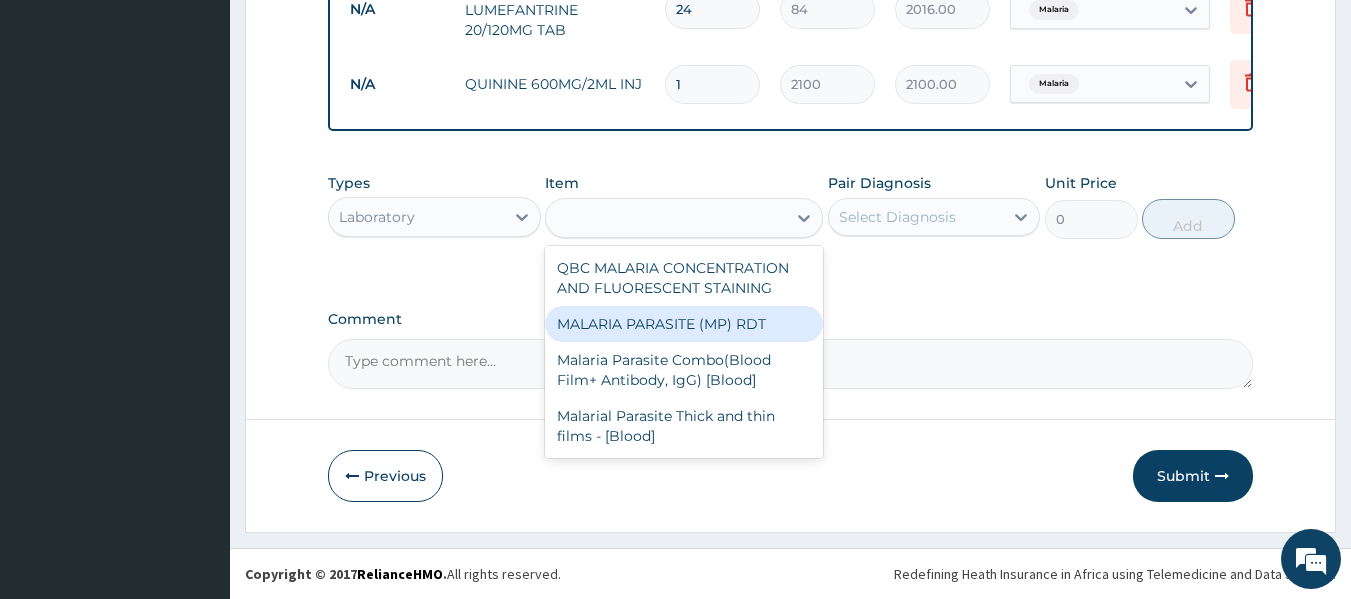 type on "1500" 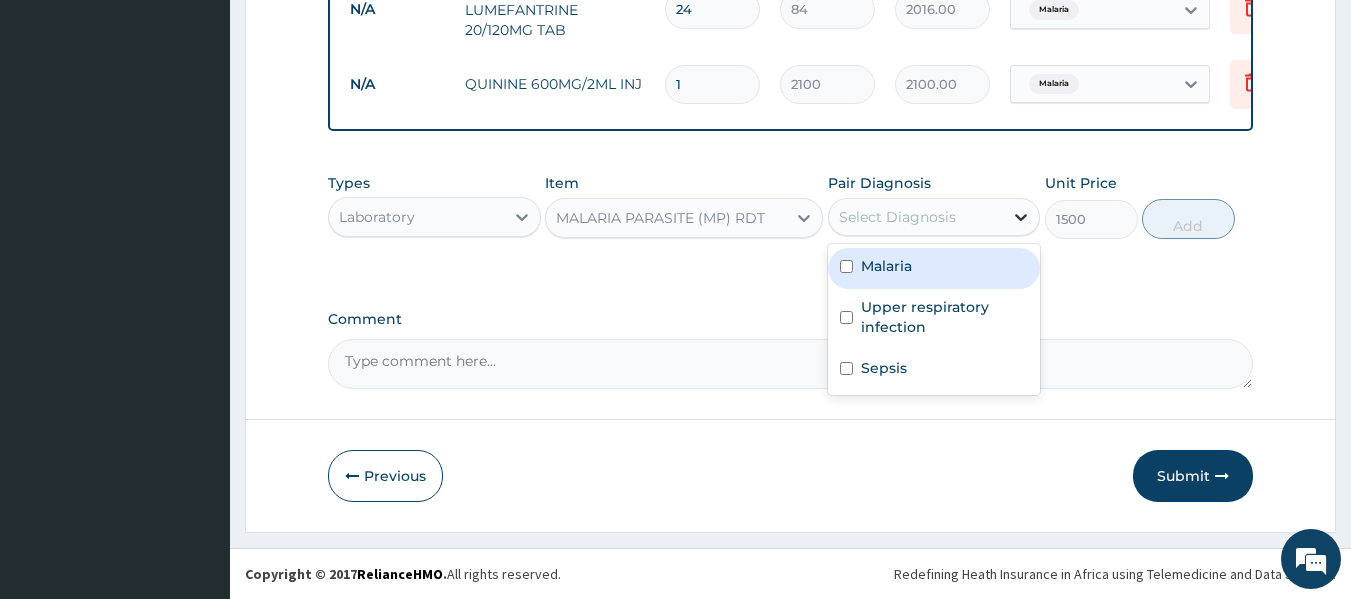 click 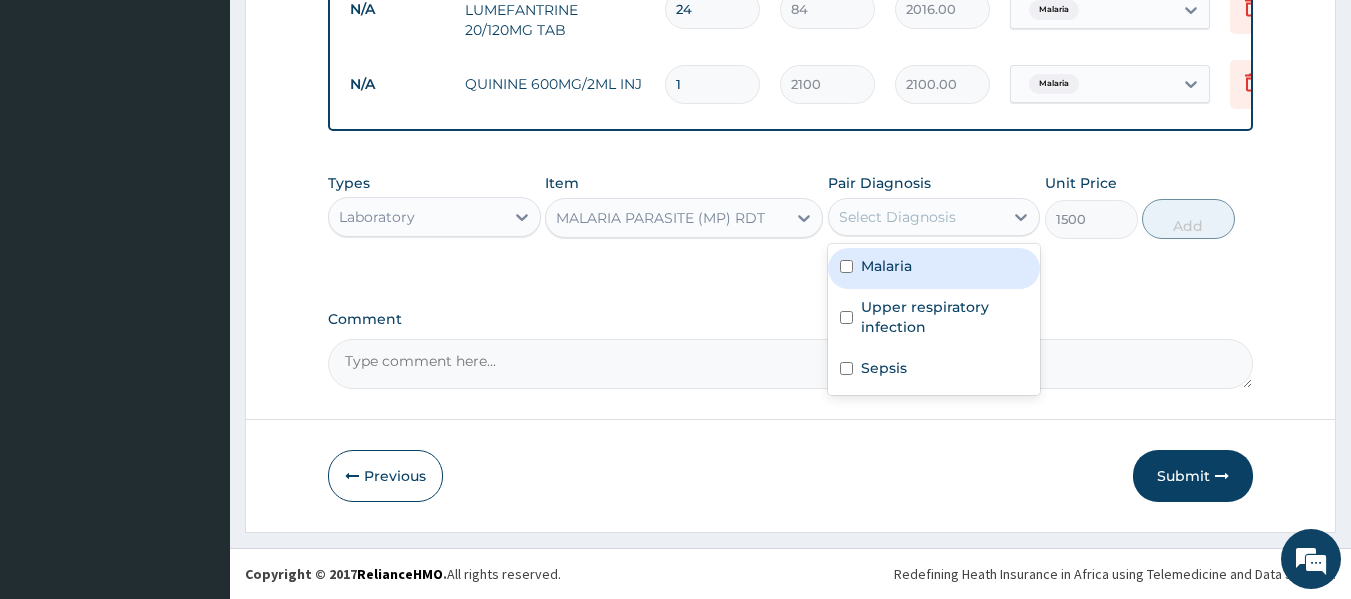 click at bounding box center (846, 266) 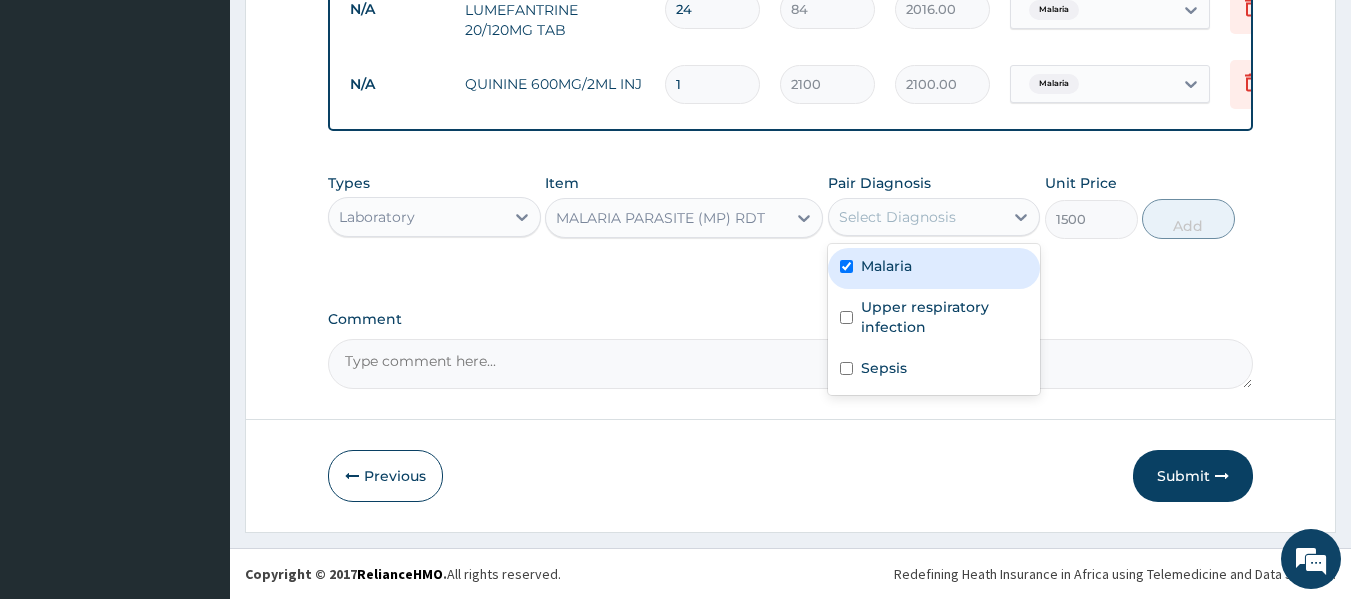 checkbox on "true" 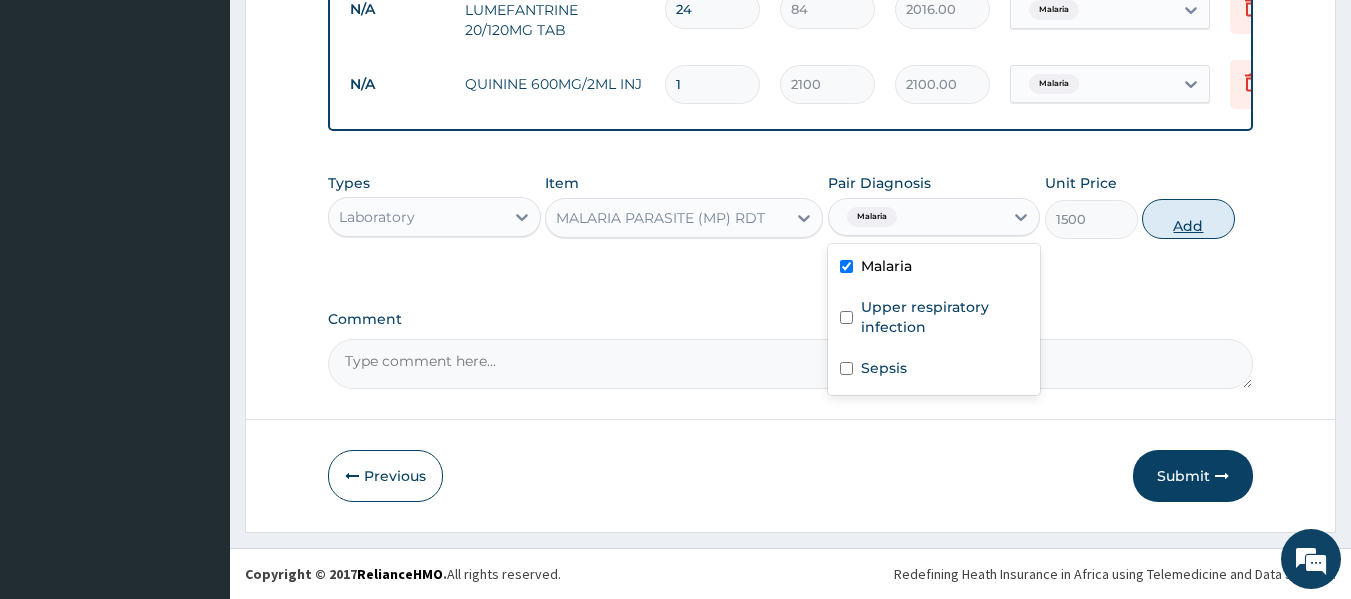 click on "Add" at bounding box center (1188, 219) 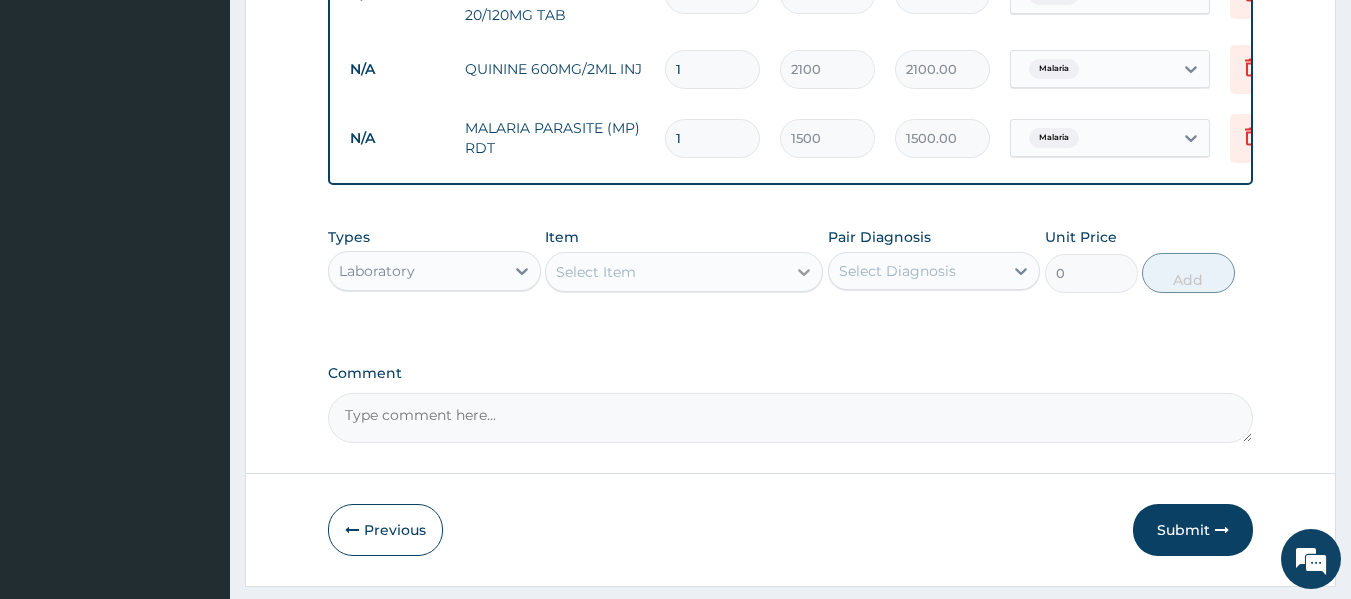 click 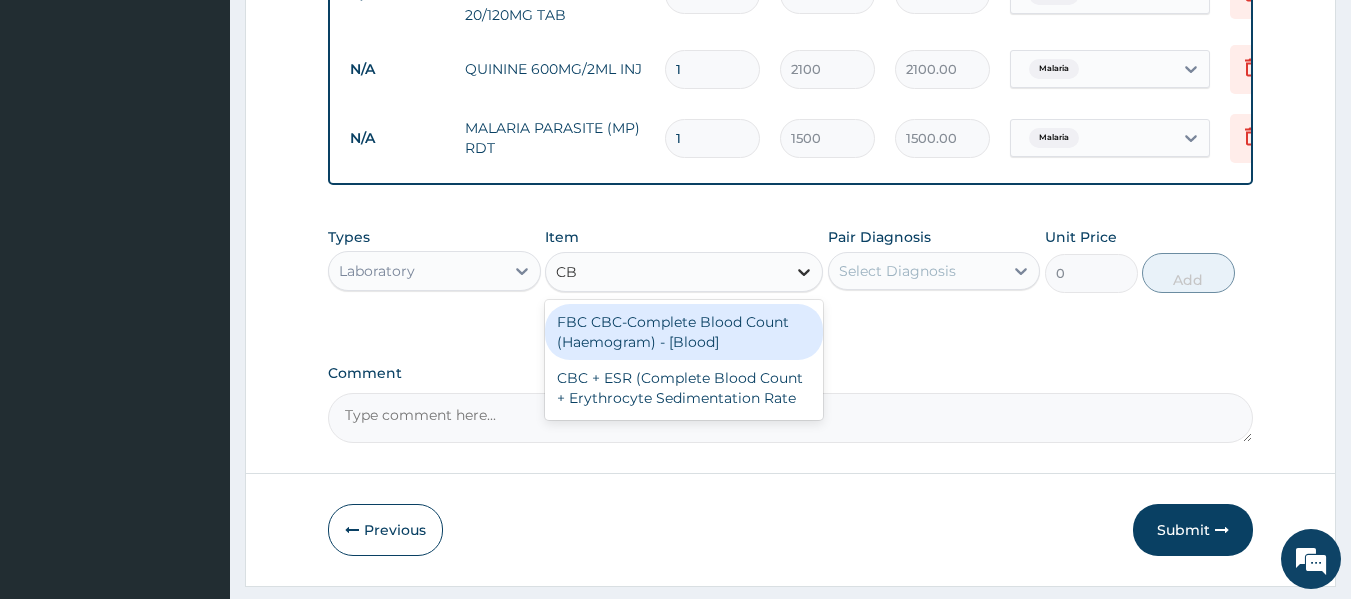 type on "CBC" 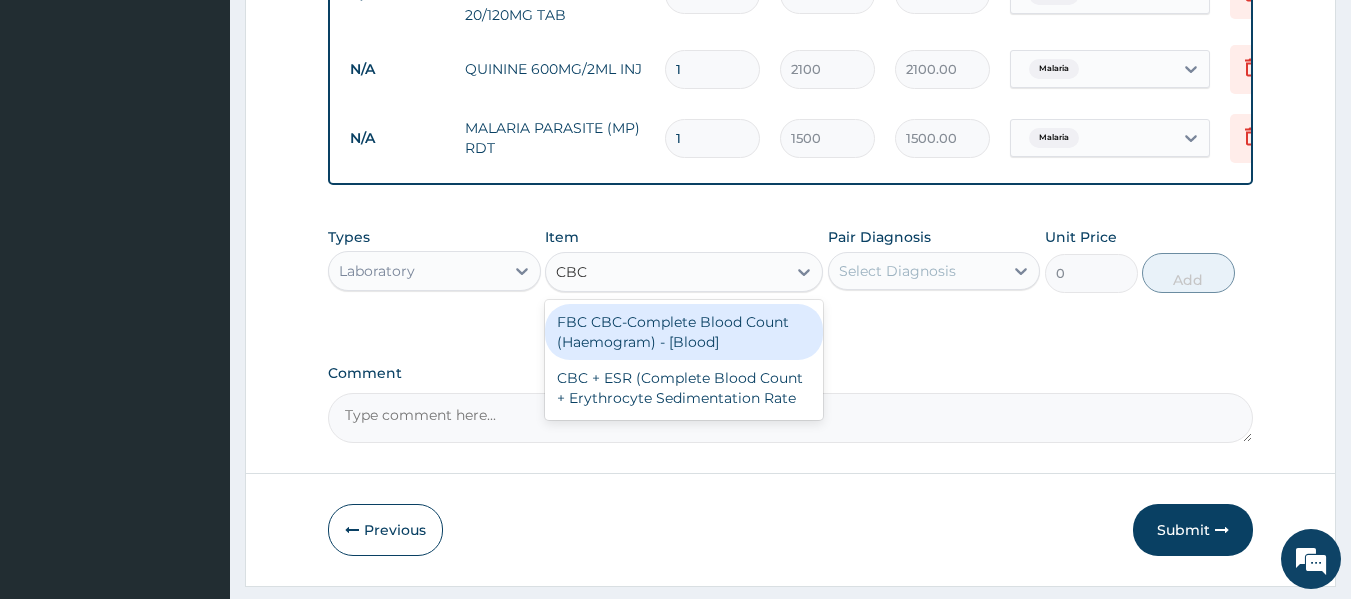 click on "FBC CBC-Complete Blood Count (Haemogram) - [Blood]" at bounding box center (684, 332) 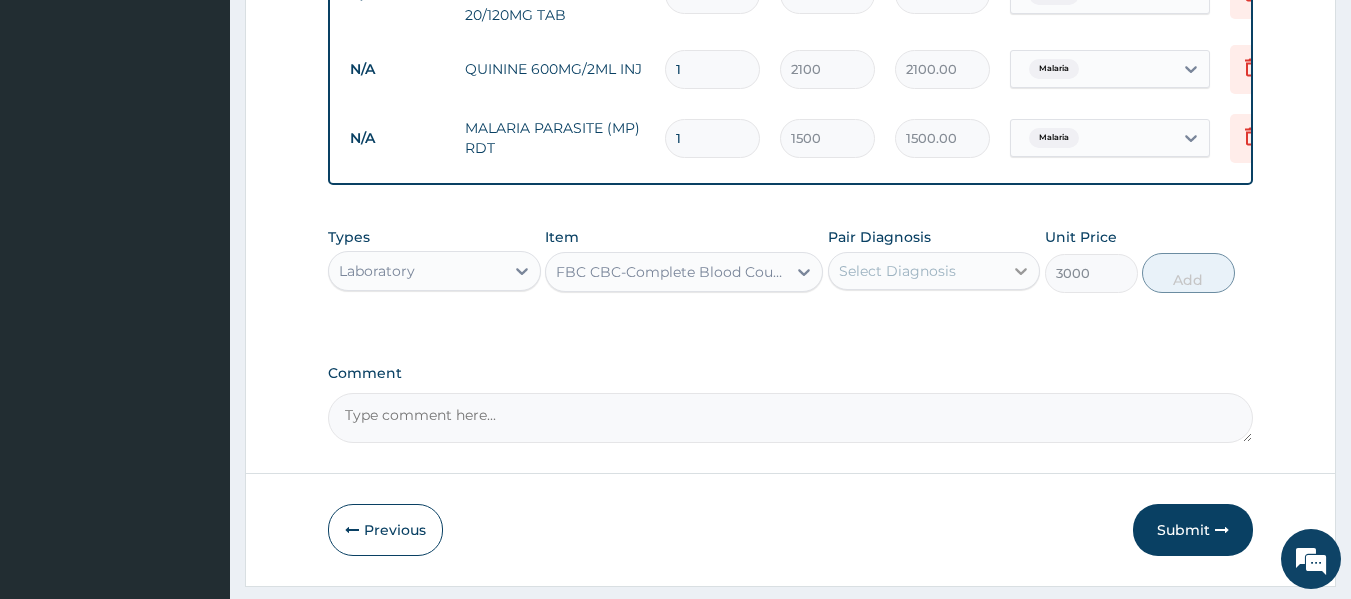 click 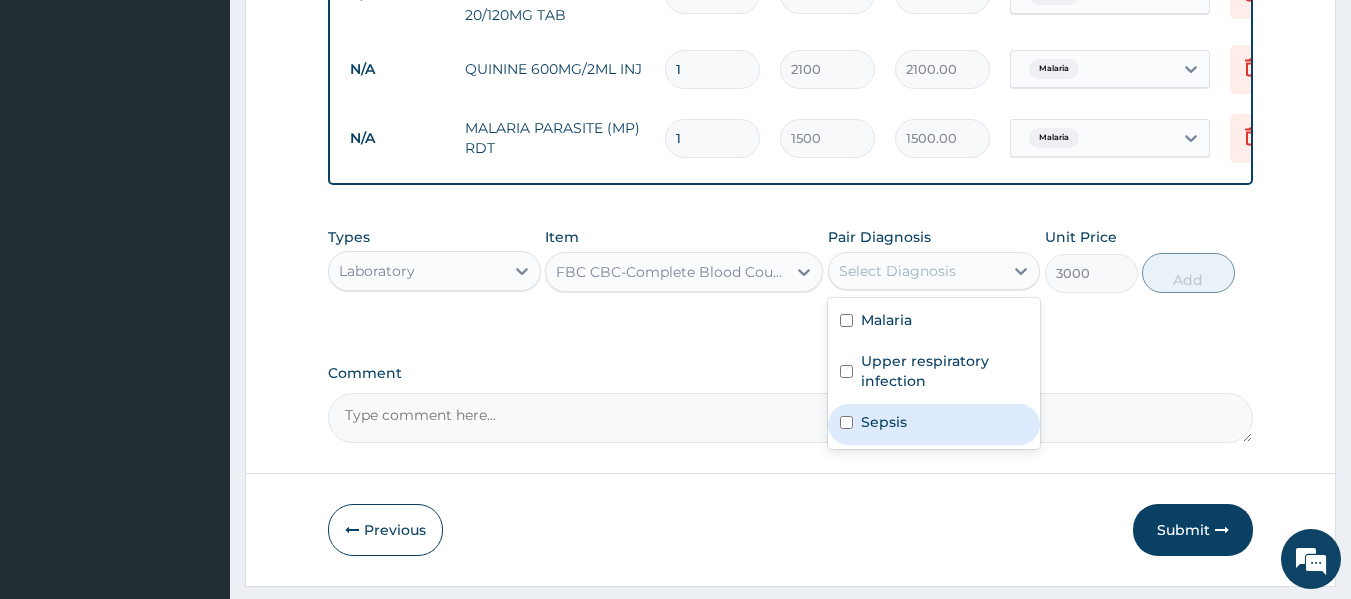 click at bounding box center (846, 422) 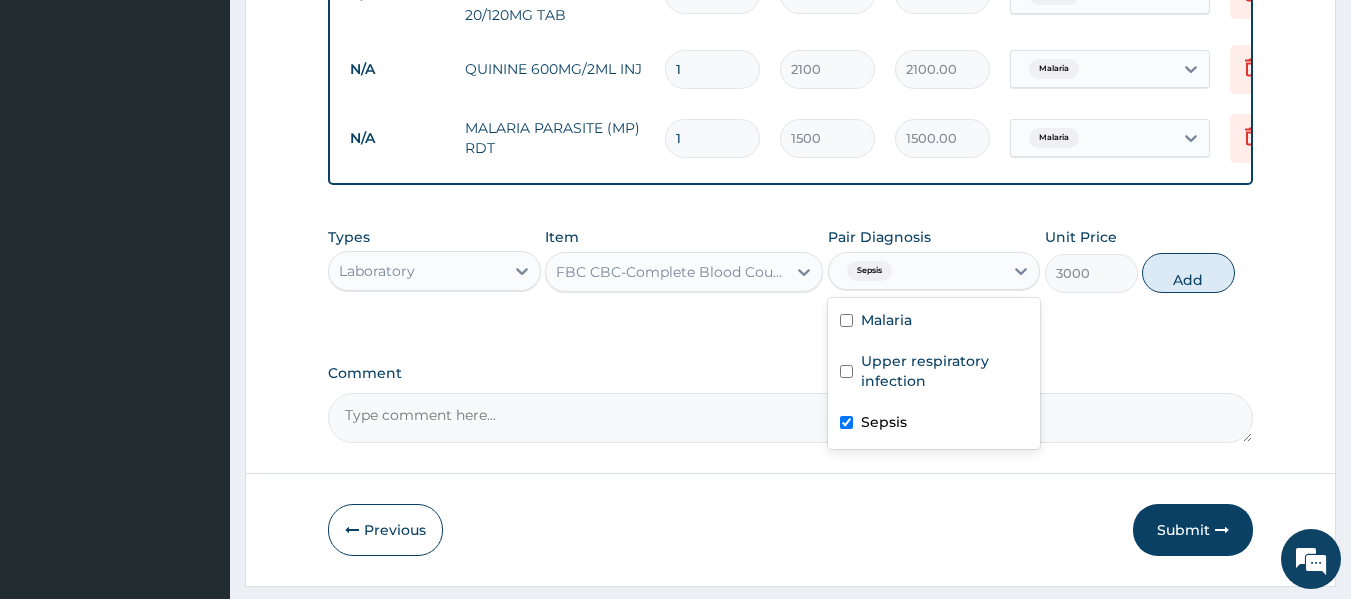 click at bounding box center [846, 422] 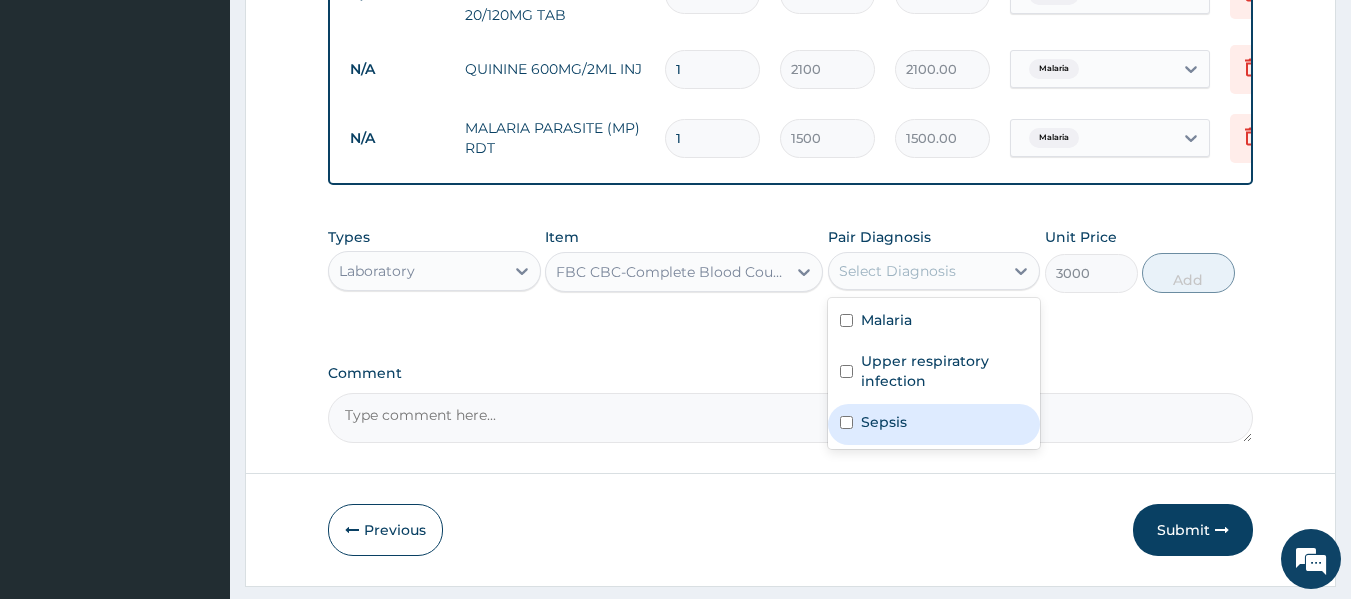 click at bounding box center (846, 422) 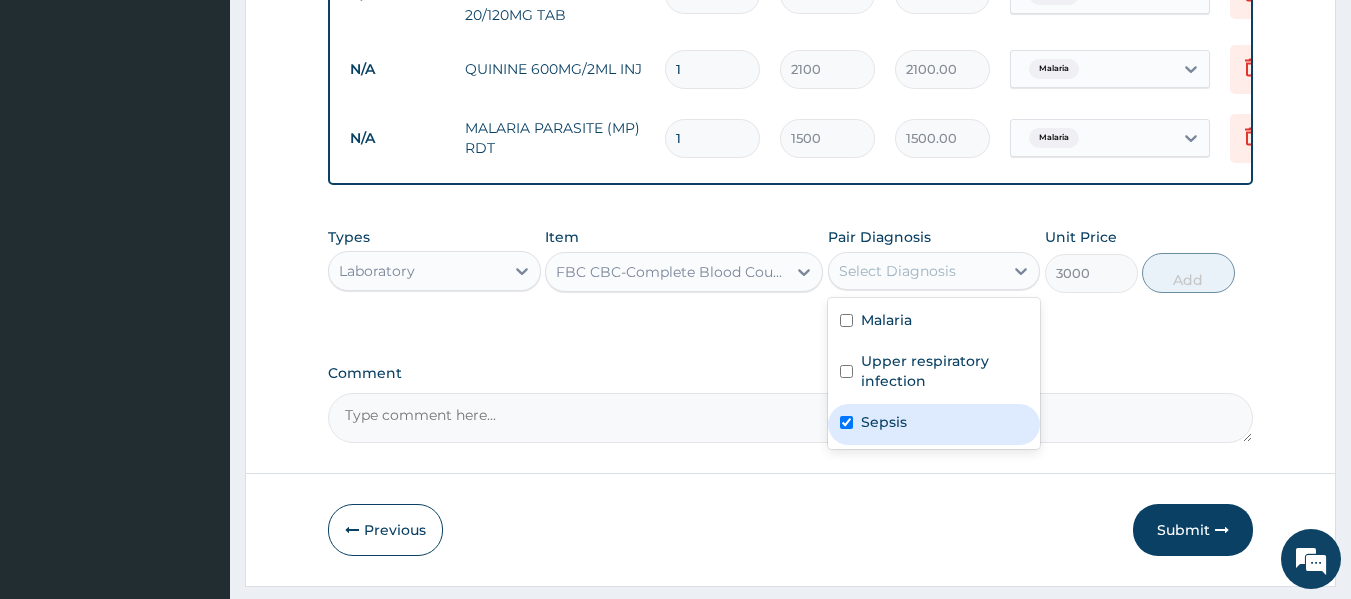 checkbox on "true" 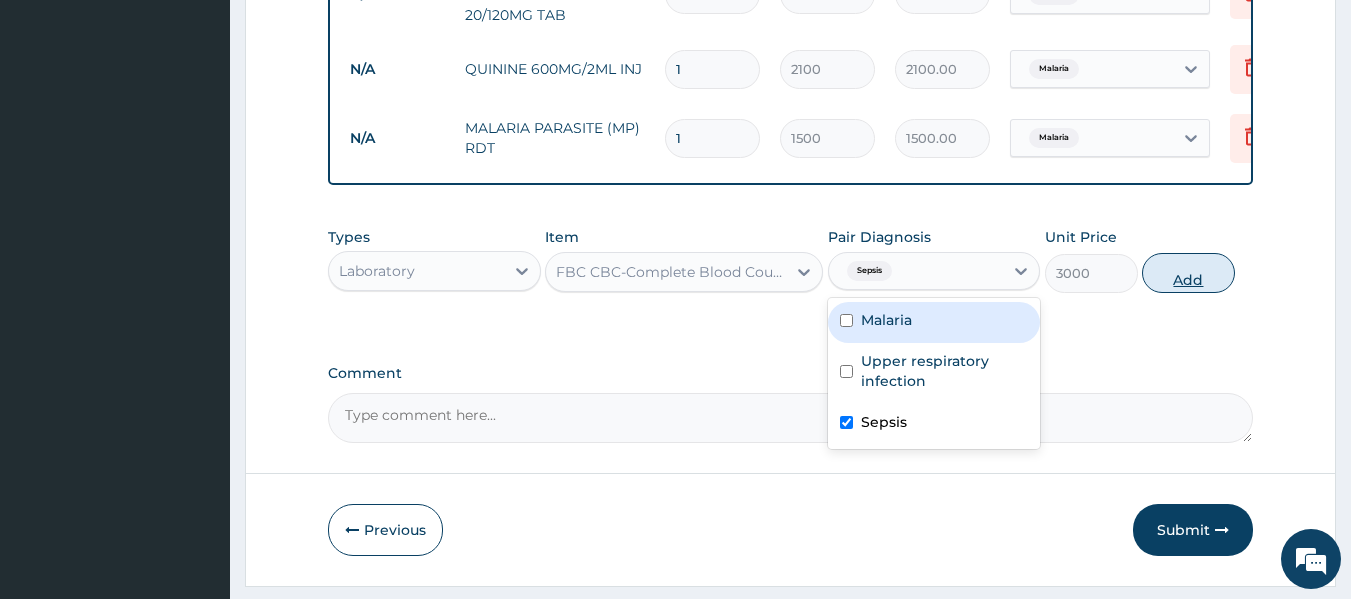 click on "Add" at bounding box center [1188, 273] 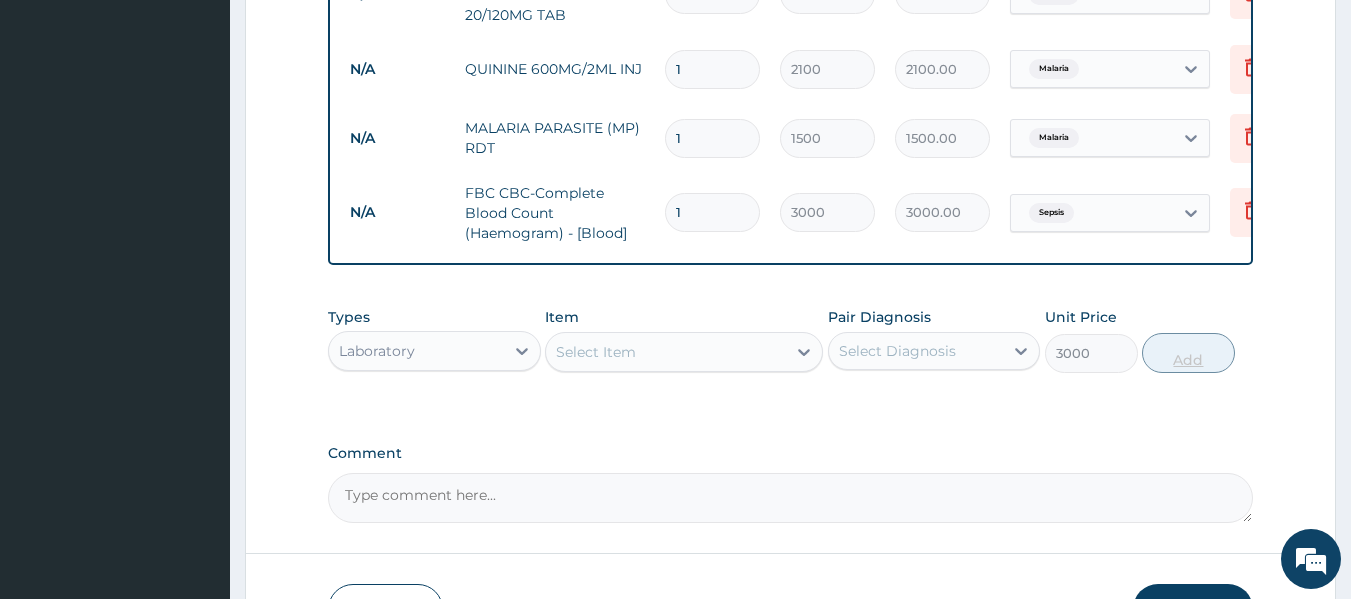 type on "0" 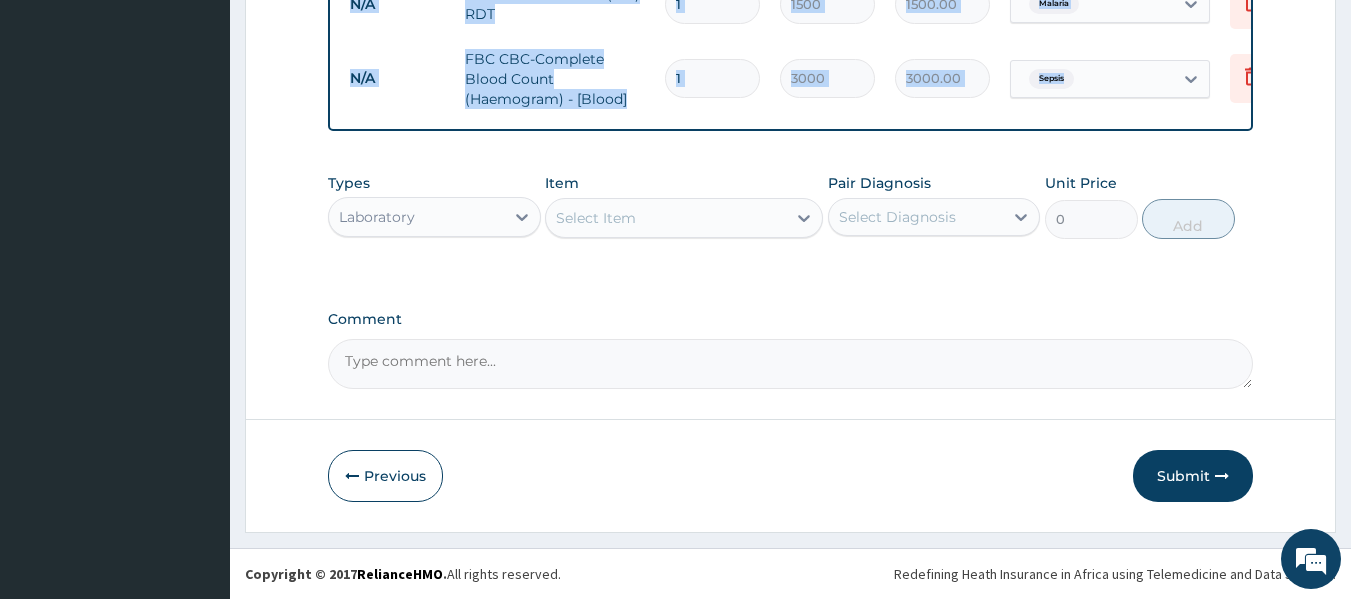 scroll, scrollTop: 1210, scrollLeft: 0, axis: vertical 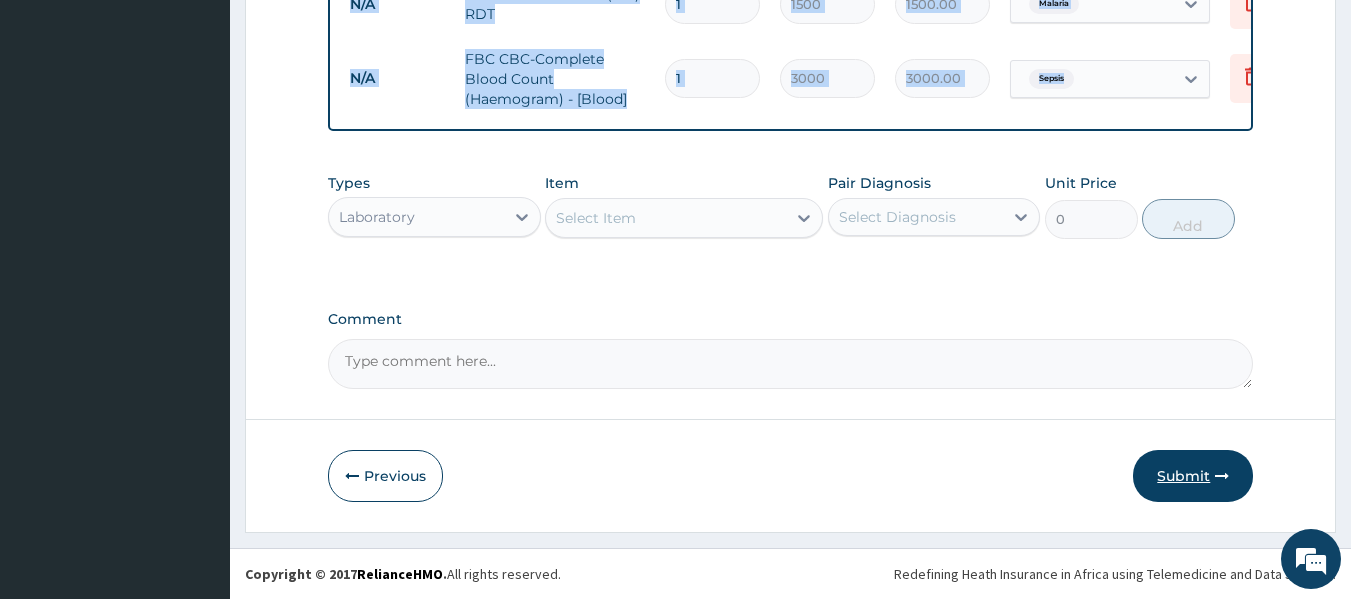 click on "Submit" at bounding box center [1193, 476] 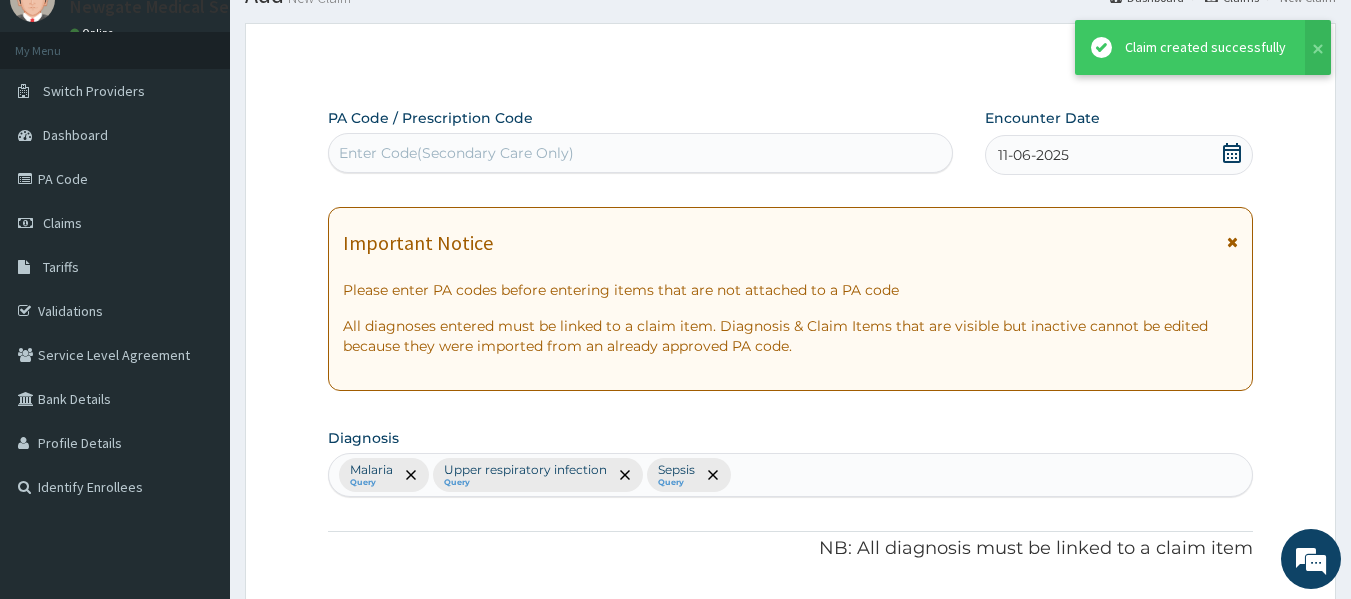 scroll, scrollTop: 1210, scrollLeft: 0, axis: vertical 